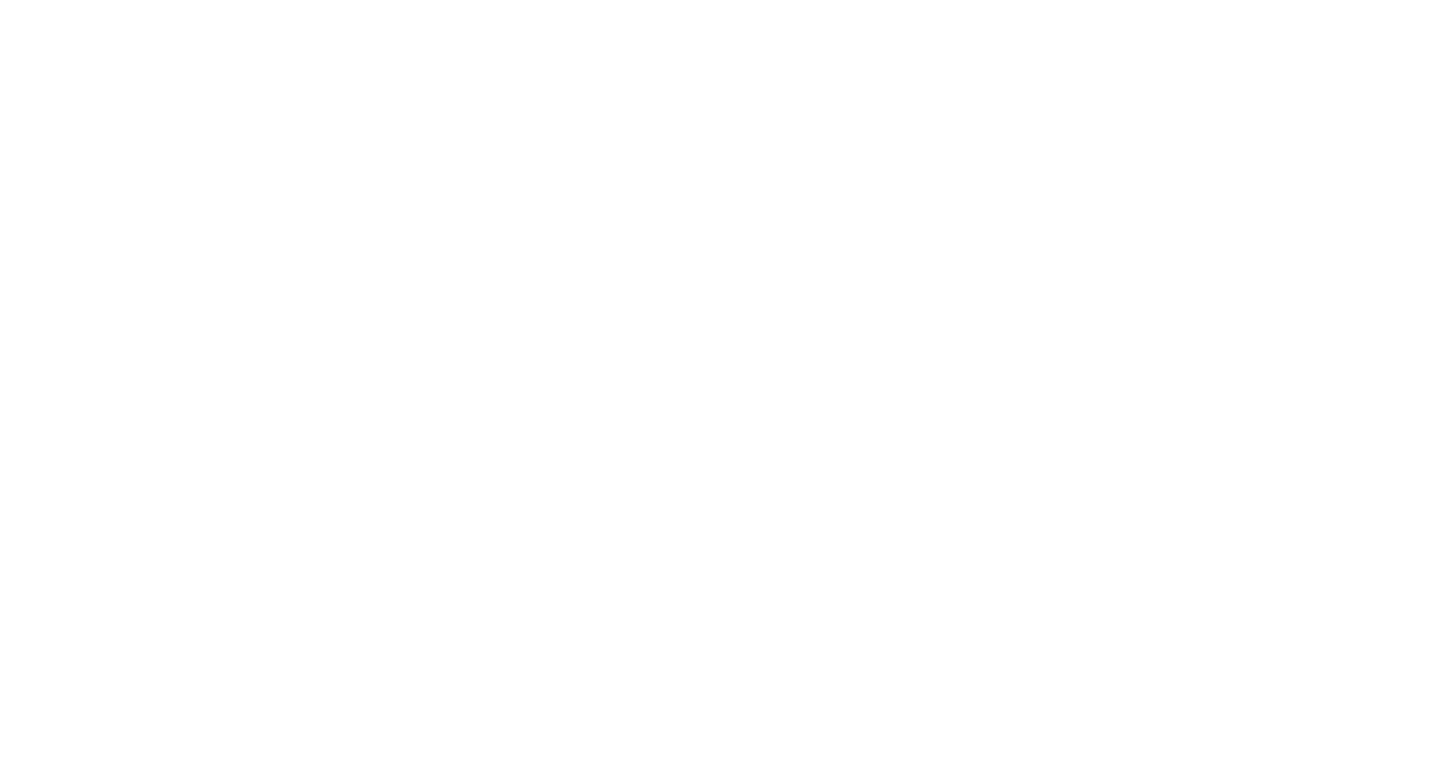 scroll, scrollTop: 0, scrollLeft: 0, axis: both 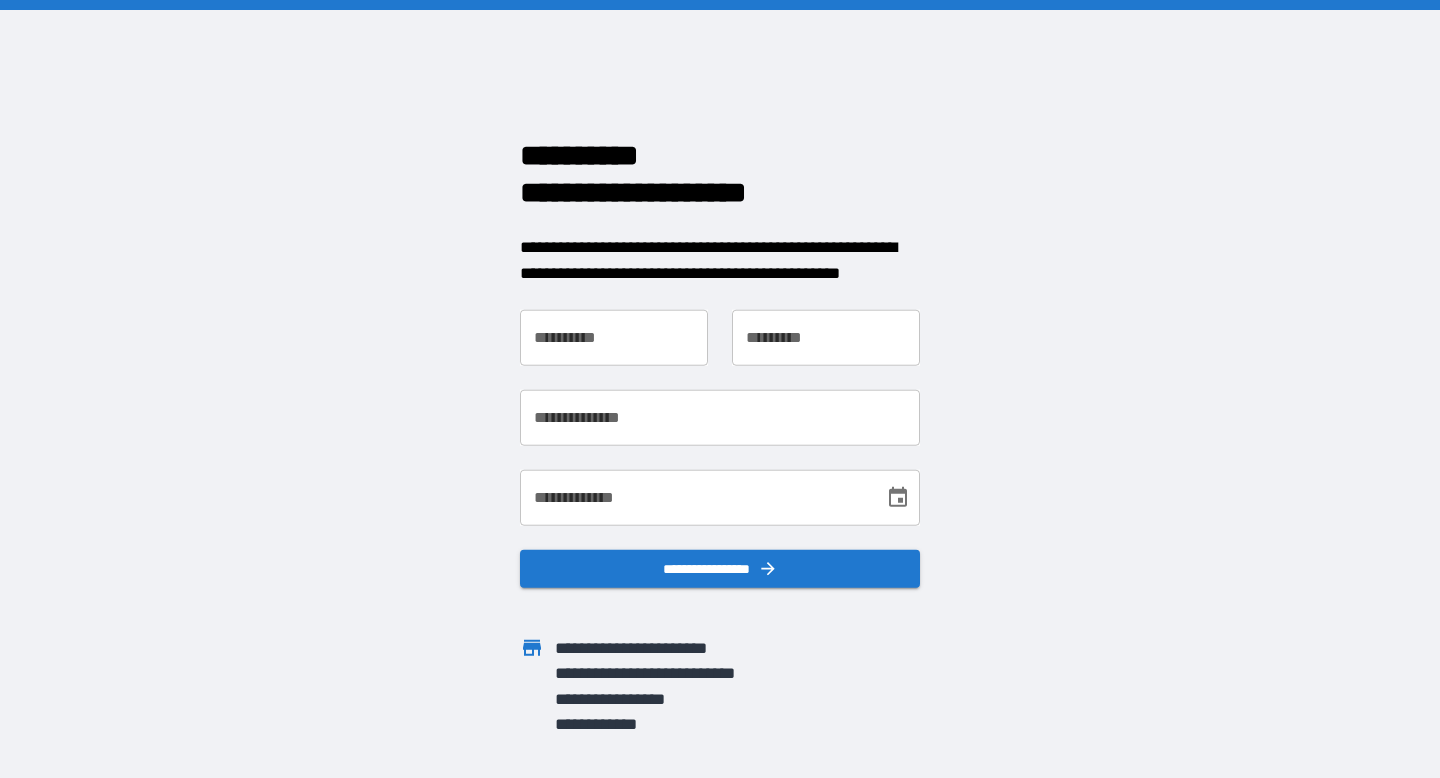 click on "**********" at bounding box center [614, 338] 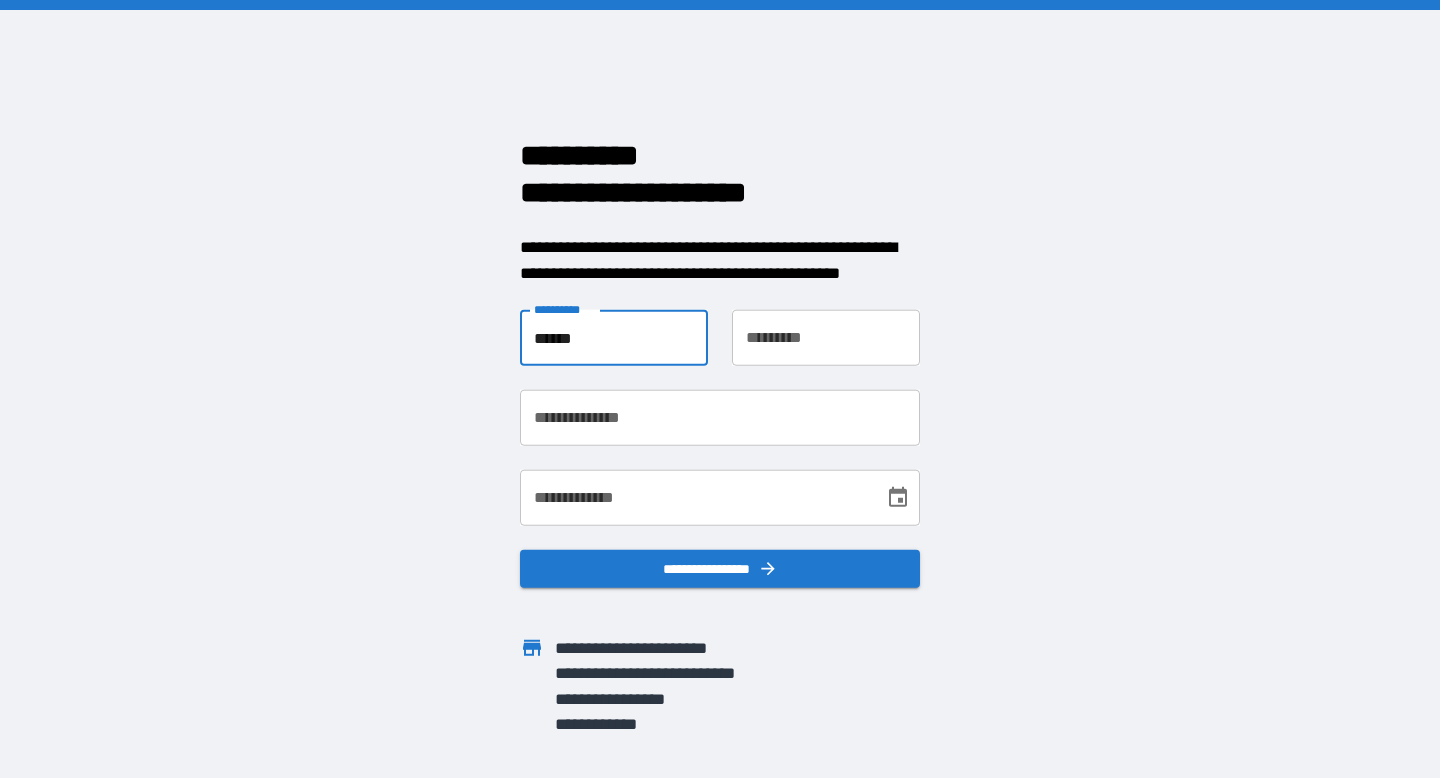 type on "******" 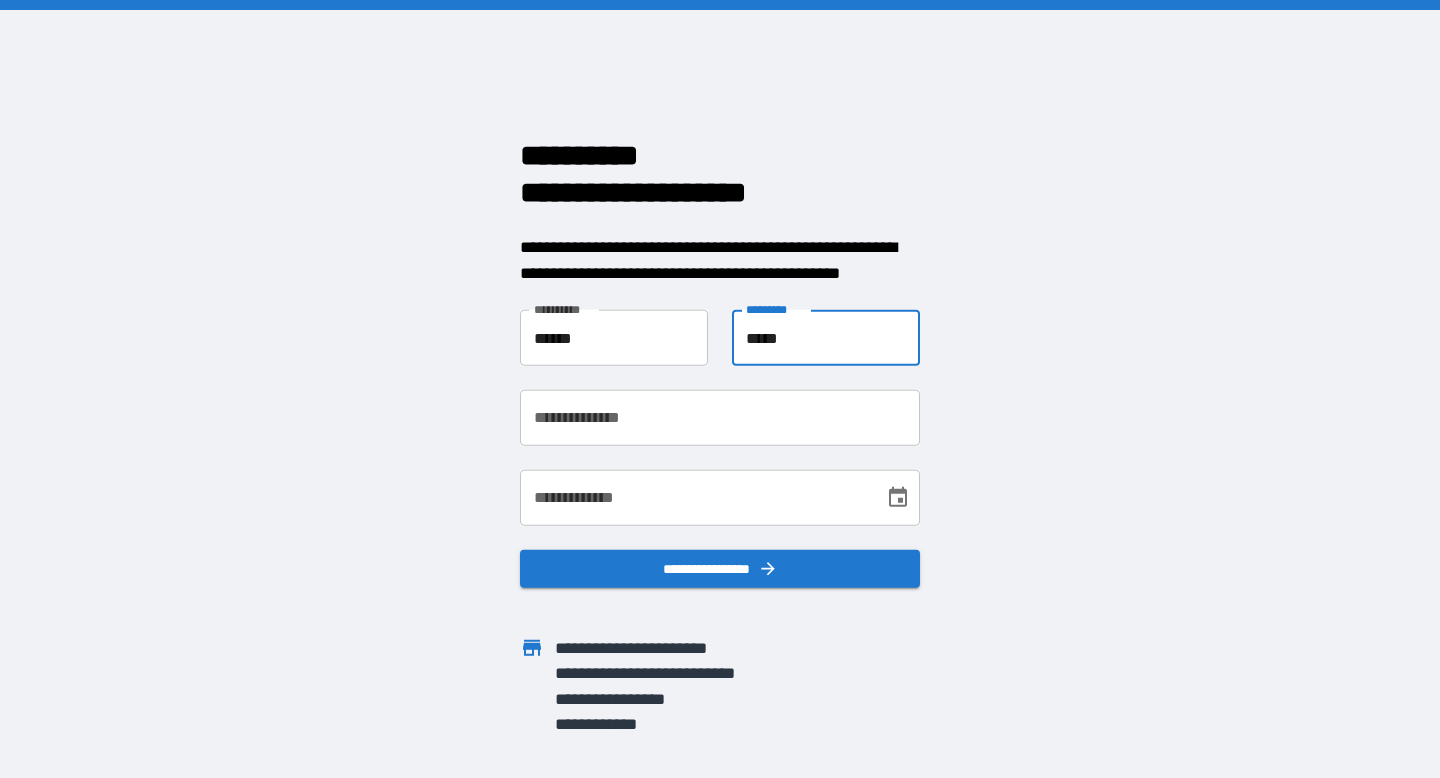 type on "*****" 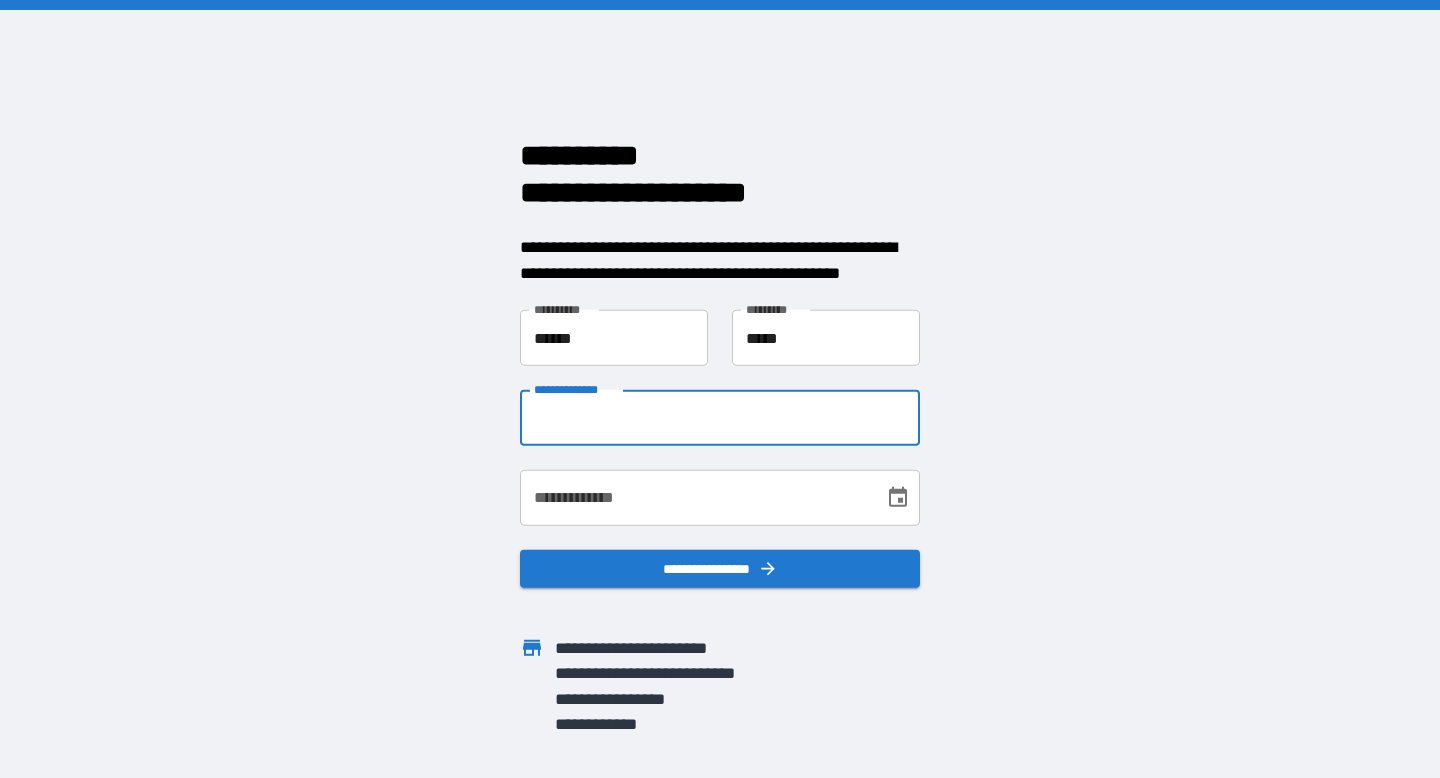 click on "**********" at bounding box center [720, 418] 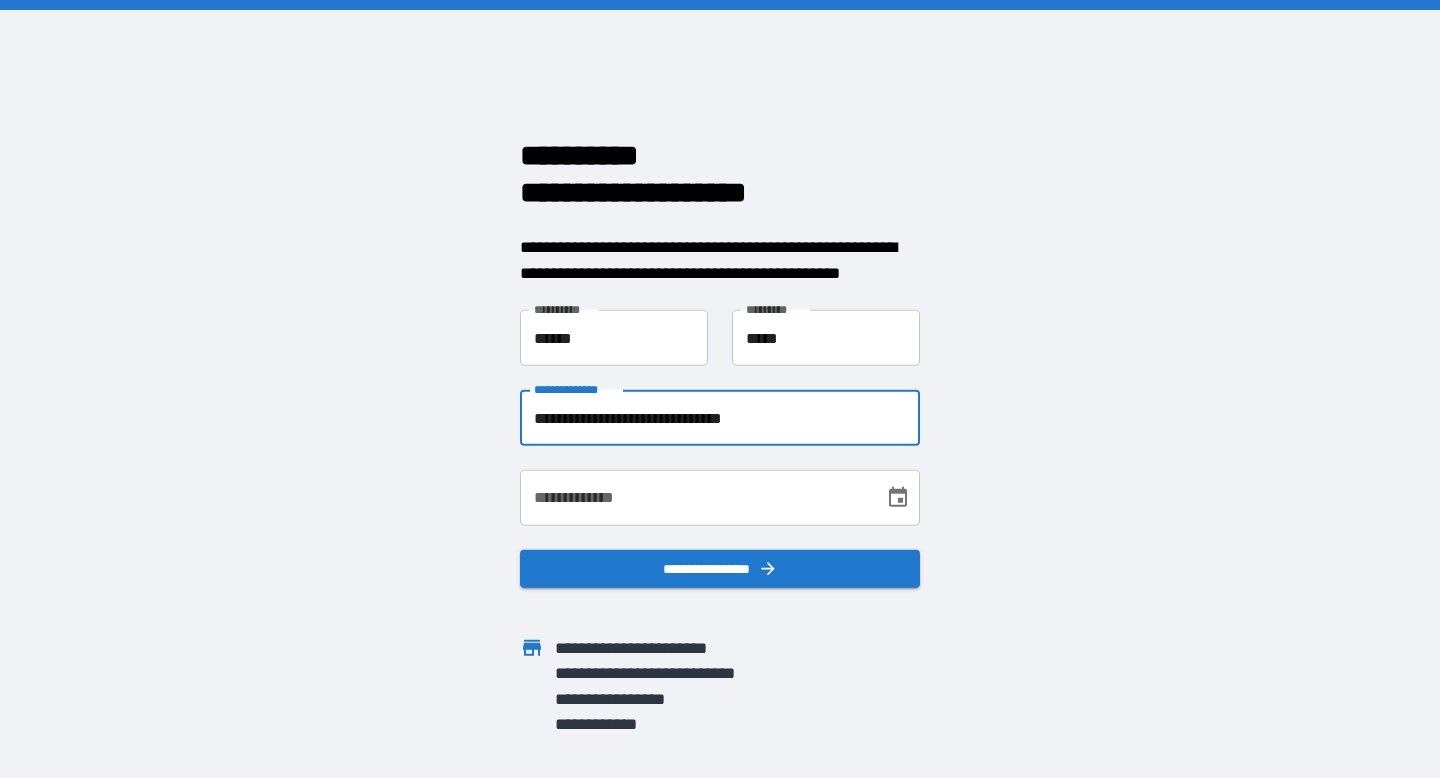 type on "**********" 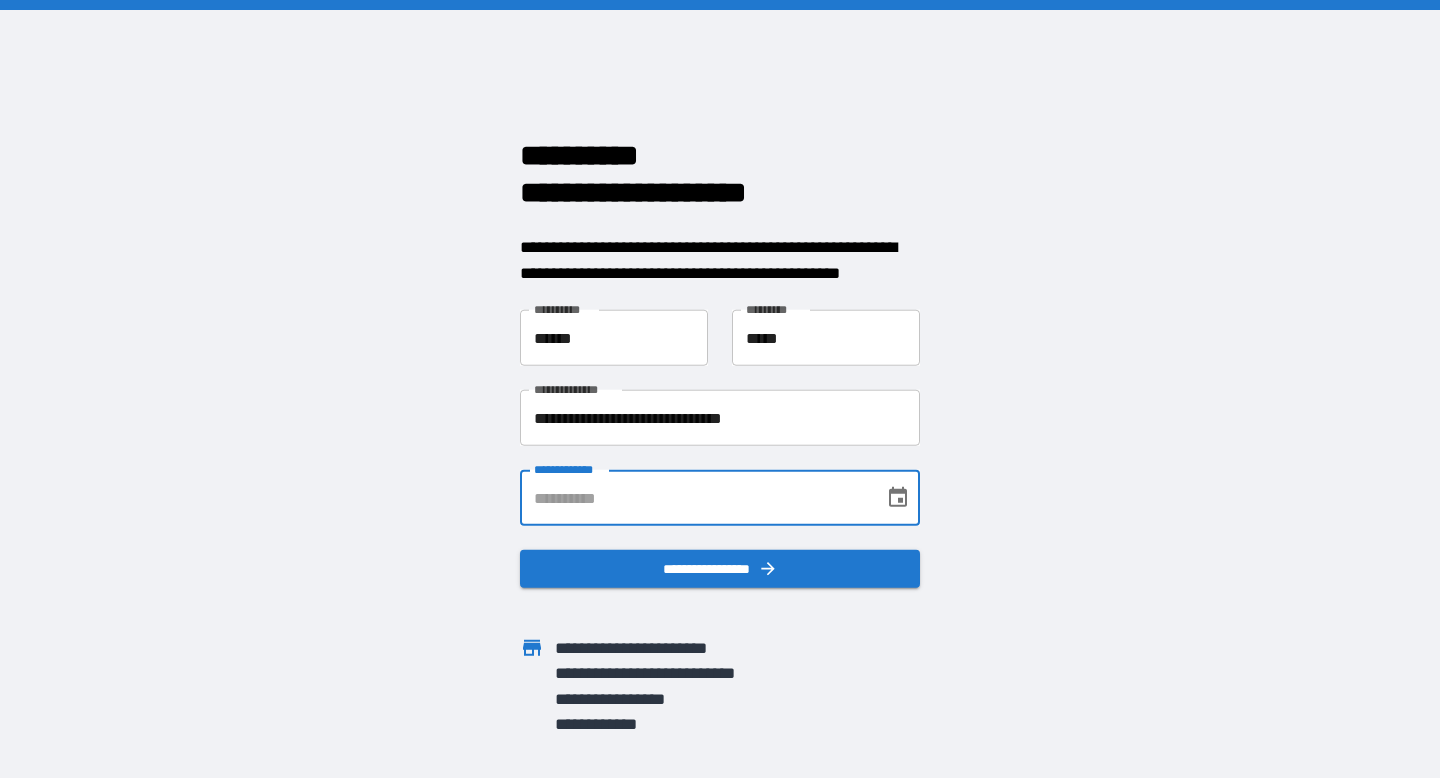 click on "**********" at bounding box center [695, 498] 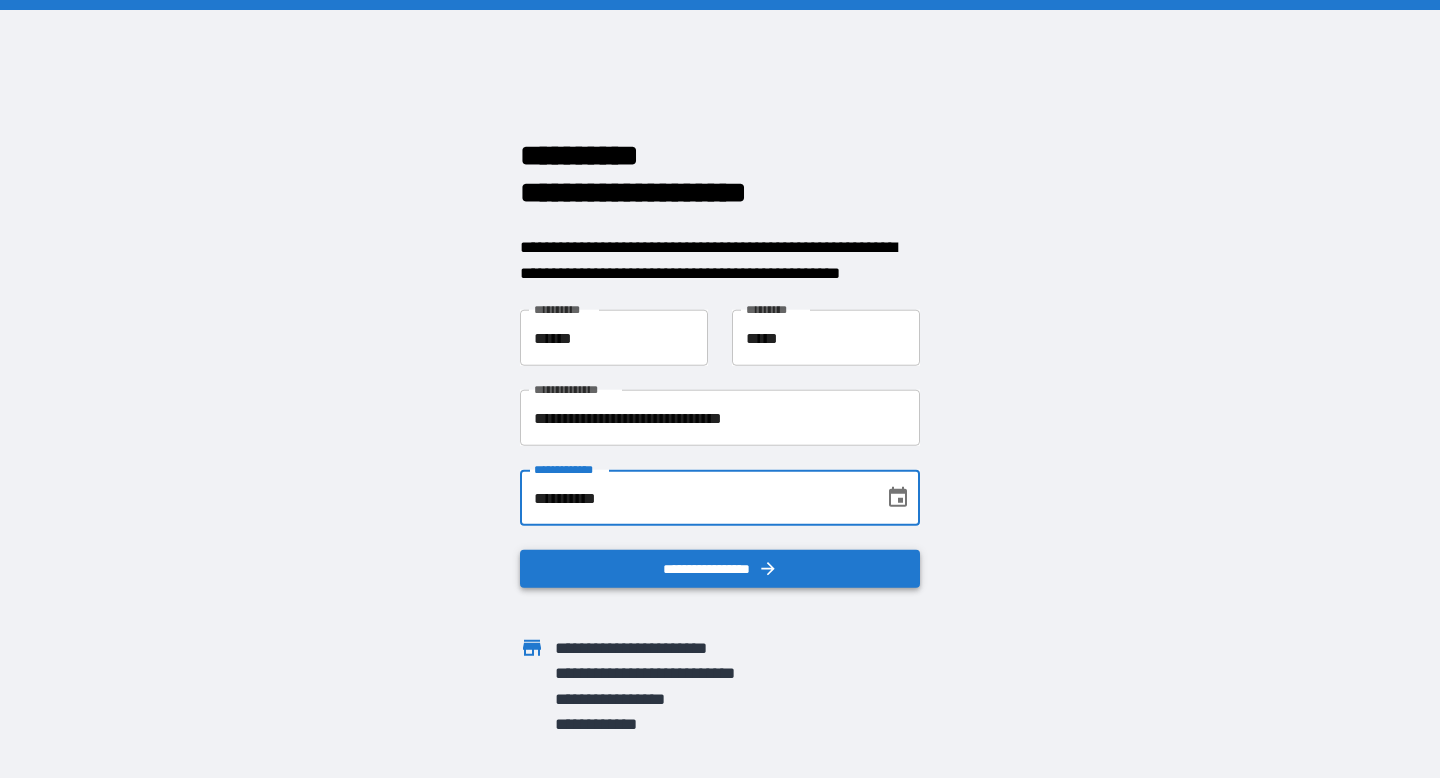 type on "**********" 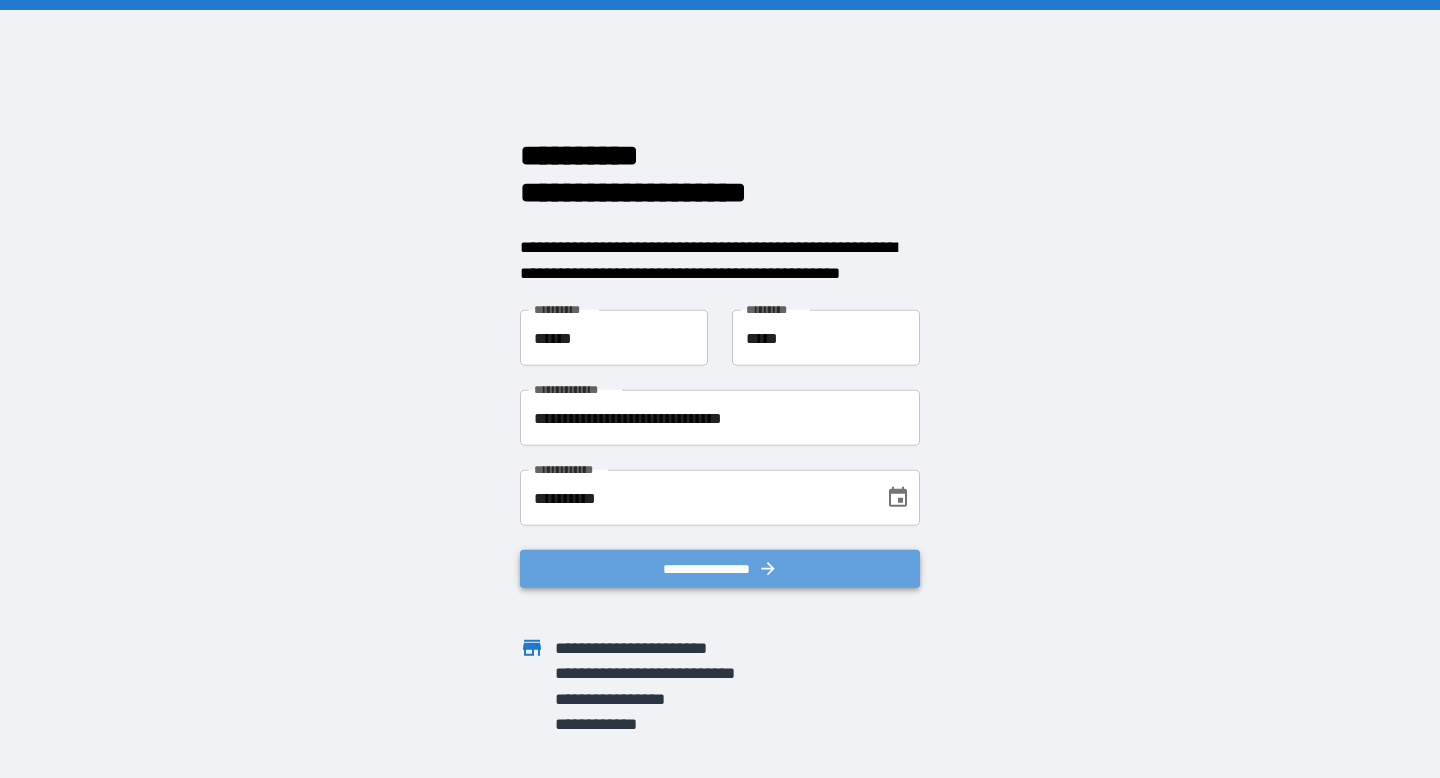 click on "**********" at bounding box center (720, 569) 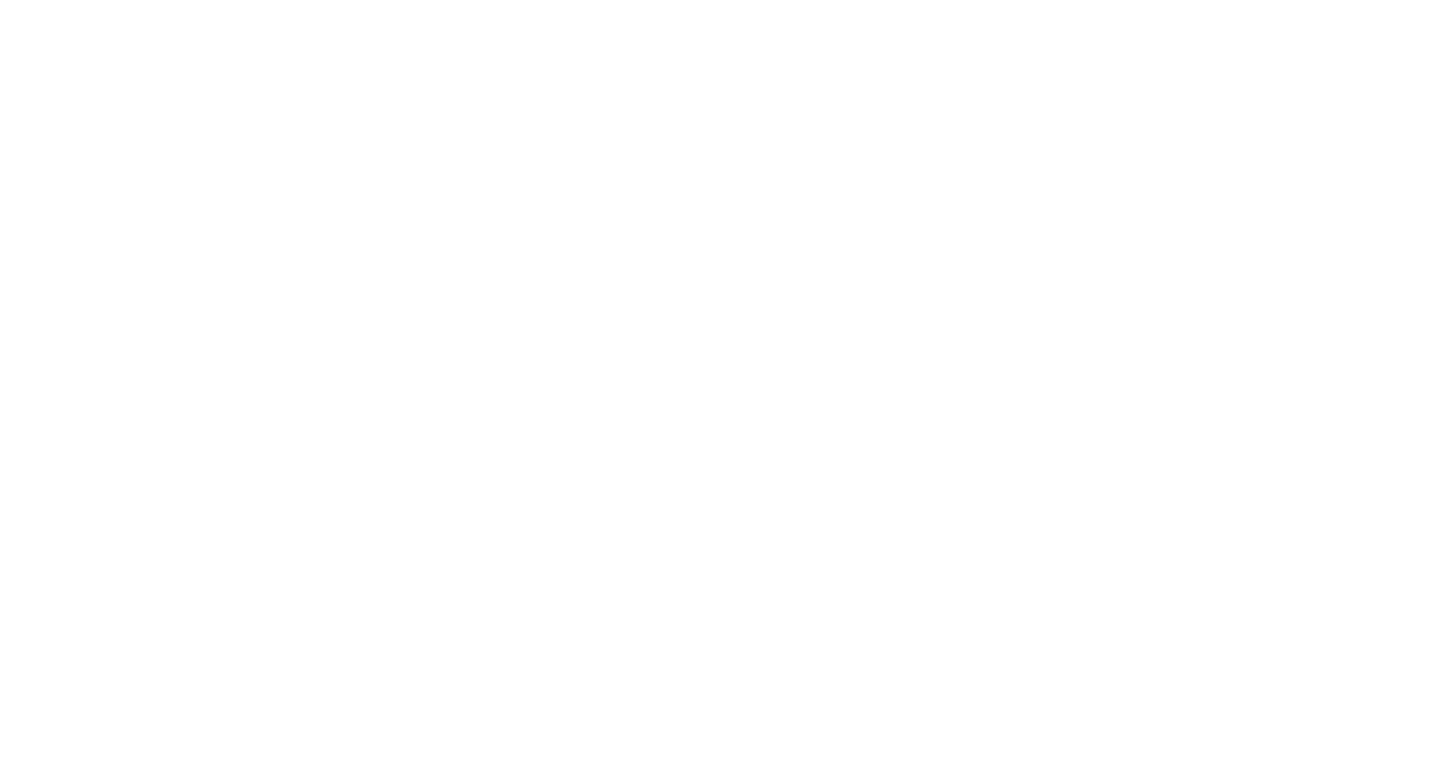 scroll, scrollTop: 0, scrollLeft: 0, axis: both 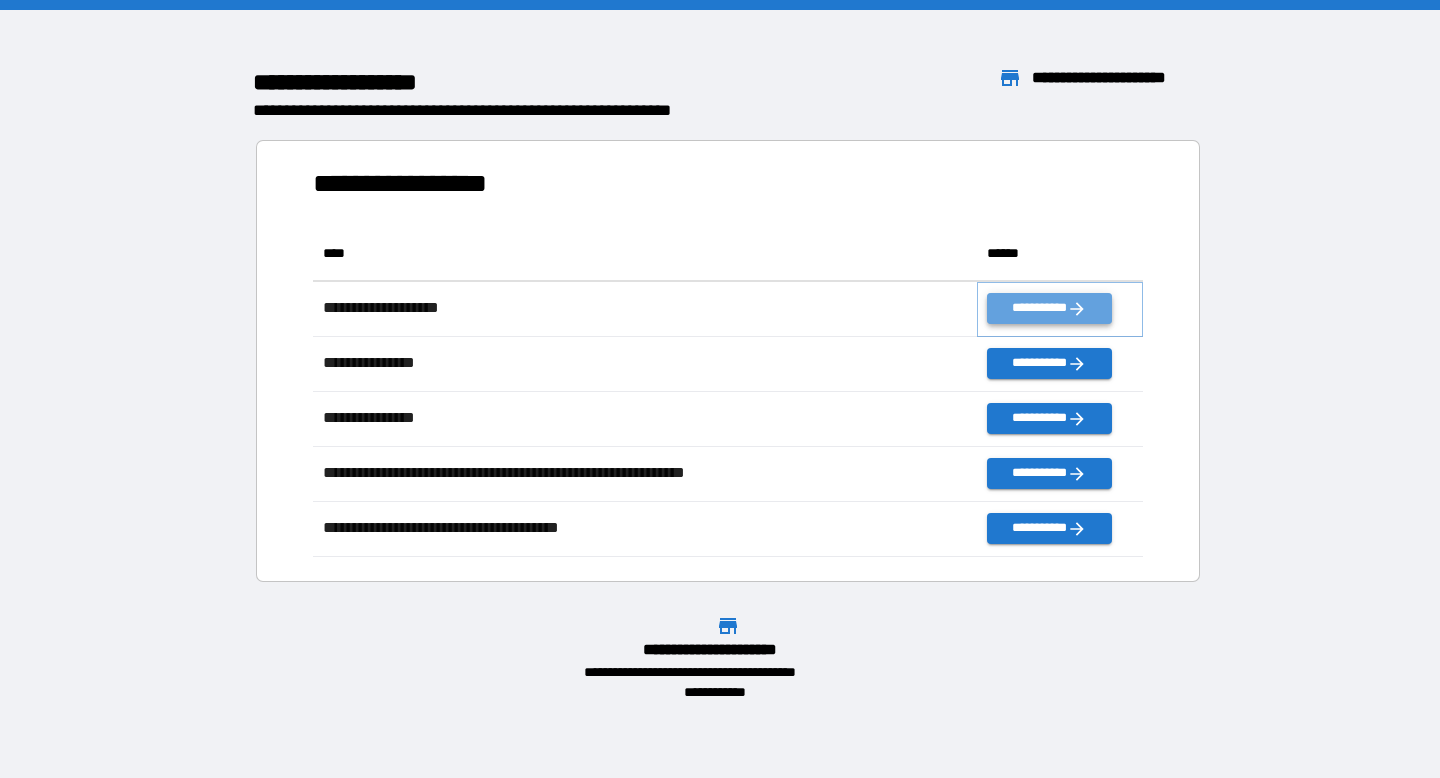 click on "**********" at bounding box center [1049, 308] 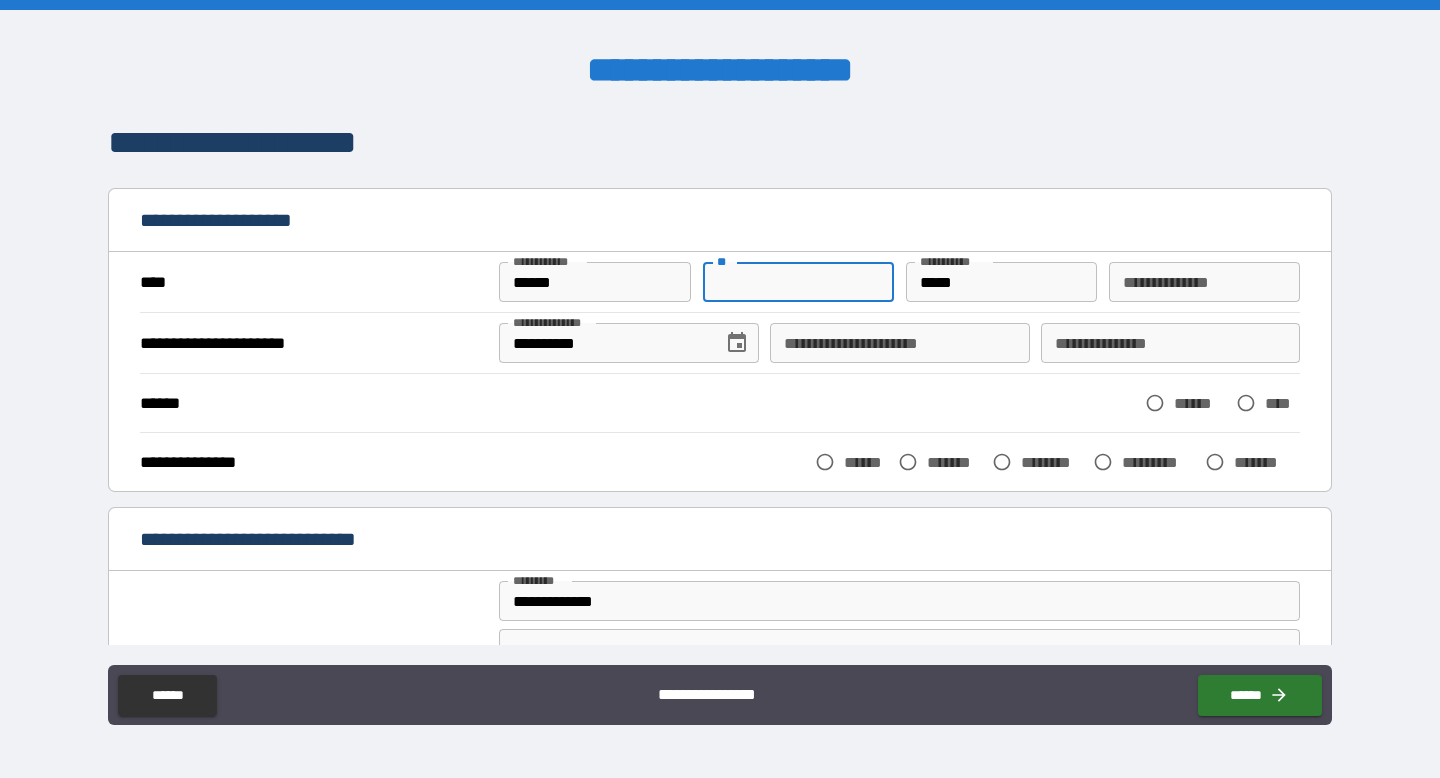 click on "**" at bounding box center [799, 282] 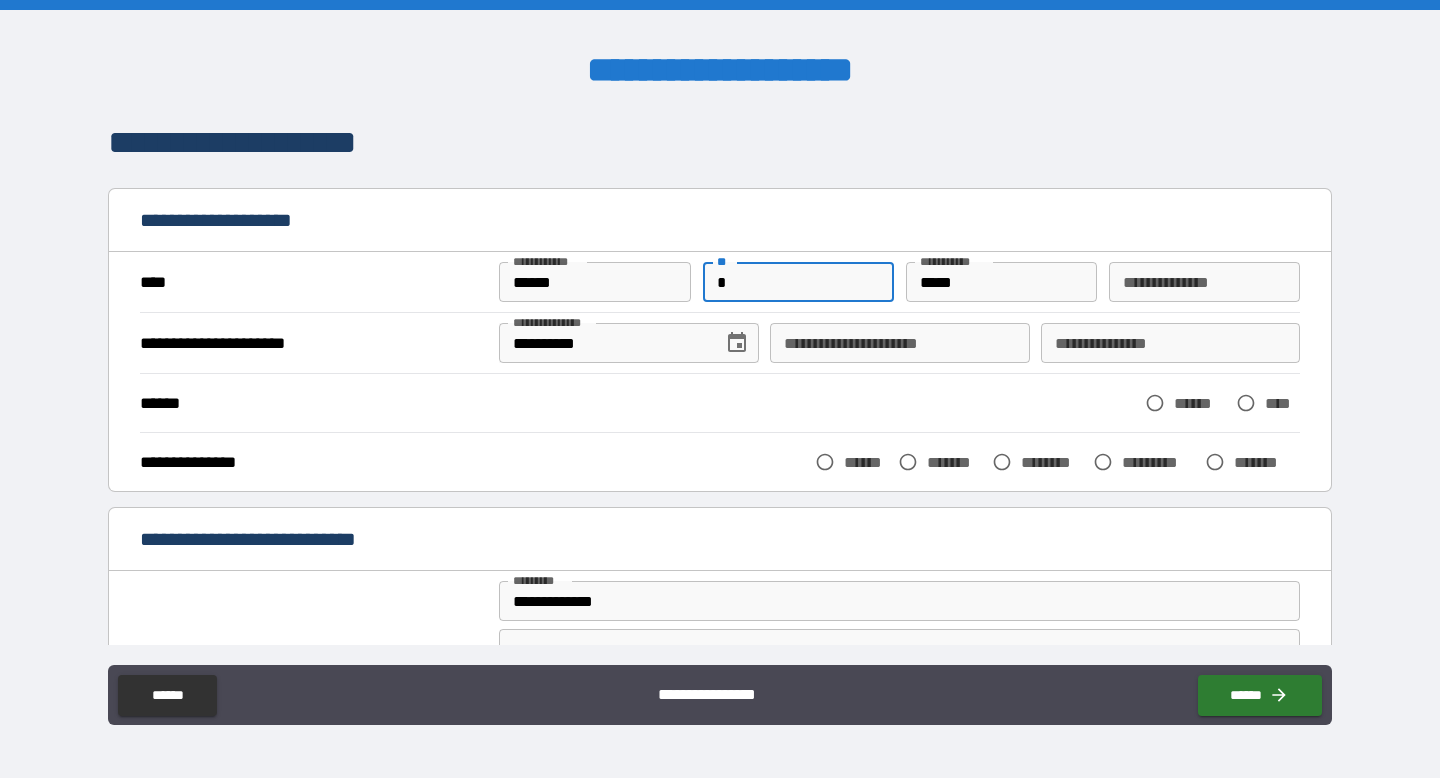 type on "*" 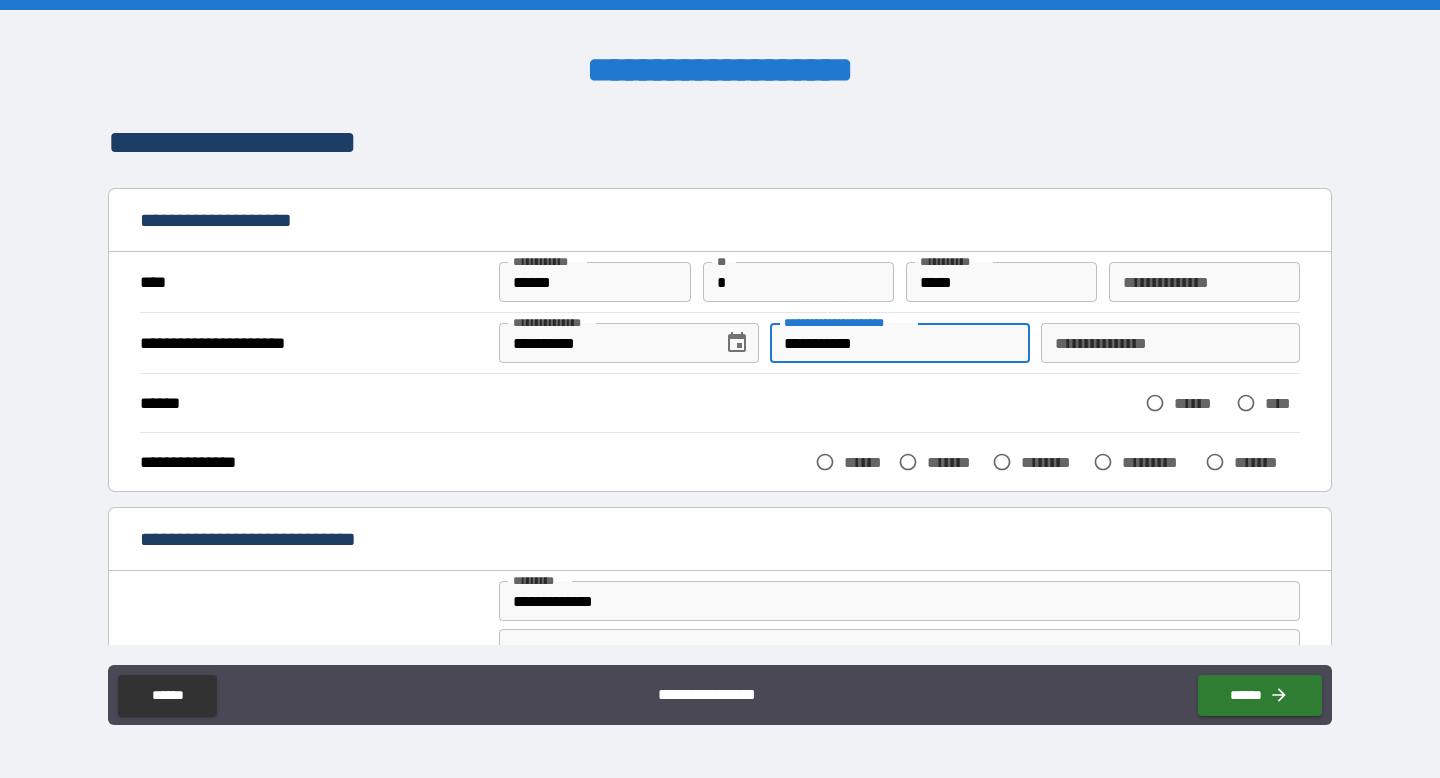 type on "**********" 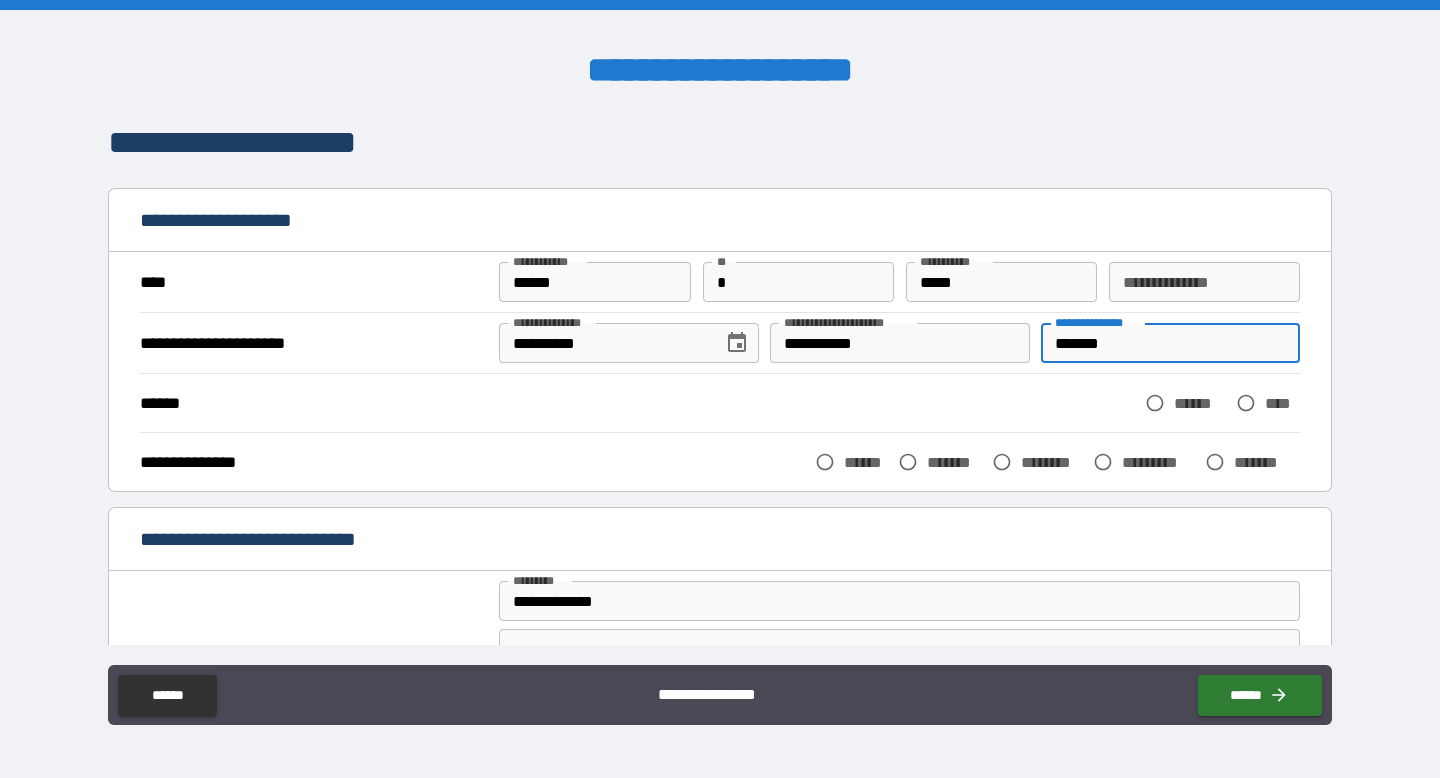 type on "*******" 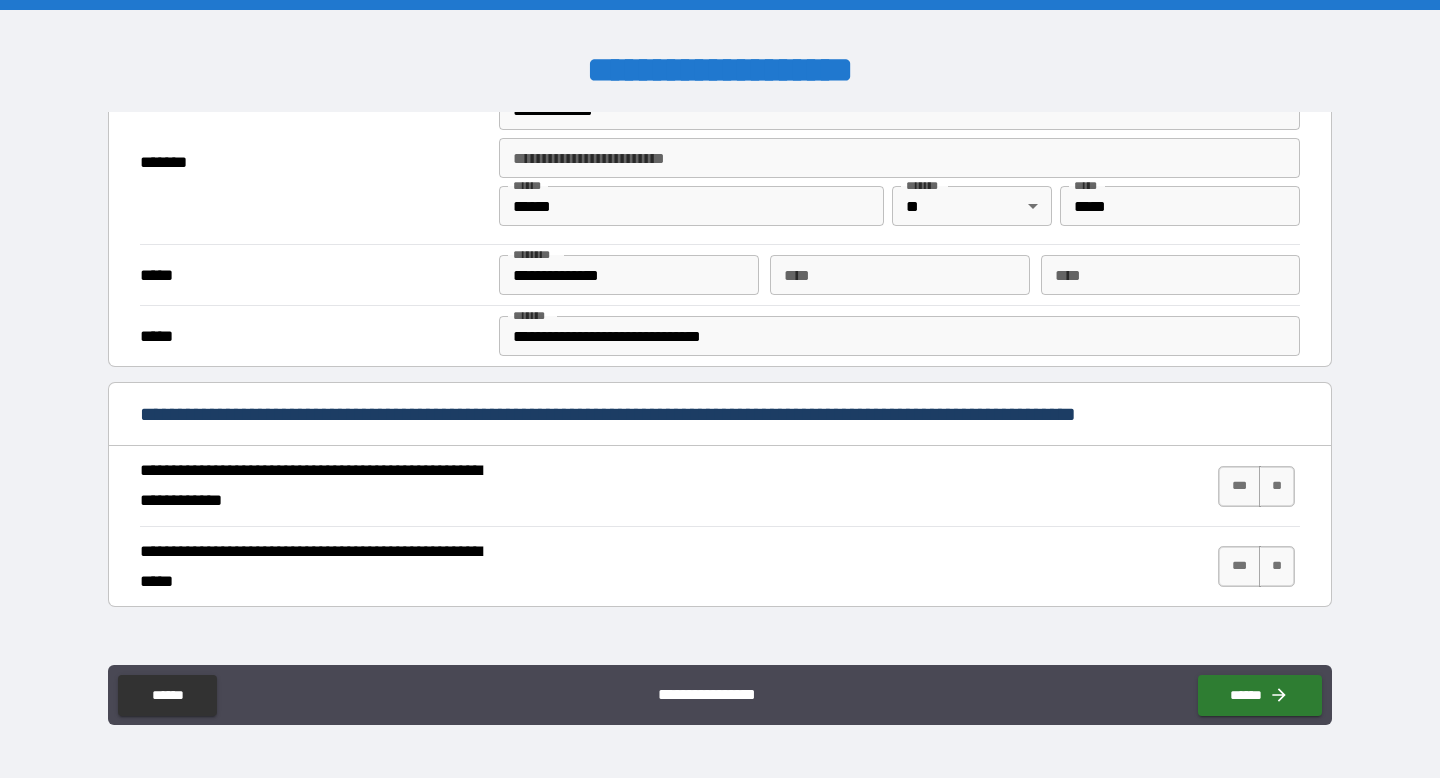 scroll, scrollTop: 497, scrollLeft: 0, axis: vertical 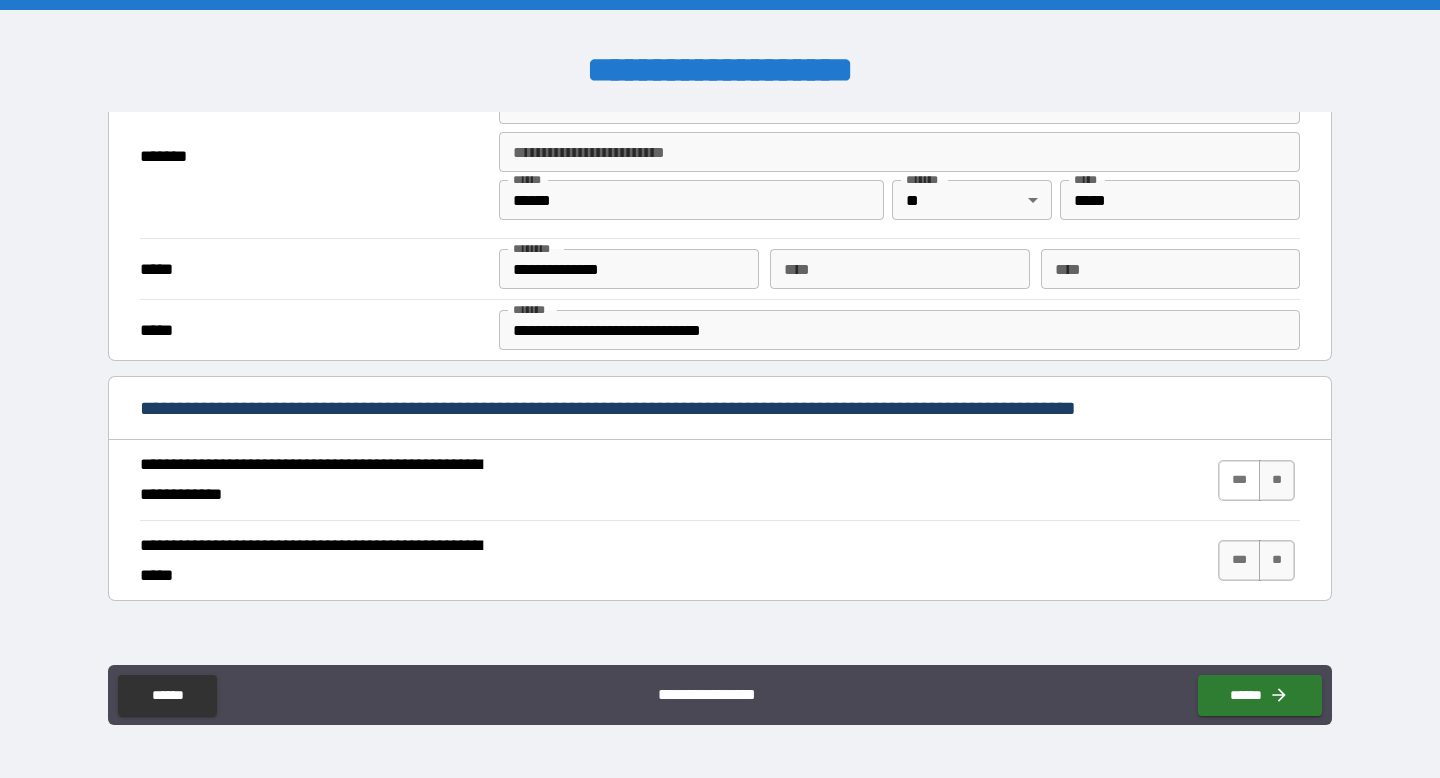 click on "***" at bounding box center (1239, 480) 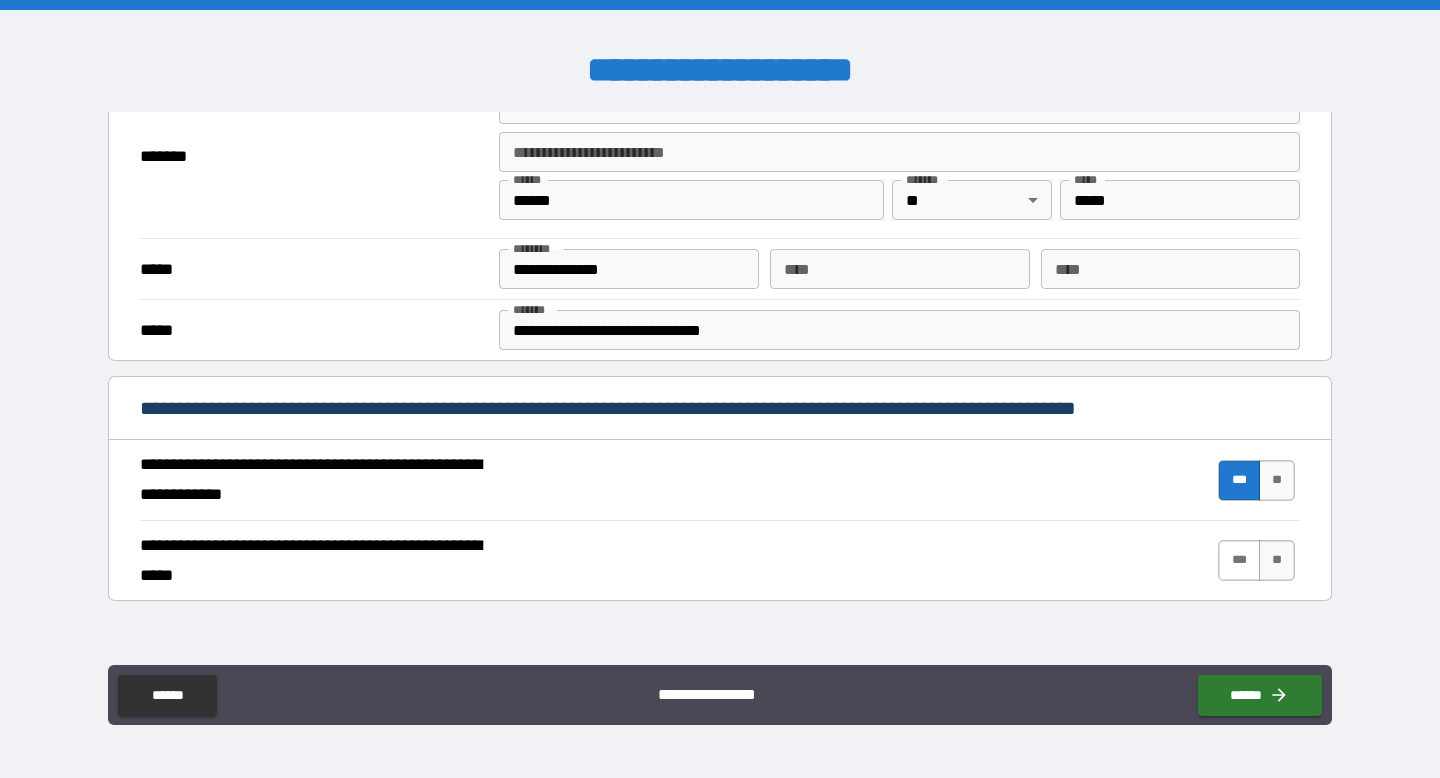 click on "***" at bounding box center [1239, 560] 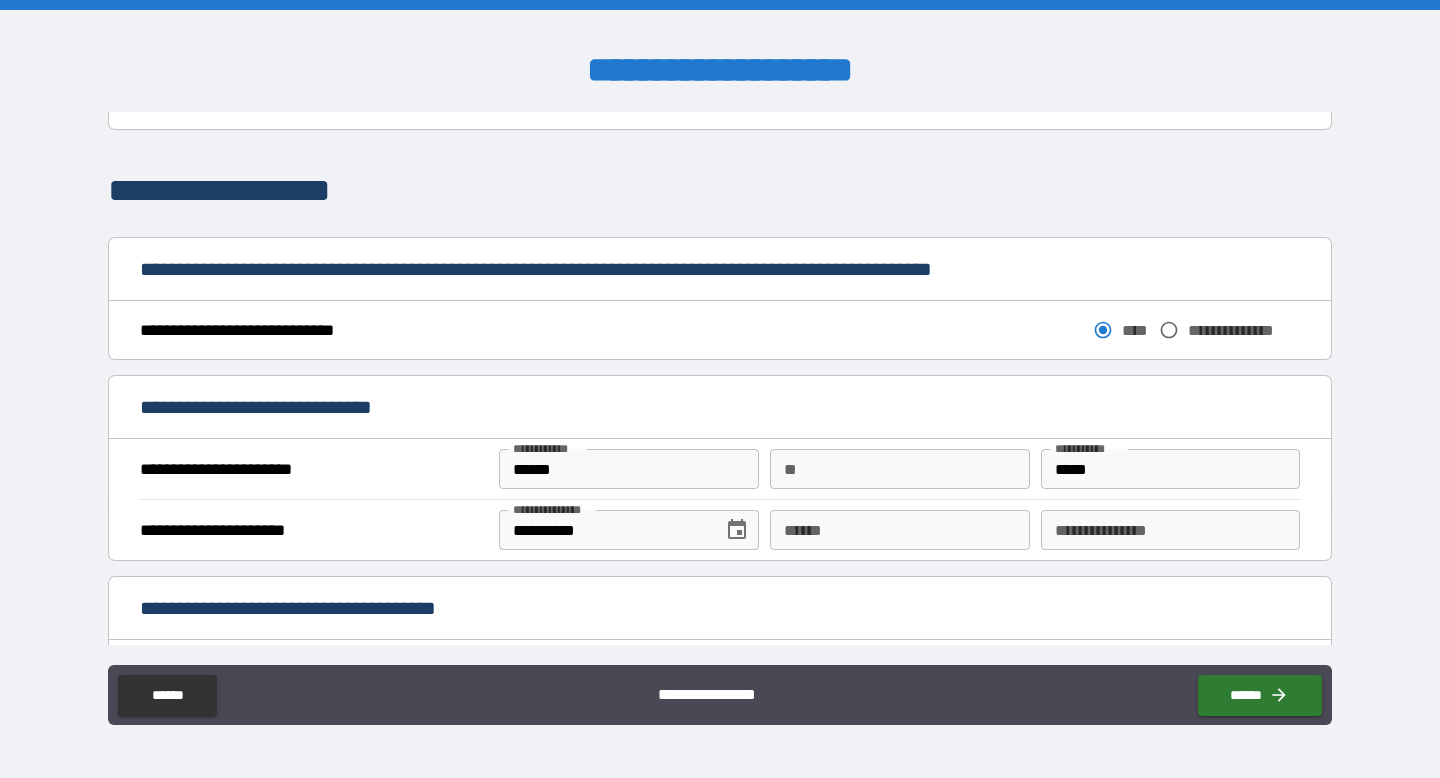 scroll, scrollTop: 969, scrollLeft: 0, axis: vertical 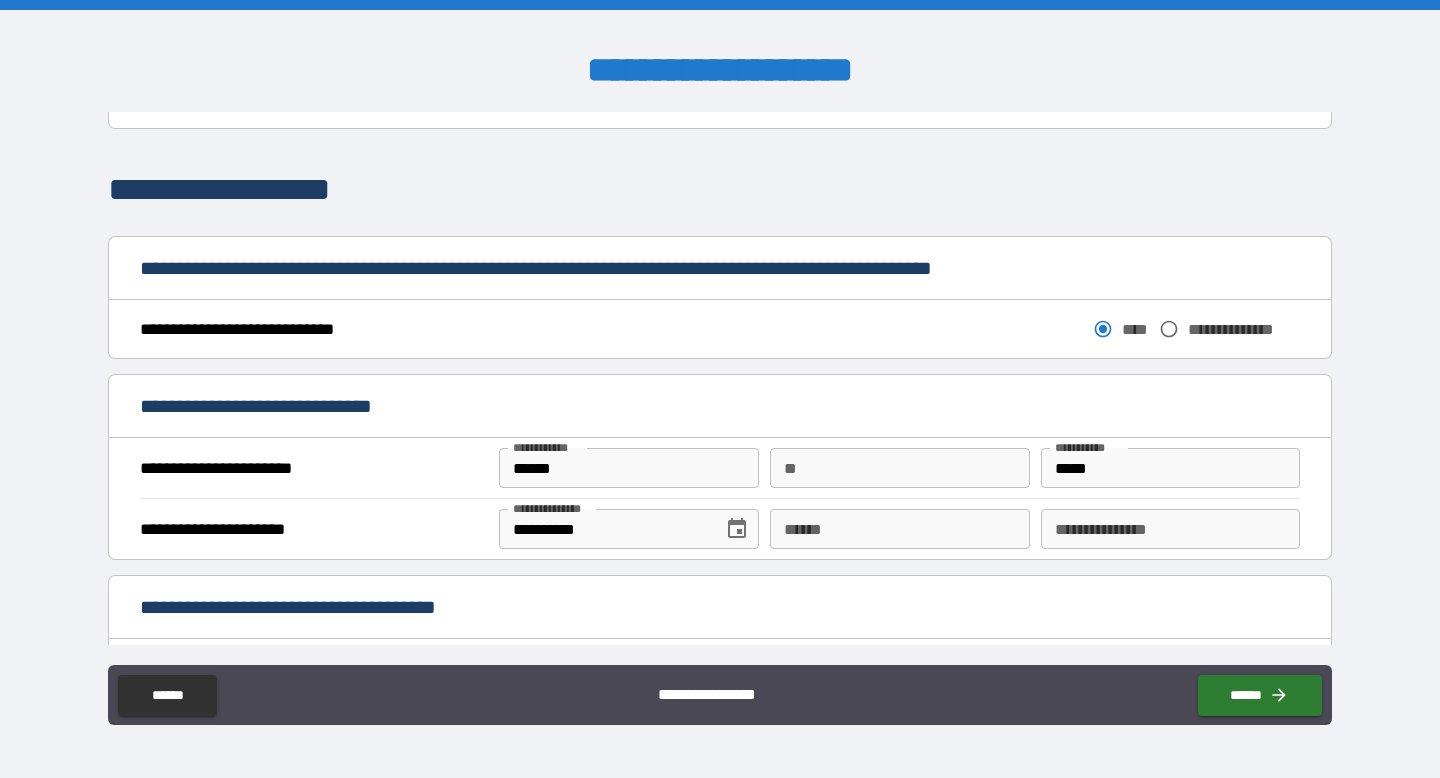 click on "**********" at bounding box center (720, 468) 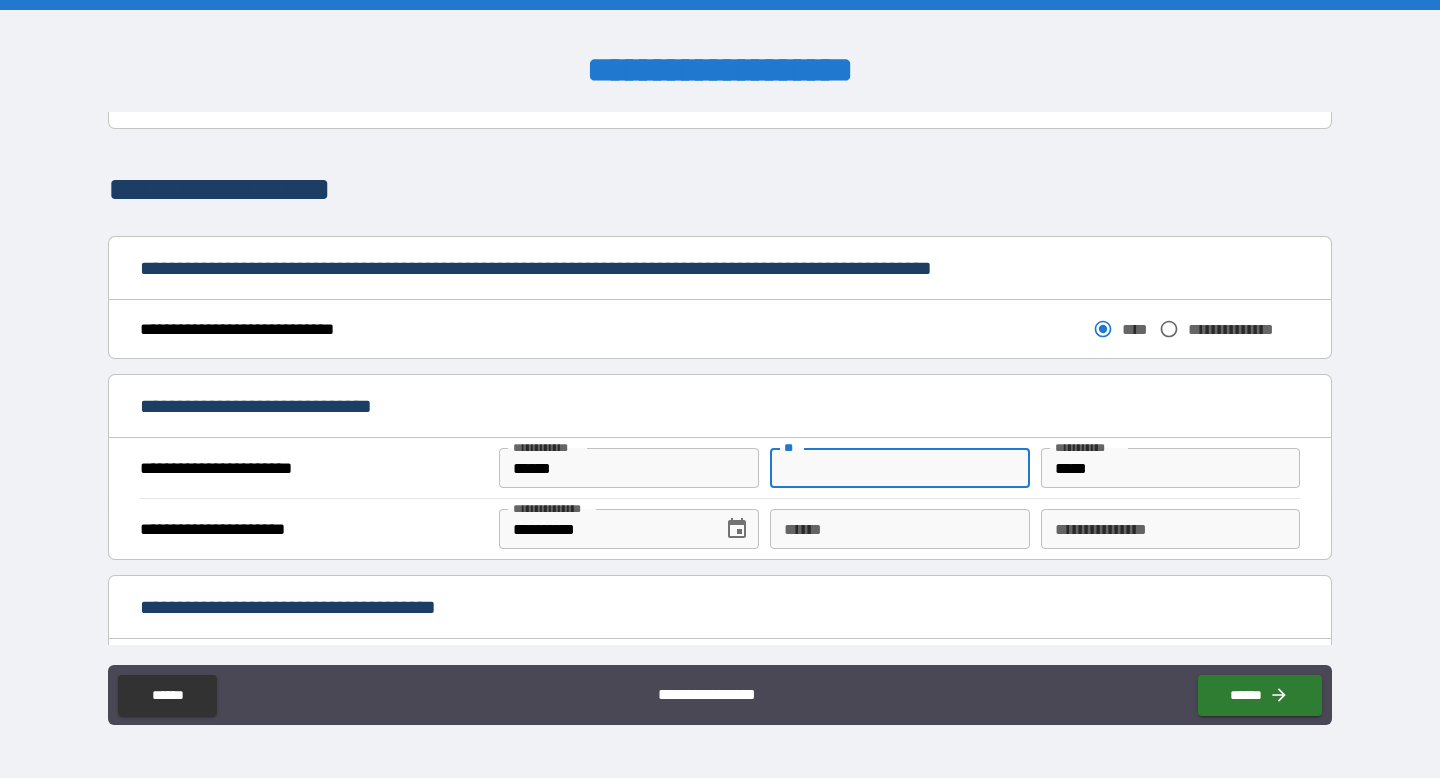 click on "**" at bounding box center (899, 468) 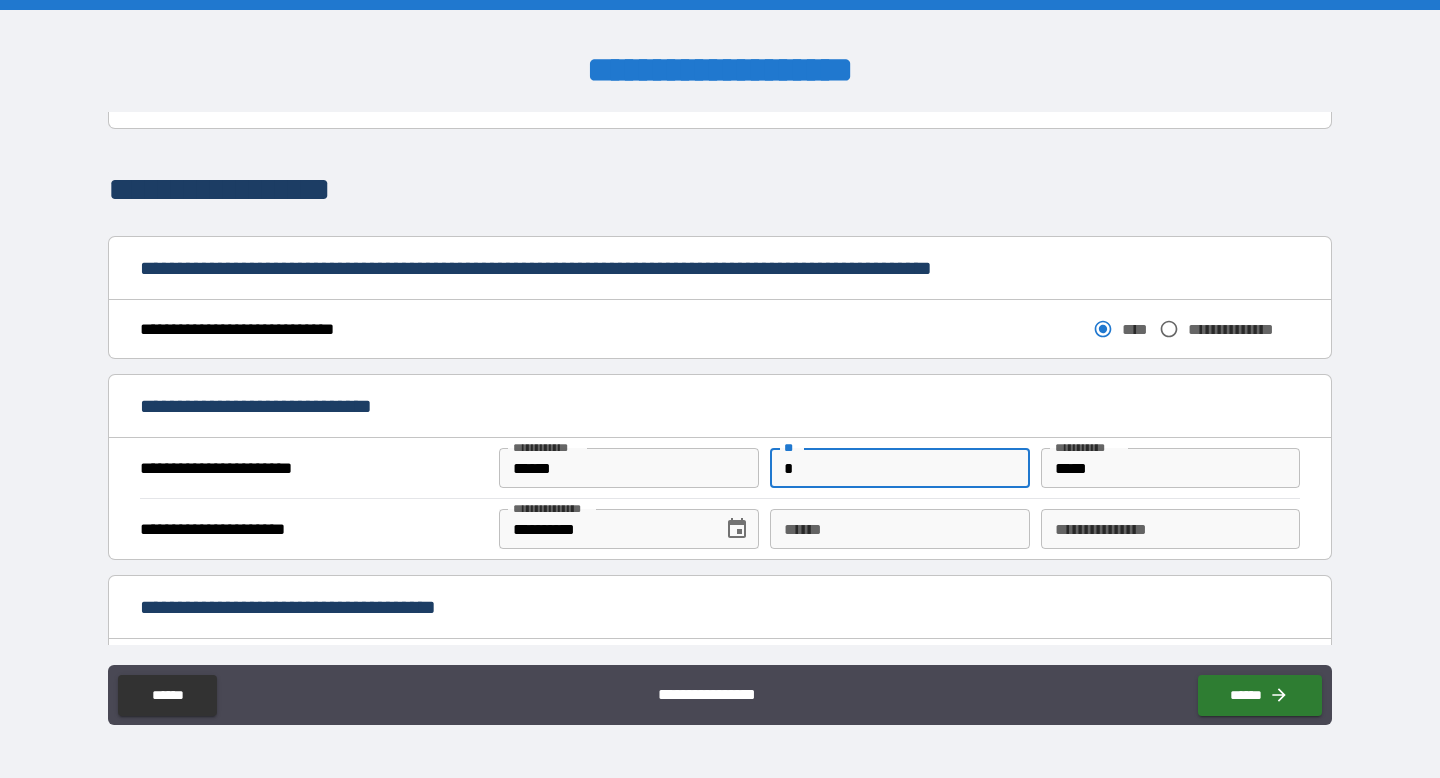 type on "*" 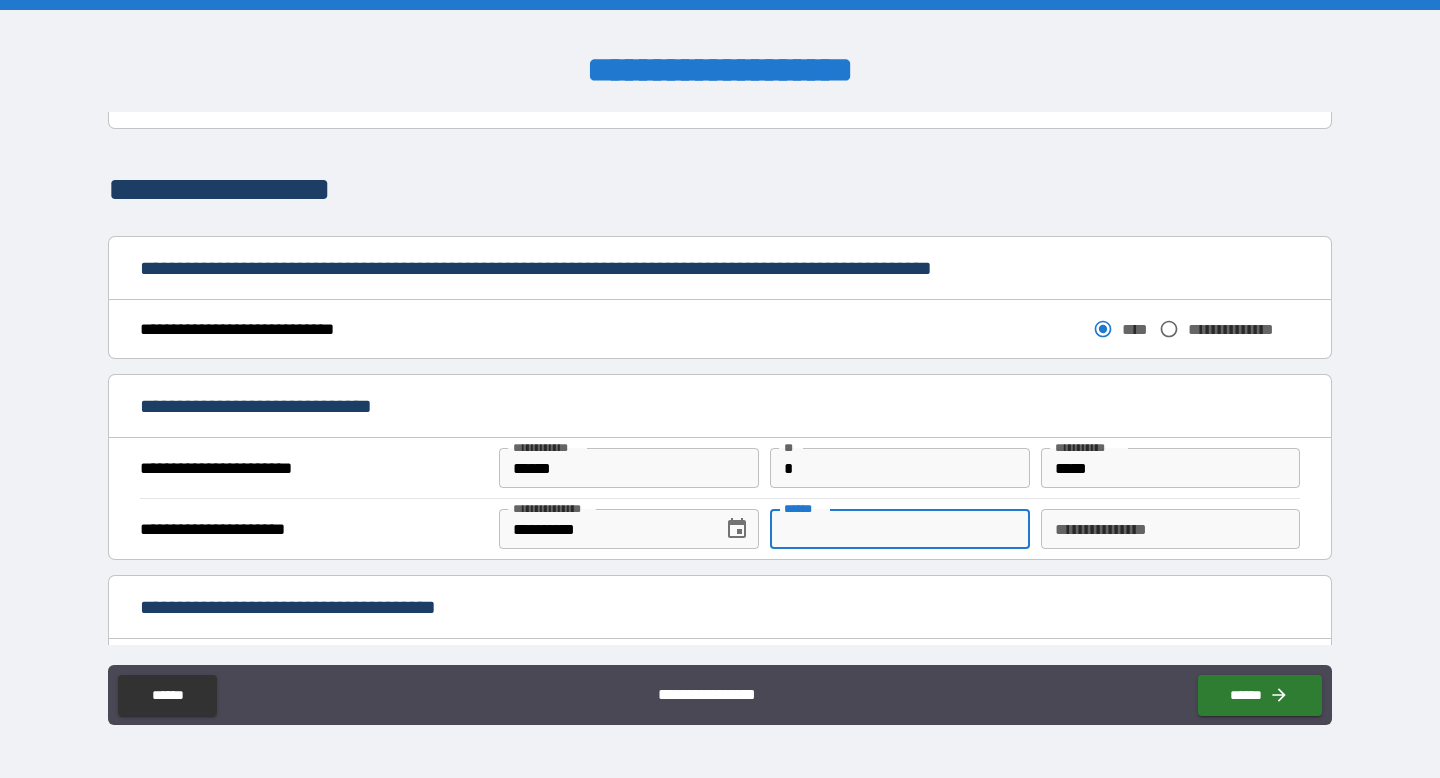 click on "****   *" at bounding box center [899, 529] 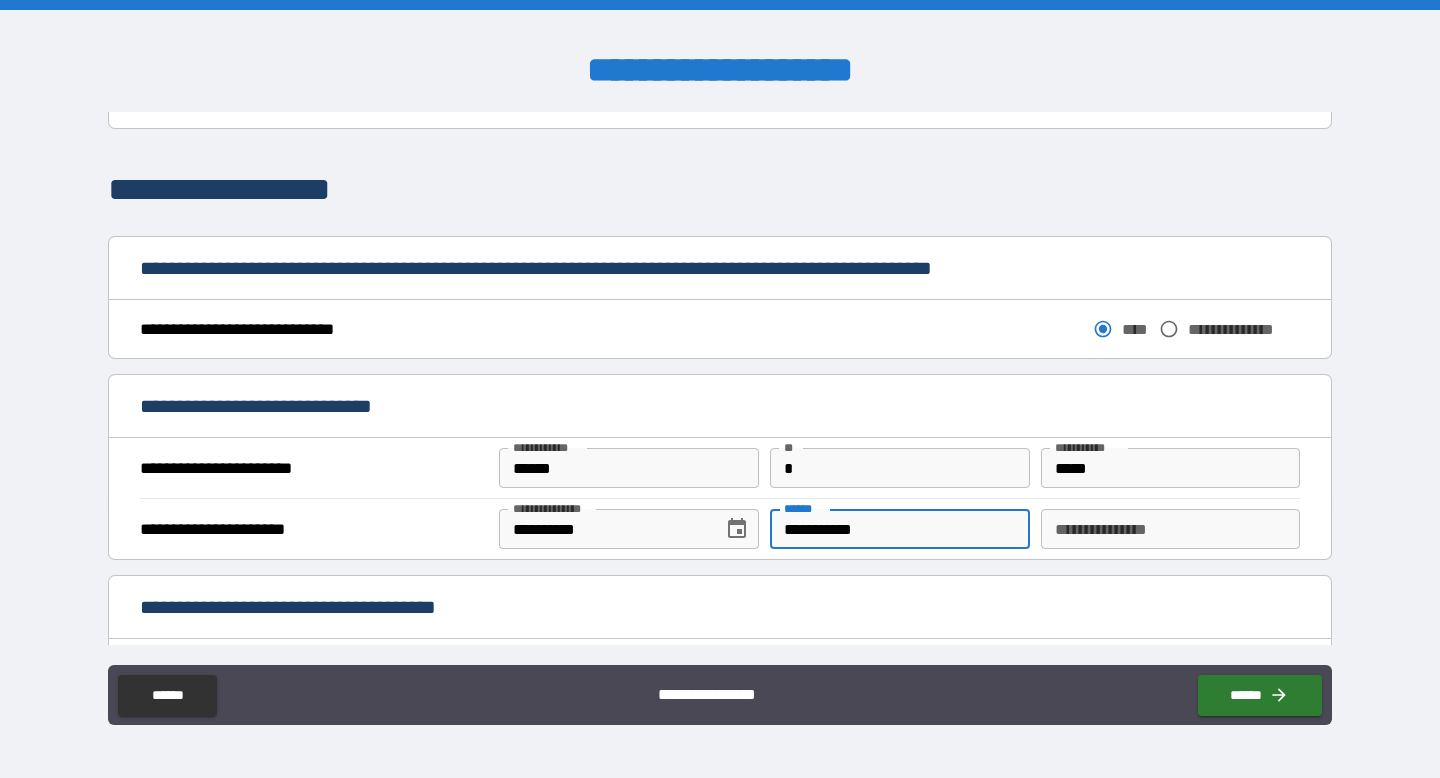 type on "**********" 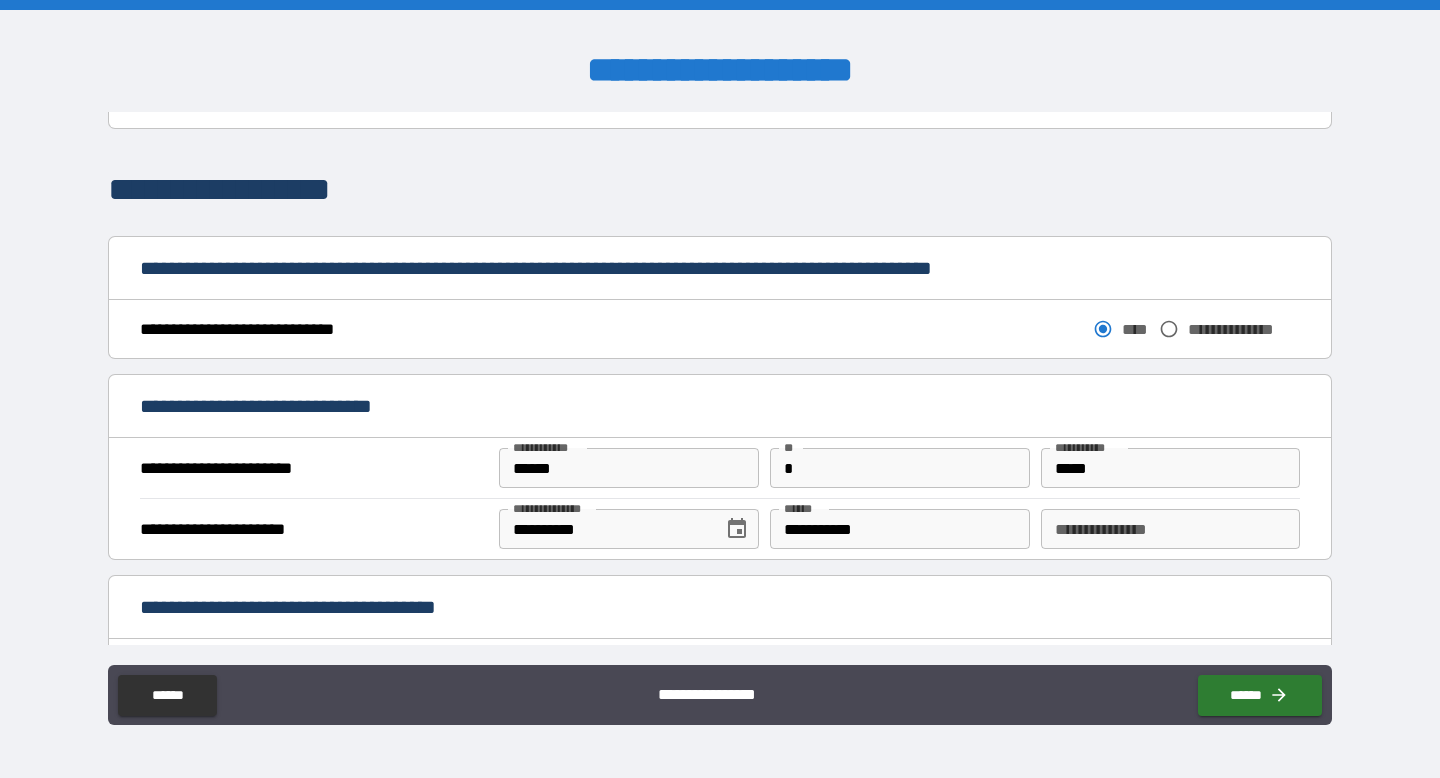 click on "**********" at bounding box center (720, 528) 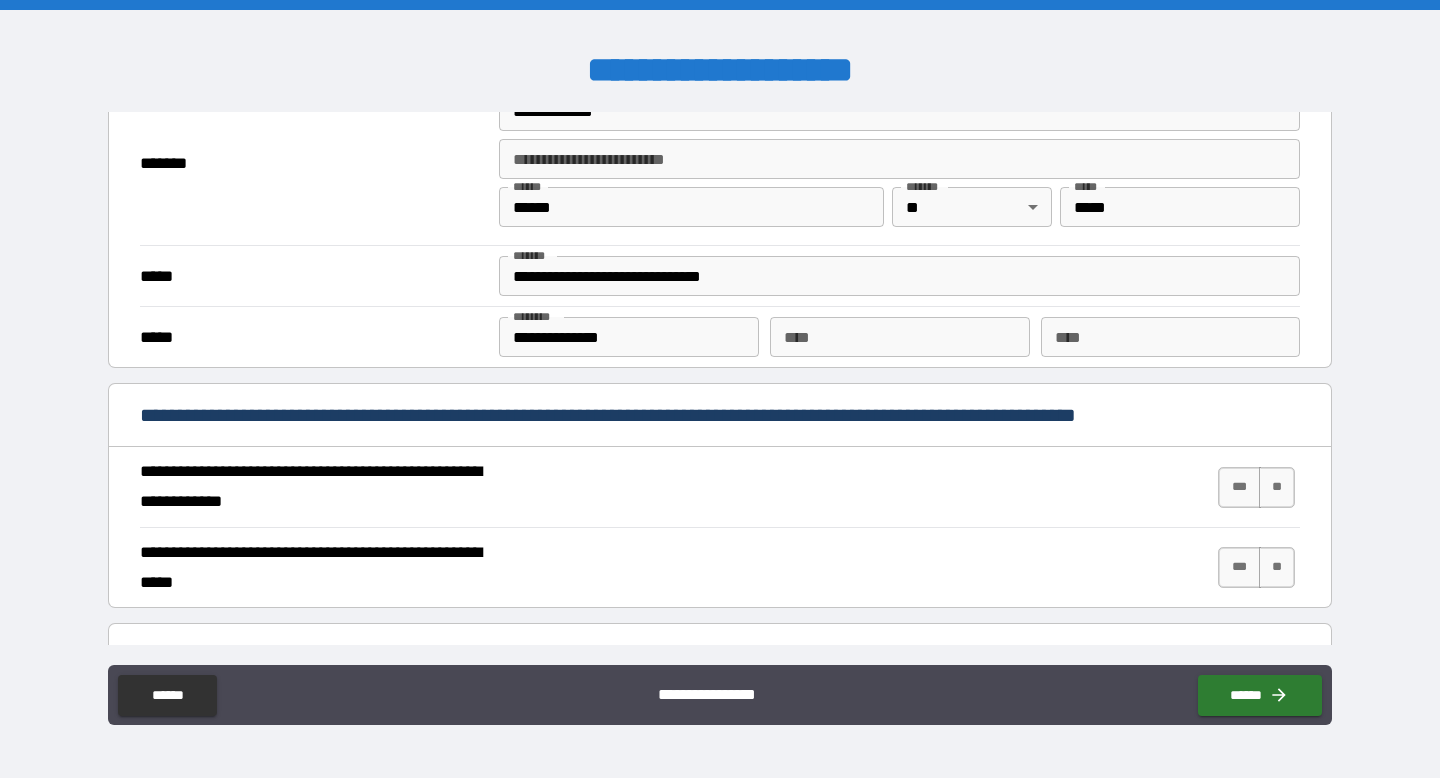scroll, scrollTop: 1528, scrollLeft: 0, axis: vertical 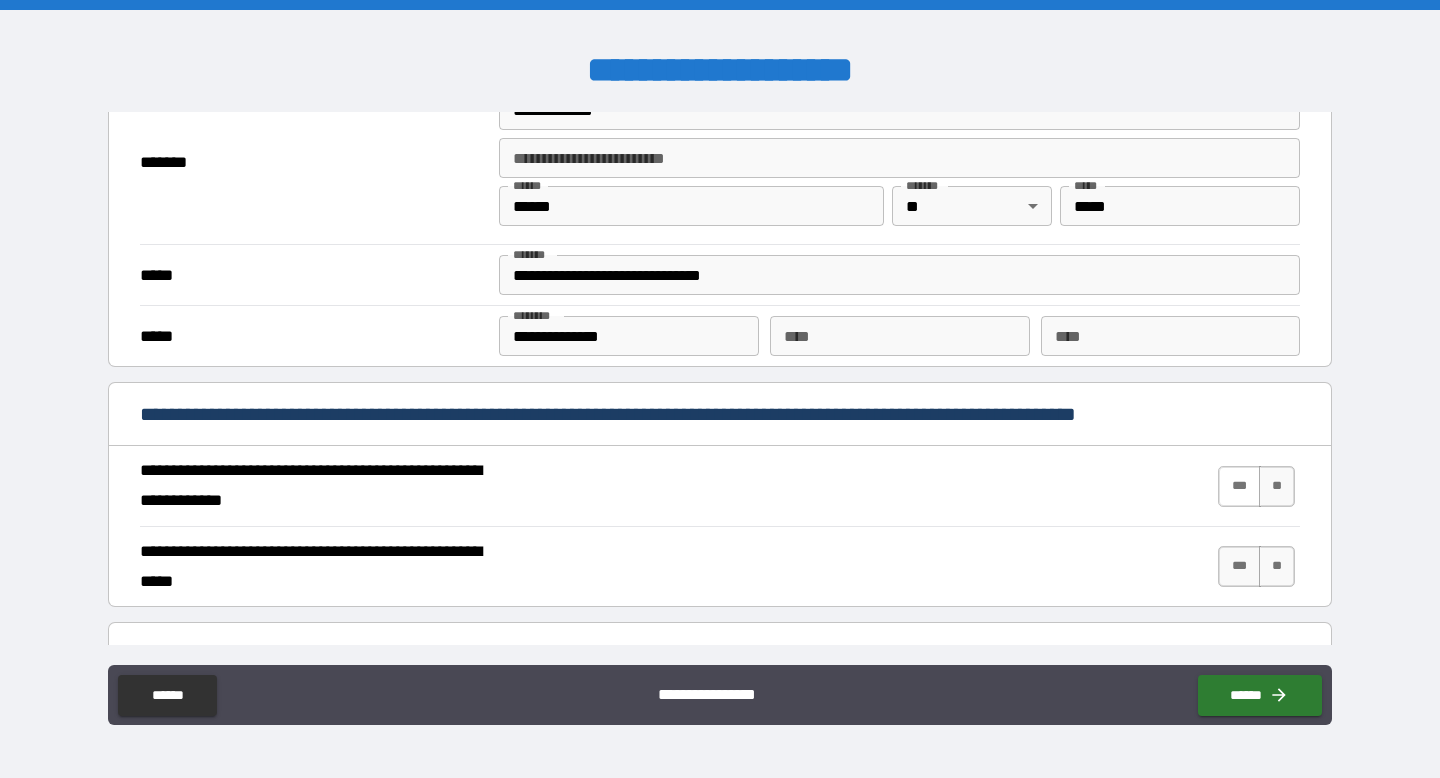 type on "*******" 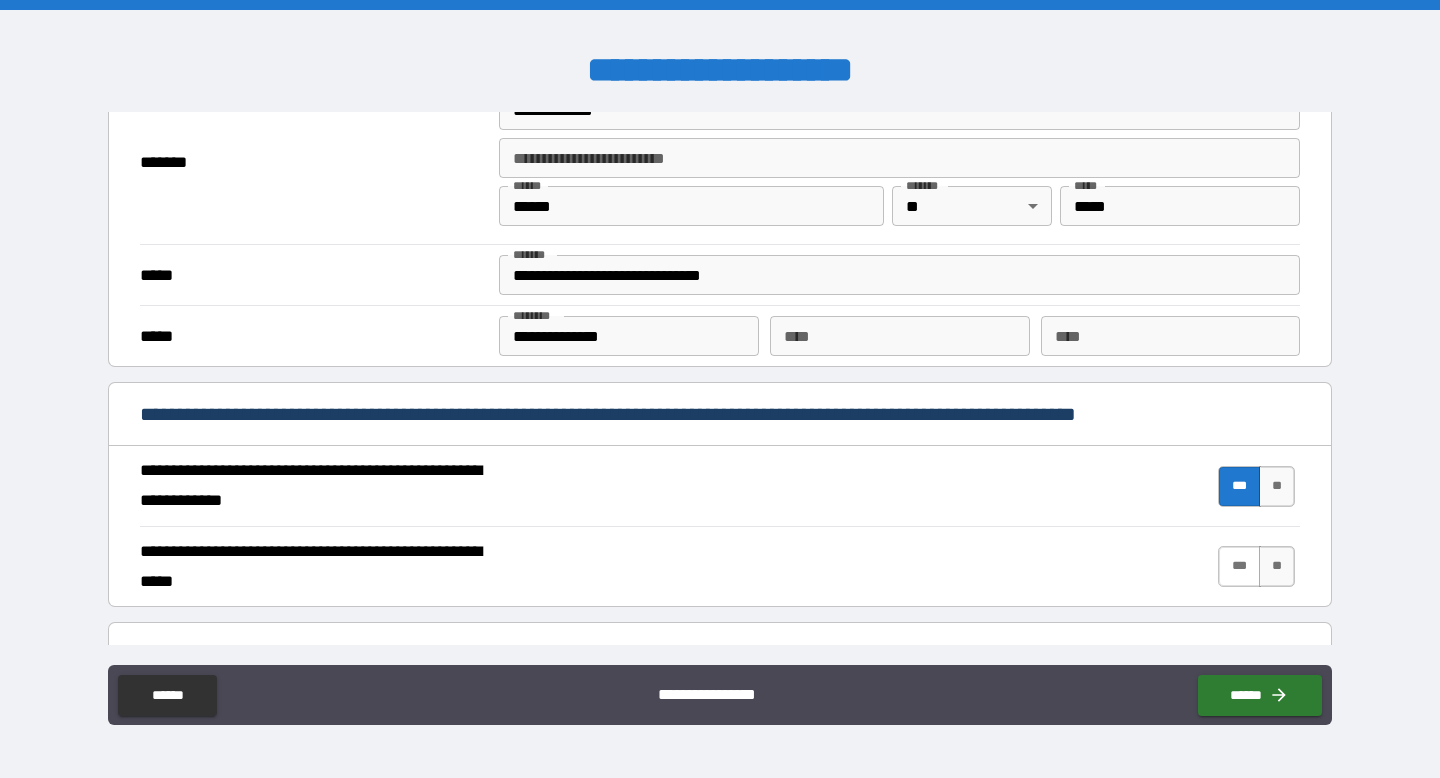 click on "***" at bounding box center (1239, 566) 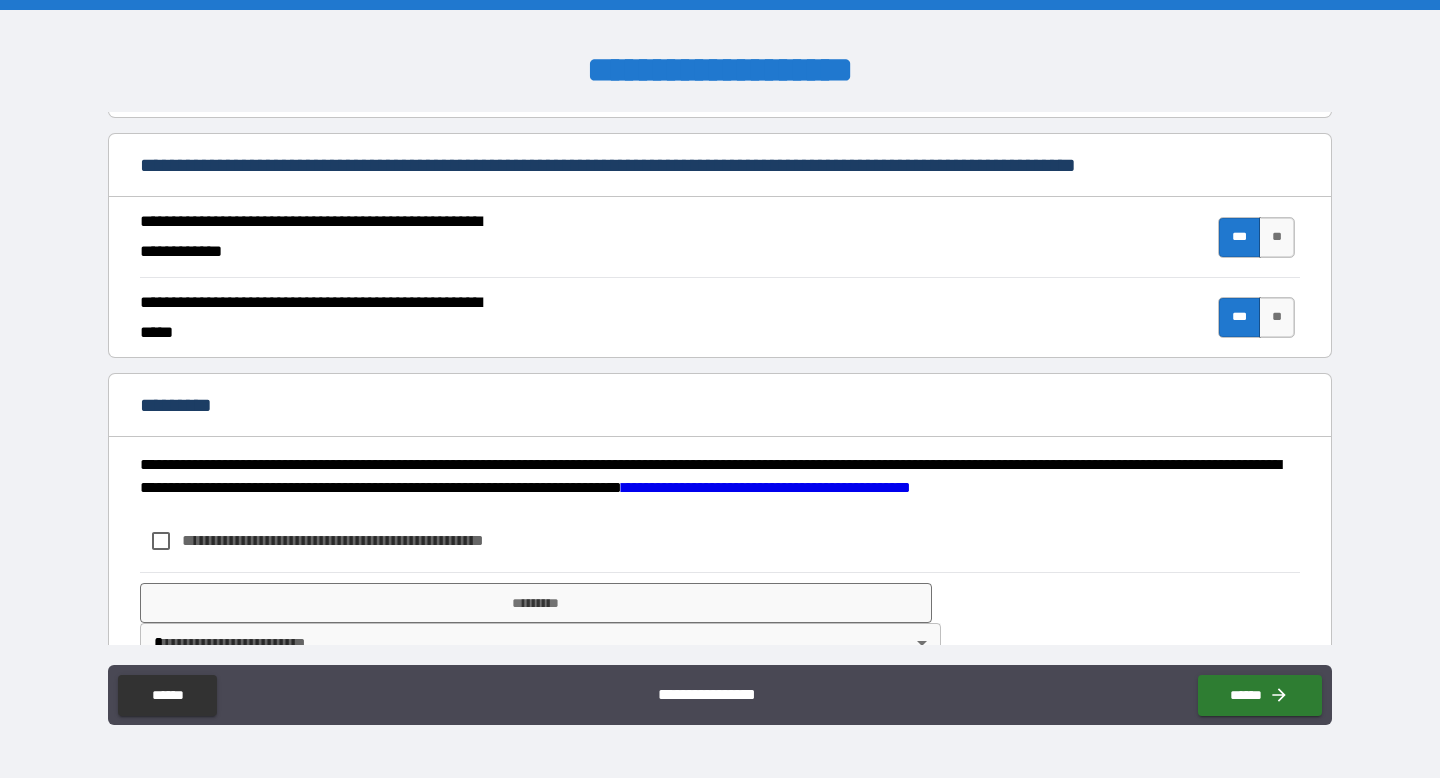 scroll, scrollTop: 1826, scrollLeft: 0, axis: vertical 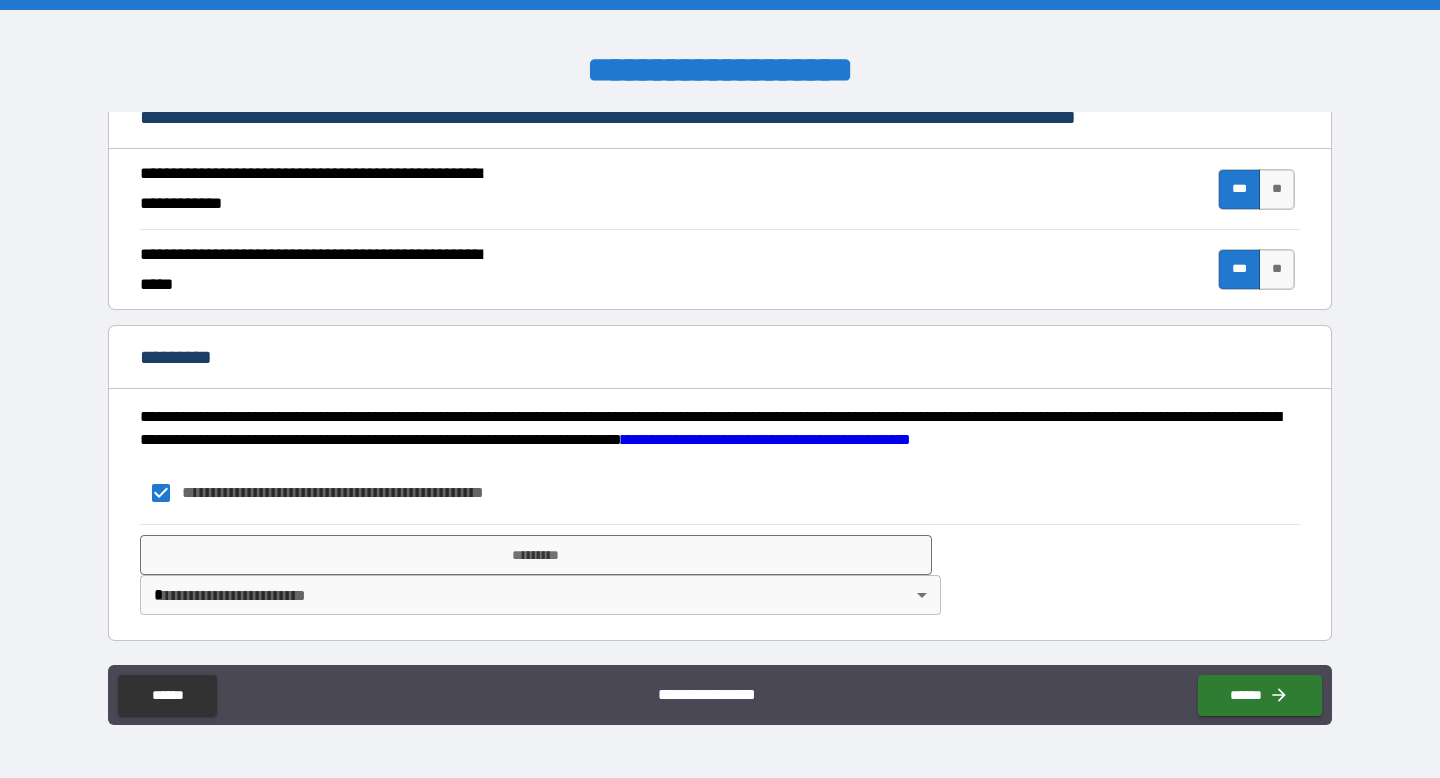 click on "**********" at bounding box center [720, 389] 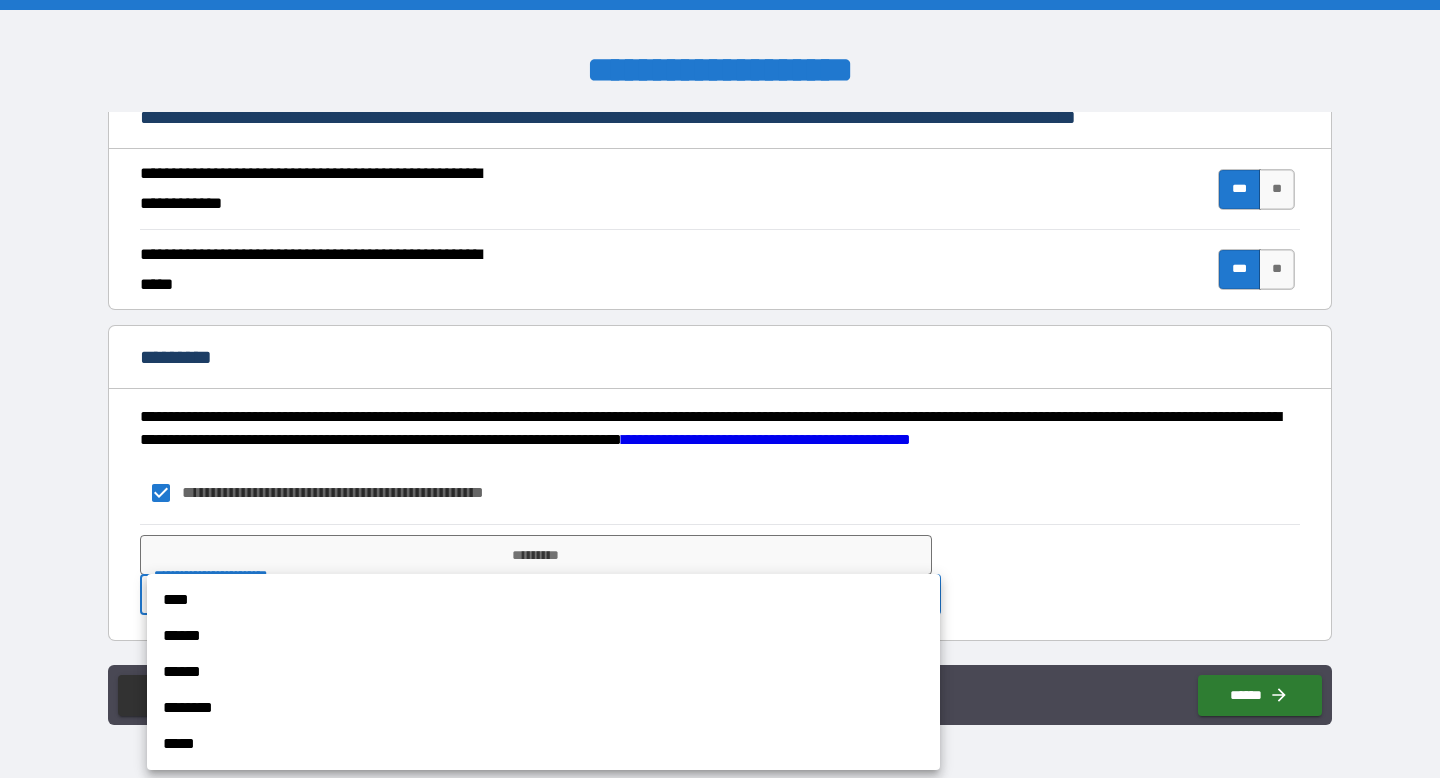 click on "****" at bounding box center (543, 600) 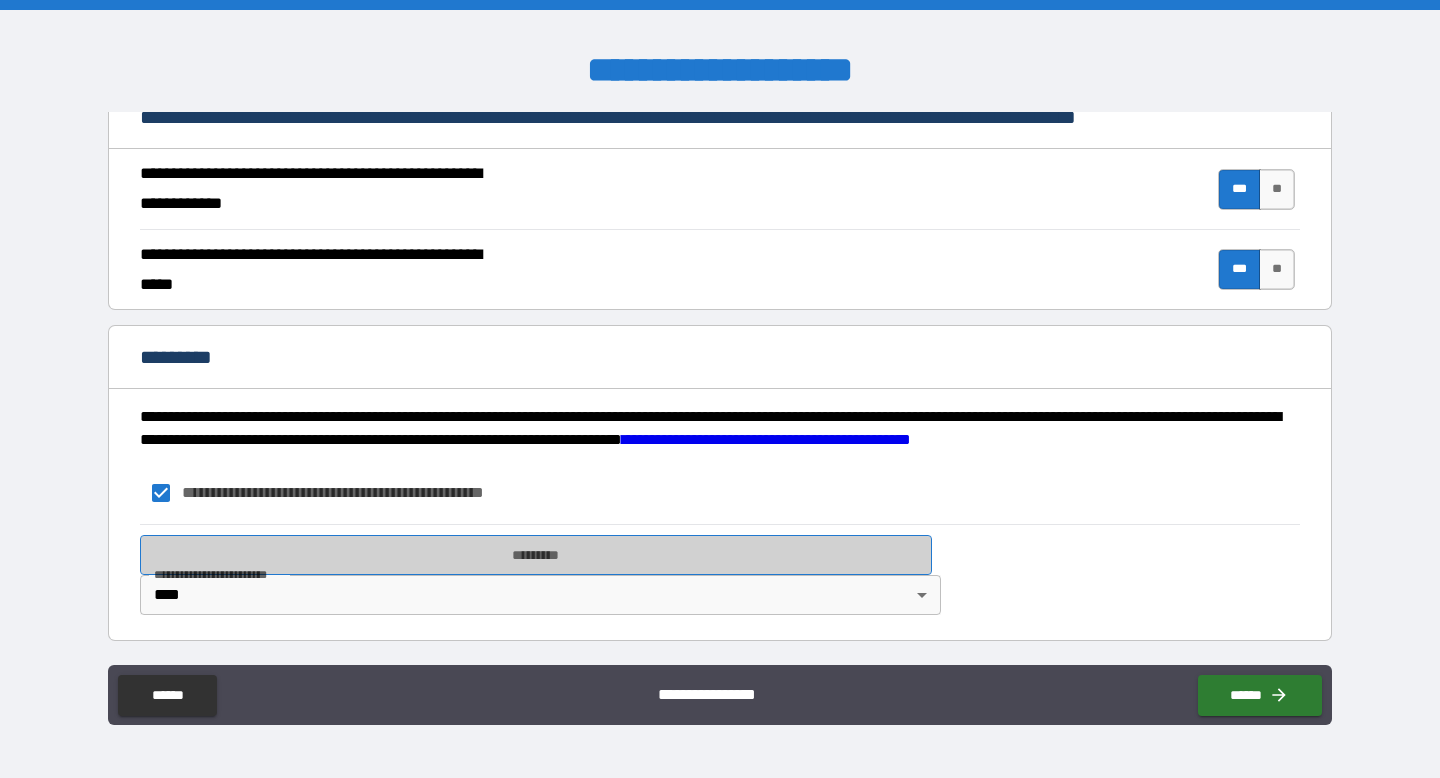 click on "*********" at bounding box center [536, 555] 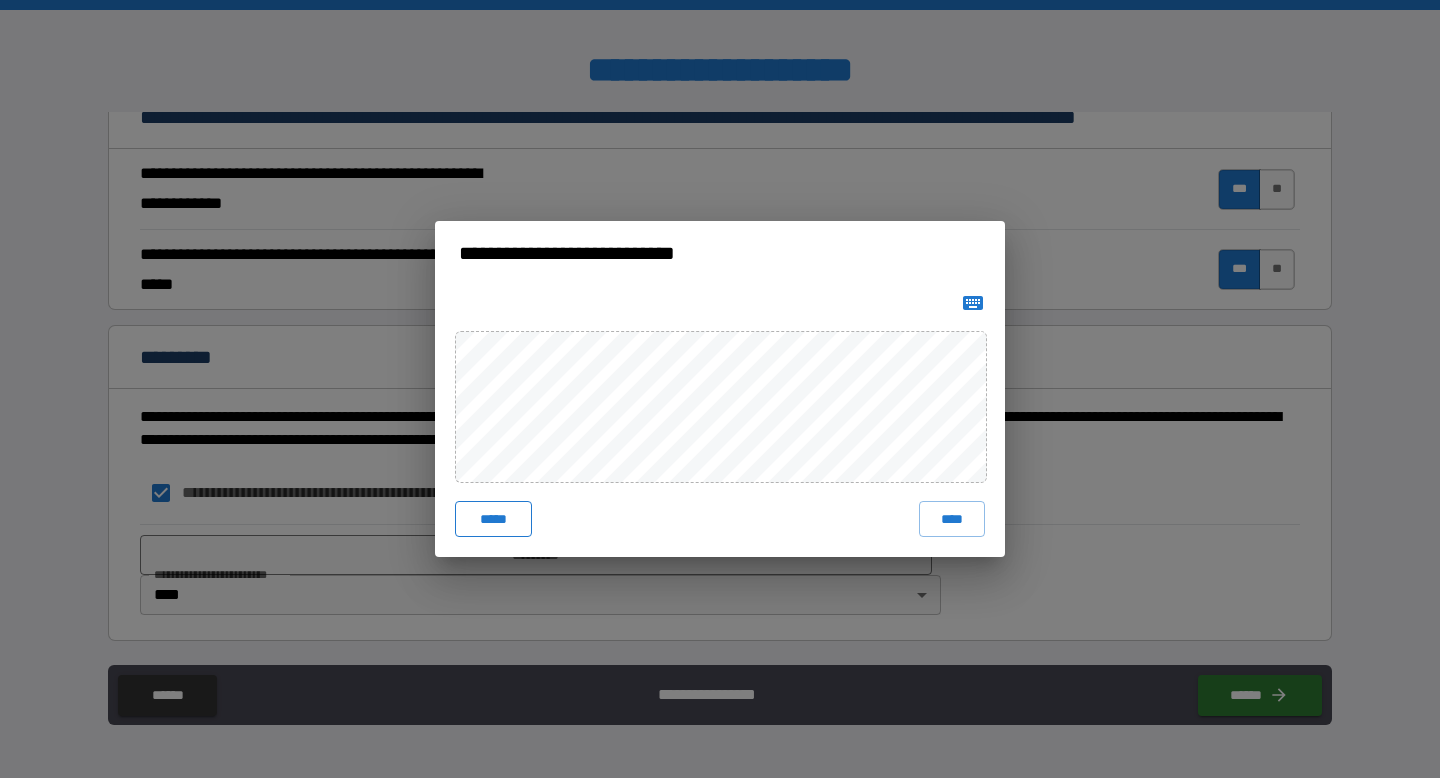 click on "*****" at bounding box center (493, 519) 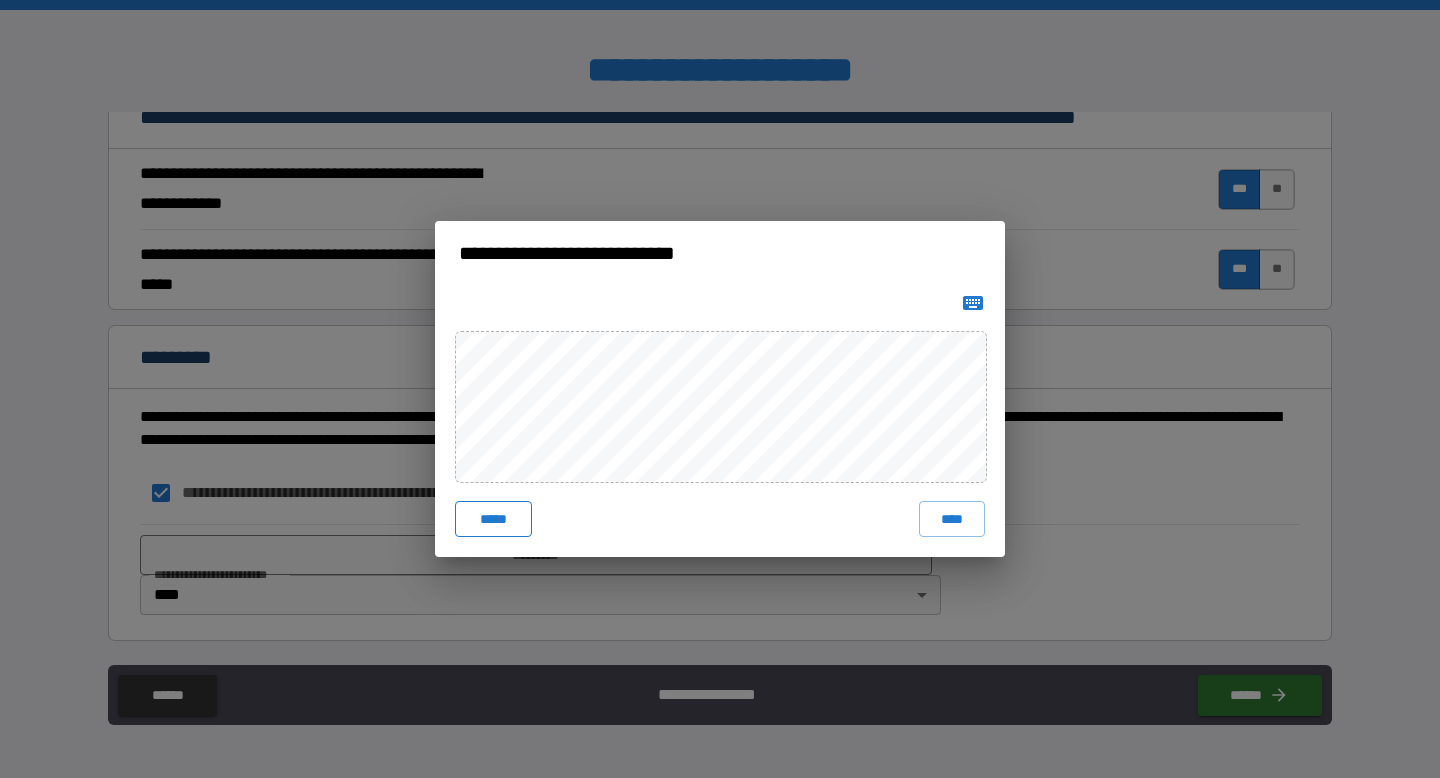 click on "*****" at bounding box center (493, 519) 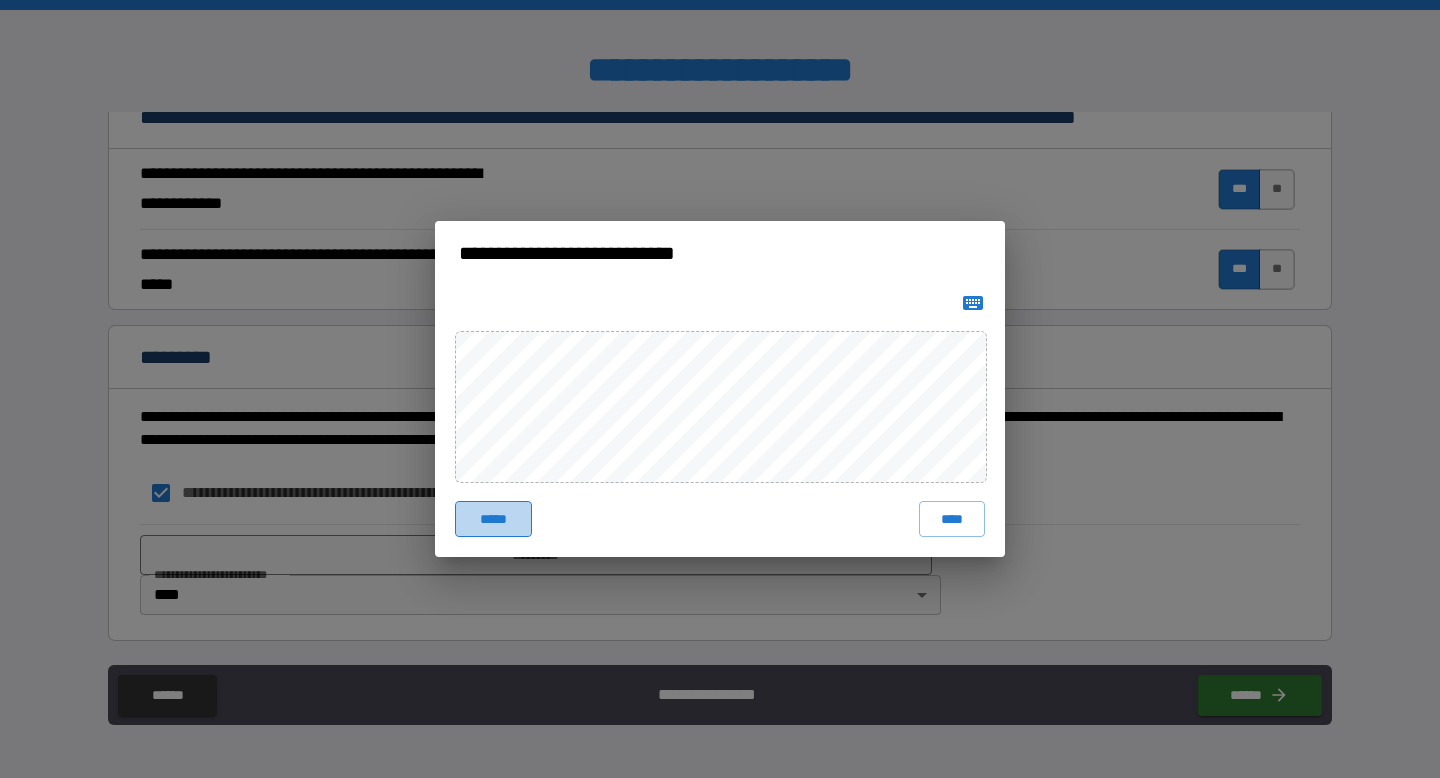 click on "*****" at bounding box center (493, 519) 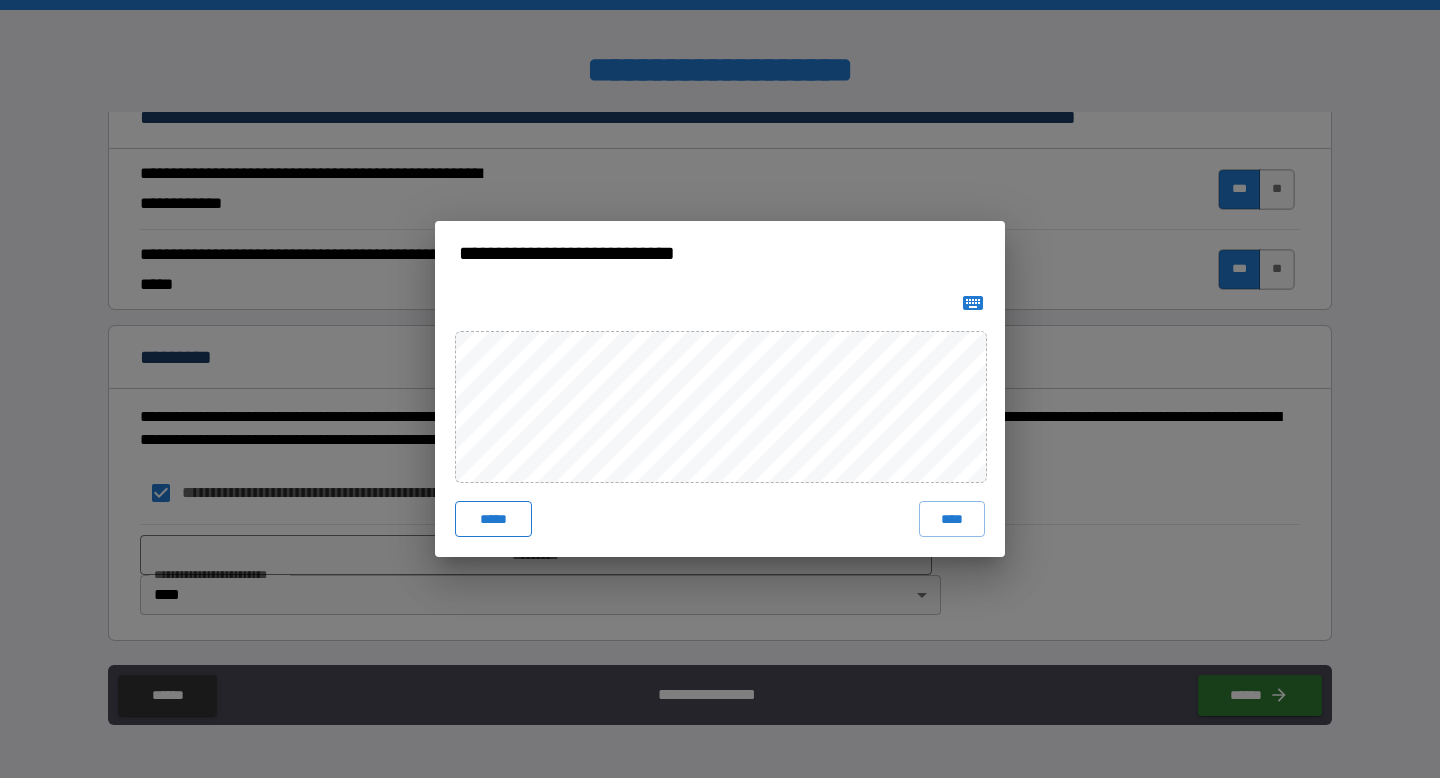 click on "*****" at bounding box center (493, 519) 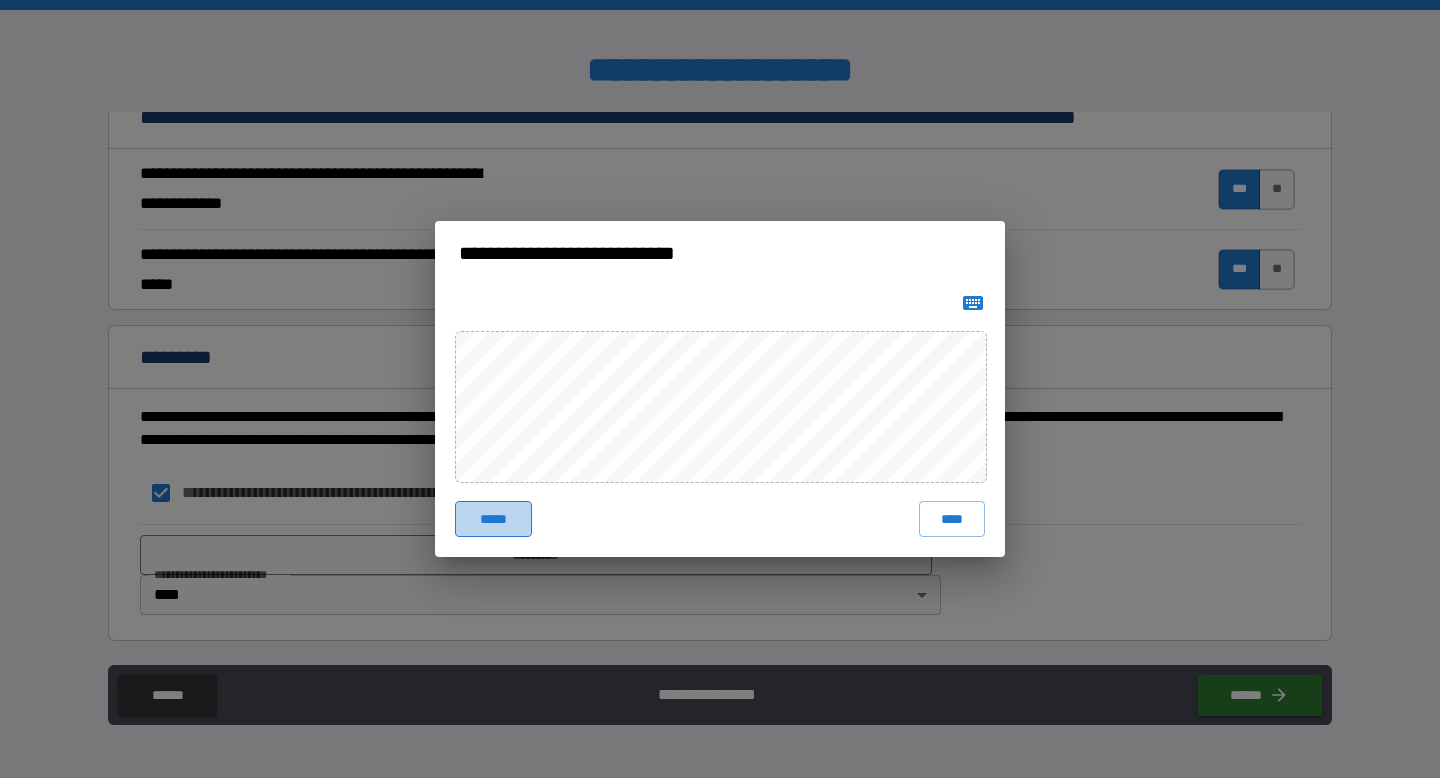 click on "*****" at bounding box center [493, 519] 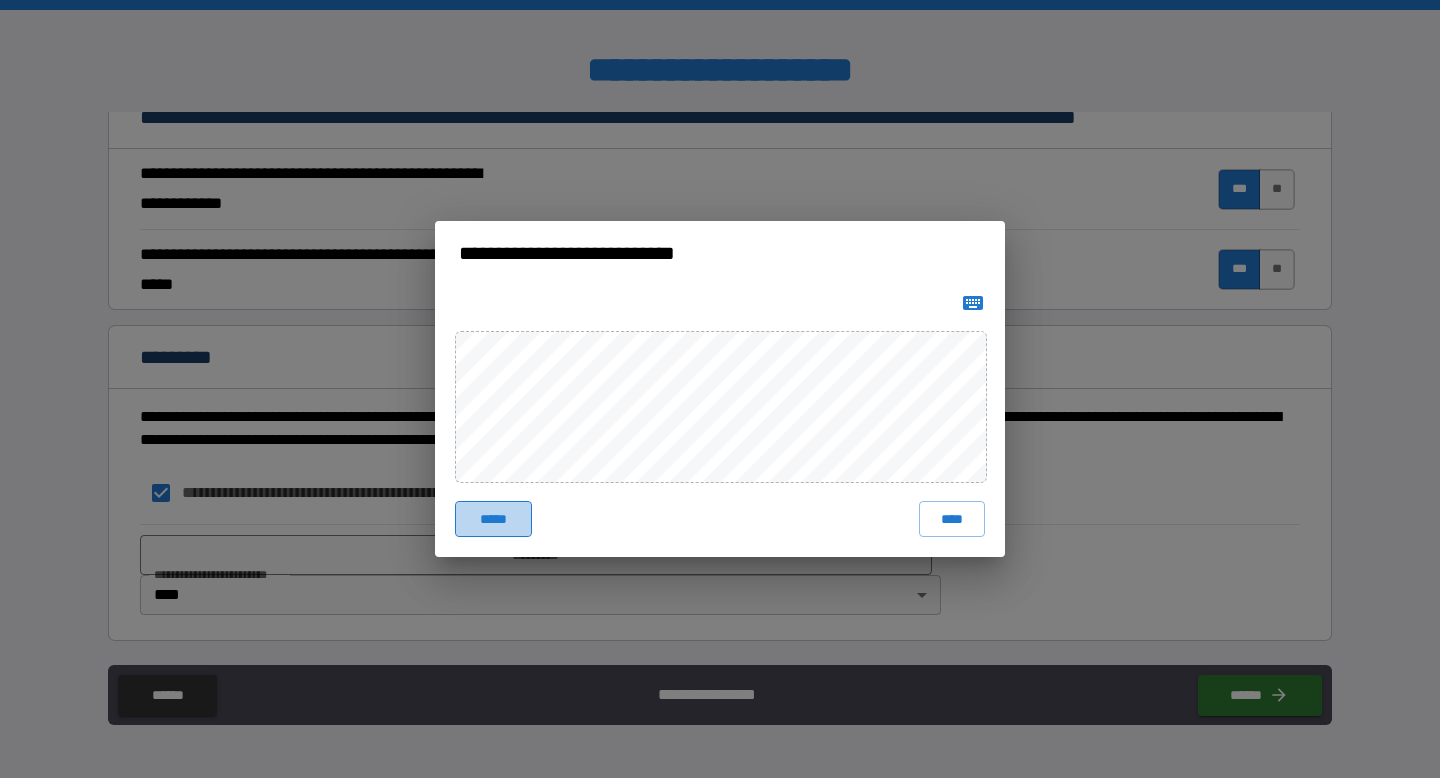 click on "*****" at bounding box center (493, 519) 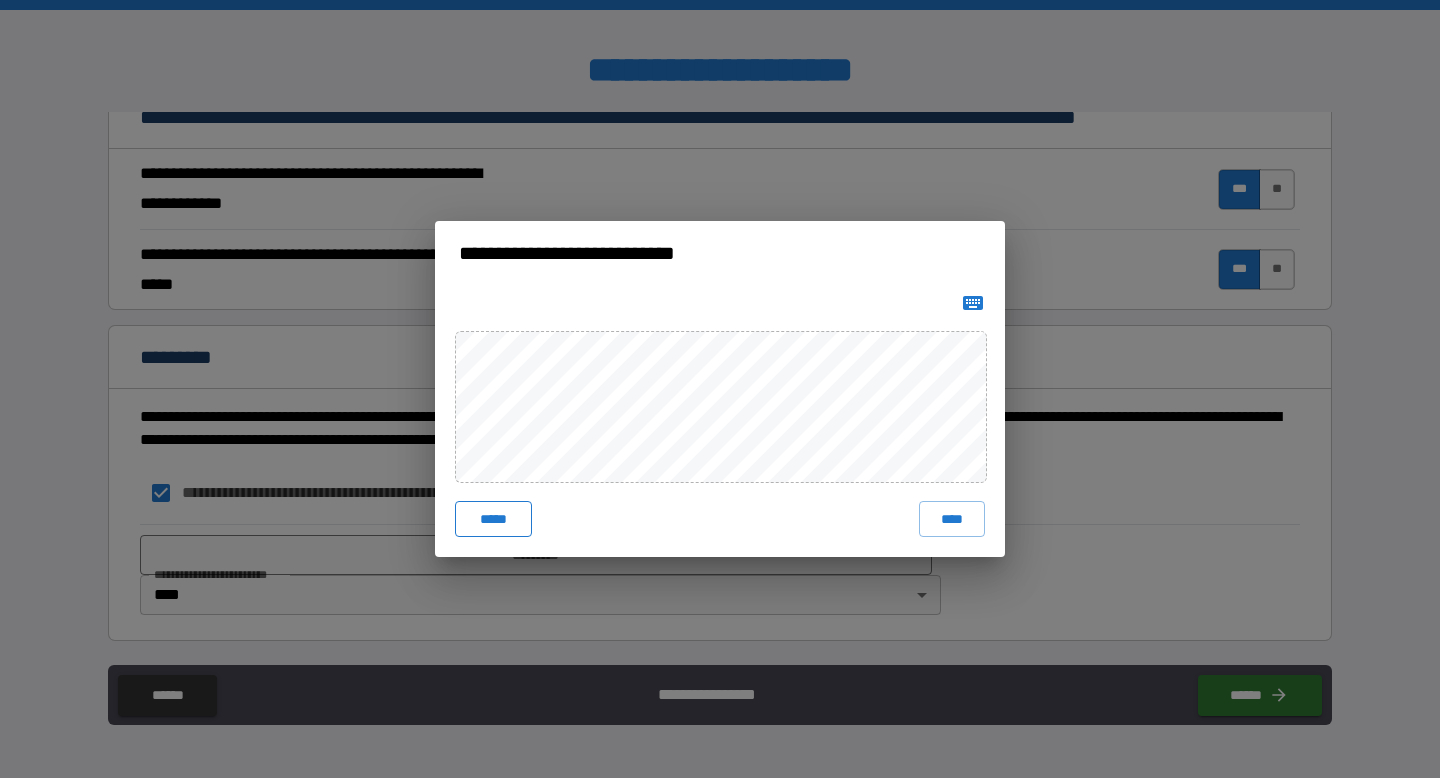 click on "*****" at bounding box center [493, 519] 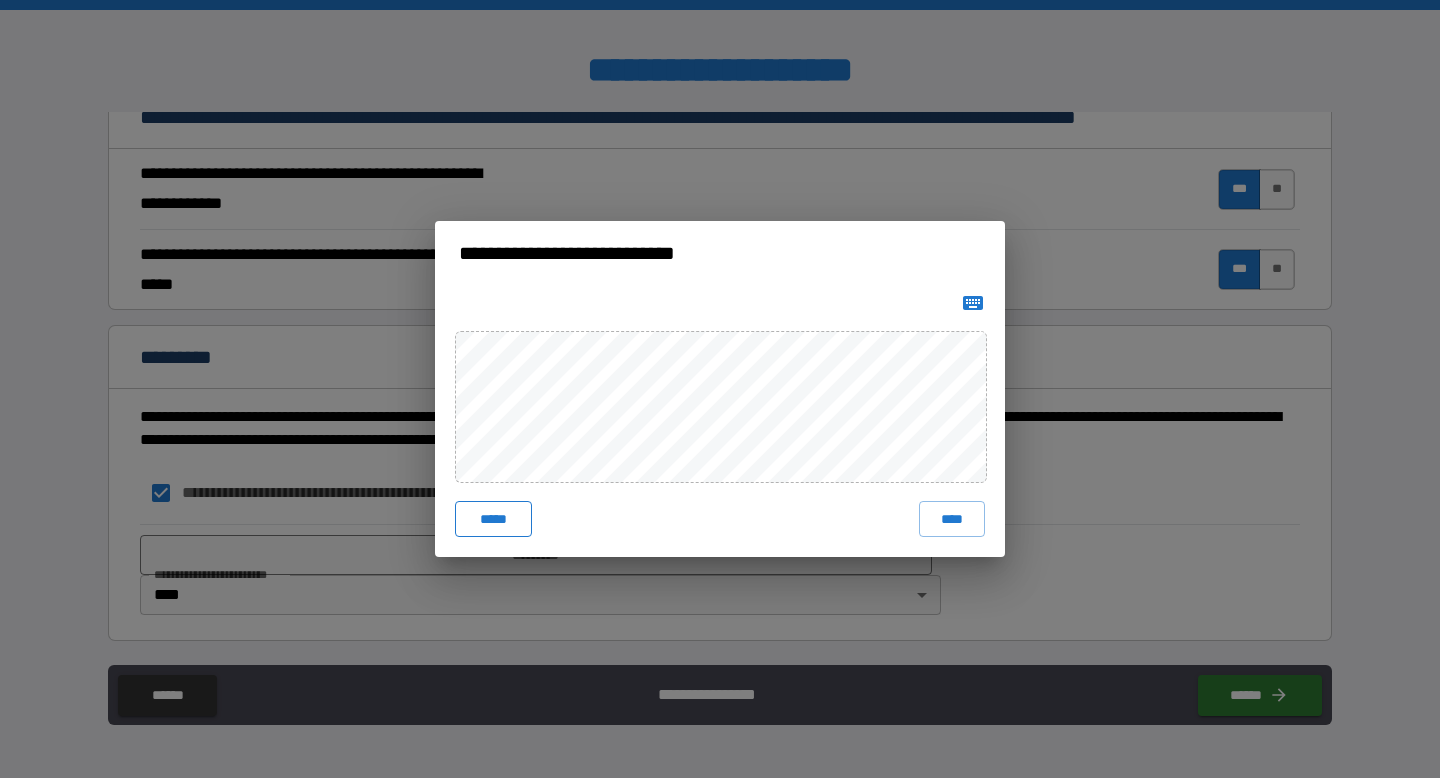 click on "*****" at bounding box center (493, 519) 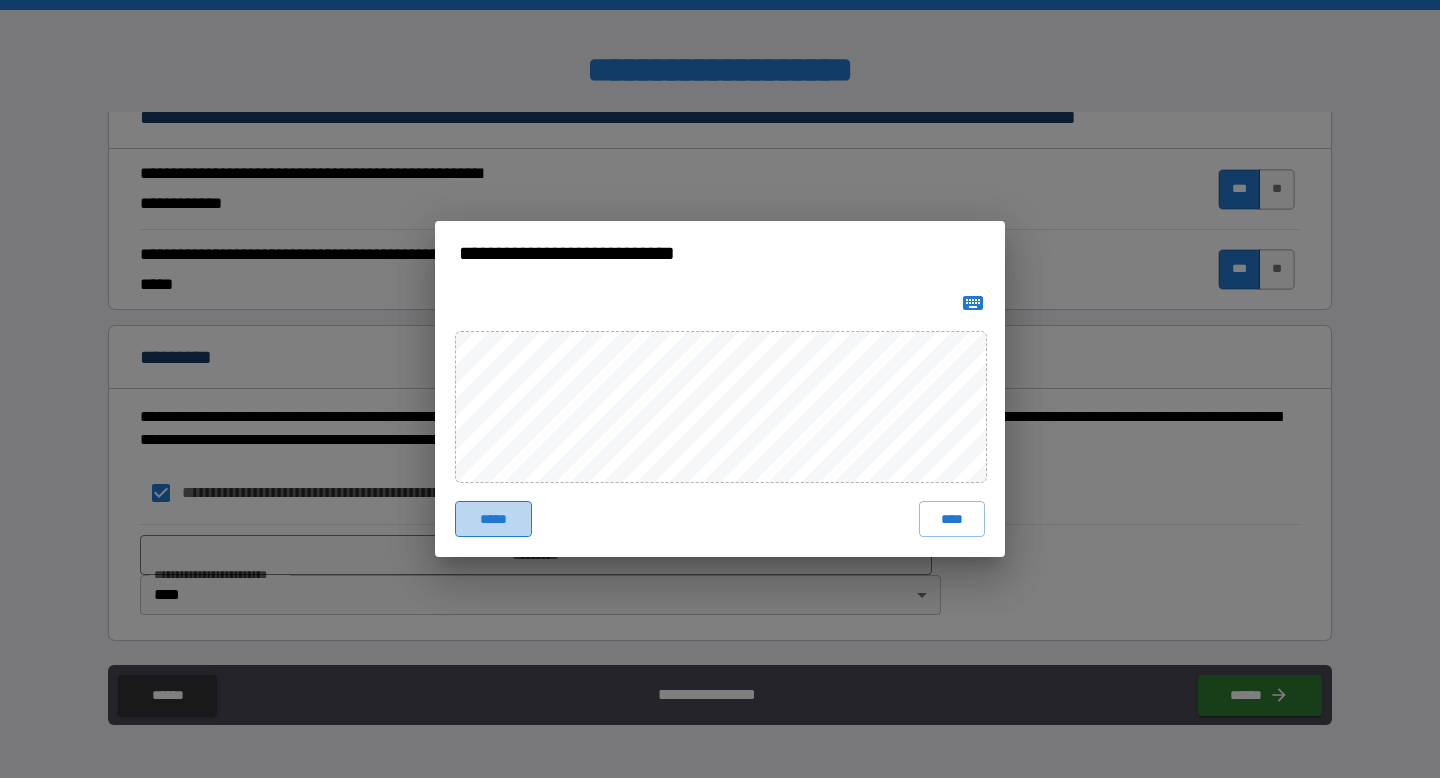 click on "*****" at bounding box center (493, 519) 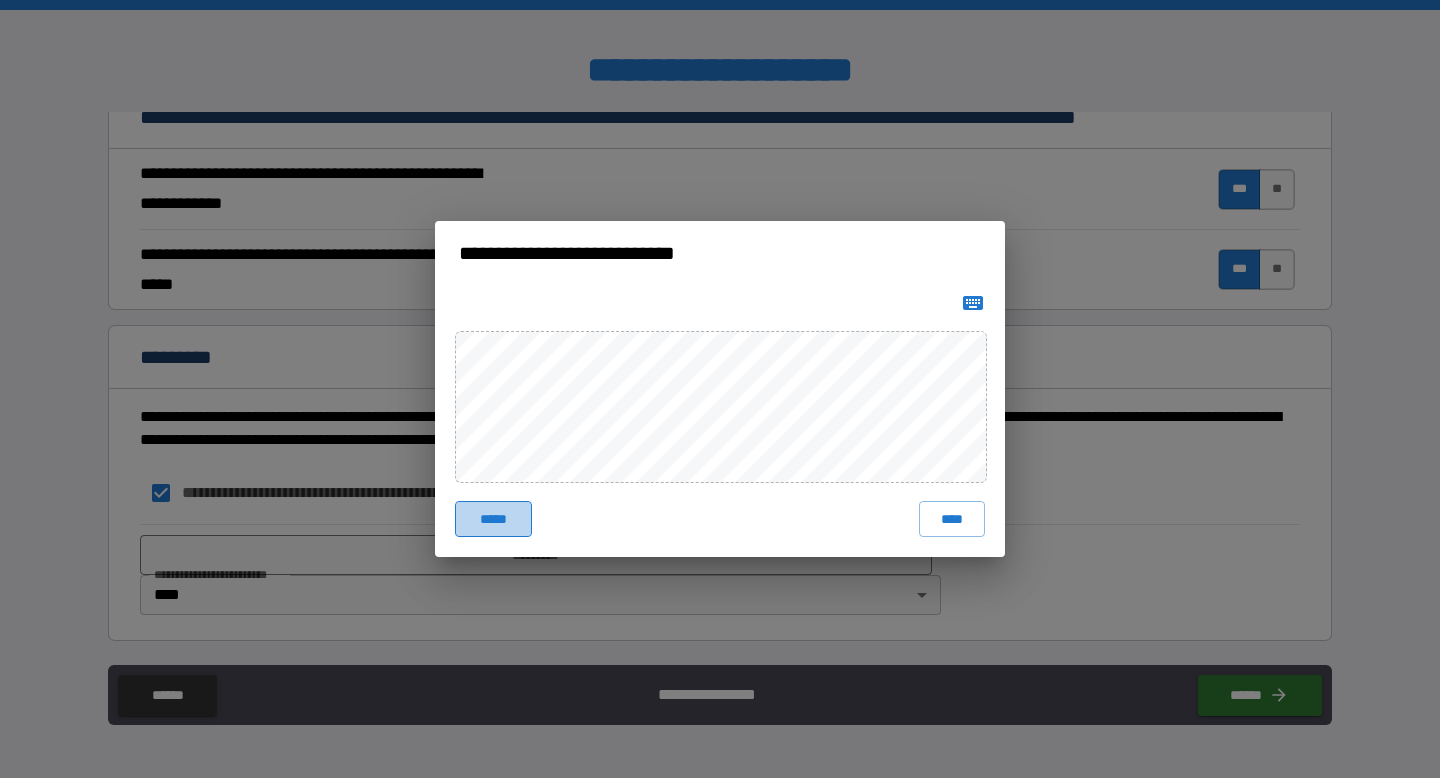 click on "*****" at bounding box center [493, 519] 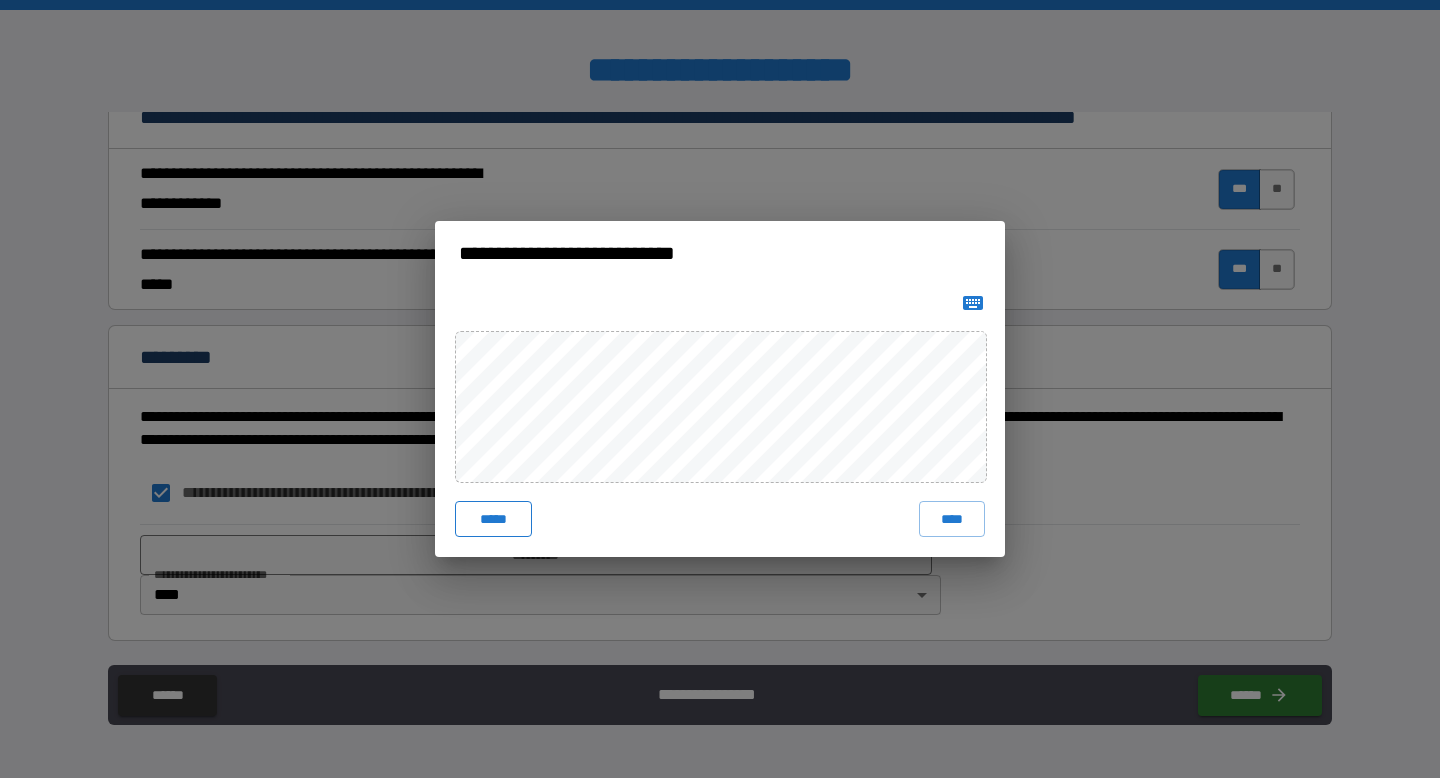 click on "*****" at bounding box center (493, 519) 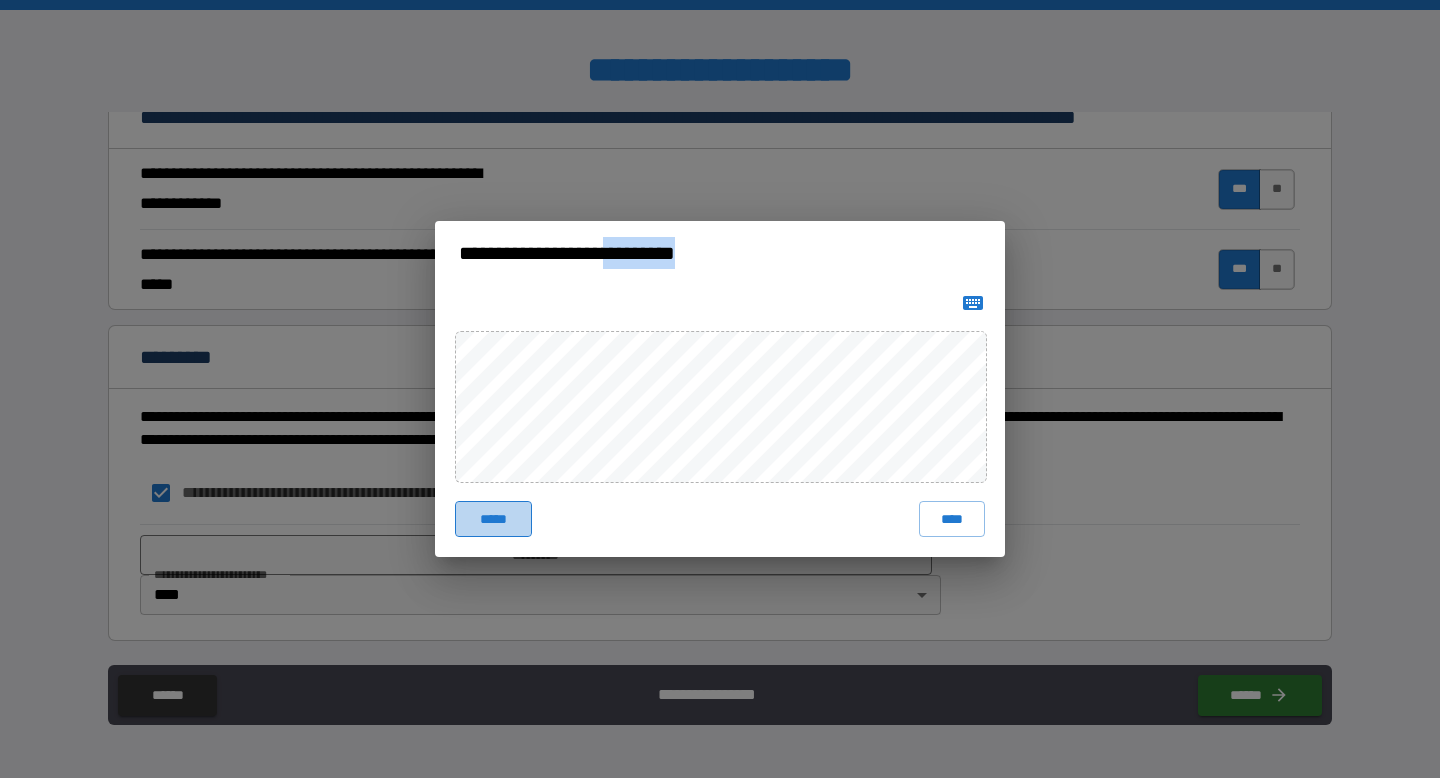 click on "*****" at bounding box center (493, 519) 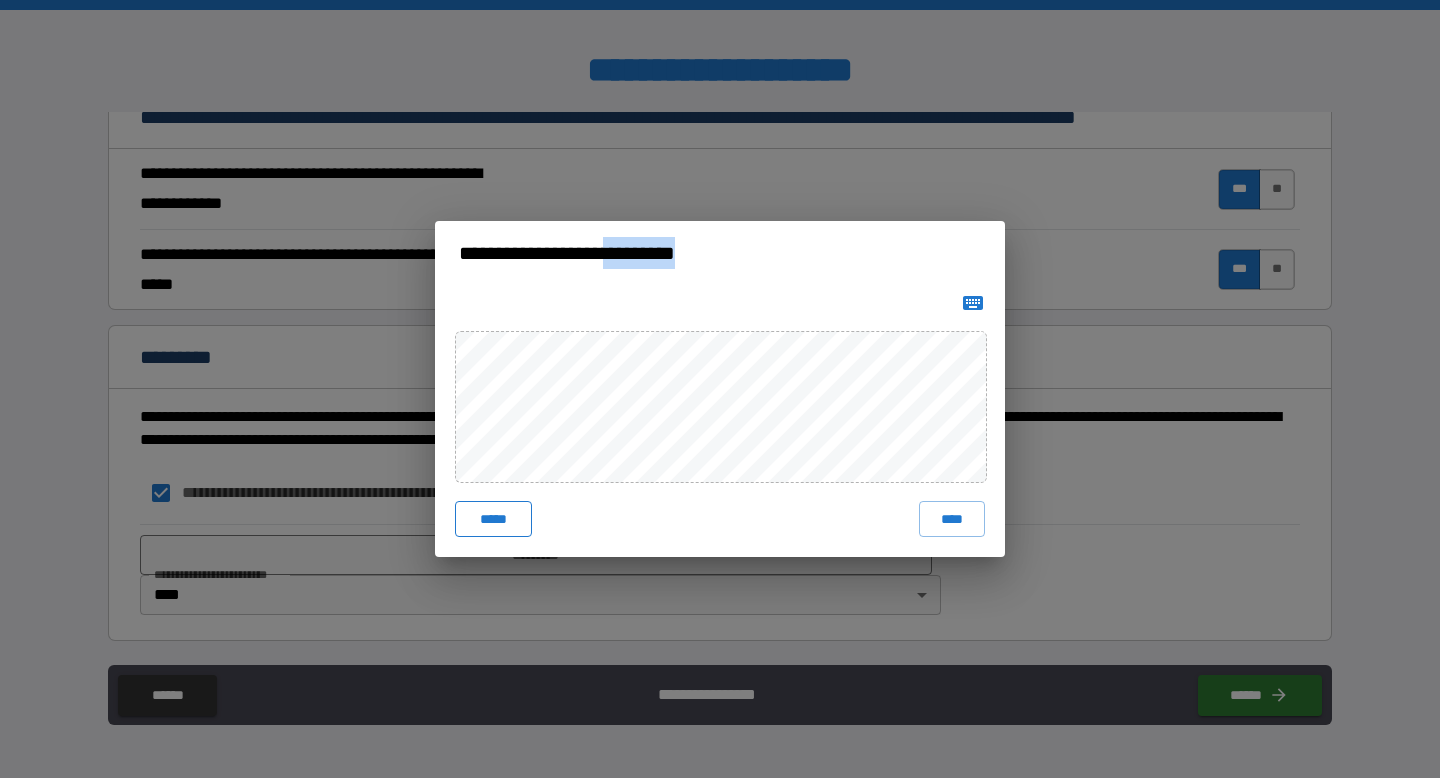 click on "*****" at bounding box center (493, 519) 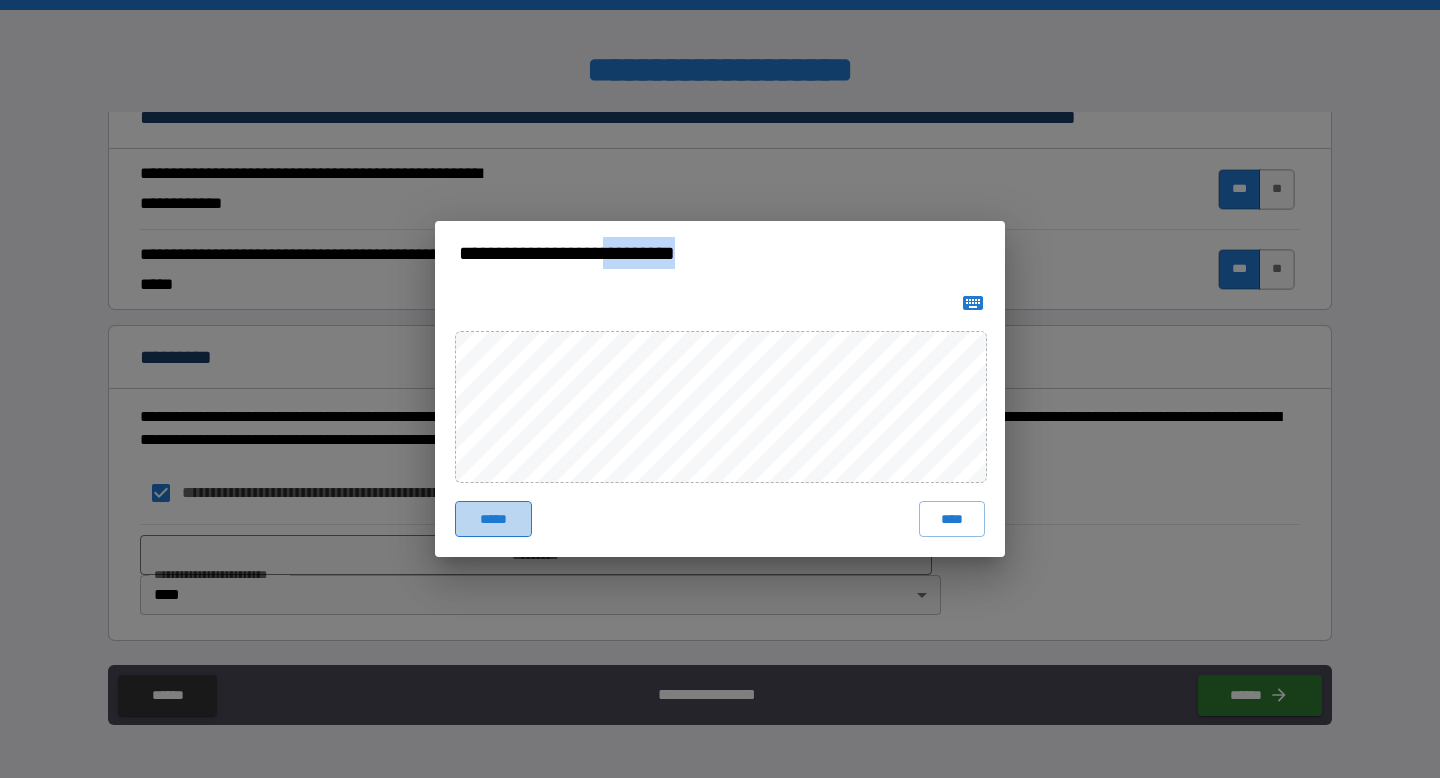 click on "*****" at bounding box center [493, 519] 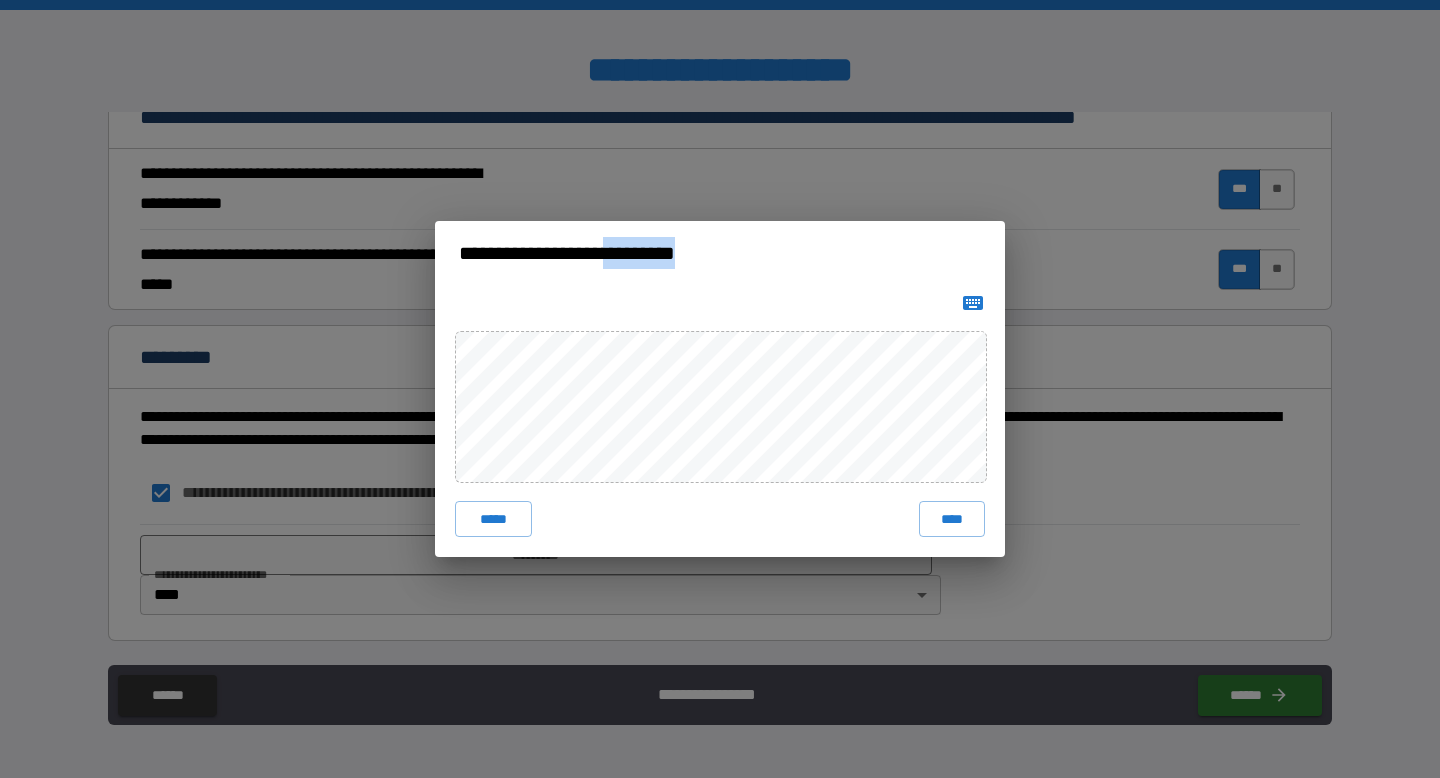 click on "***** ****" at bounding box center (720, 421) 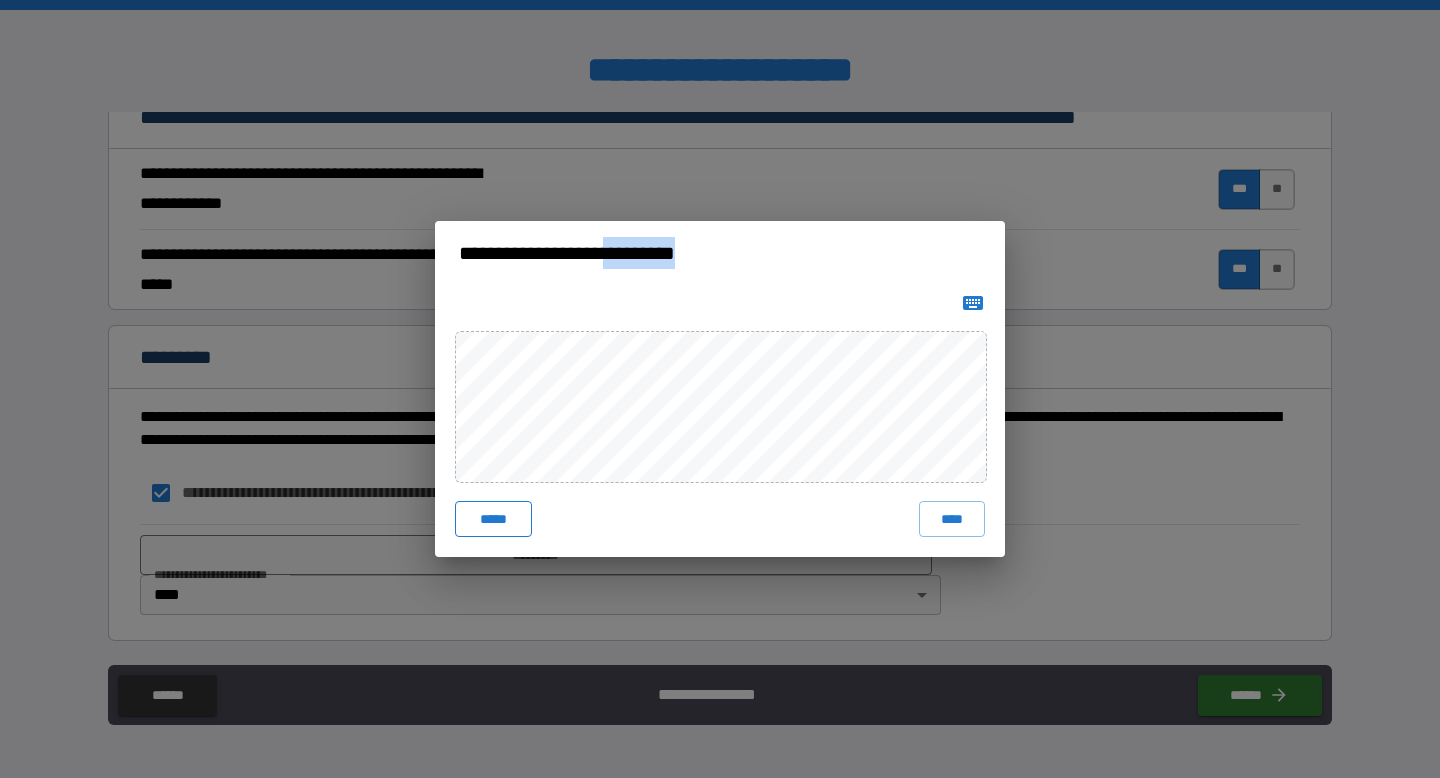 click on "*****" at bounding box center (493, 519) 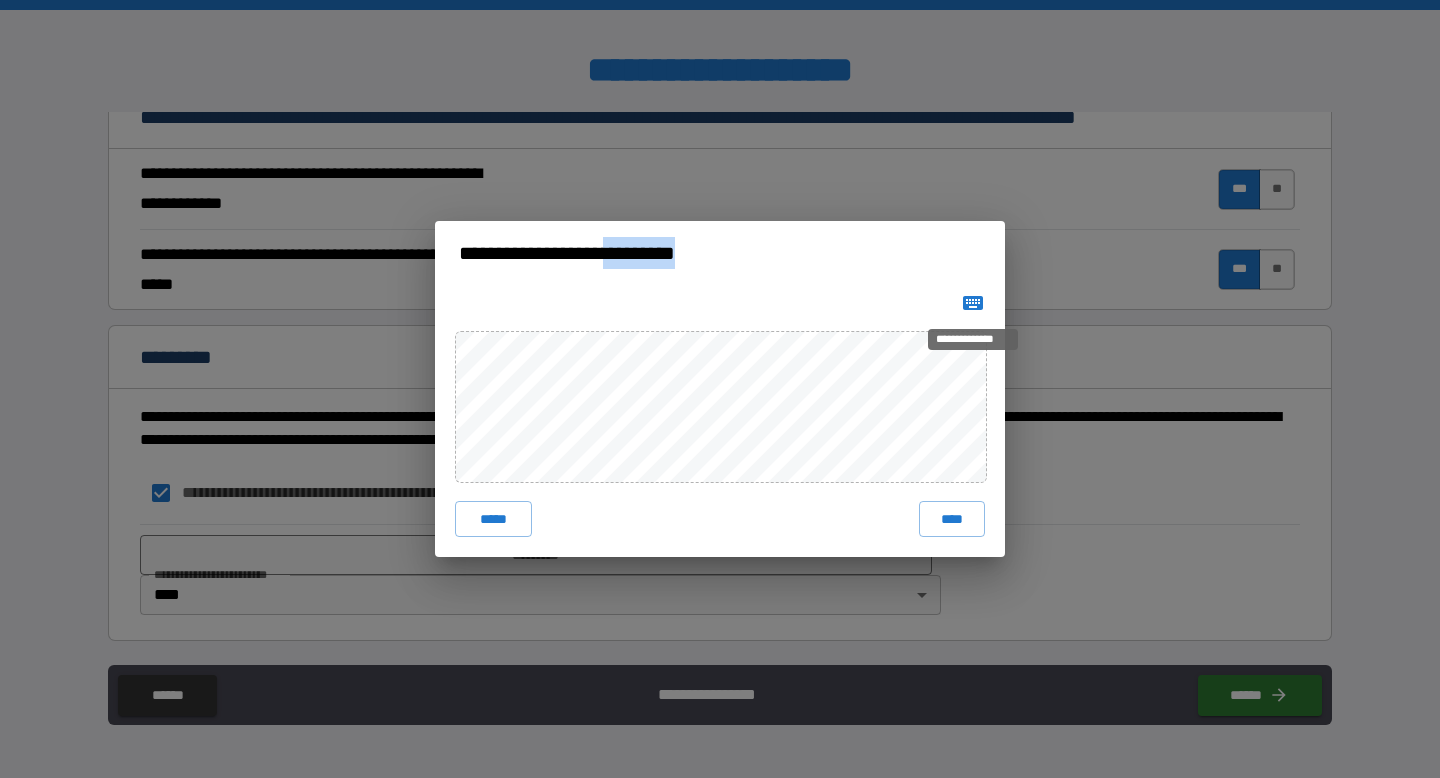 click 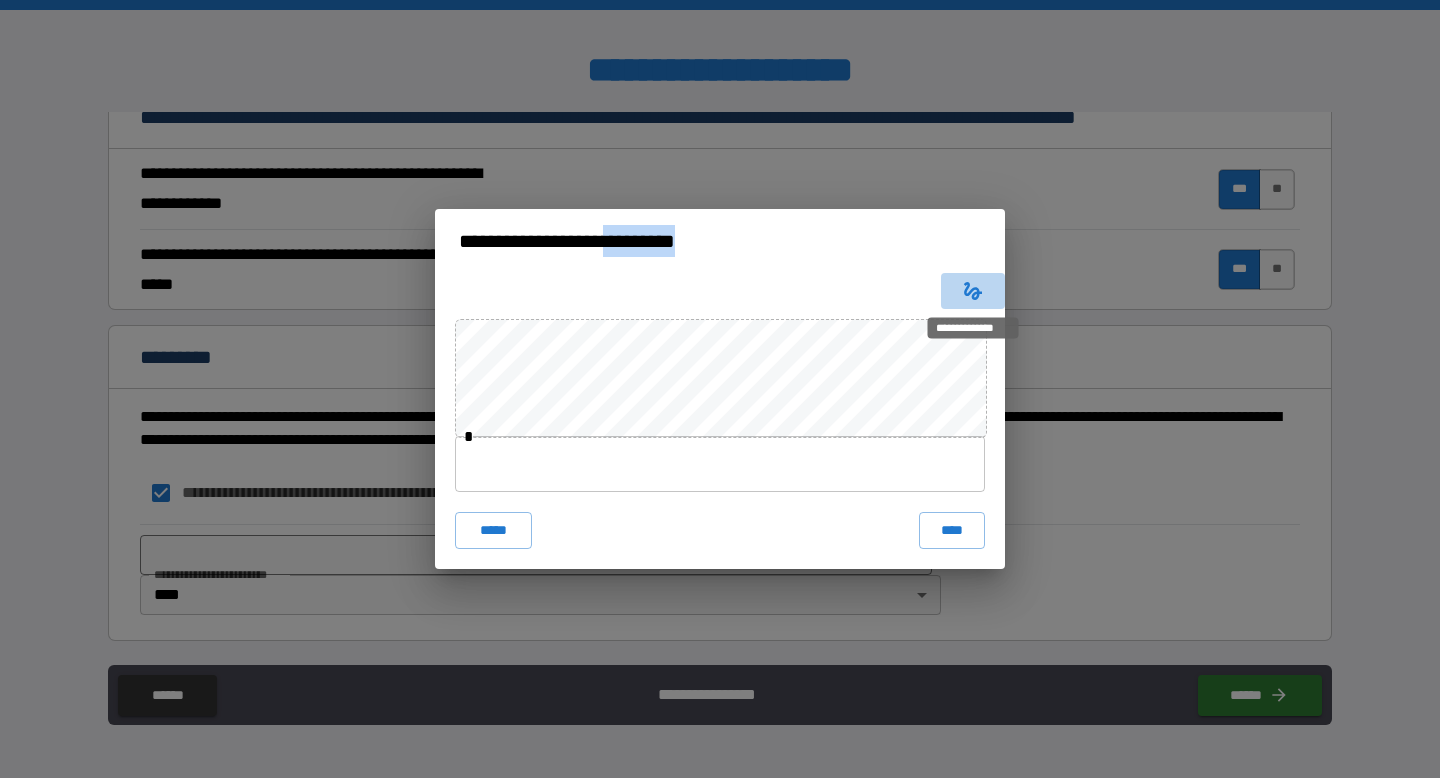click 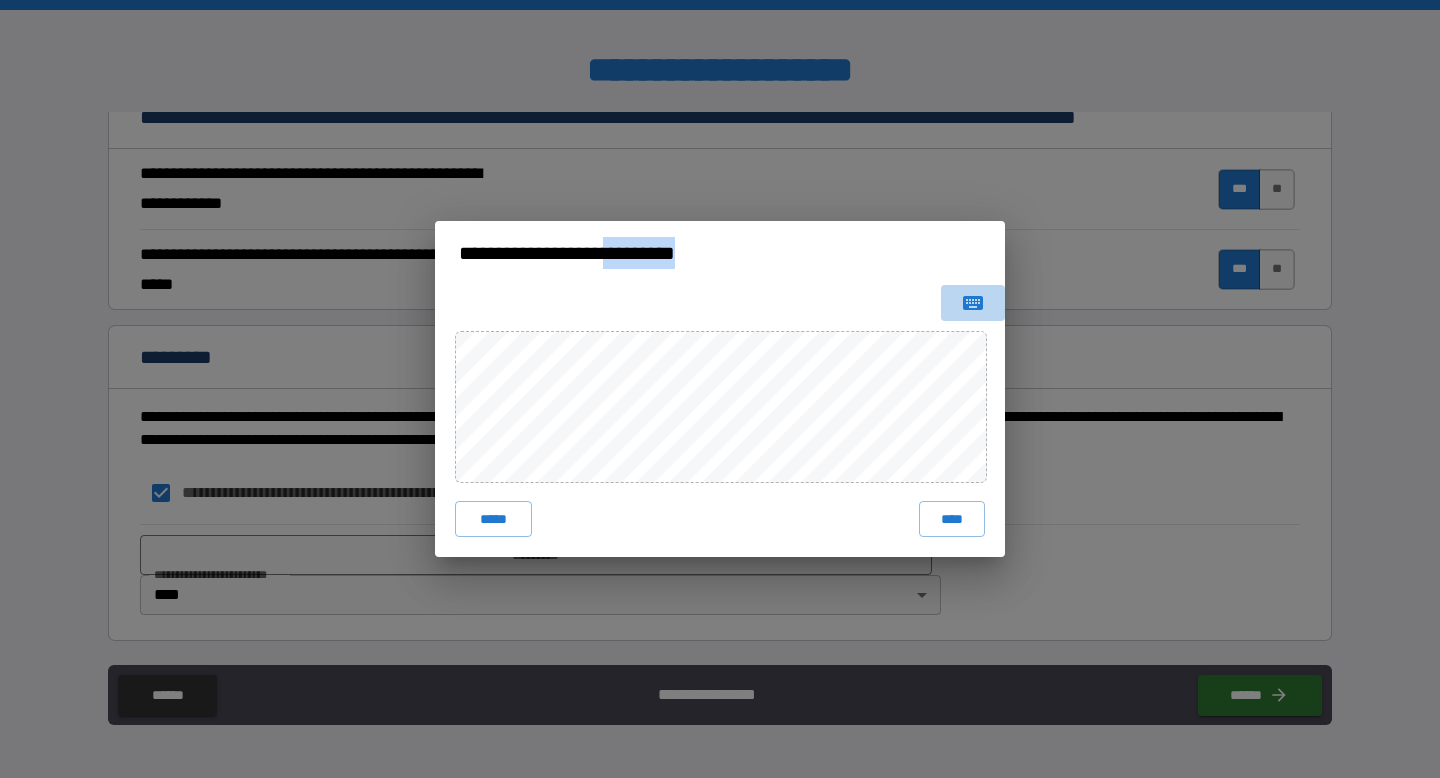 click at bounding box center (973, 303) 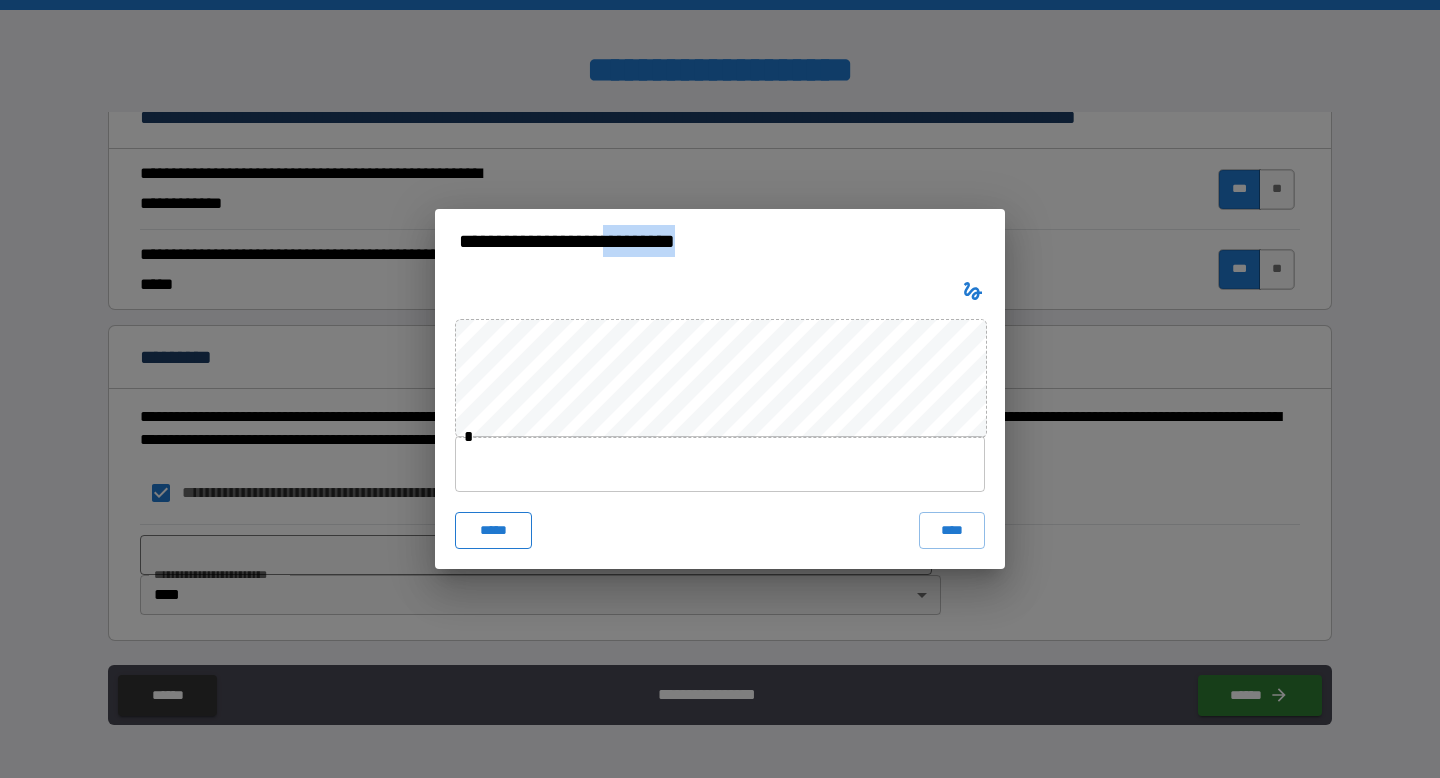 click on "*****" at bounding box center [493, 530] 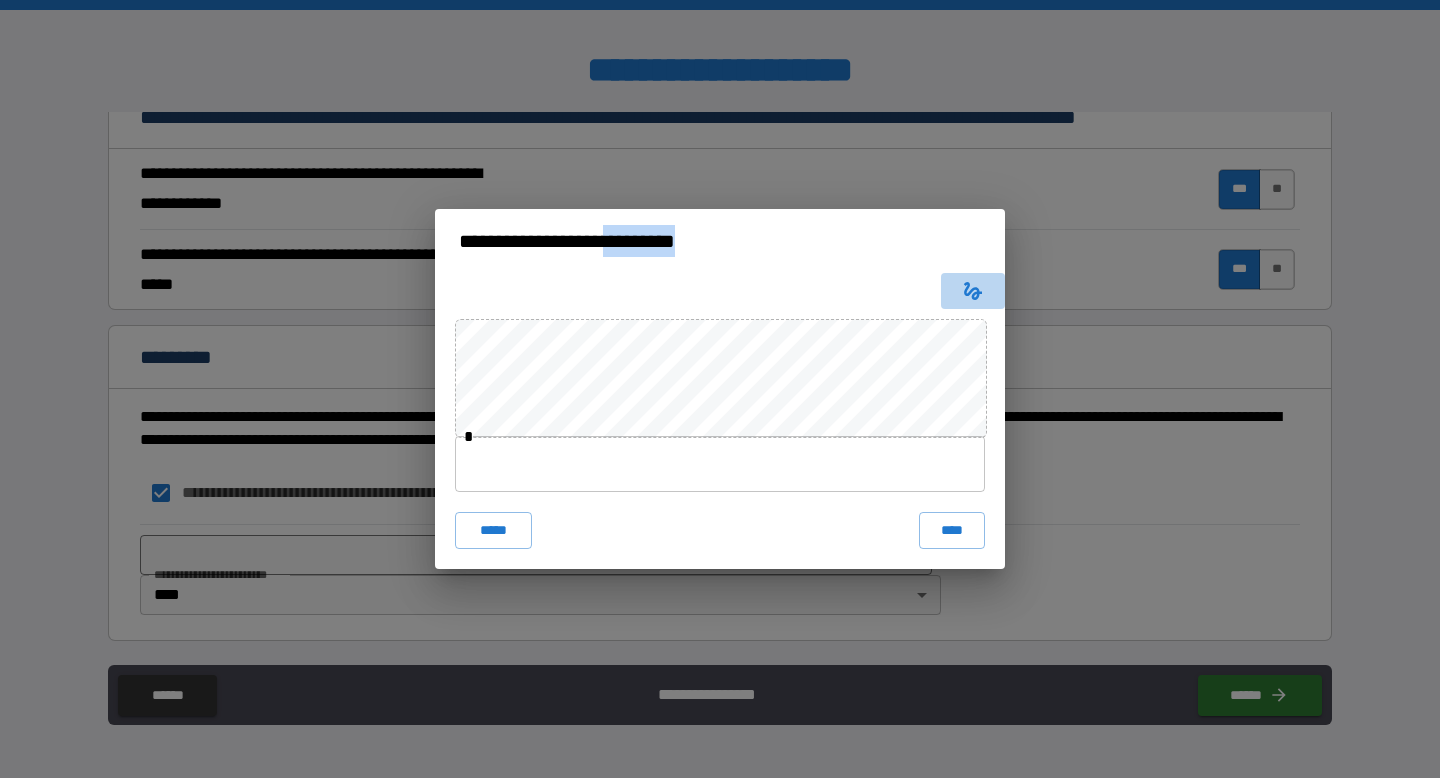 click 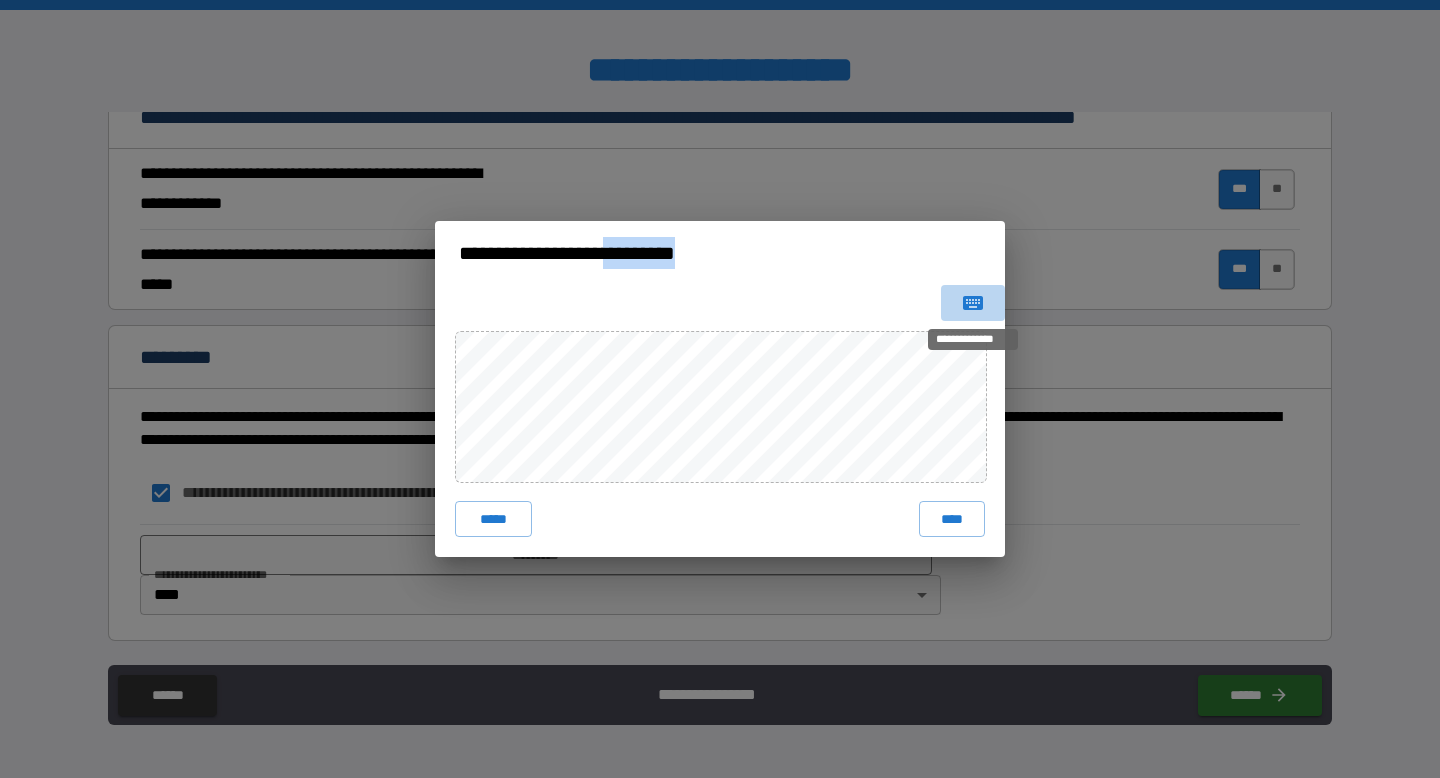 click at bounding box center [973, 303] 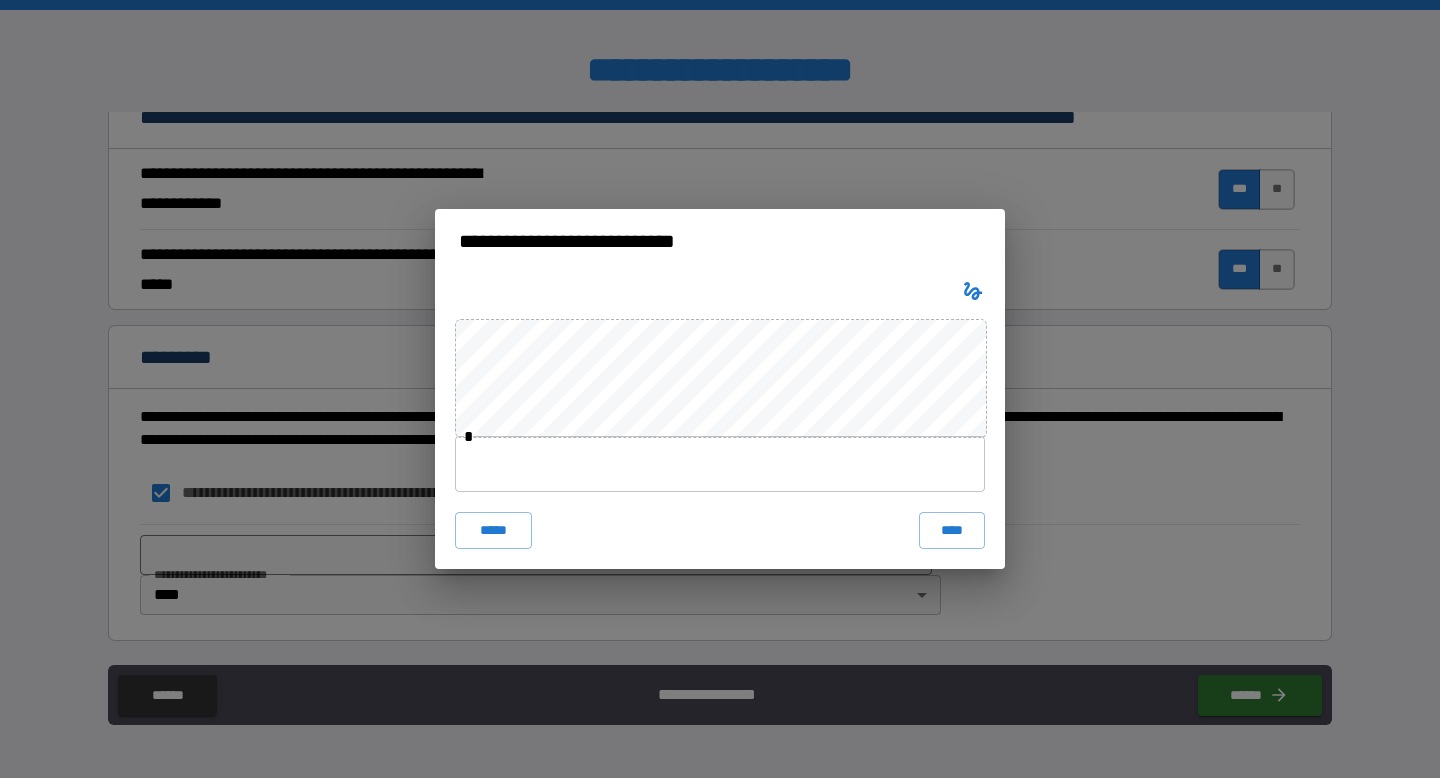 click at bounding box center [720, 464] 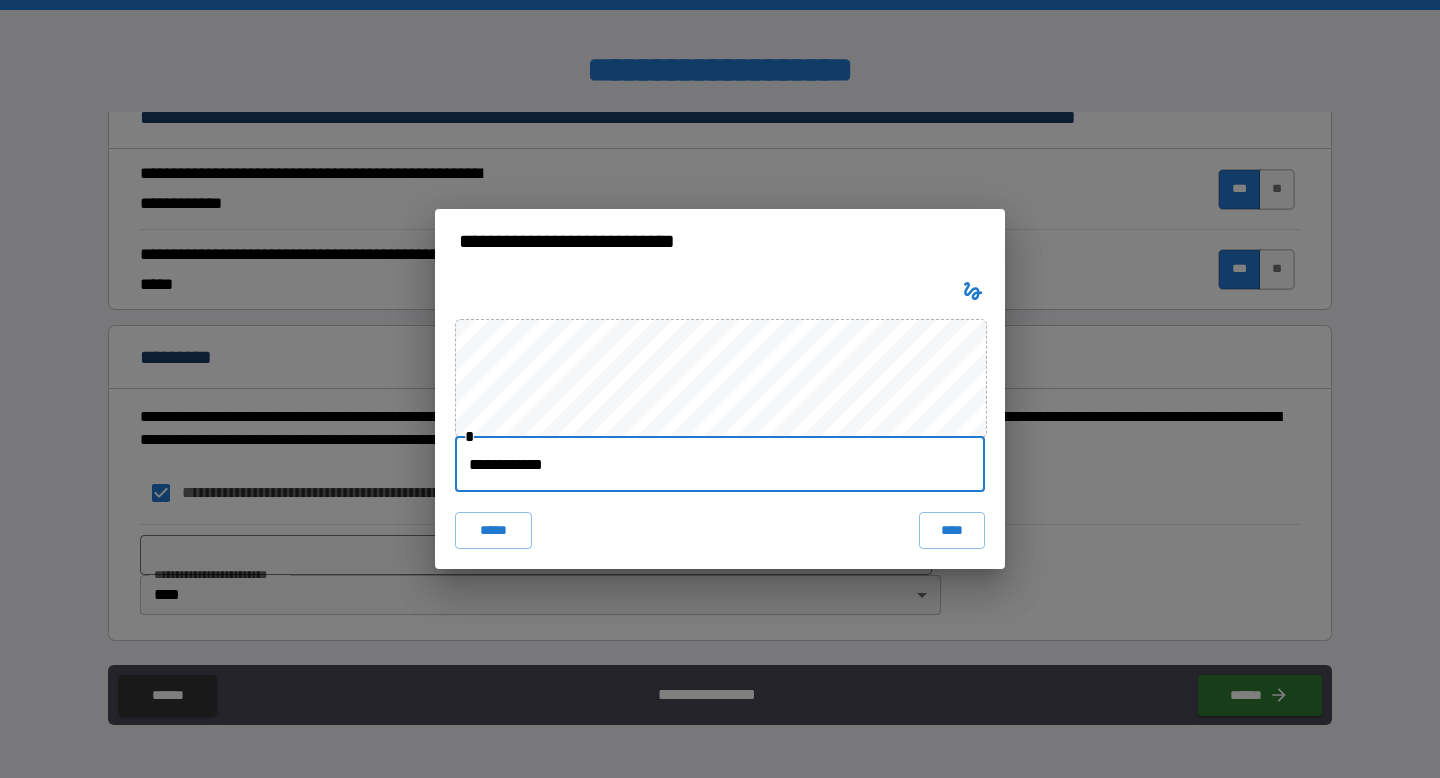 type on "**********" 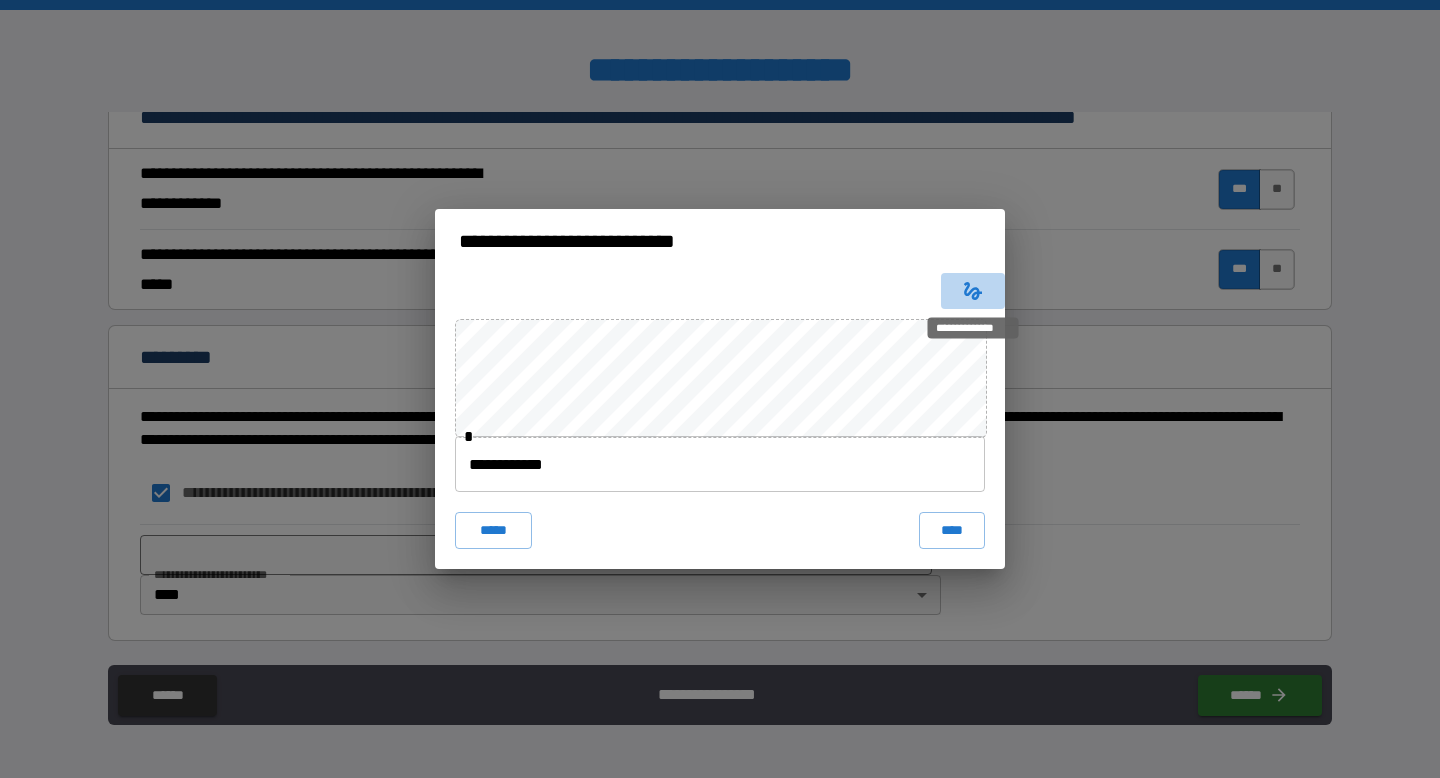 click 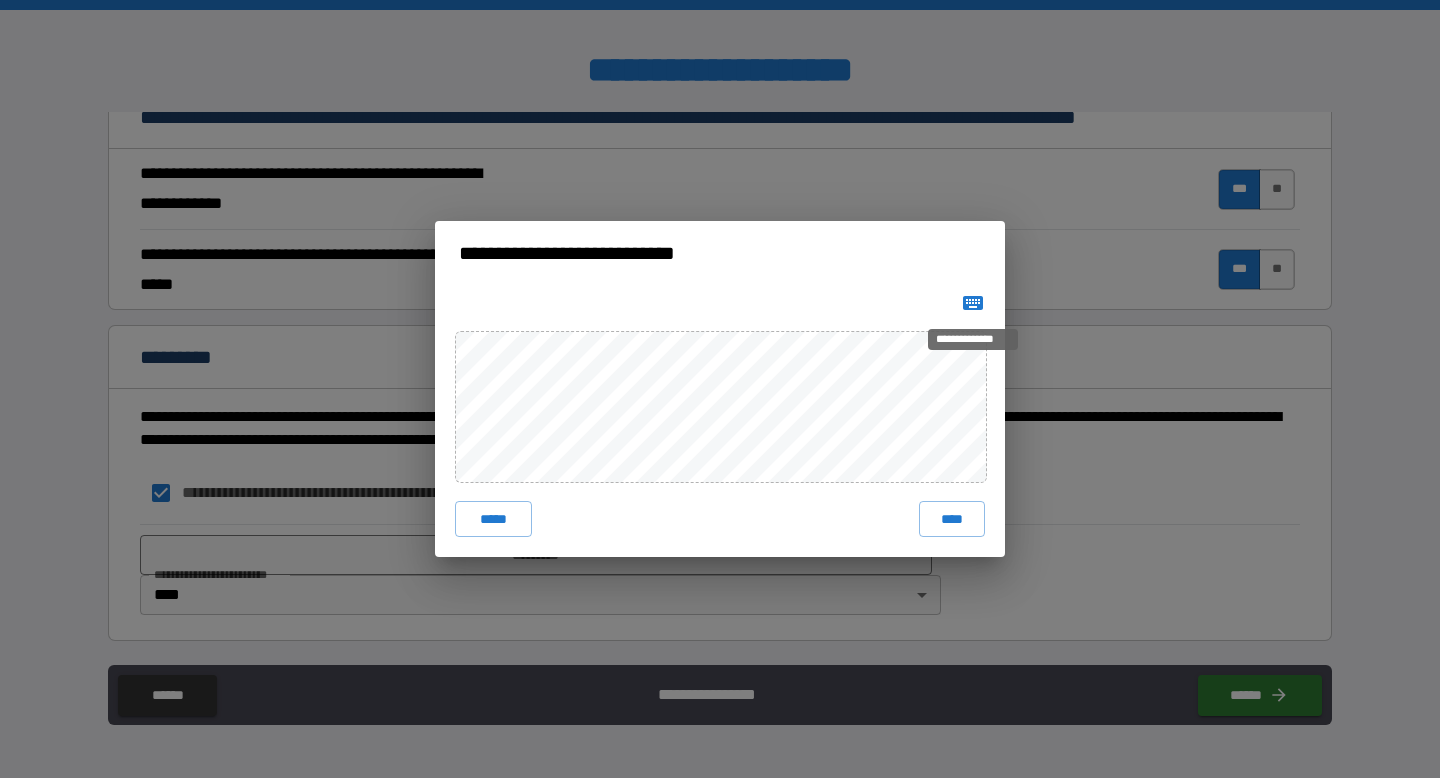 click 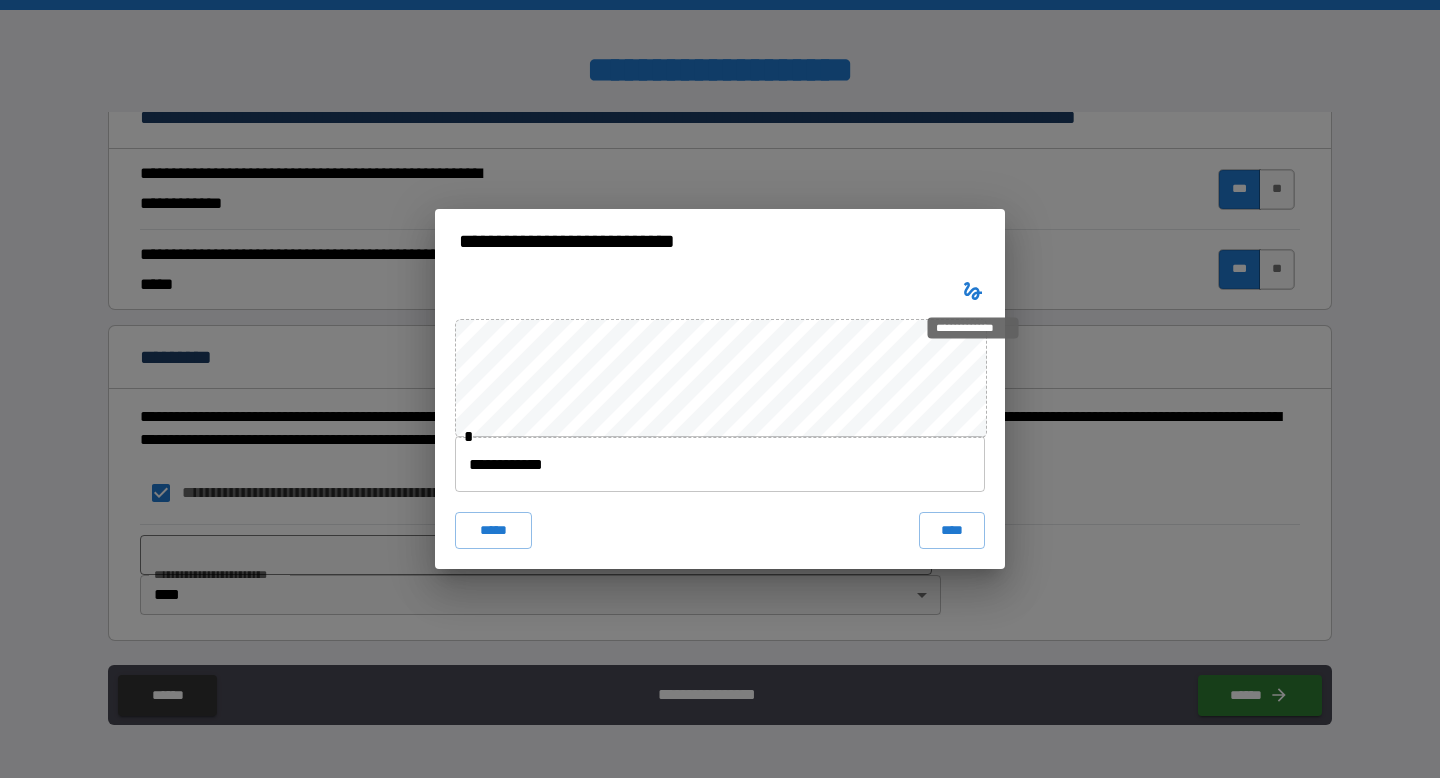 click on "**********" at bounding box center (973, 322) 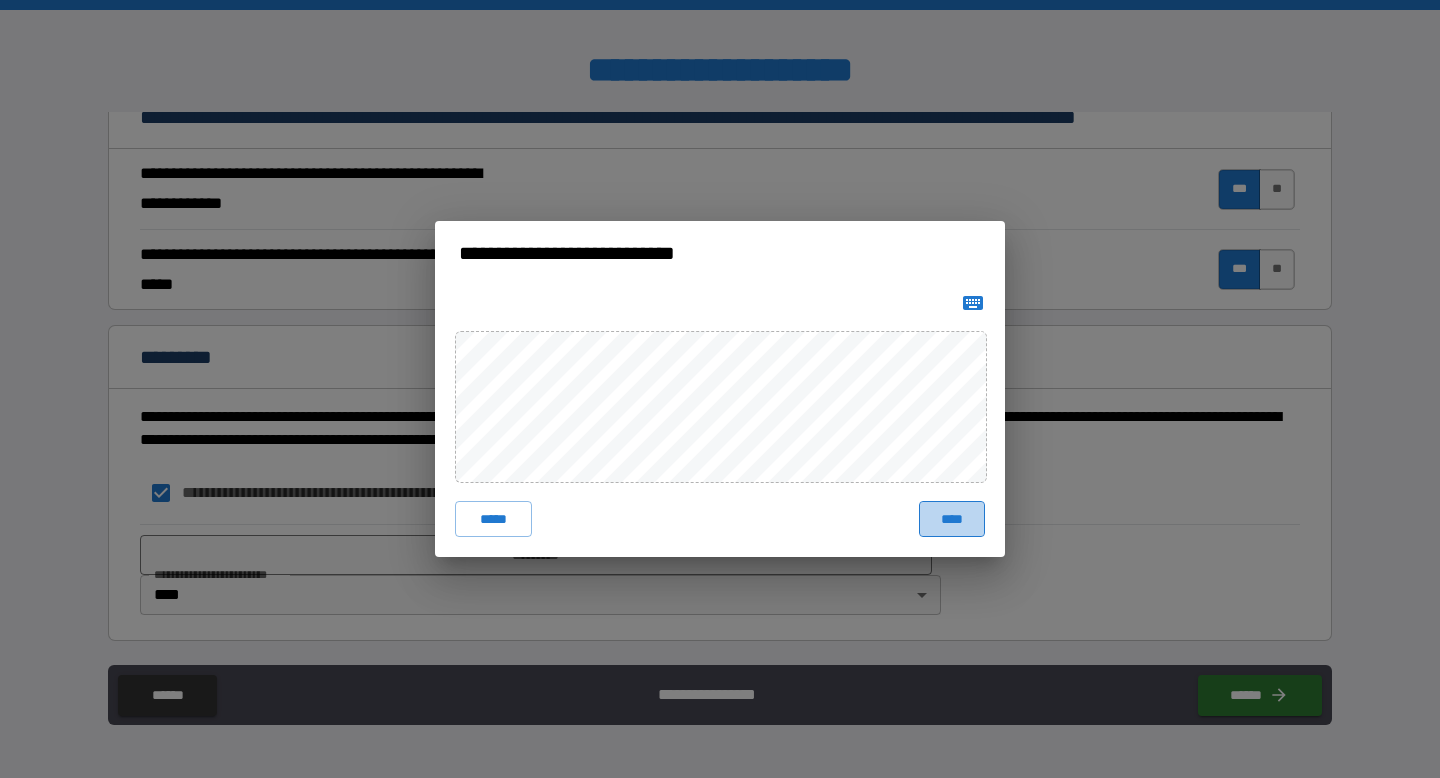 click on "****" at bounding box center (952, 519) 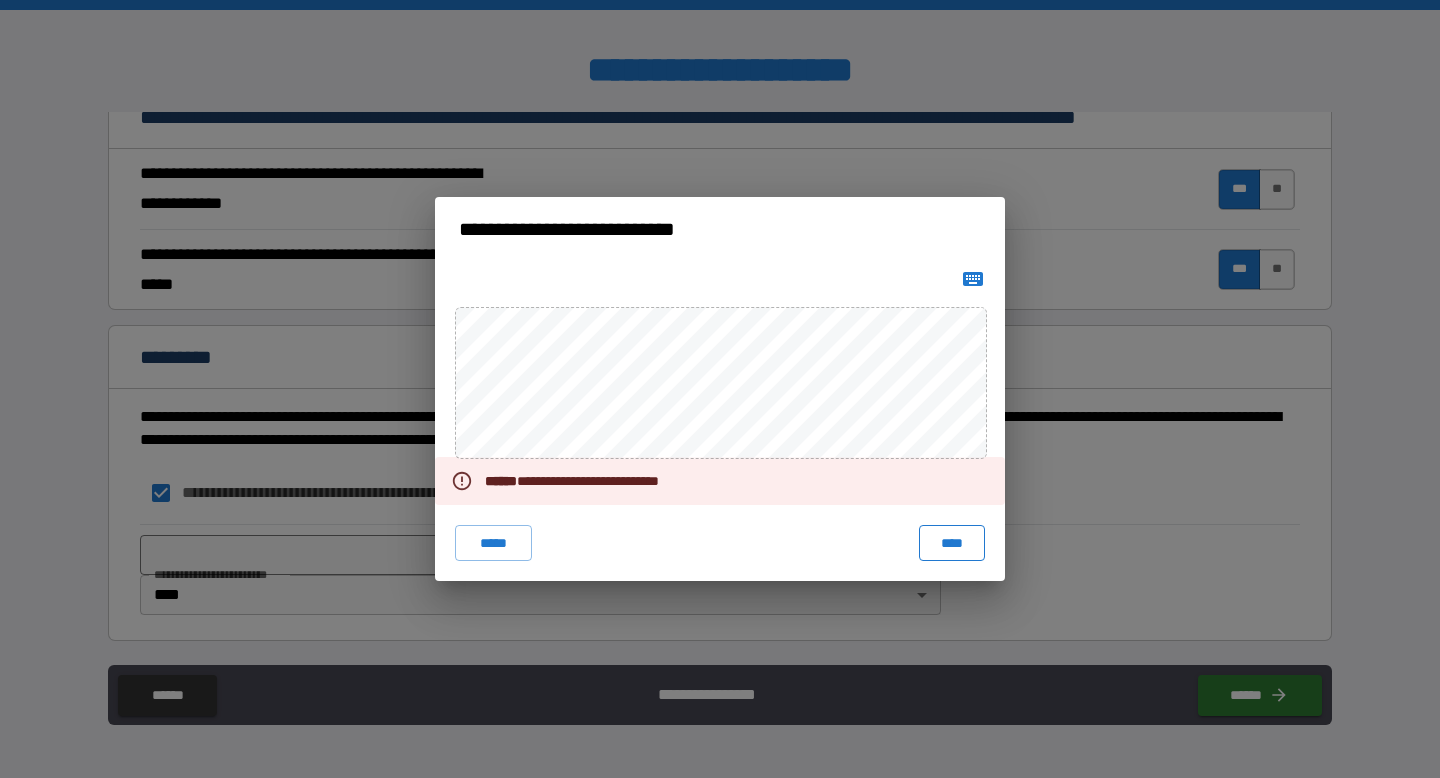 click on "****" at bounding box center (952, 543) 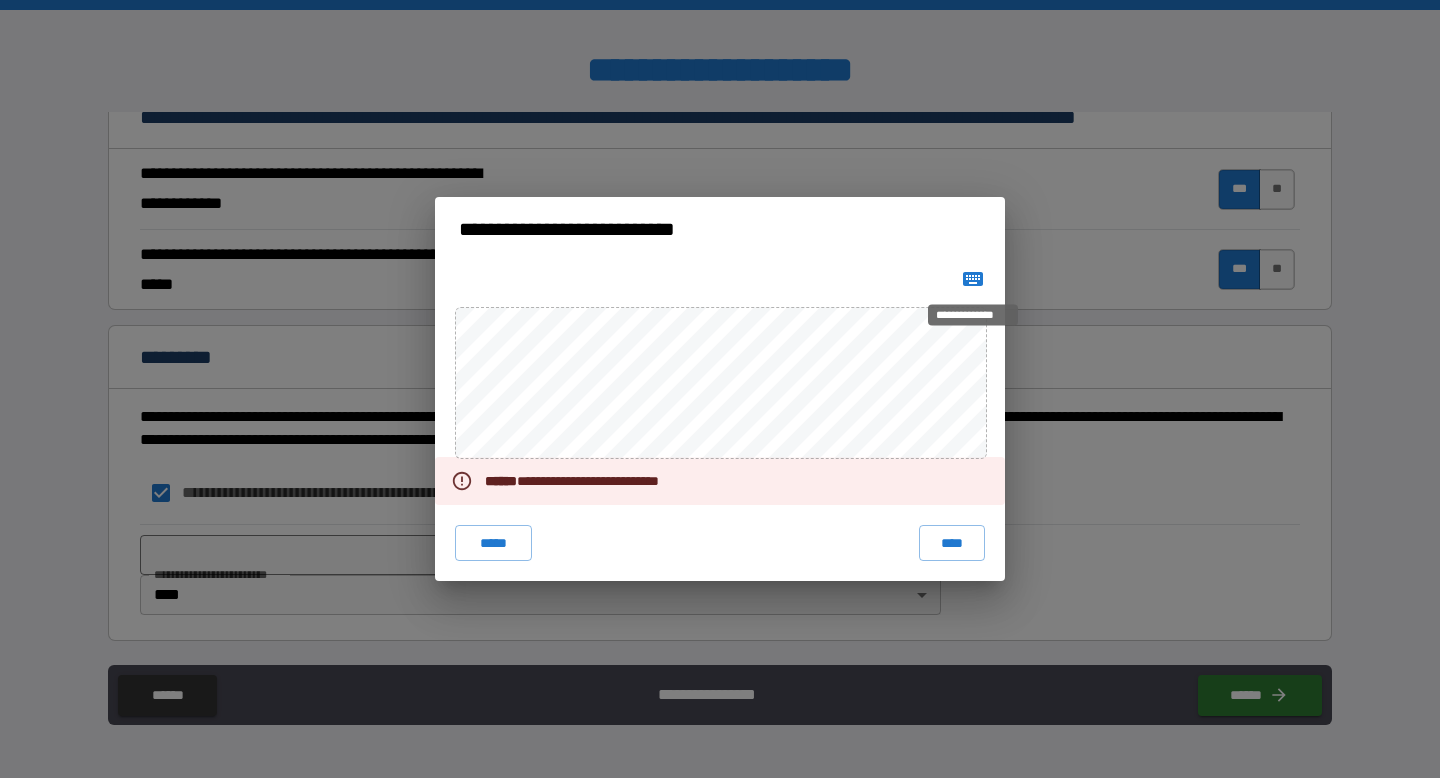 click 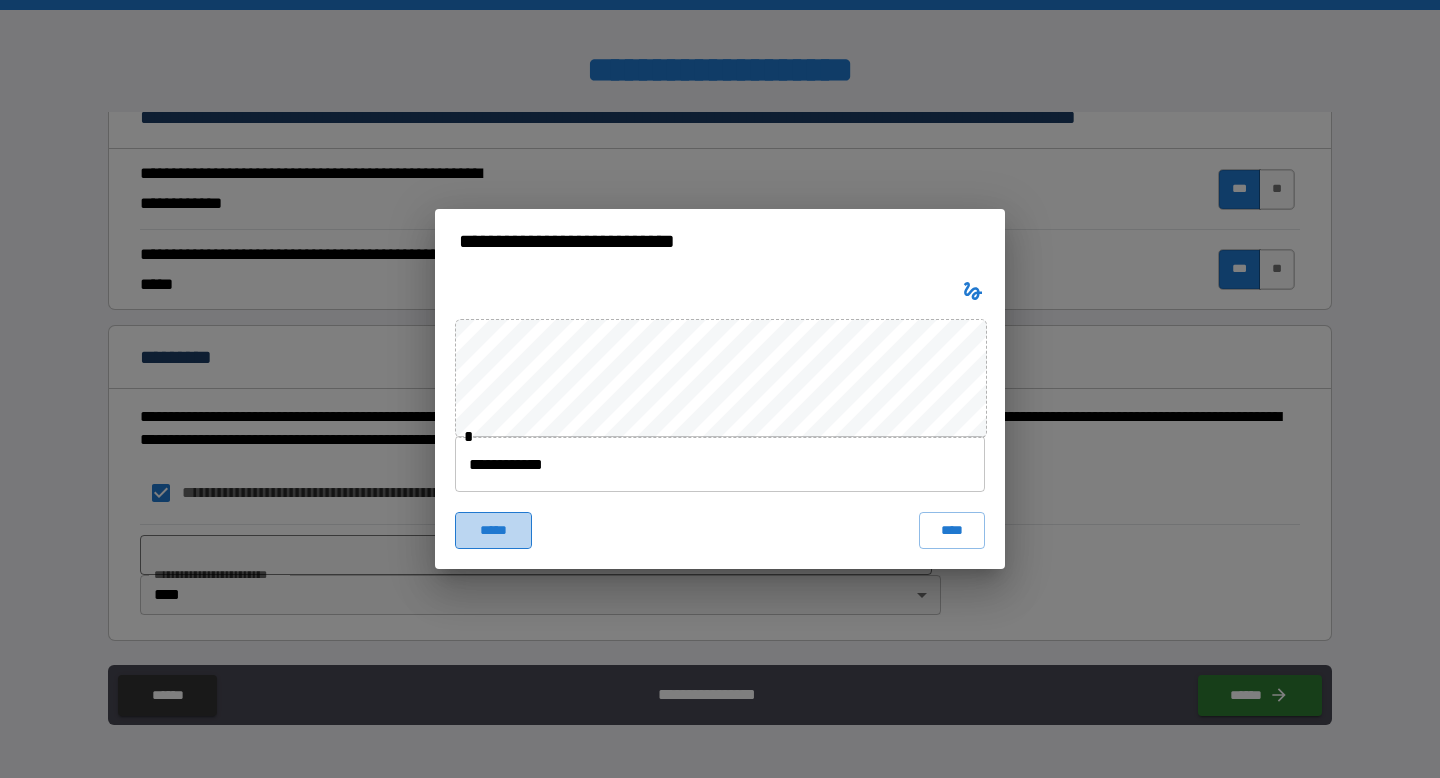 click on "*****" at bounding box center (493, 530) 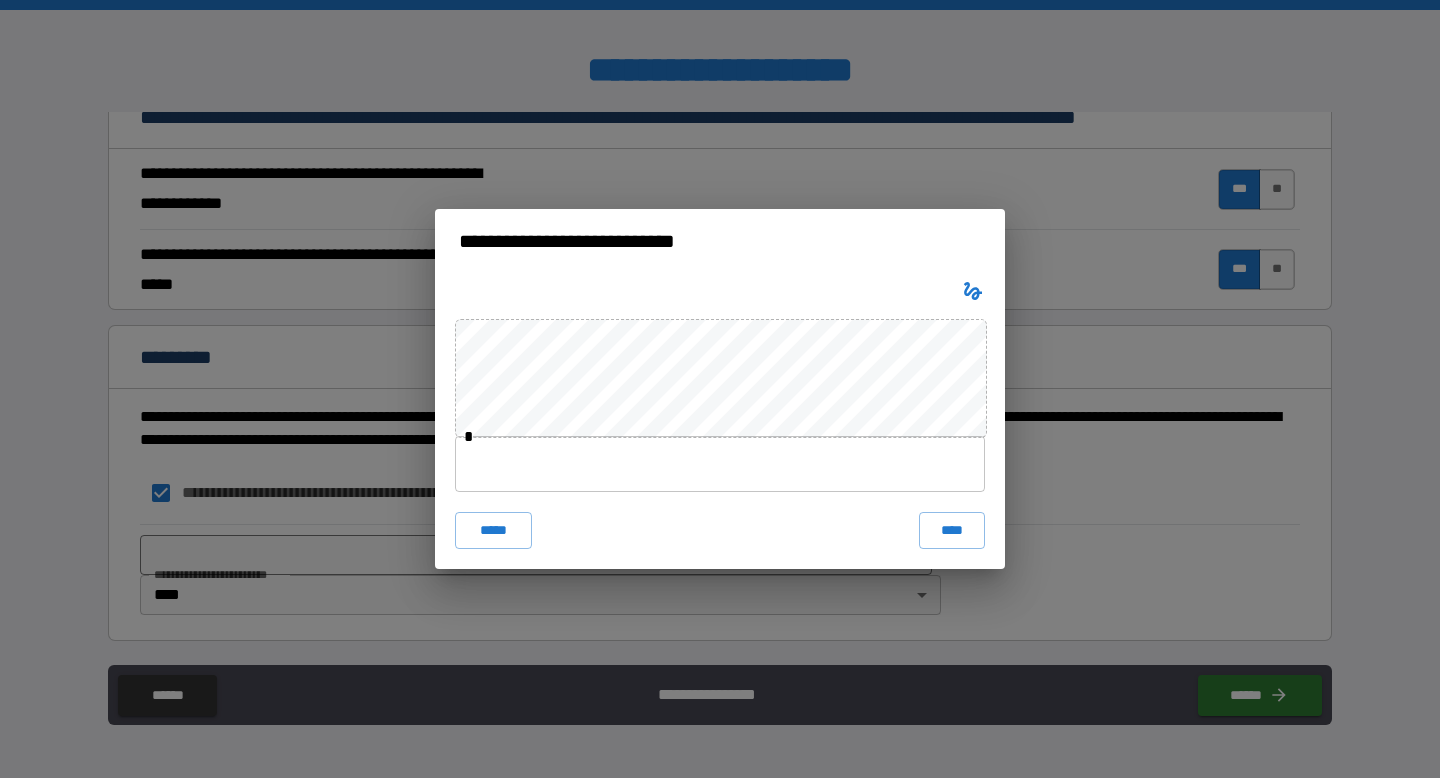 click at bounding box center [720, 464] 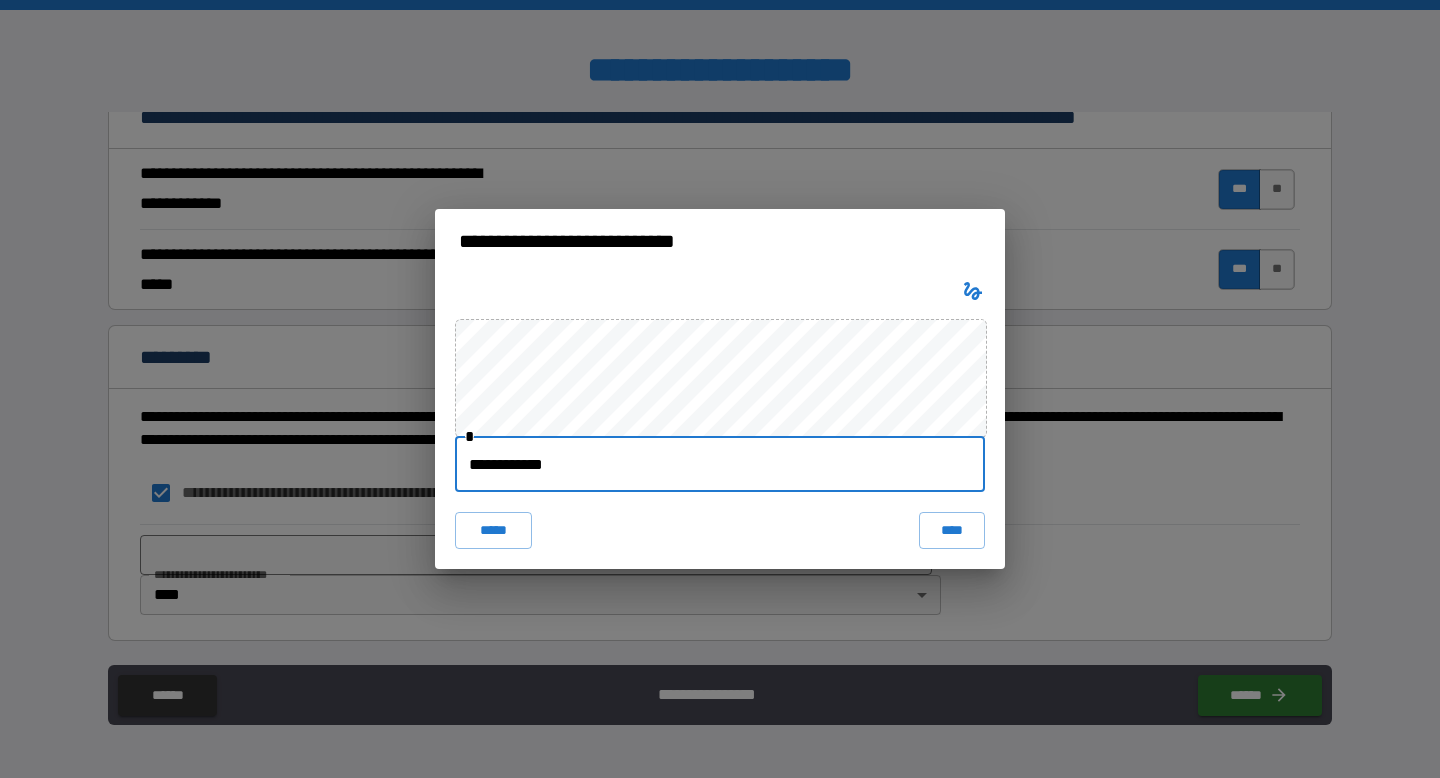 type on "**********" 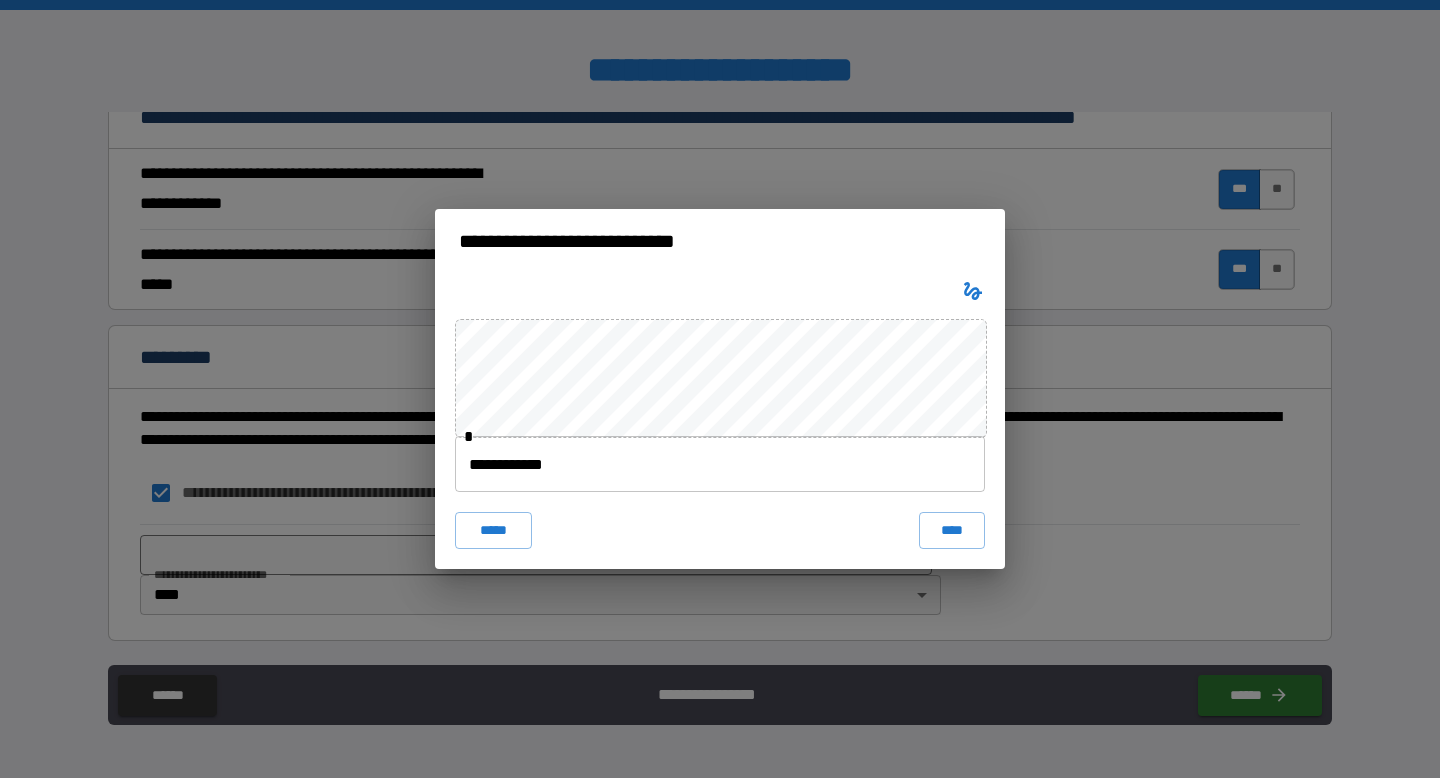 click on "**********" at bounding box center (720, 420) 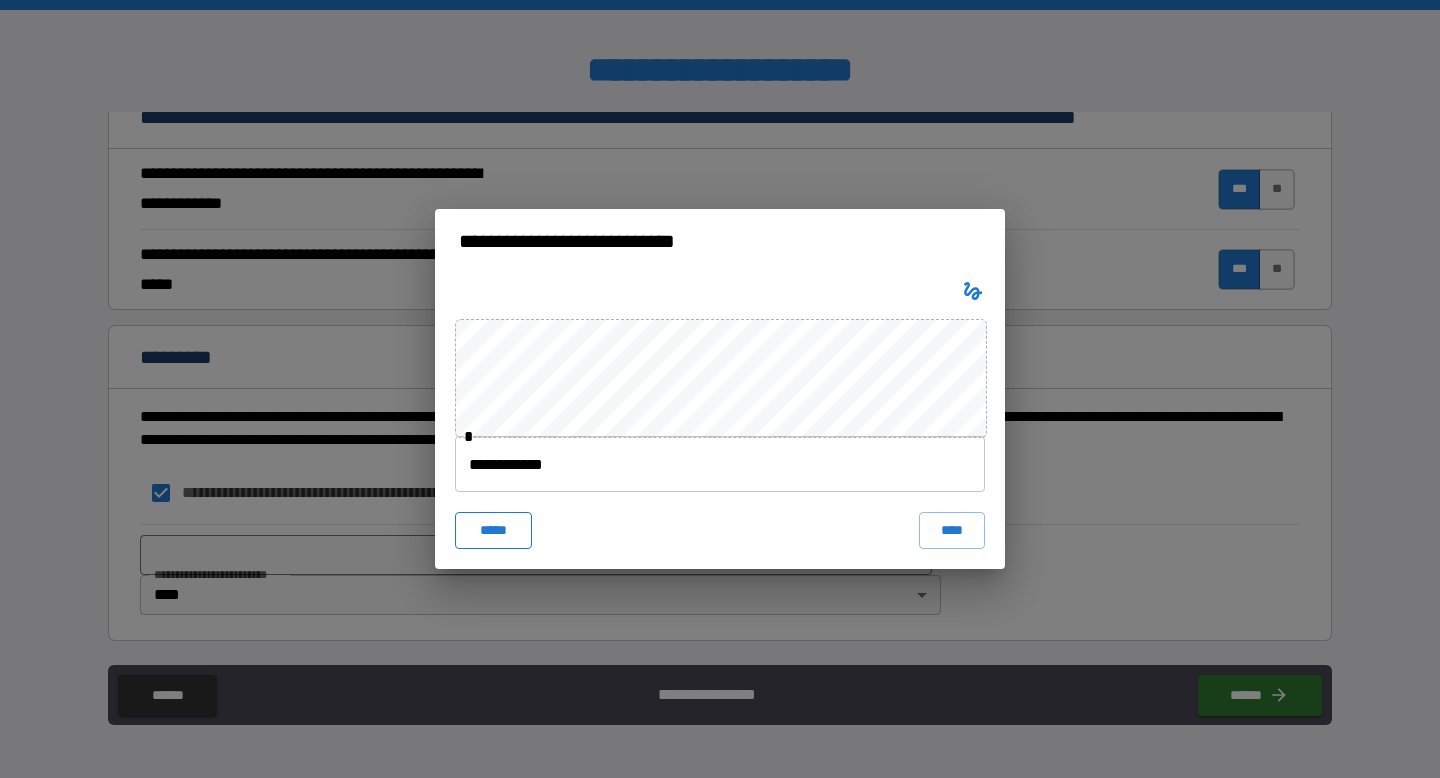 click on "*****" at bounding box center [493, 530] 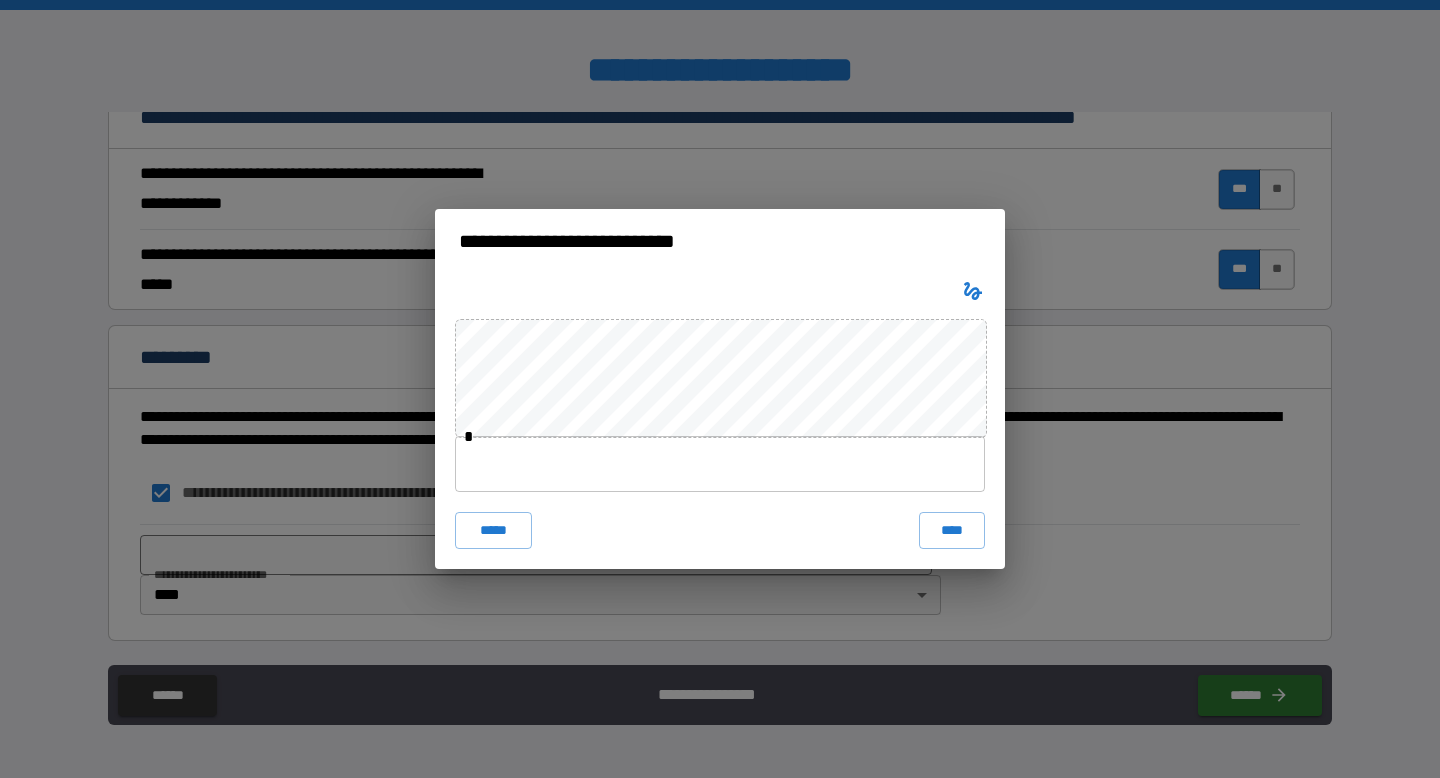 click at bounding box center (720, 464) 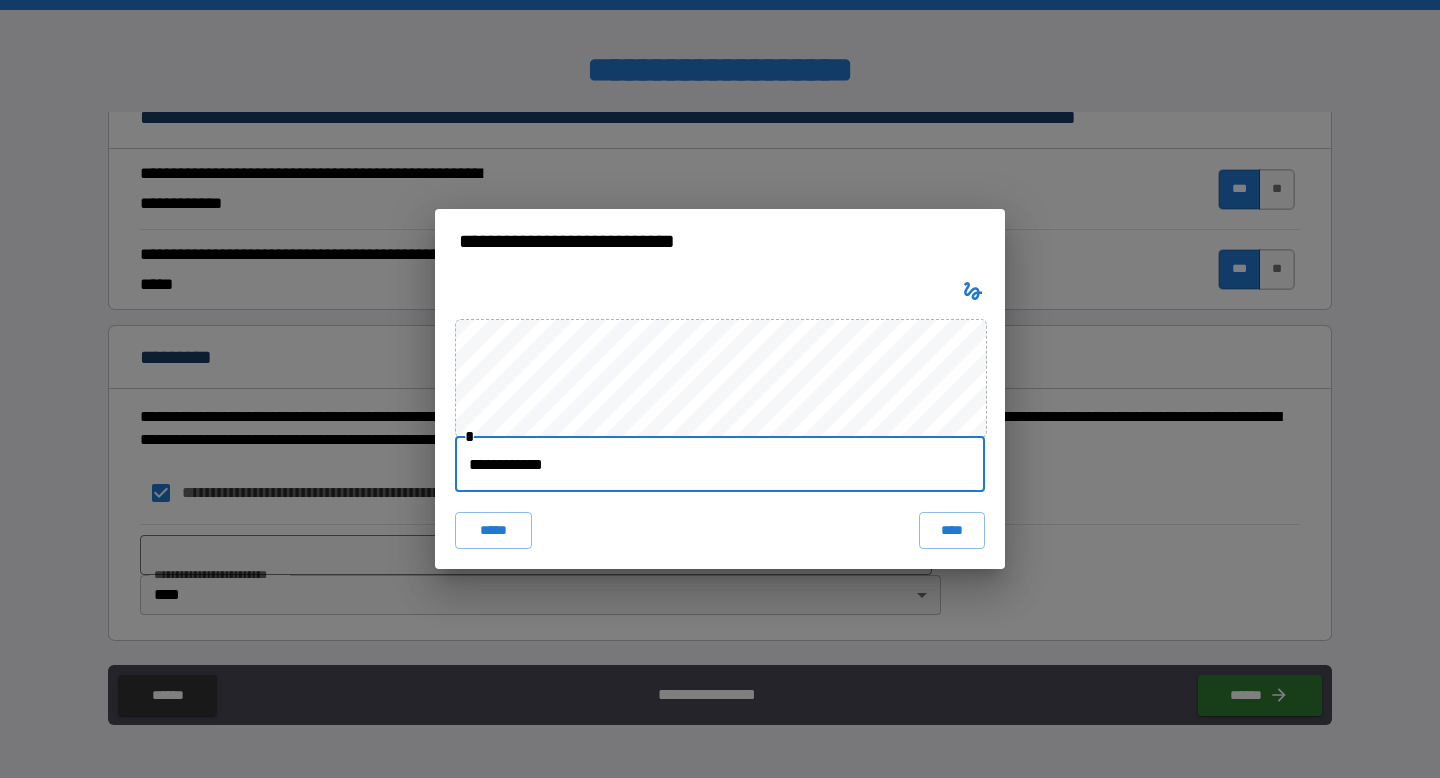 drag, startPoint x: 655, startPoint y: 468, endPoint x: 309, endPoint y: 468, distance: 346 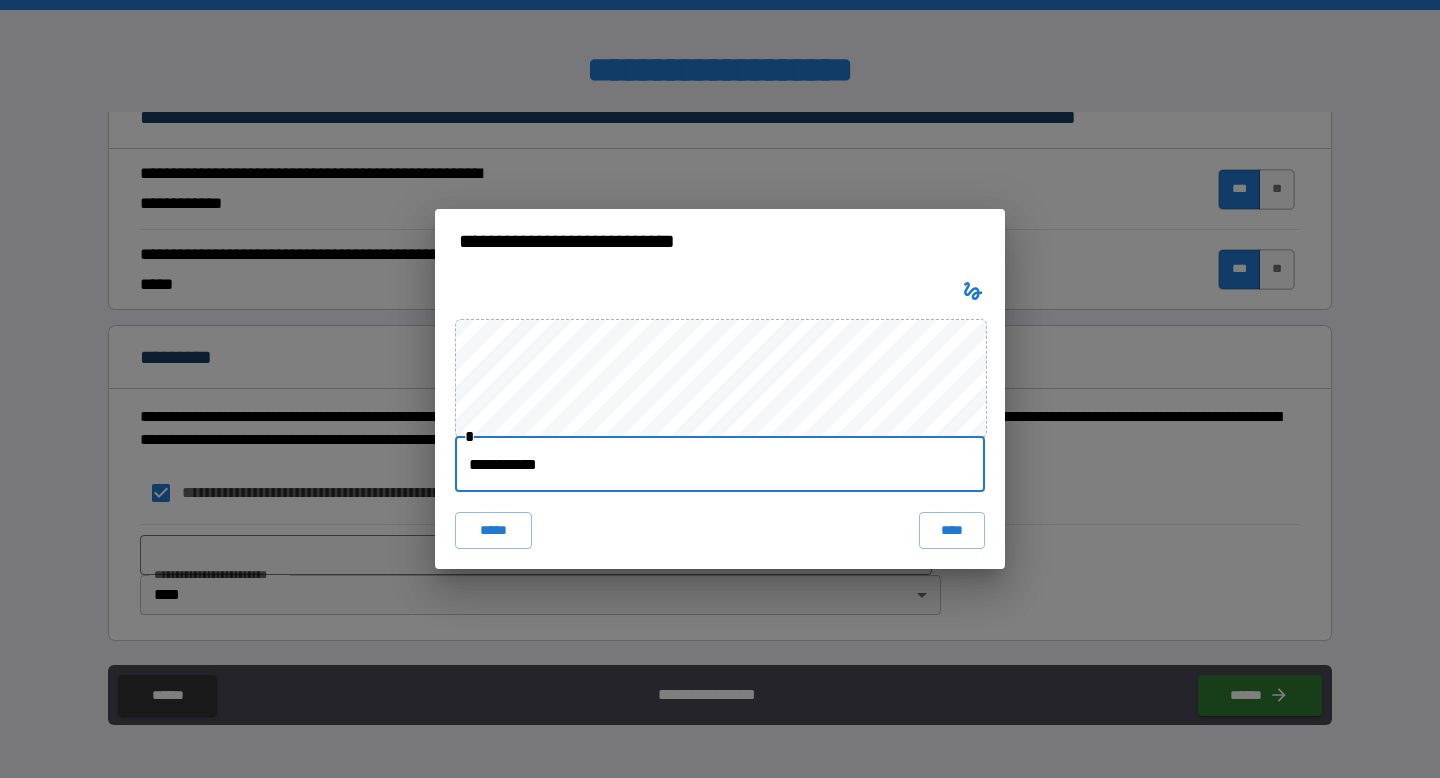 type on "**********" 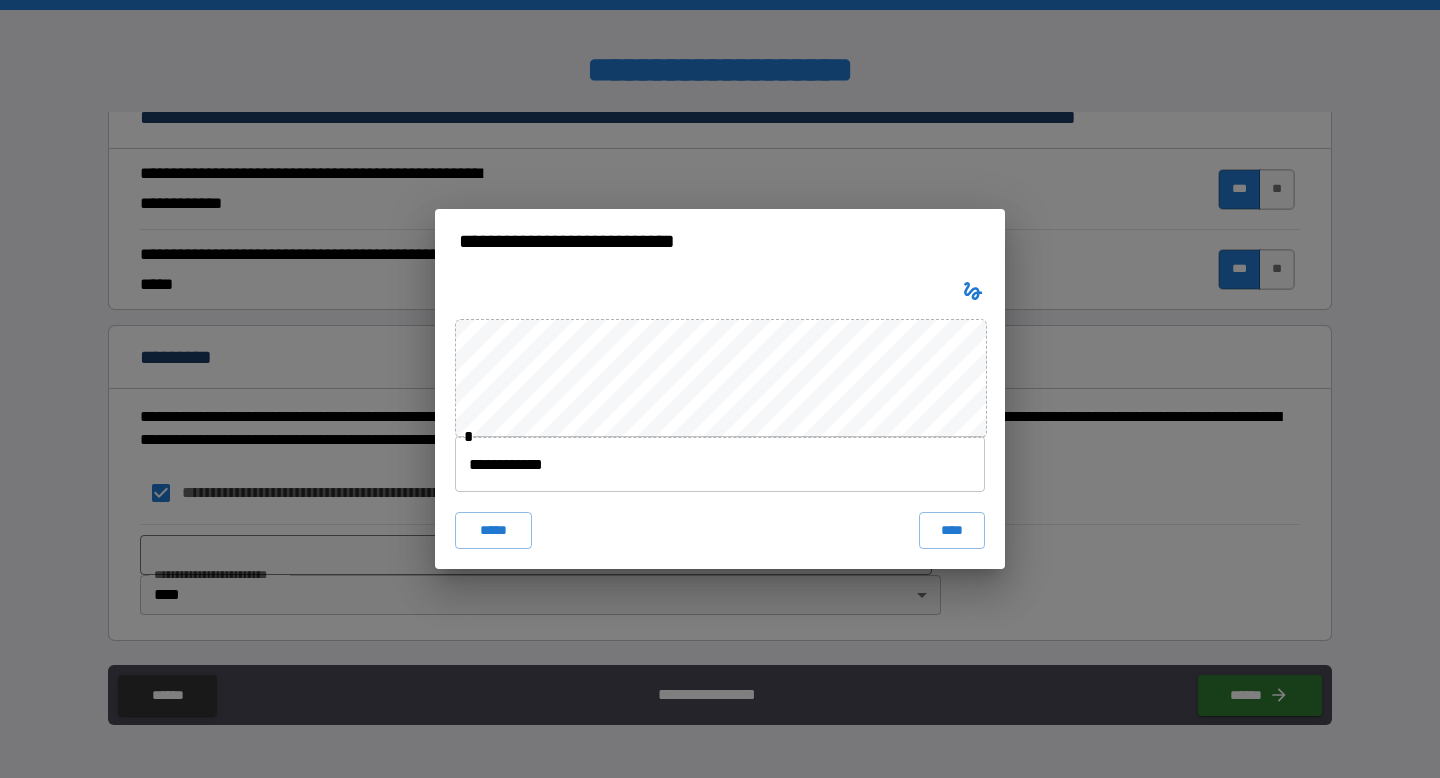 click on "**********" at bounding box center [720, 389] 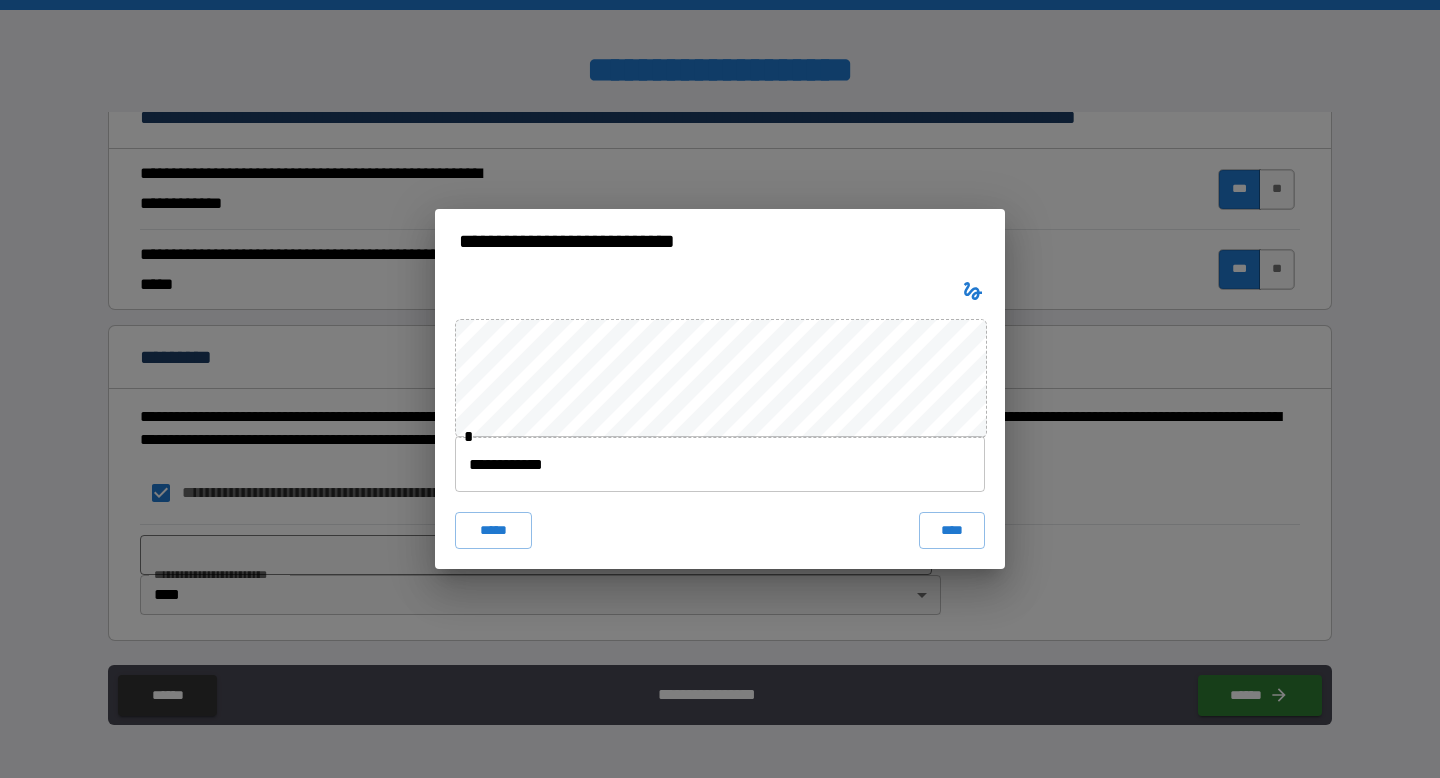 click on "**********" at bounding box center [720, 420] 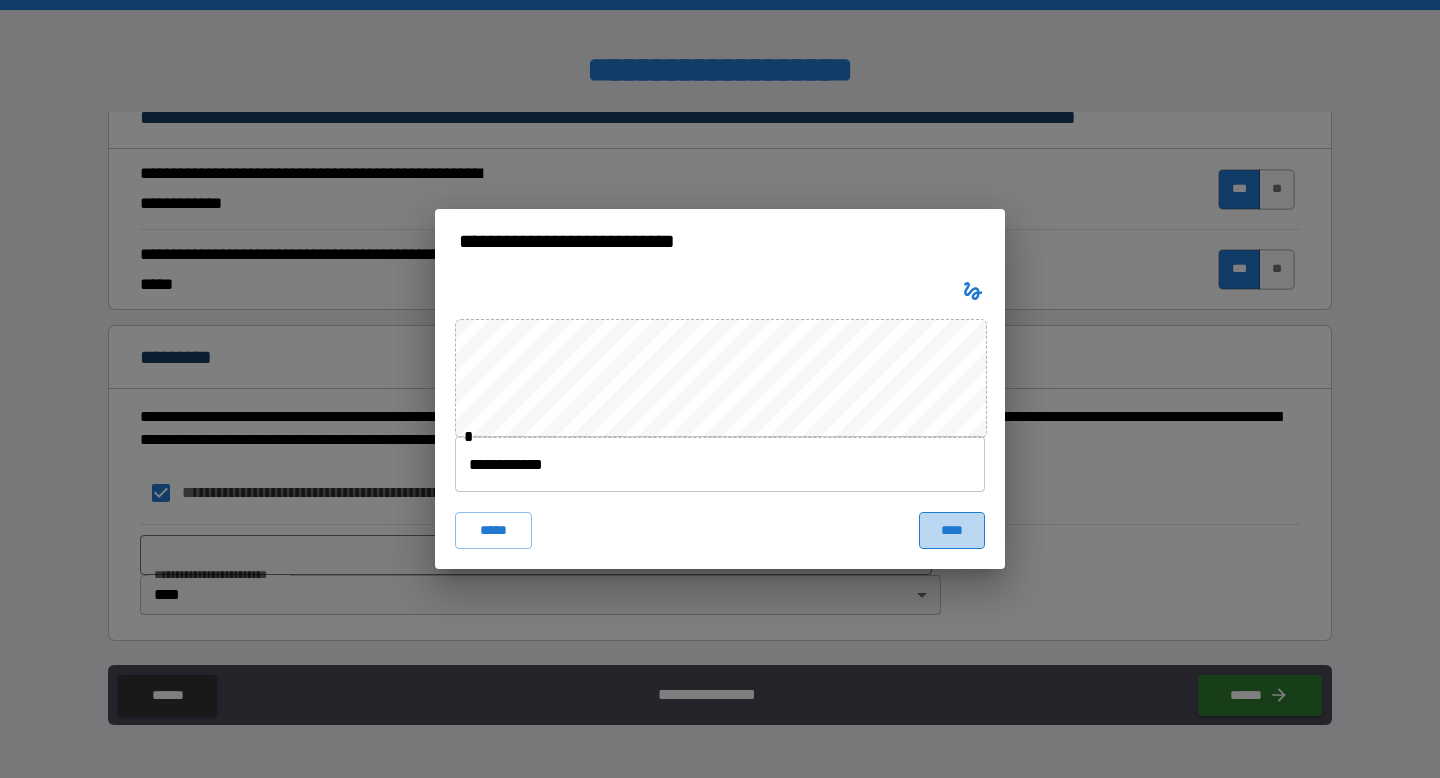 click on "****" at bounding box center (952, 530) 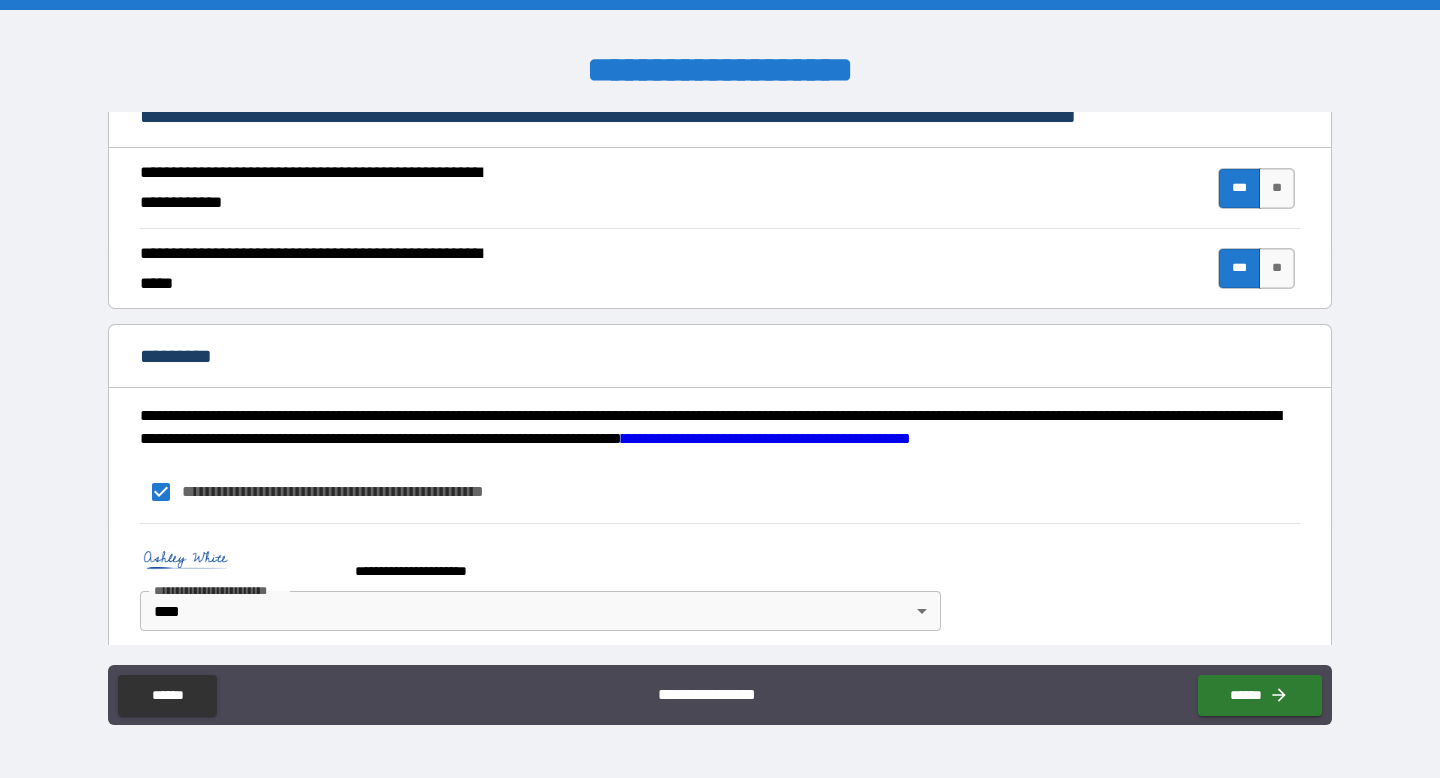 scroll, scrollTop: 1843, scrollLeft: 0, axis: vertical 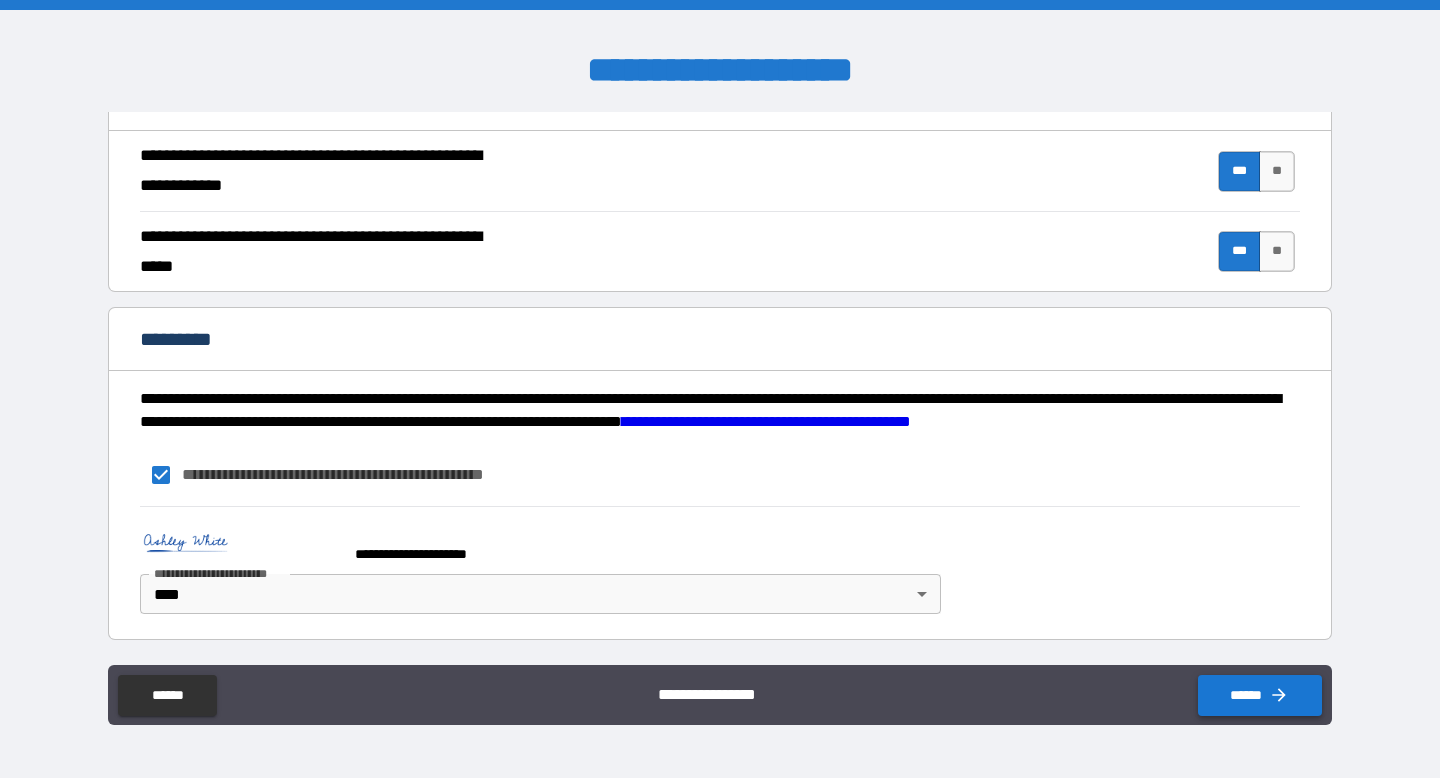 click on "******" at bounding box center [1260, 695] 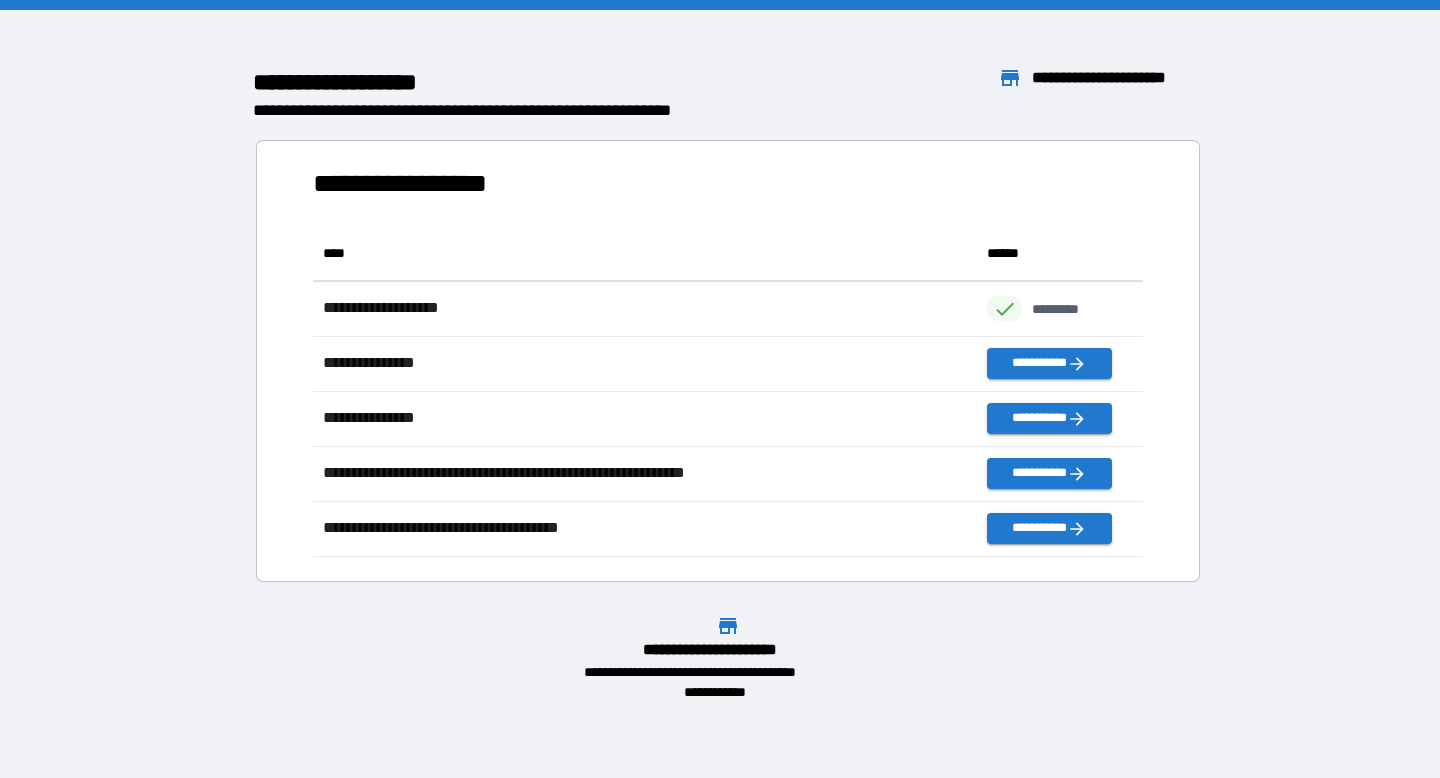 scroll, scrollTop: 1, scrollLeft: 1, axis: both 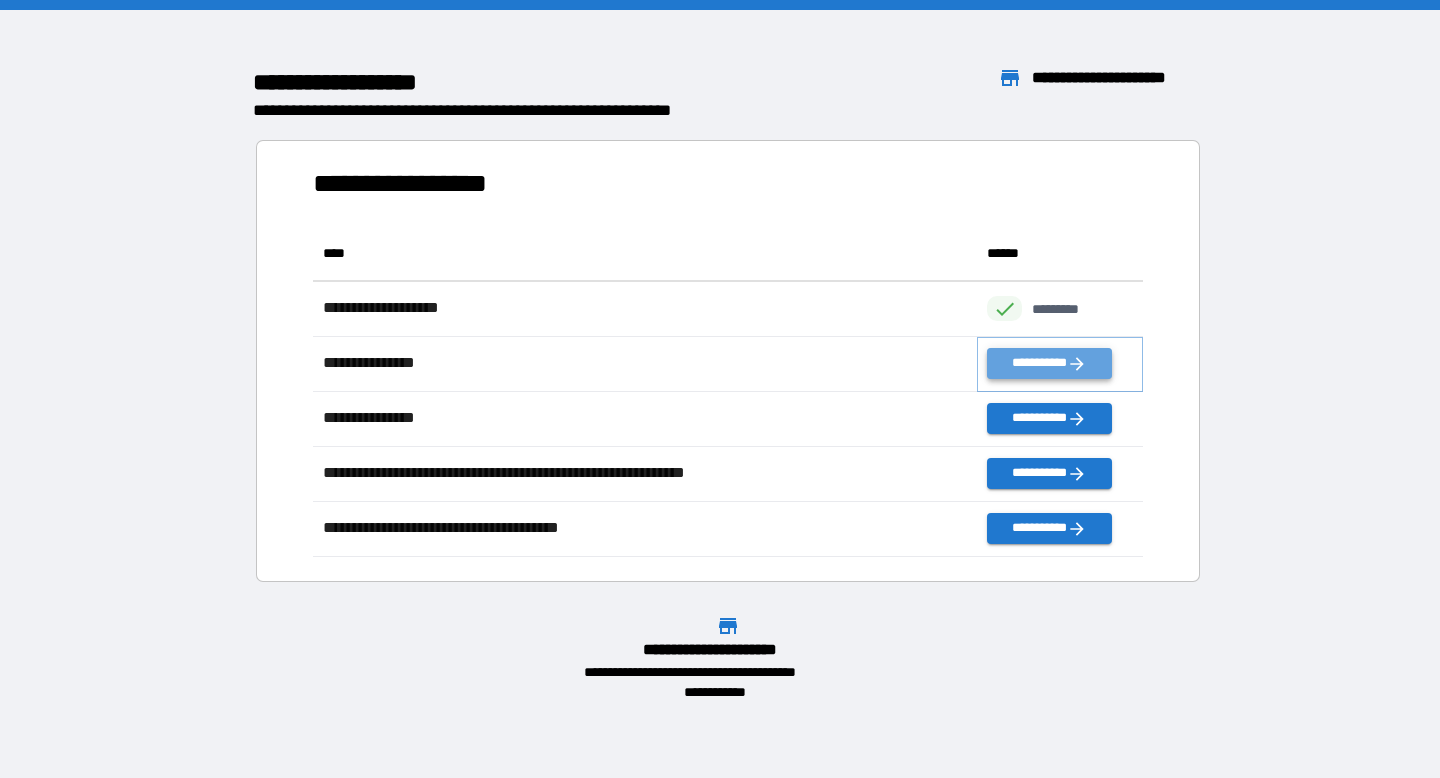 click on "**********" at bounding box center [1049, 363] 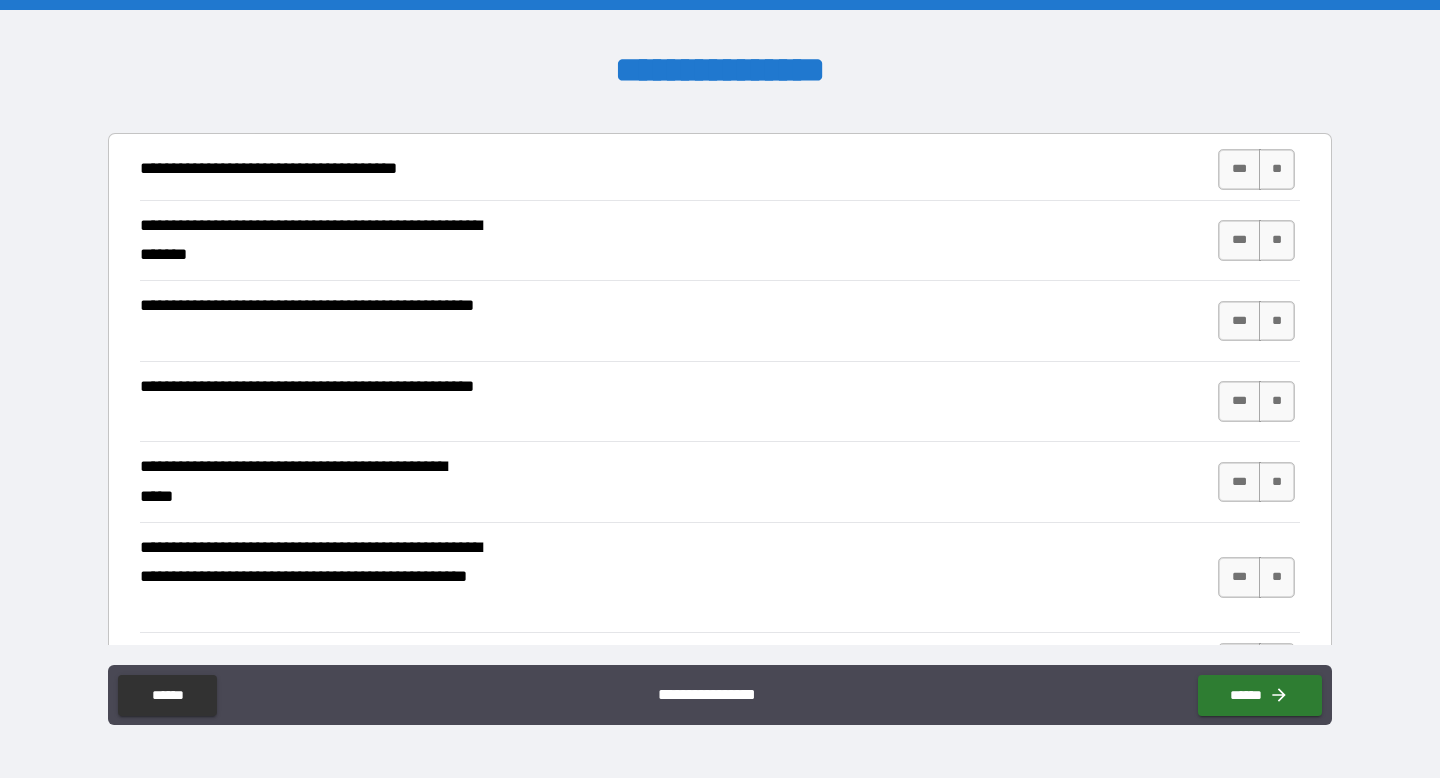 scroll, scrollTop: 368, scrollLeft: 0, axis: vertical 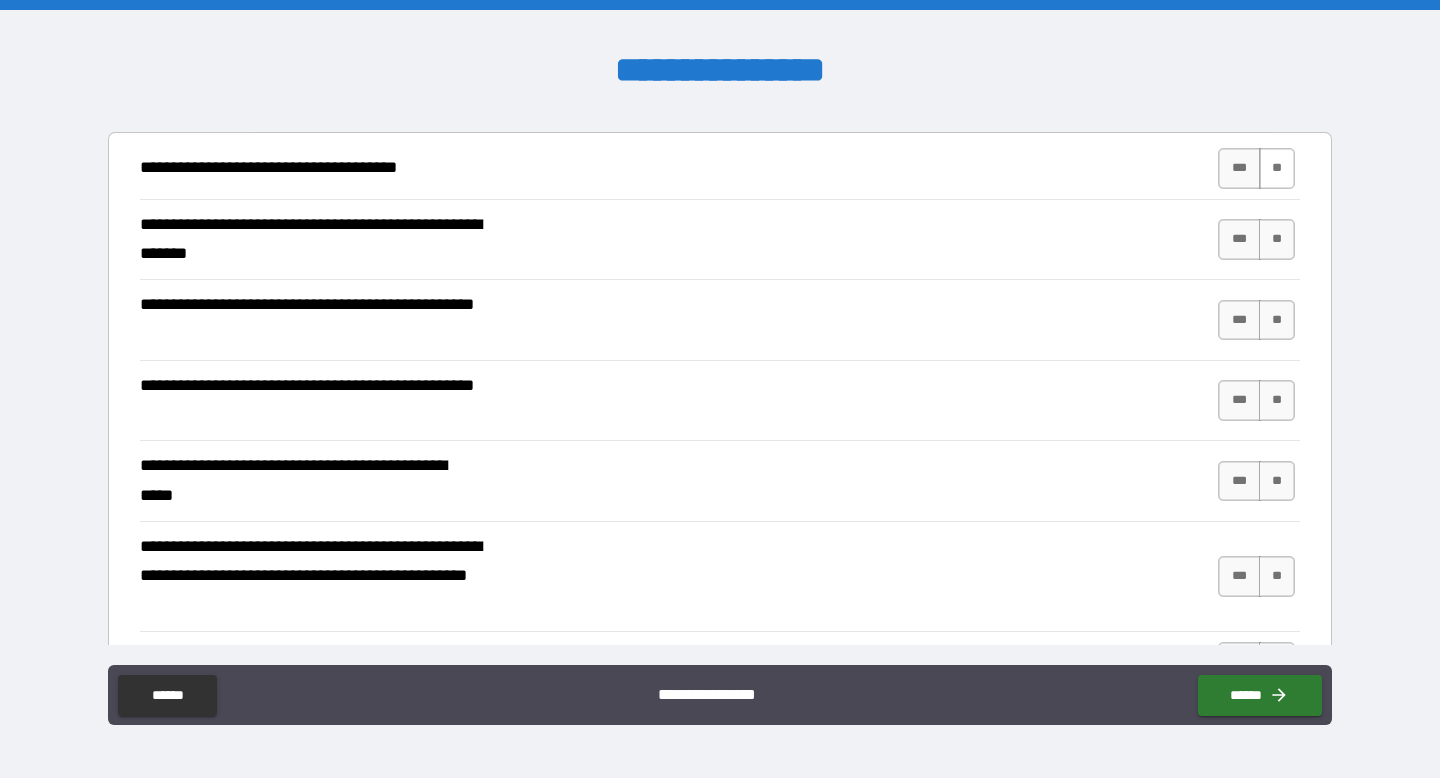 click on "**" at bounding box center (1277, 168) 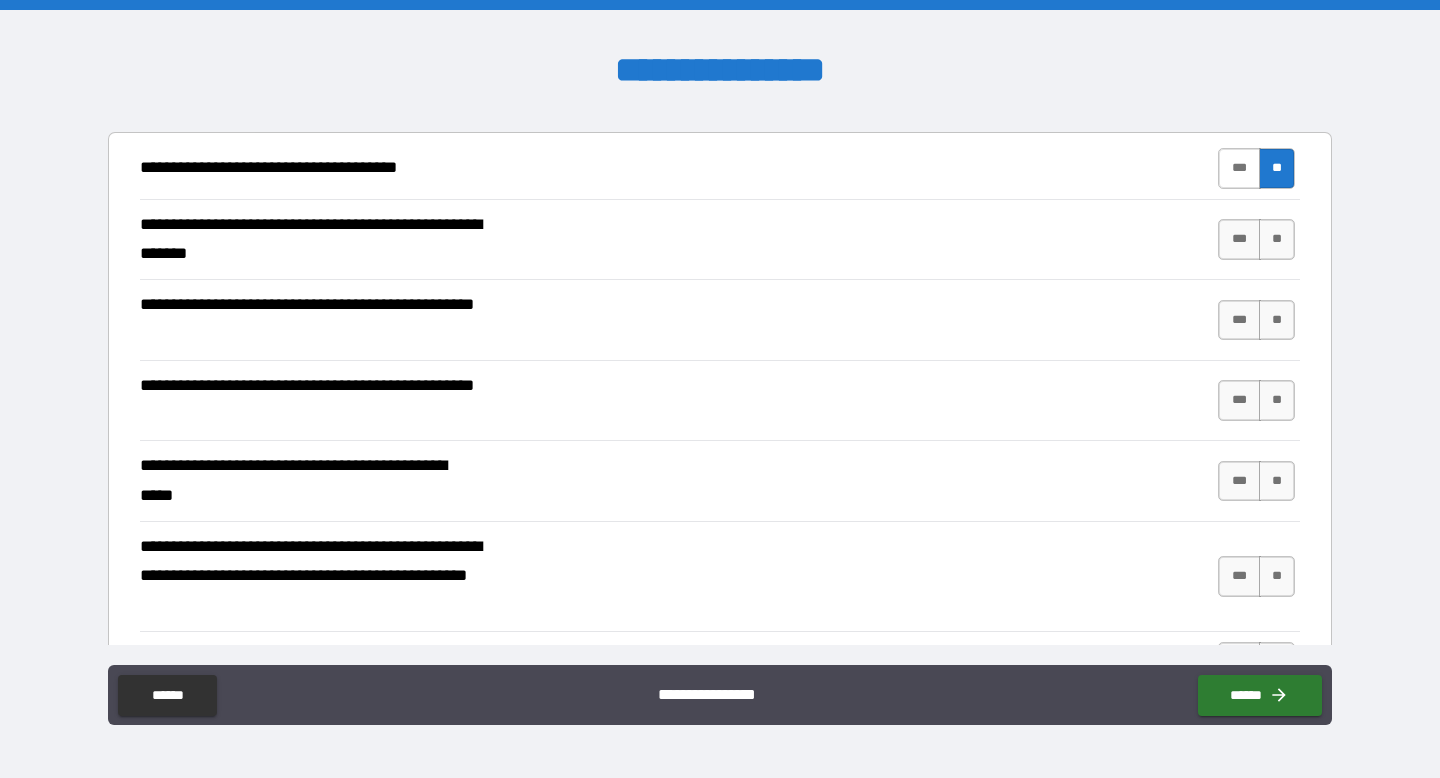 click on "***" at bounding box center [1239, 168] 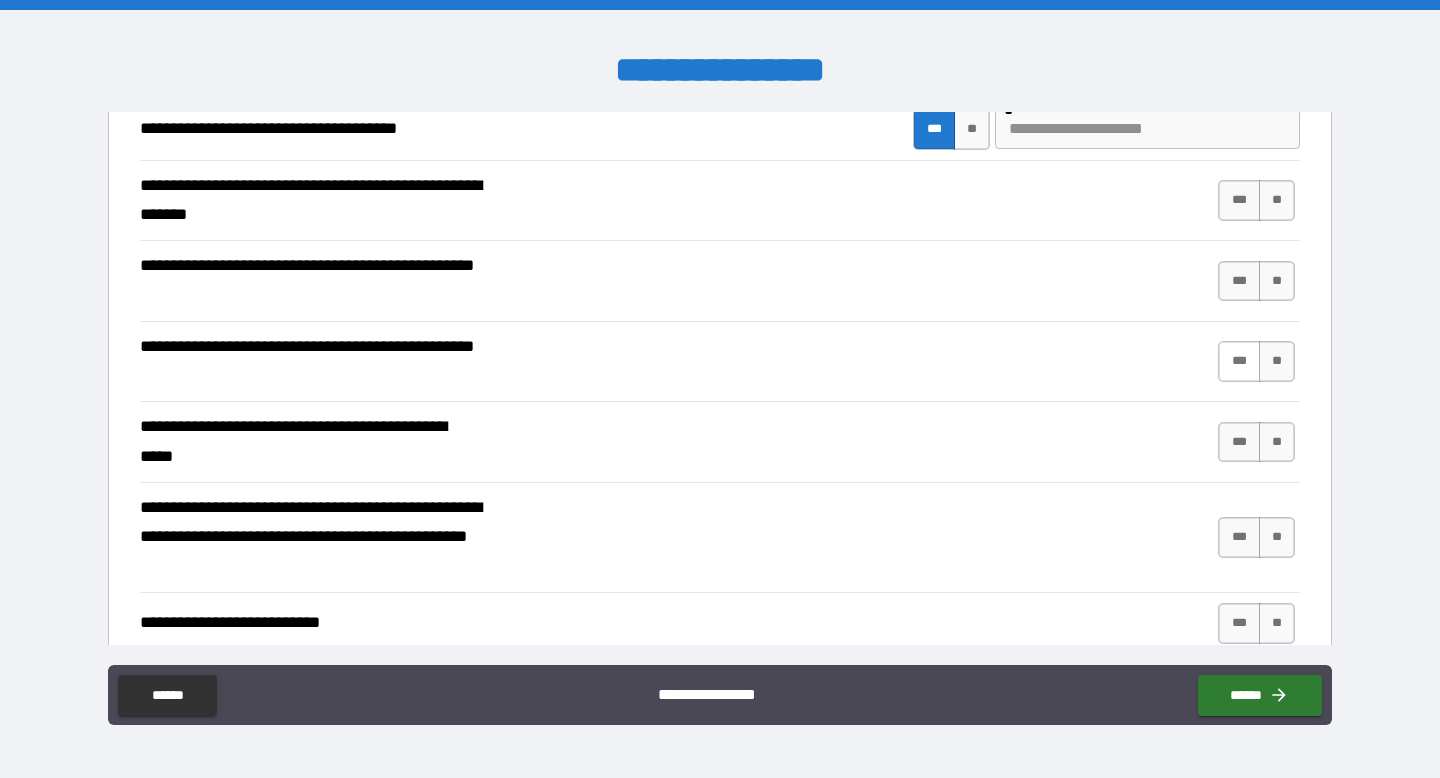 scroll, scrollTop: 408, scrollLeft: 0, axis: vertical 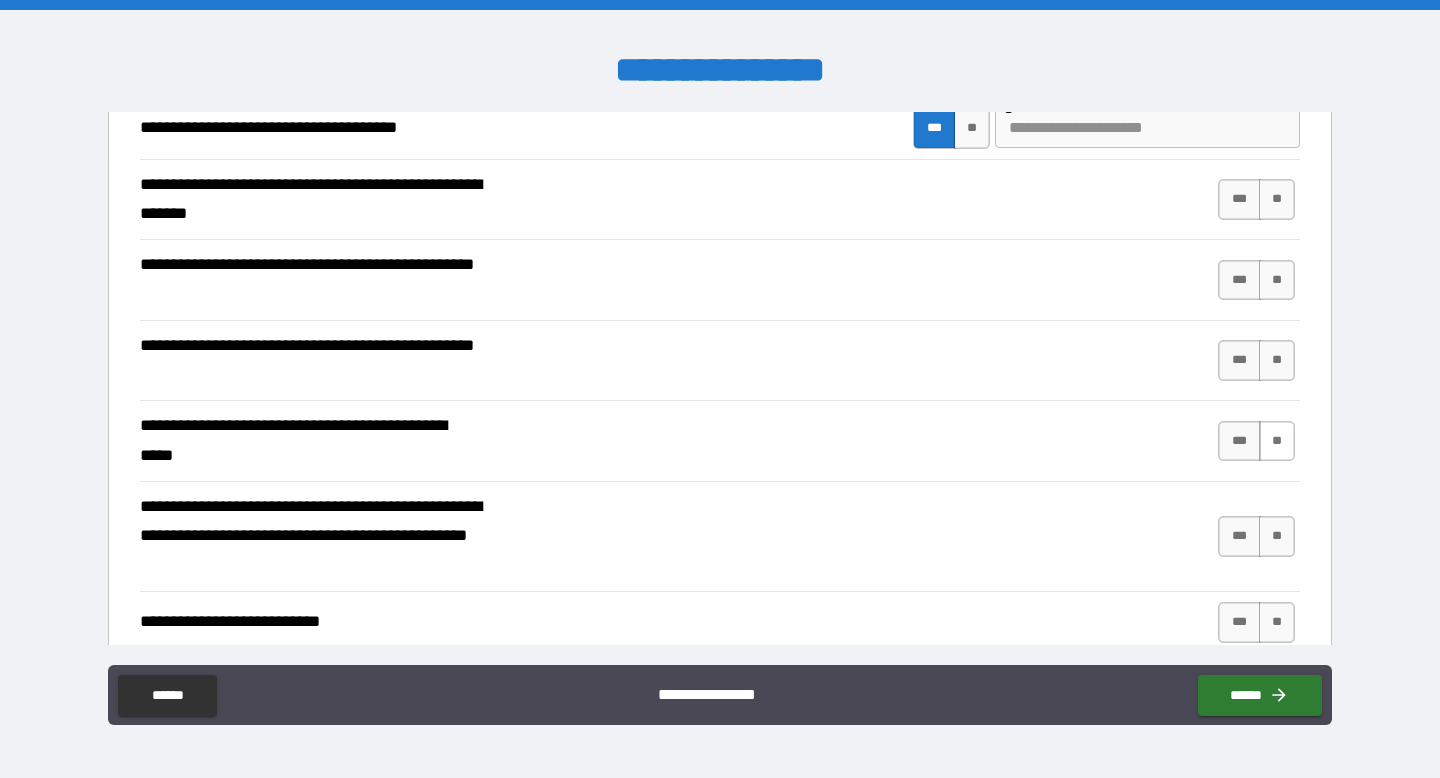 click on "**" at bounding box center (1277, 441) 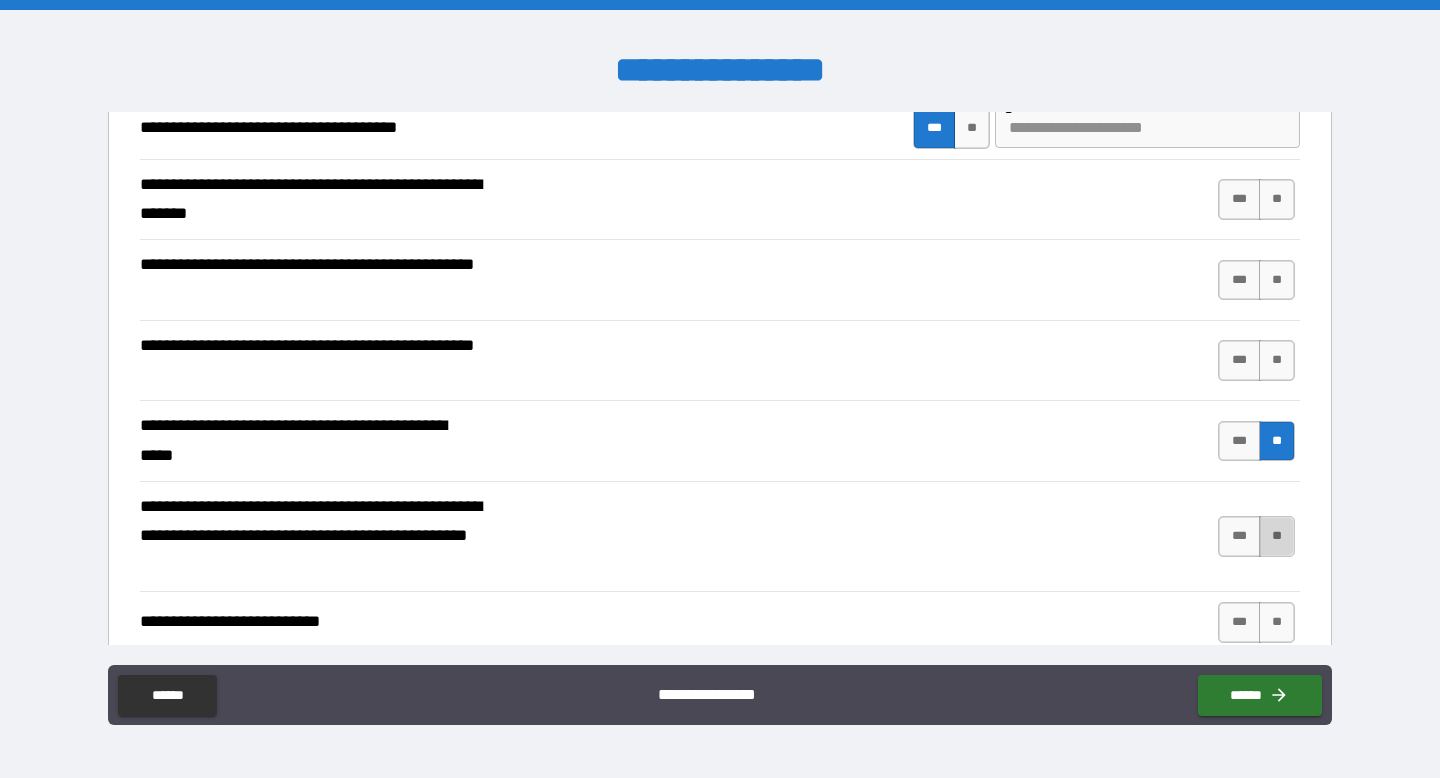 click on "**" at bounding box center (1277, 536) 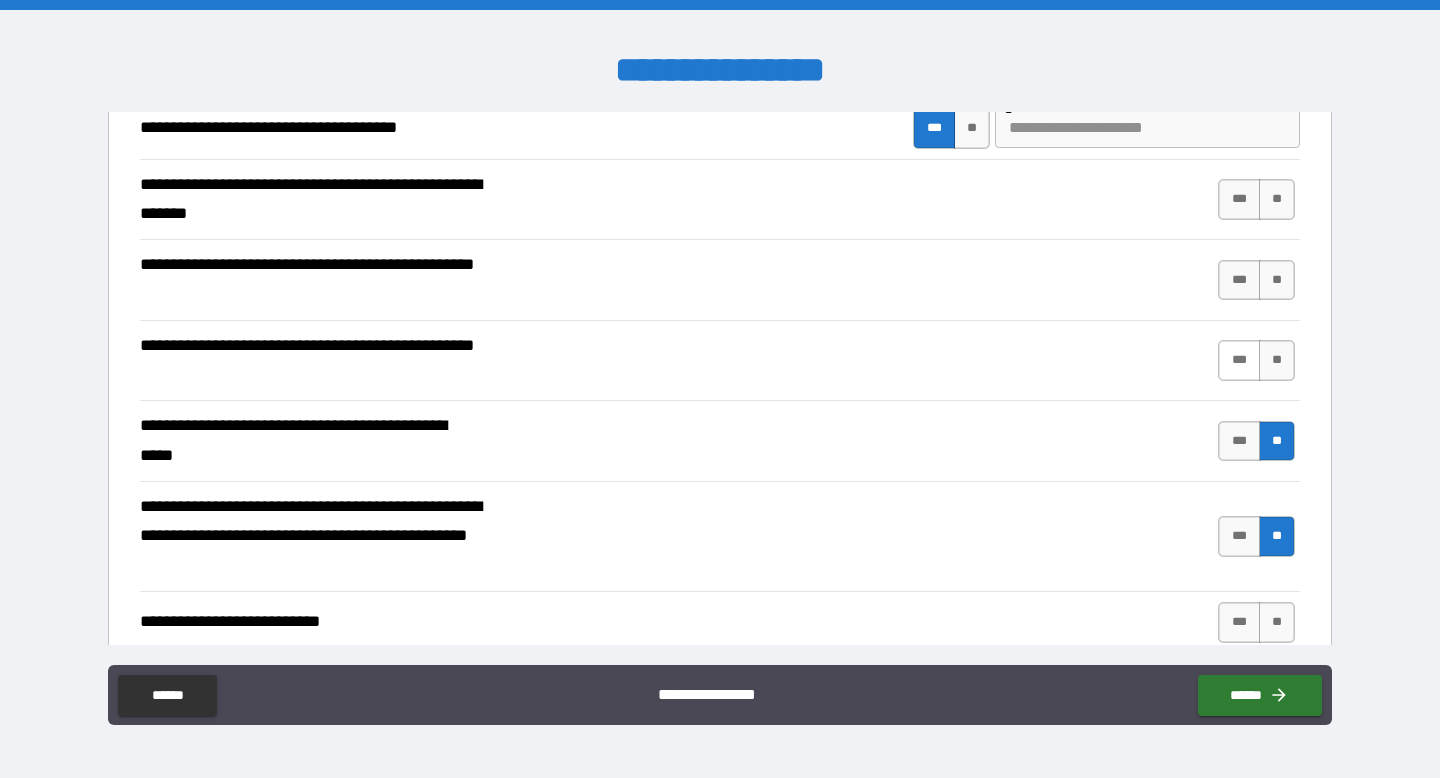 click on "***" at bounding box center [1239, 360] 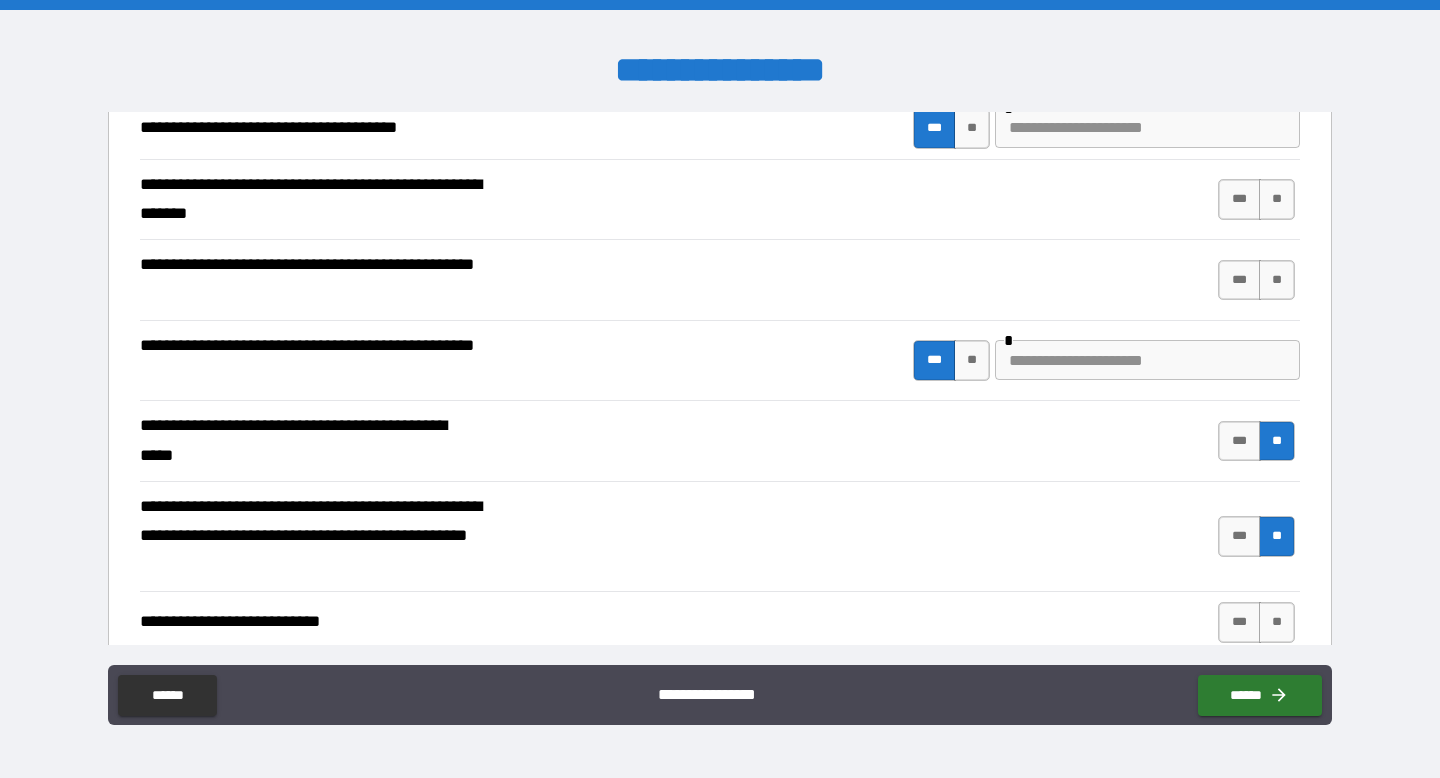 click at bounding box center (1147, 360) 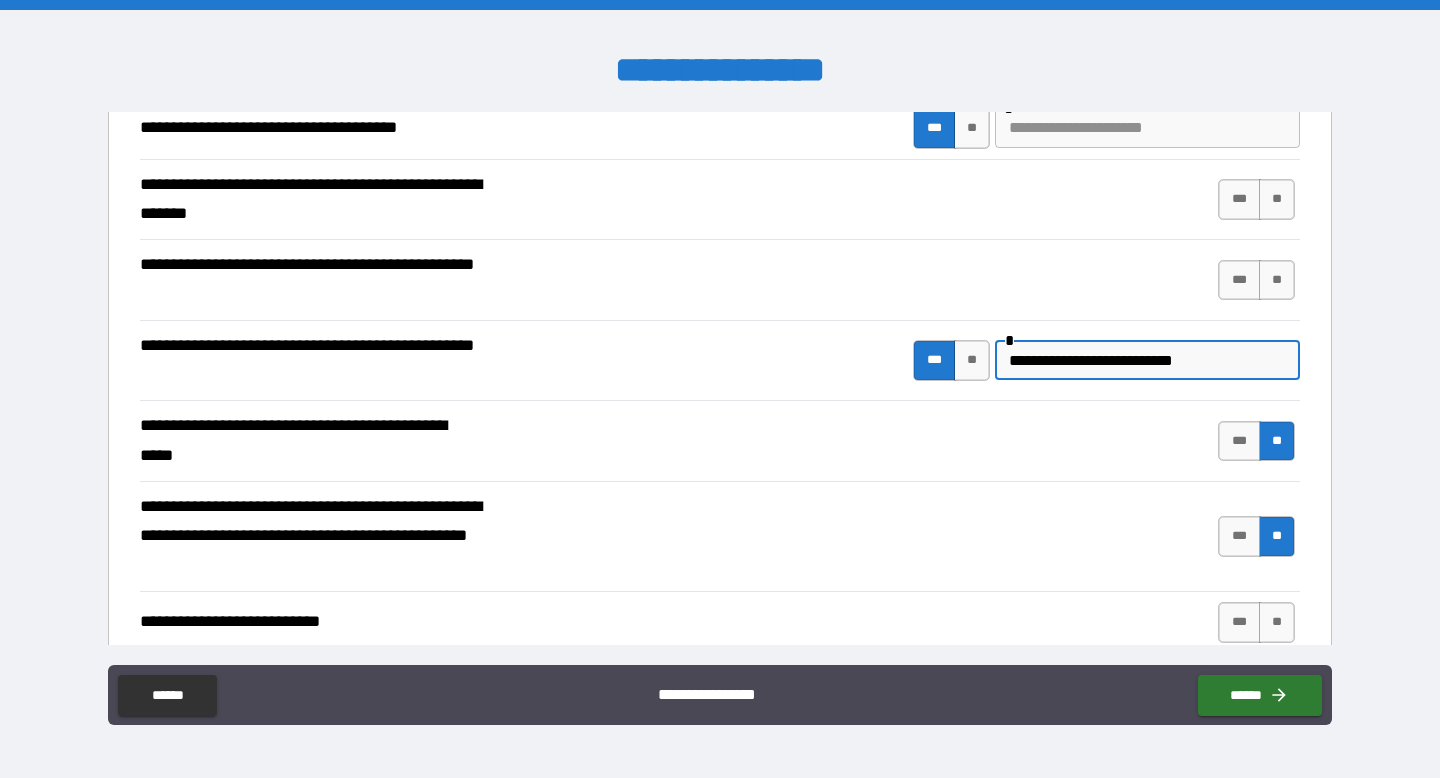 type on "**********" 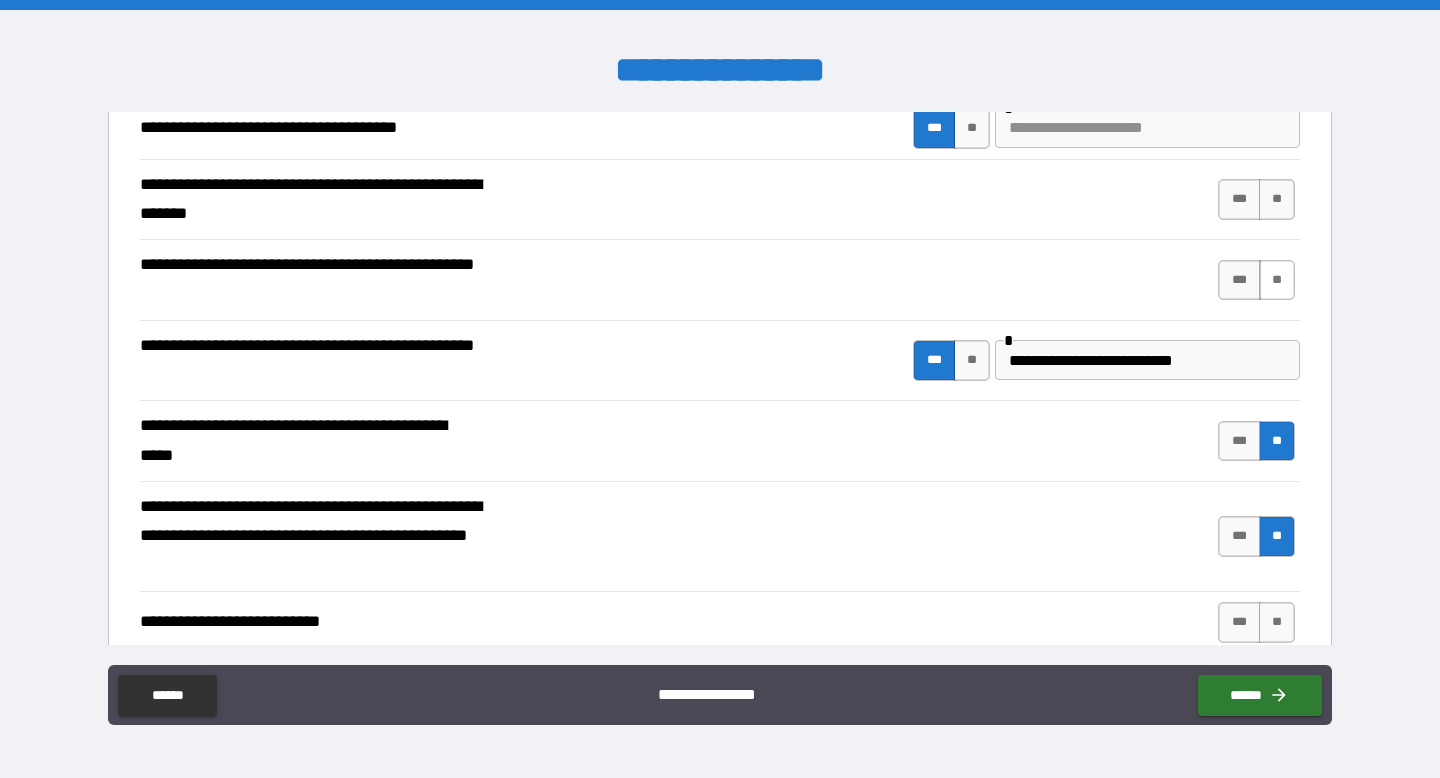 click on "**" at bounding box center (1277, 280) 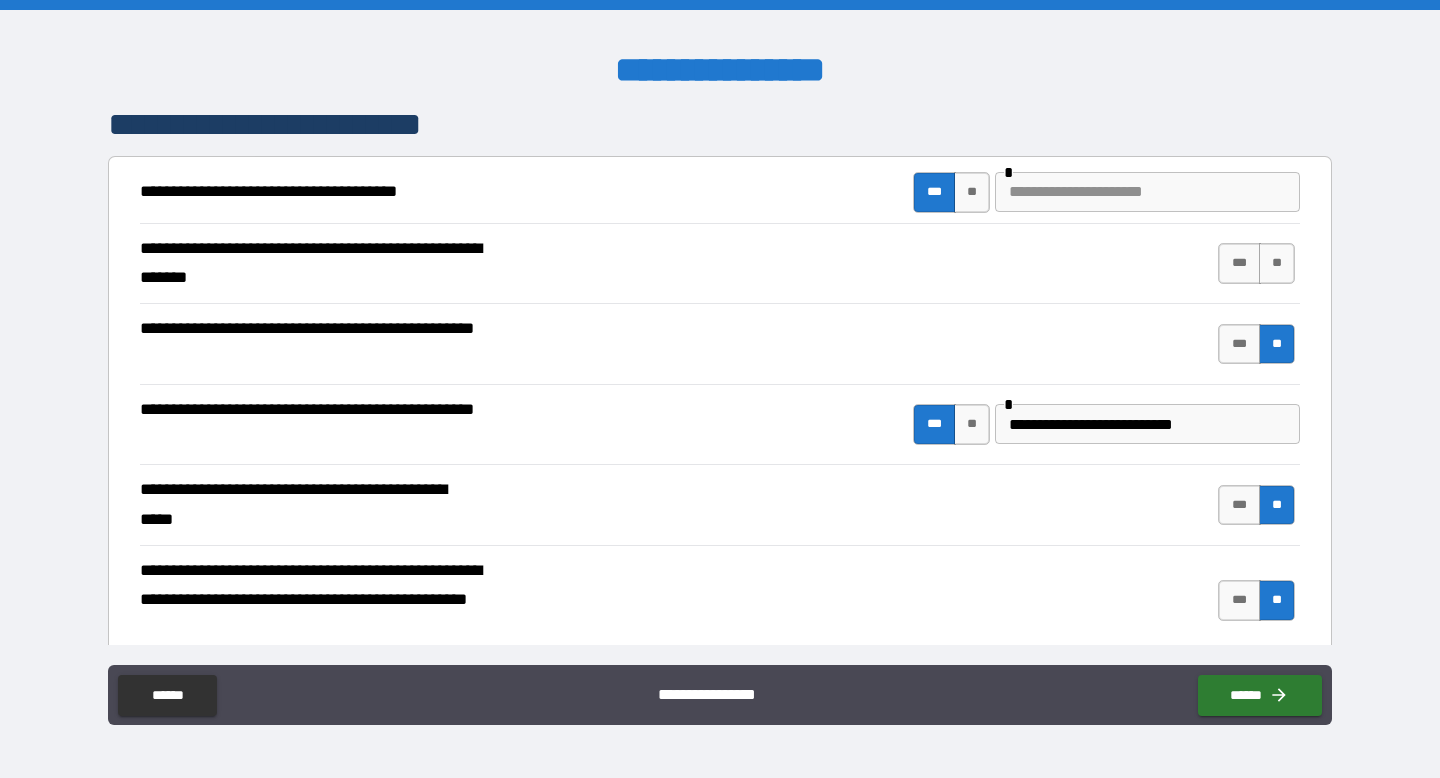 scroll, scrollTop: 315, scrollLeft: 0, axis: vertical 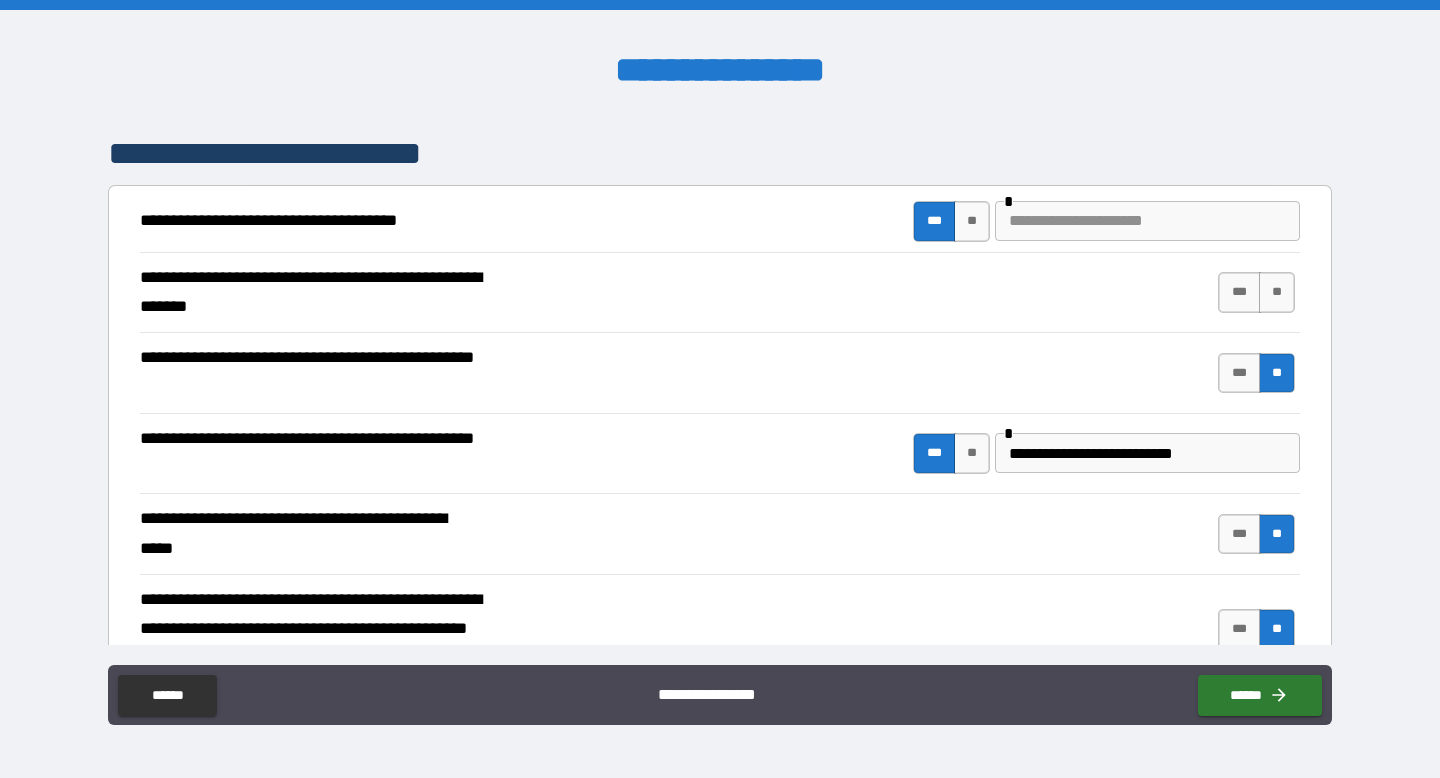 click at bounding box center (1147, 221) 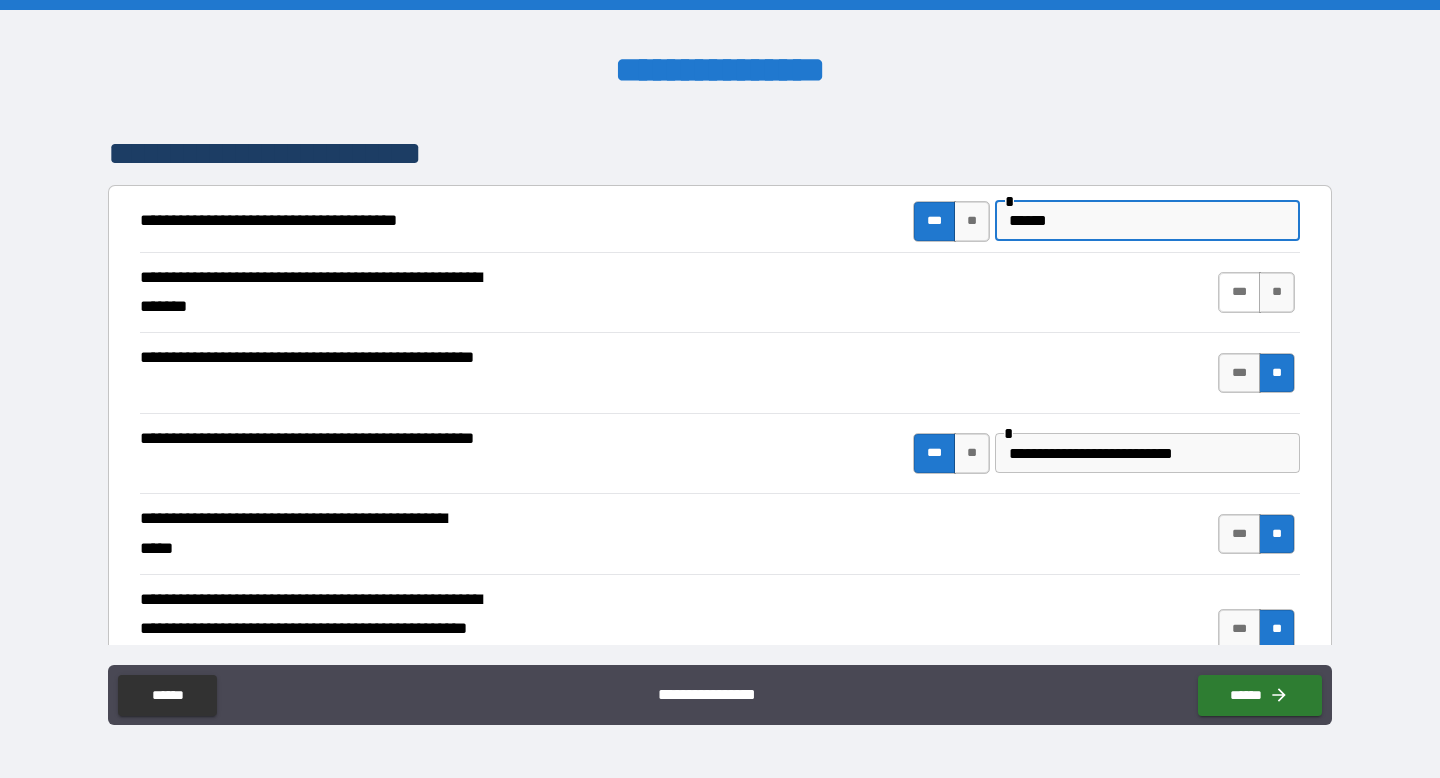 type on "*****" 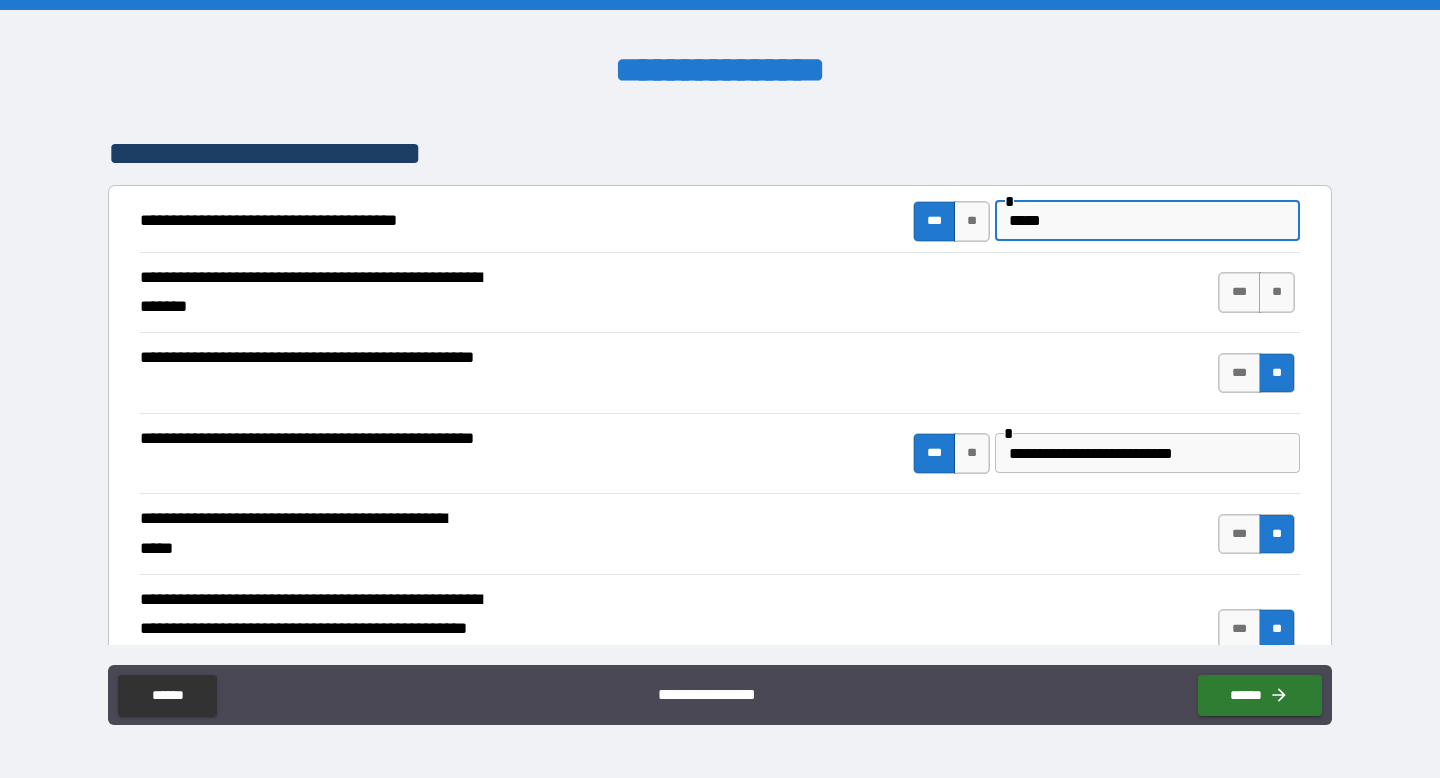 drag, startPoint x: 1113, startPoint y: 222, endPoint x: 985, endPoint y: 221, distance: 128.0039 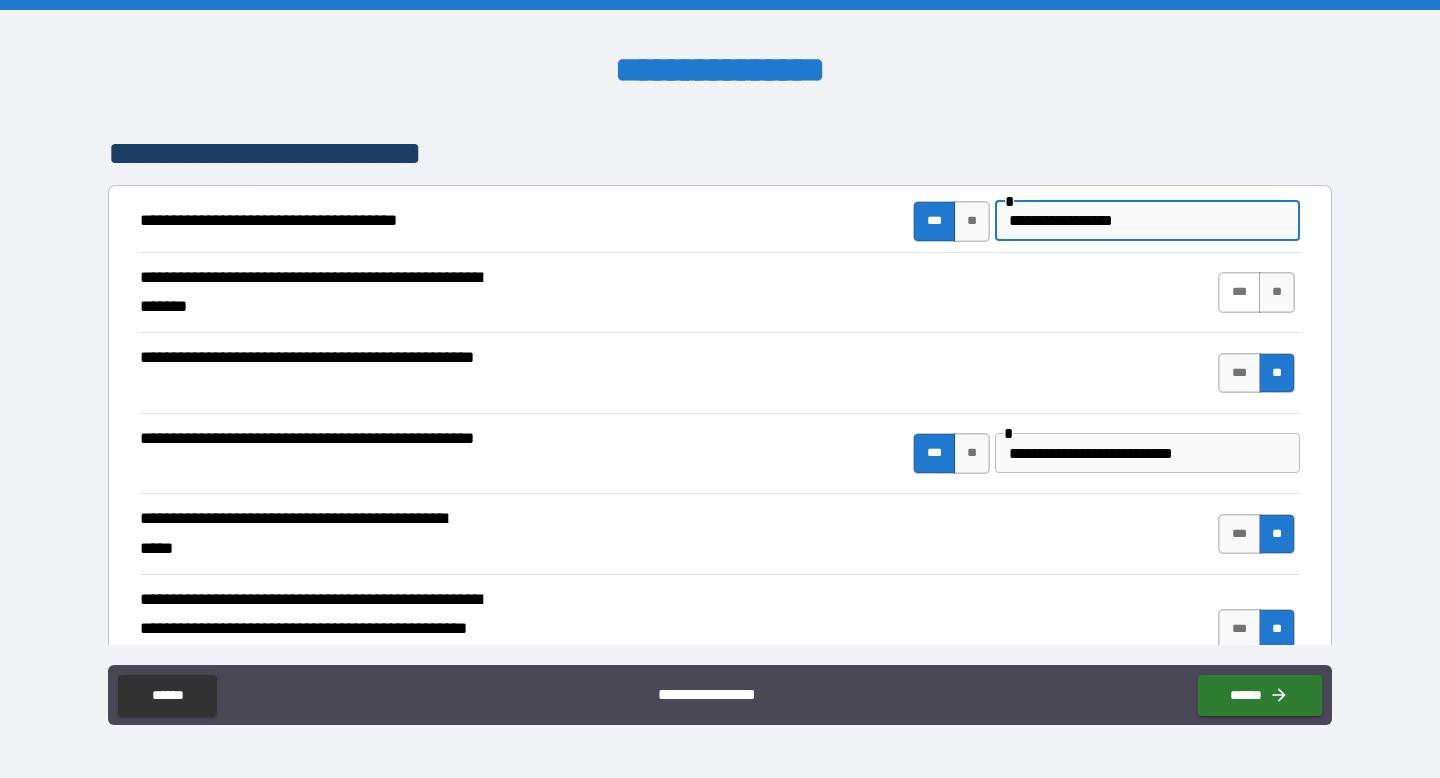 type on "**********" 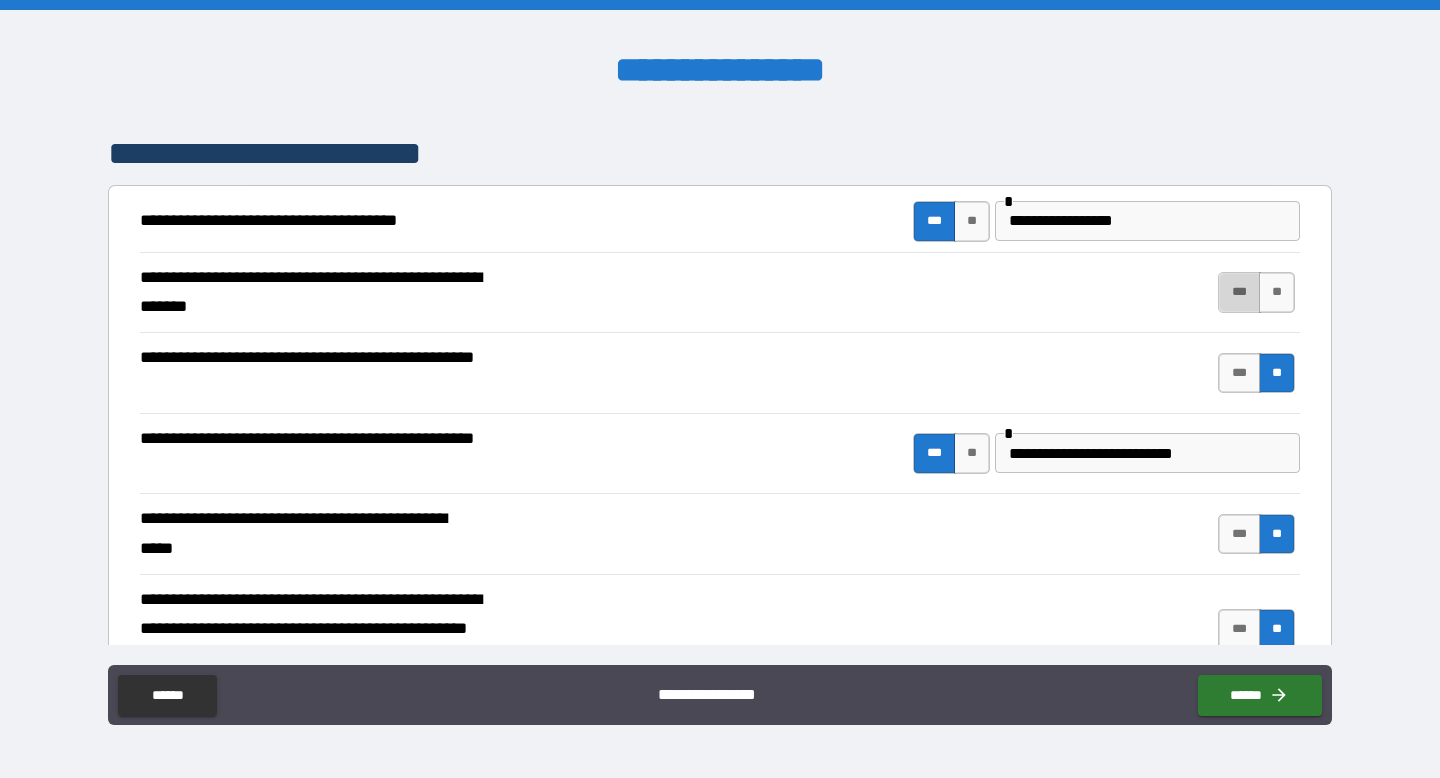 click on "***" at bounding box center (1239, 292) 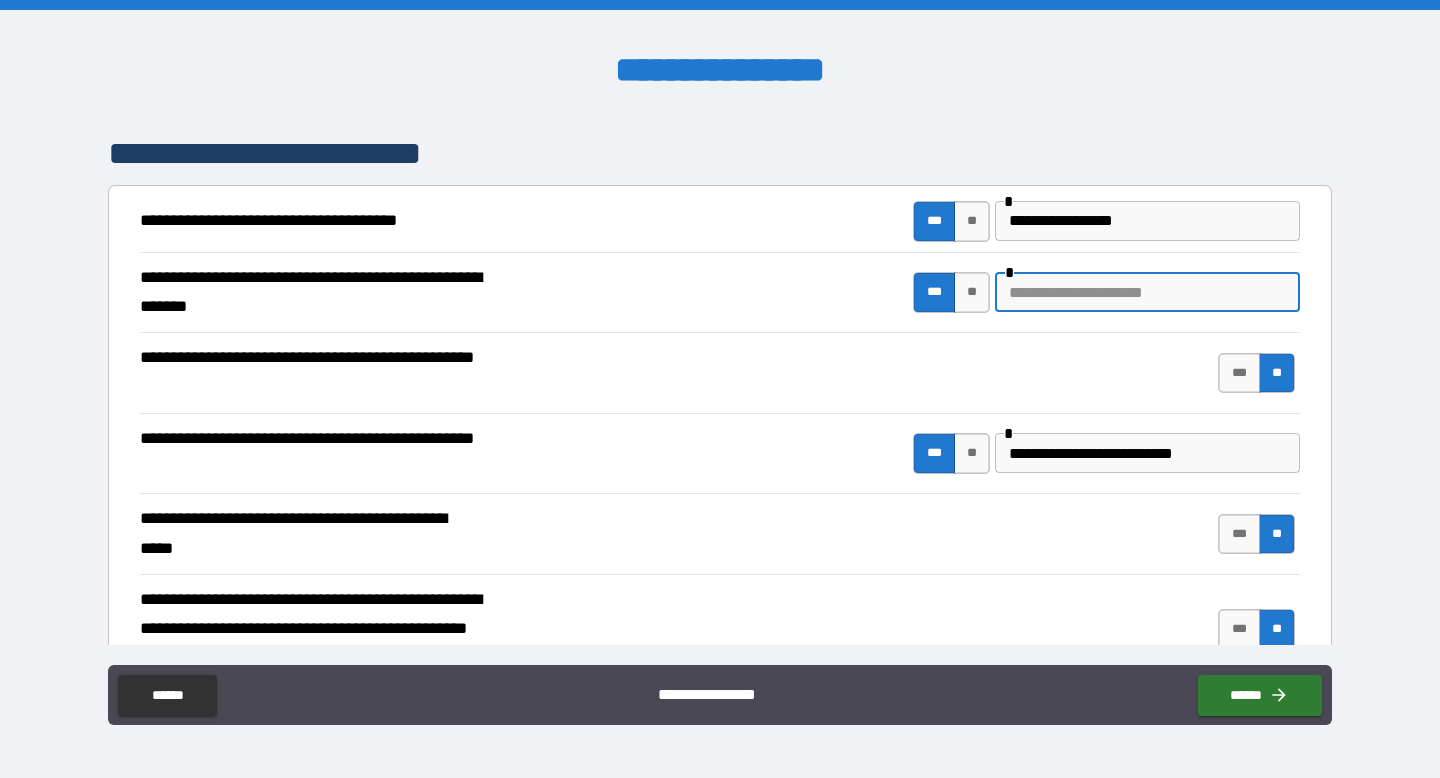 click at bounding box center [1147, 292] 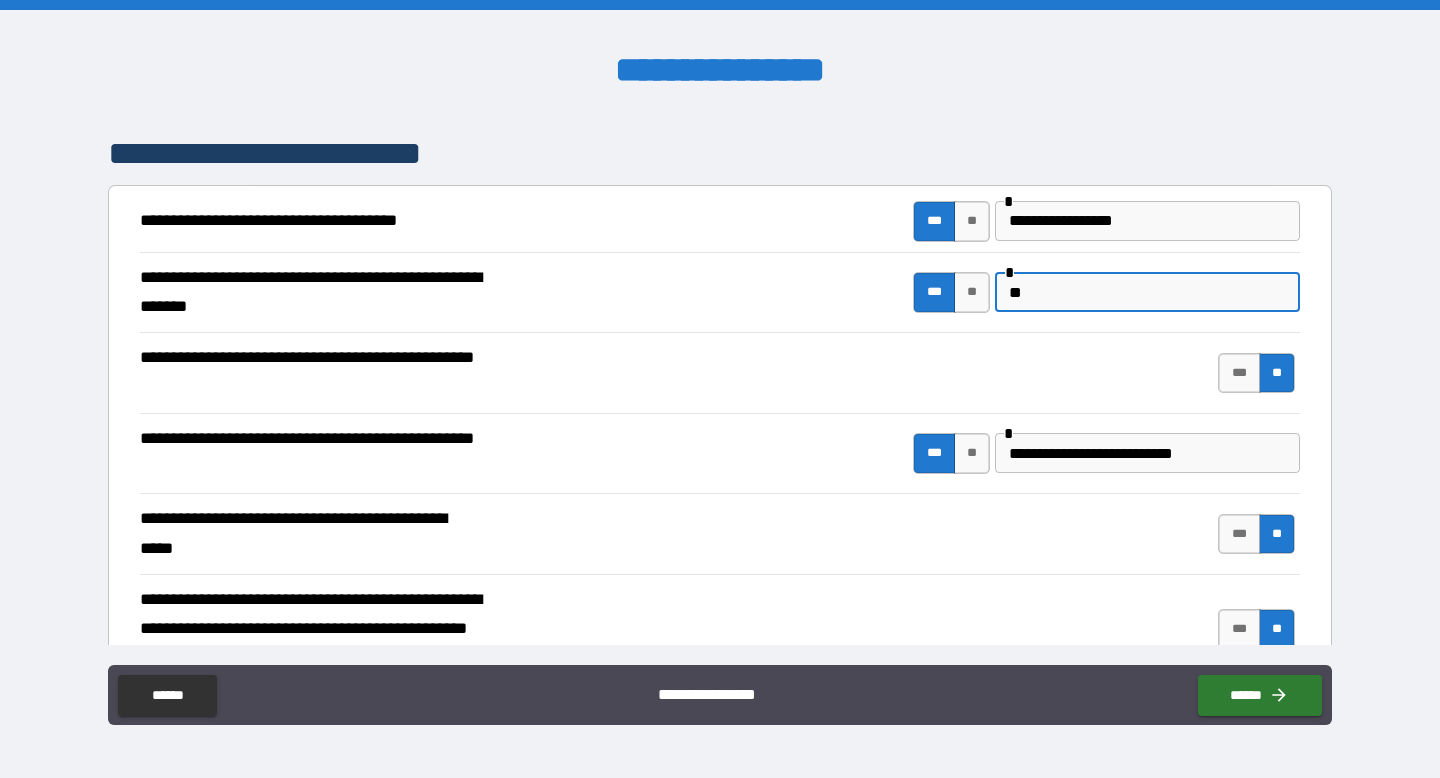 type on "*" 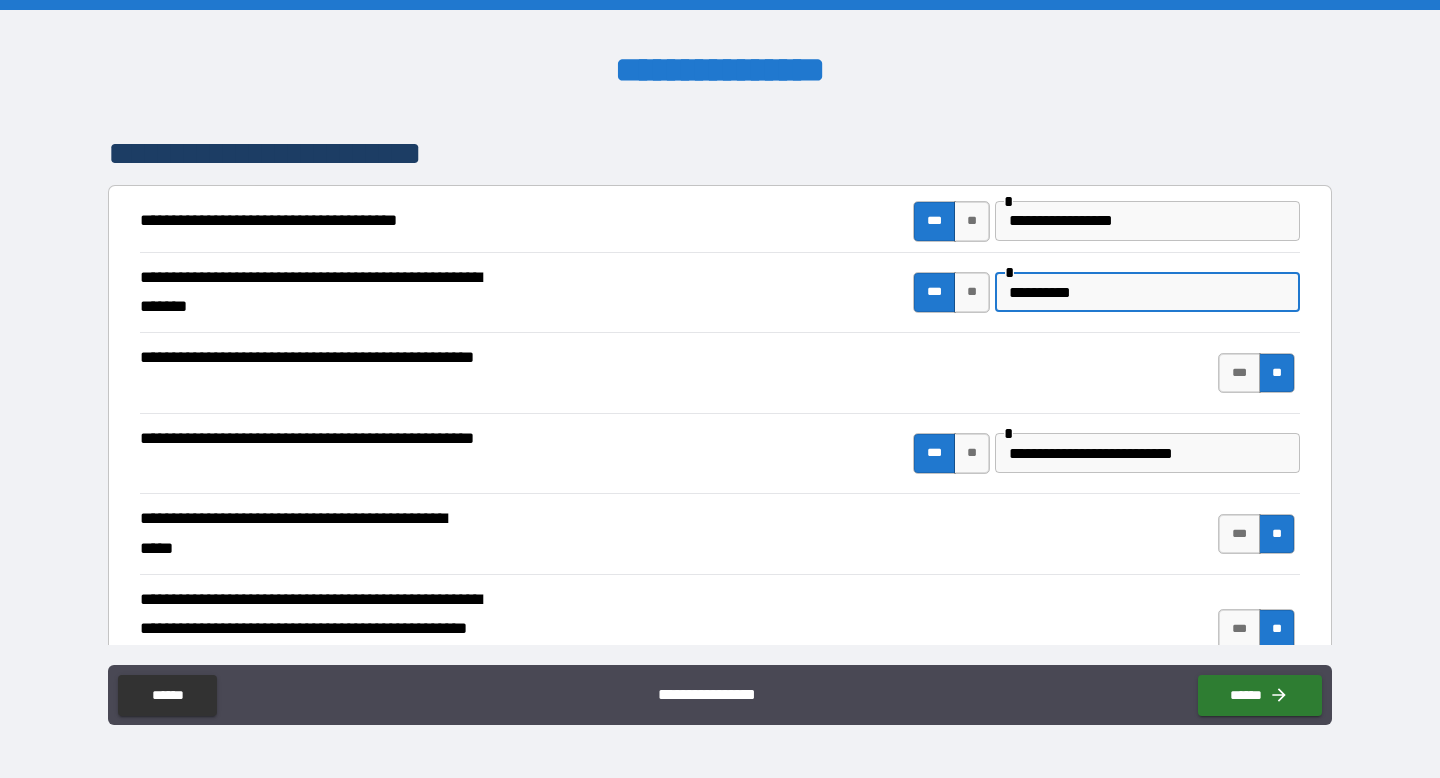 type on "**********" 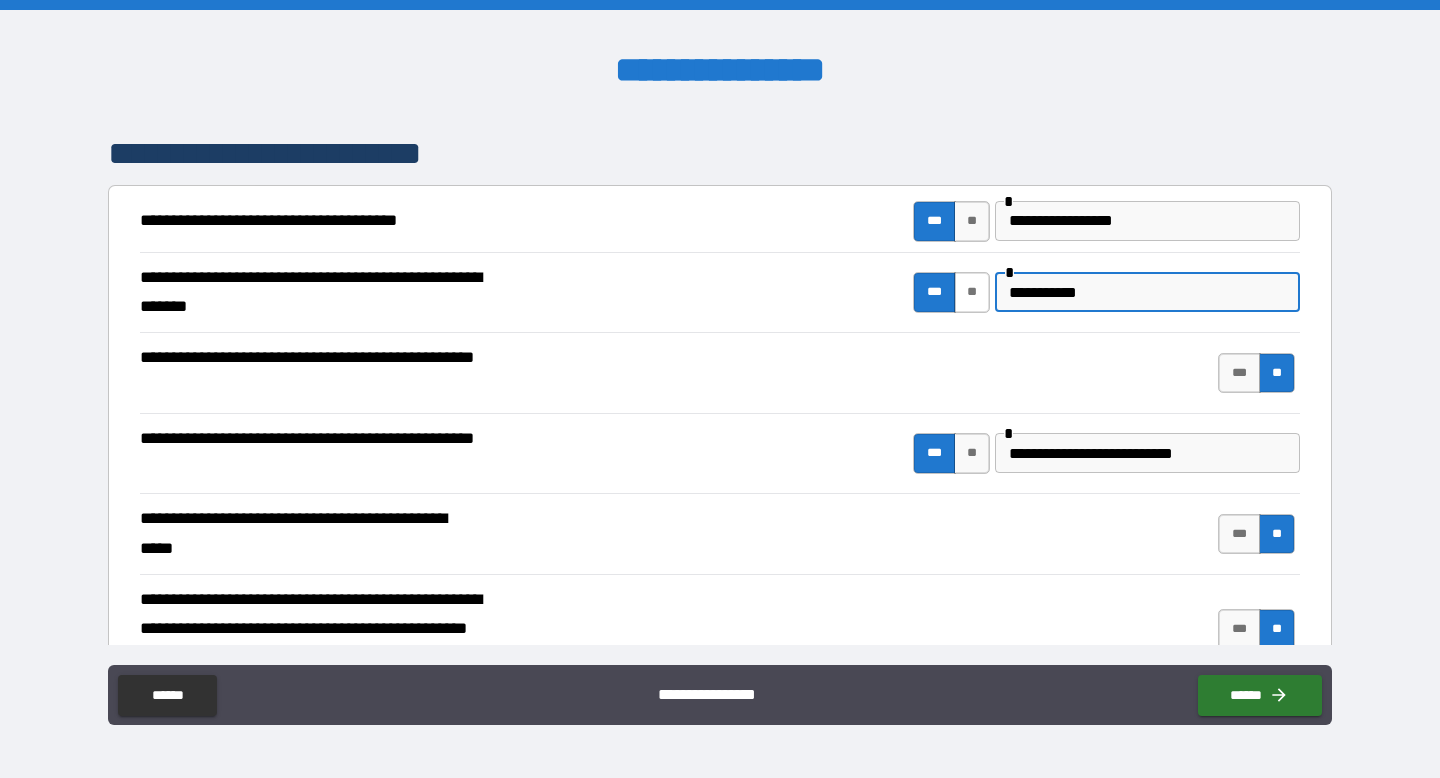 drag, startPoint x: 1169, startPoint y: 299, endPoint x: 971, endPoint y: 288, distance: 198.30531 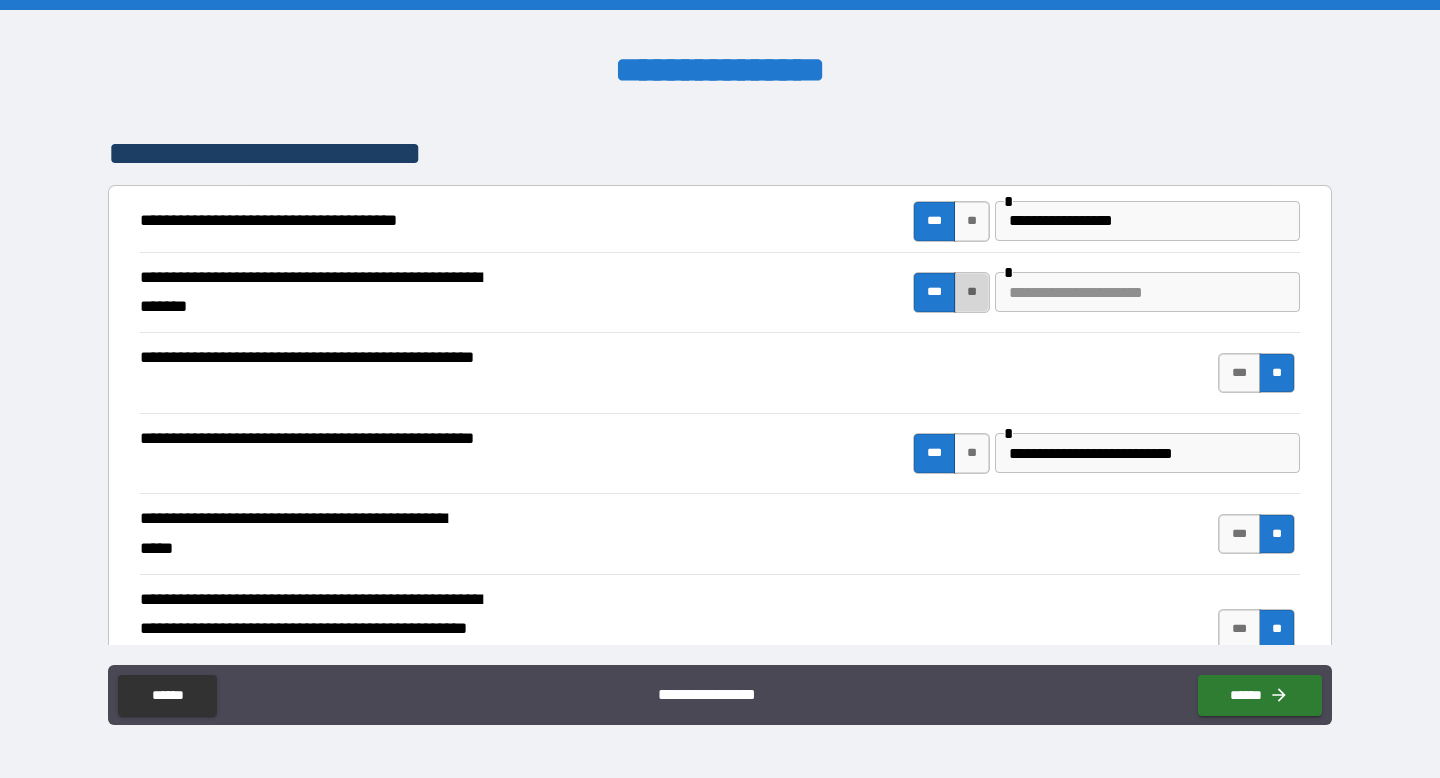 click on "**" at bounding box center (972, 292) 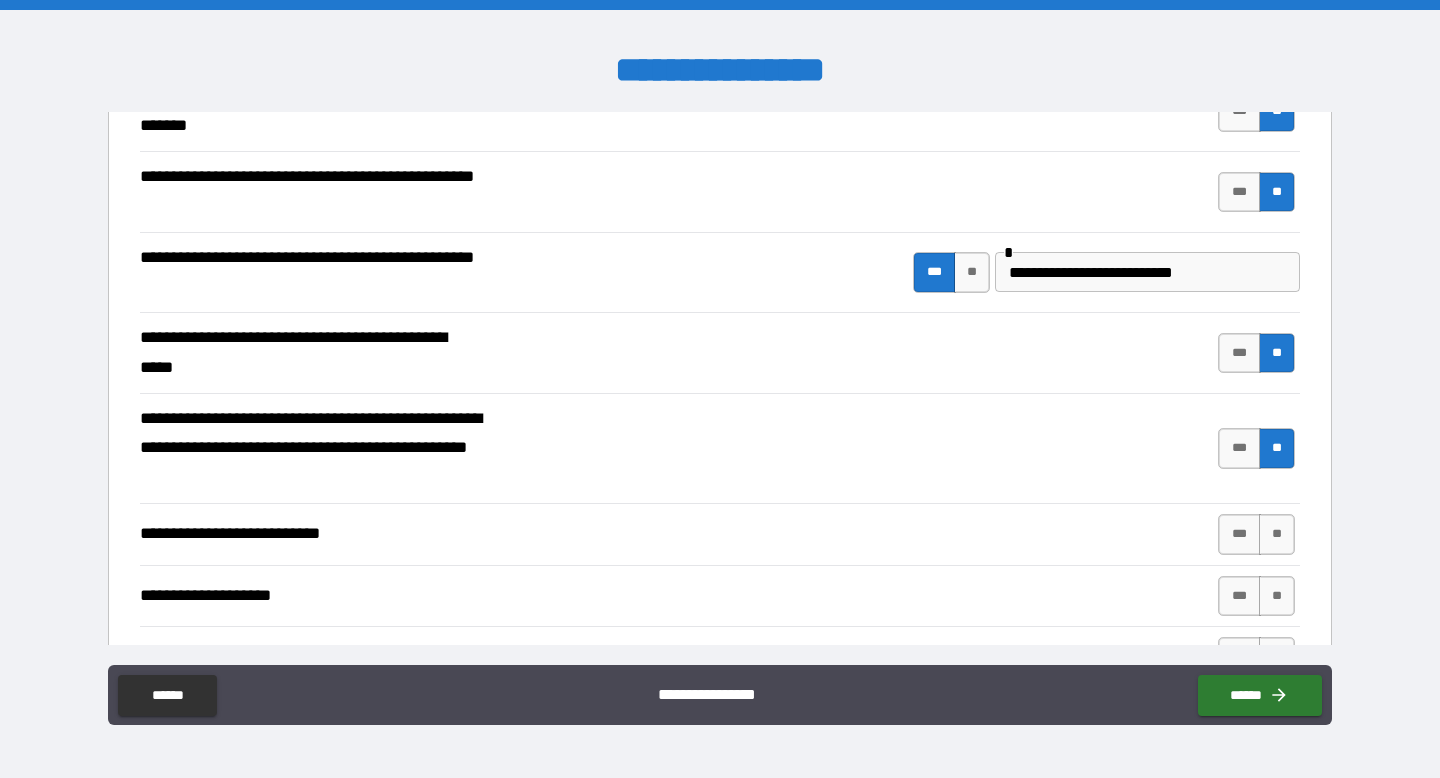 scroll, scrollTop: 504, scrollLeft: 0, axis: vertical 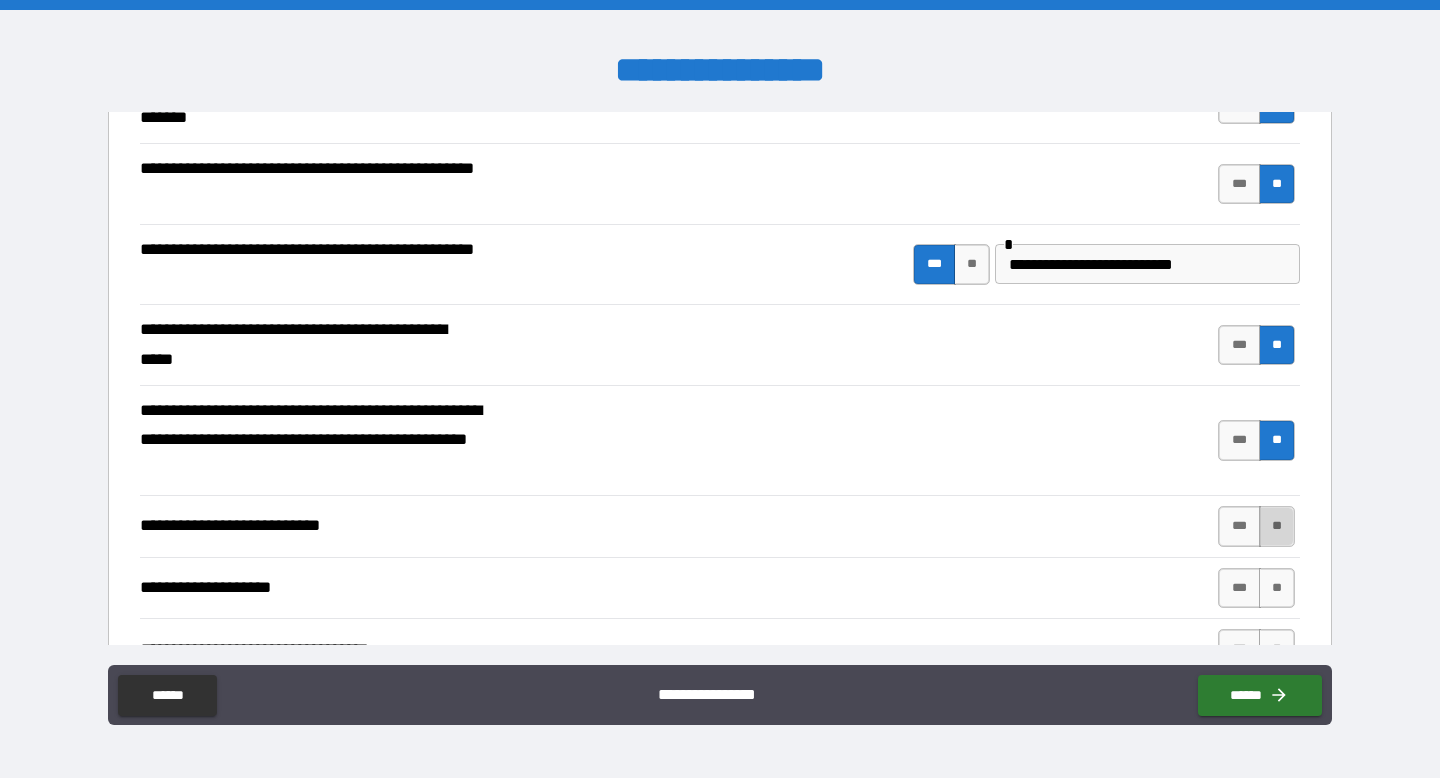 click on "**" at bounding box center [1277, 526] 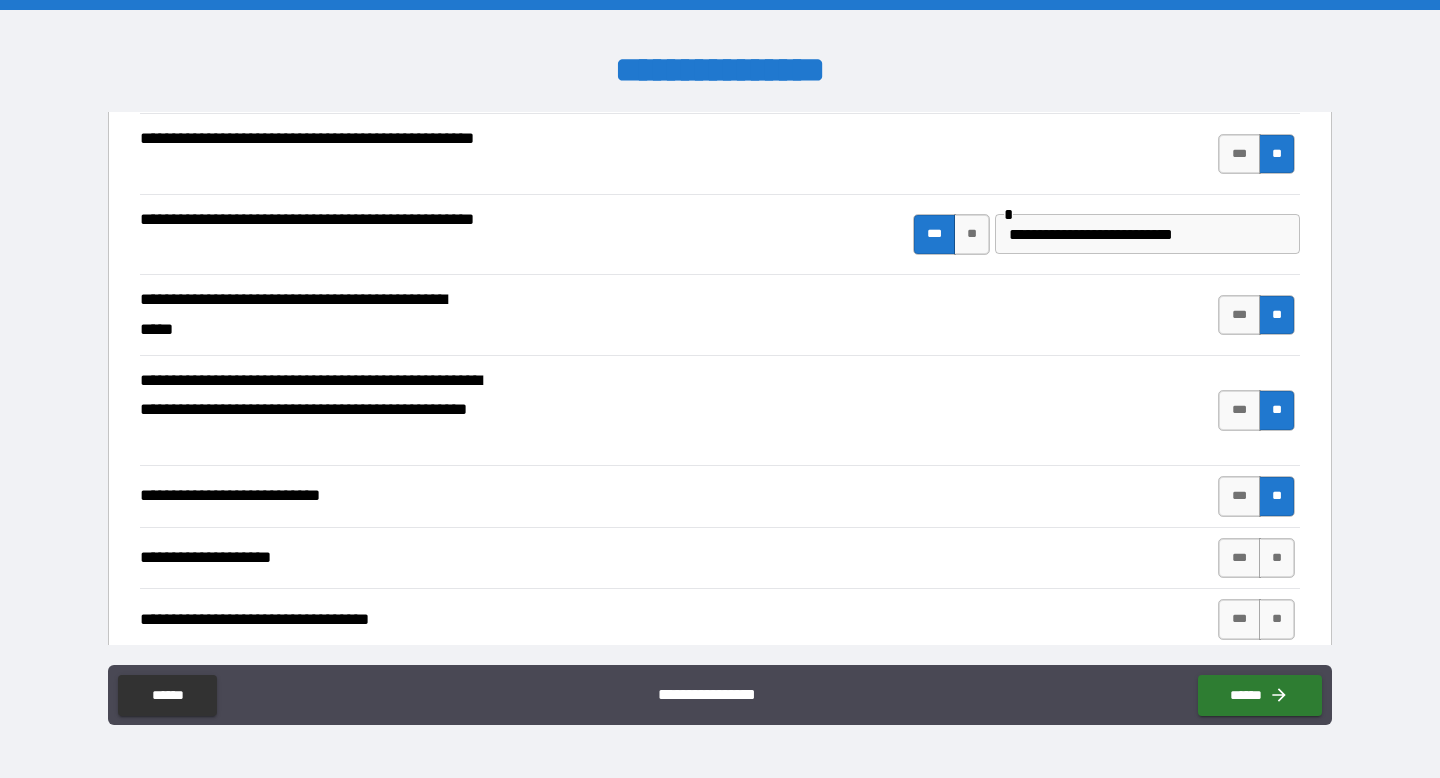 scroll, scrollTop: 541, scrollLeft: 0, axis: vertical 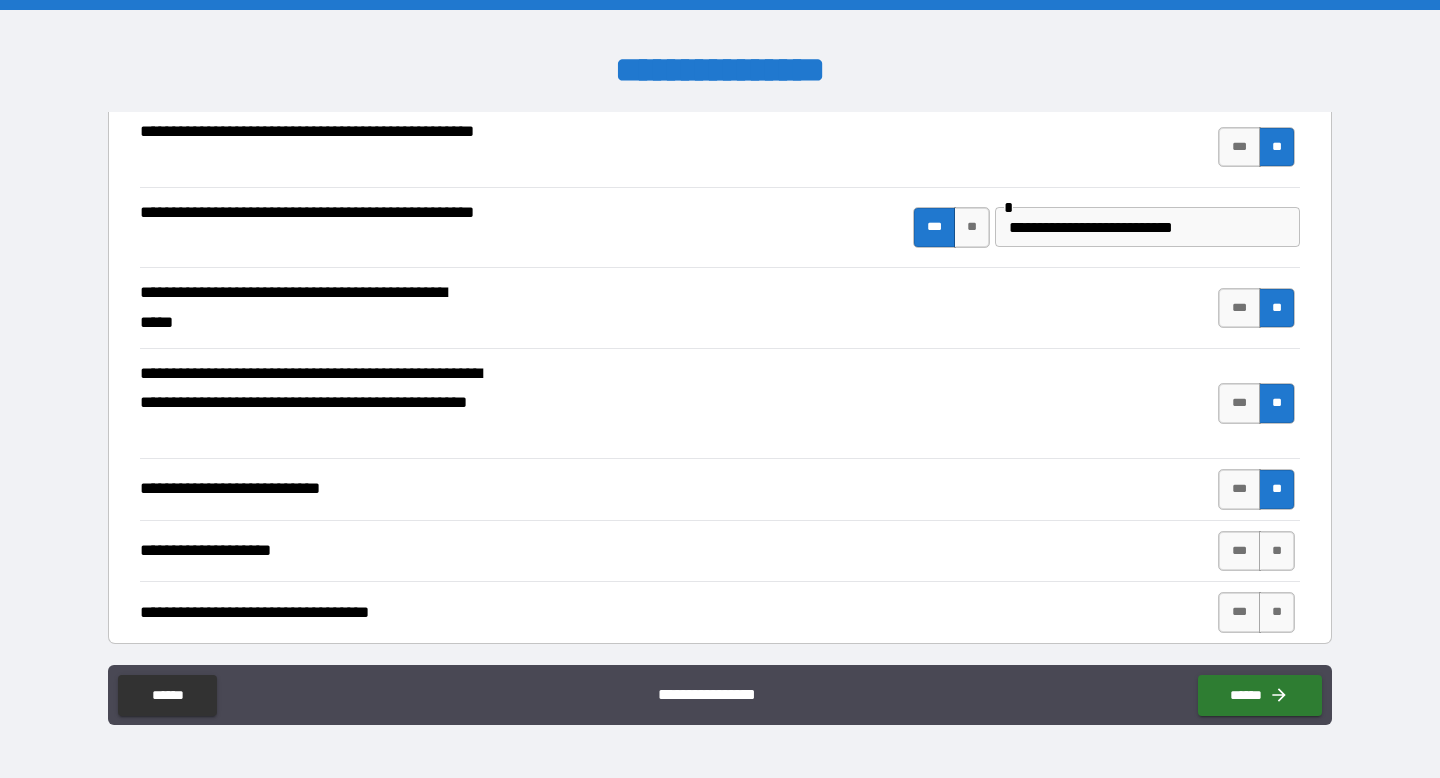 click on "*** **" at bounding box center (1256, 551) 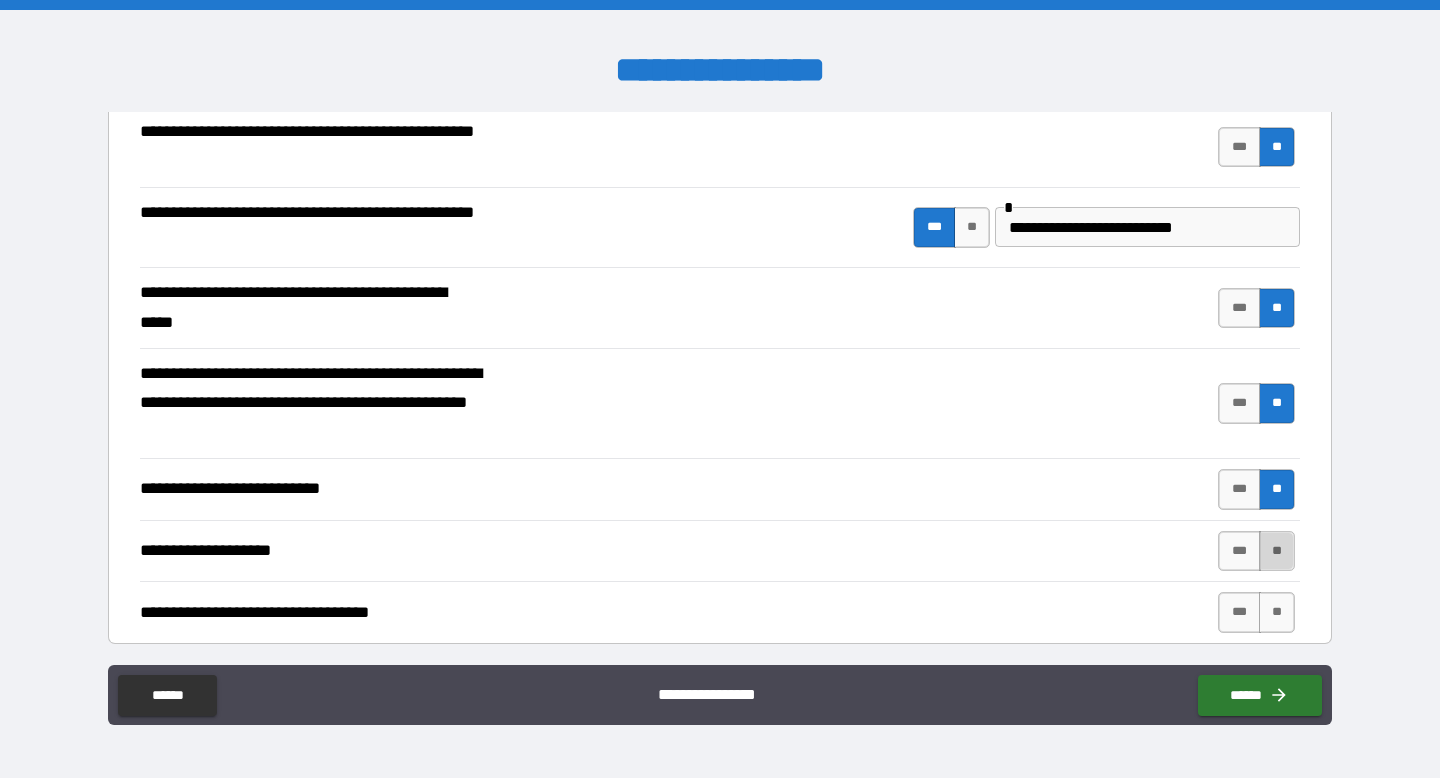 click on "**" at bounding box center [1277, 551] 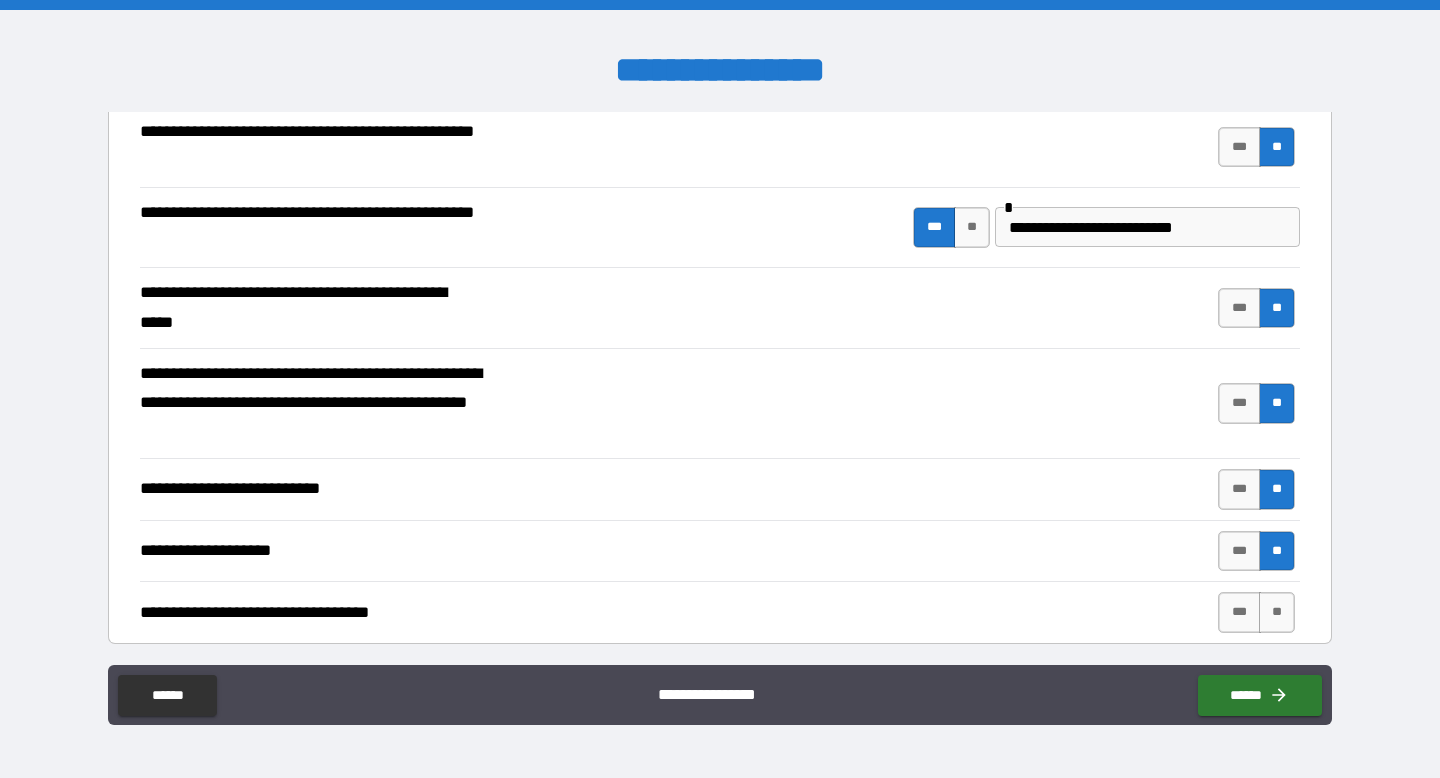 click on "**********" at bounding box center (720, 612) 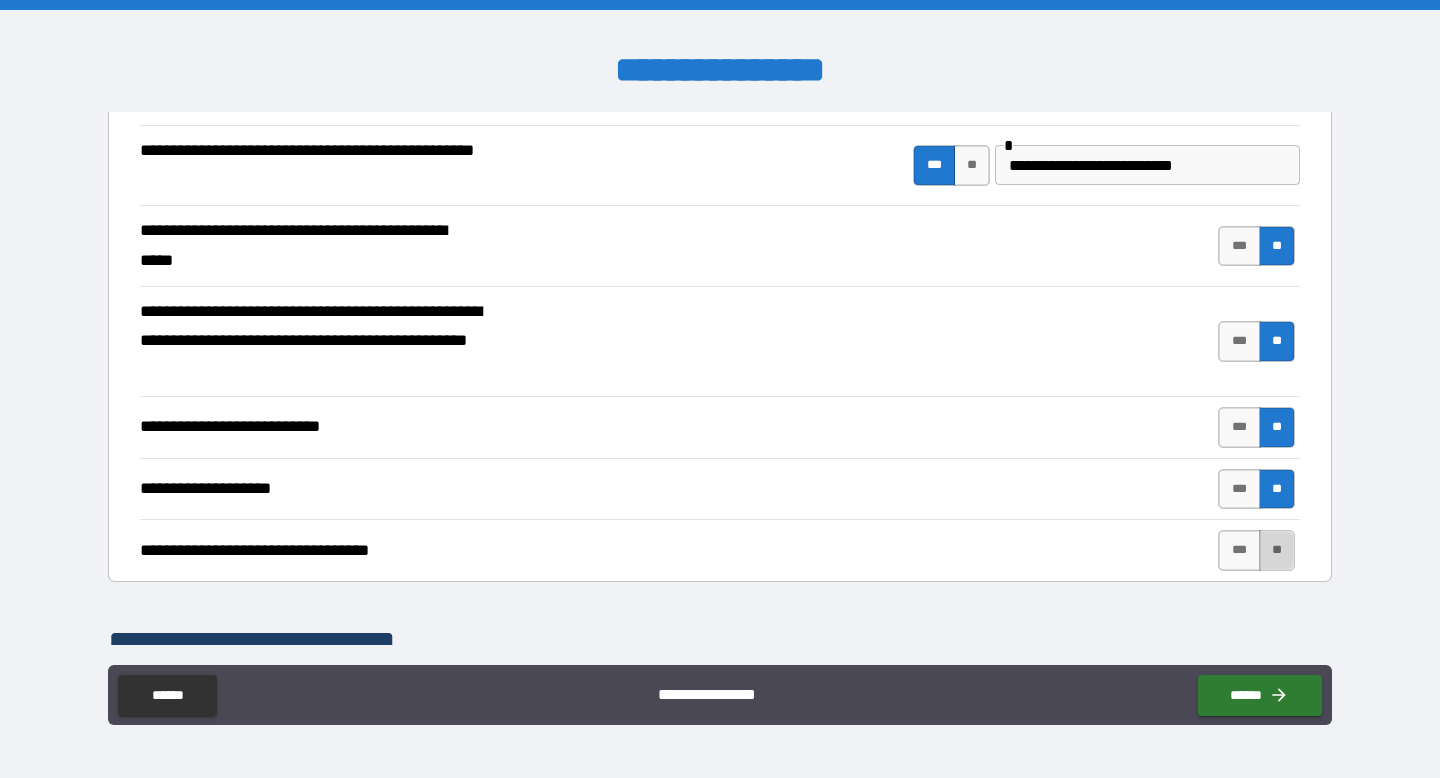 click on "**" at bounding box center [1277, 550] 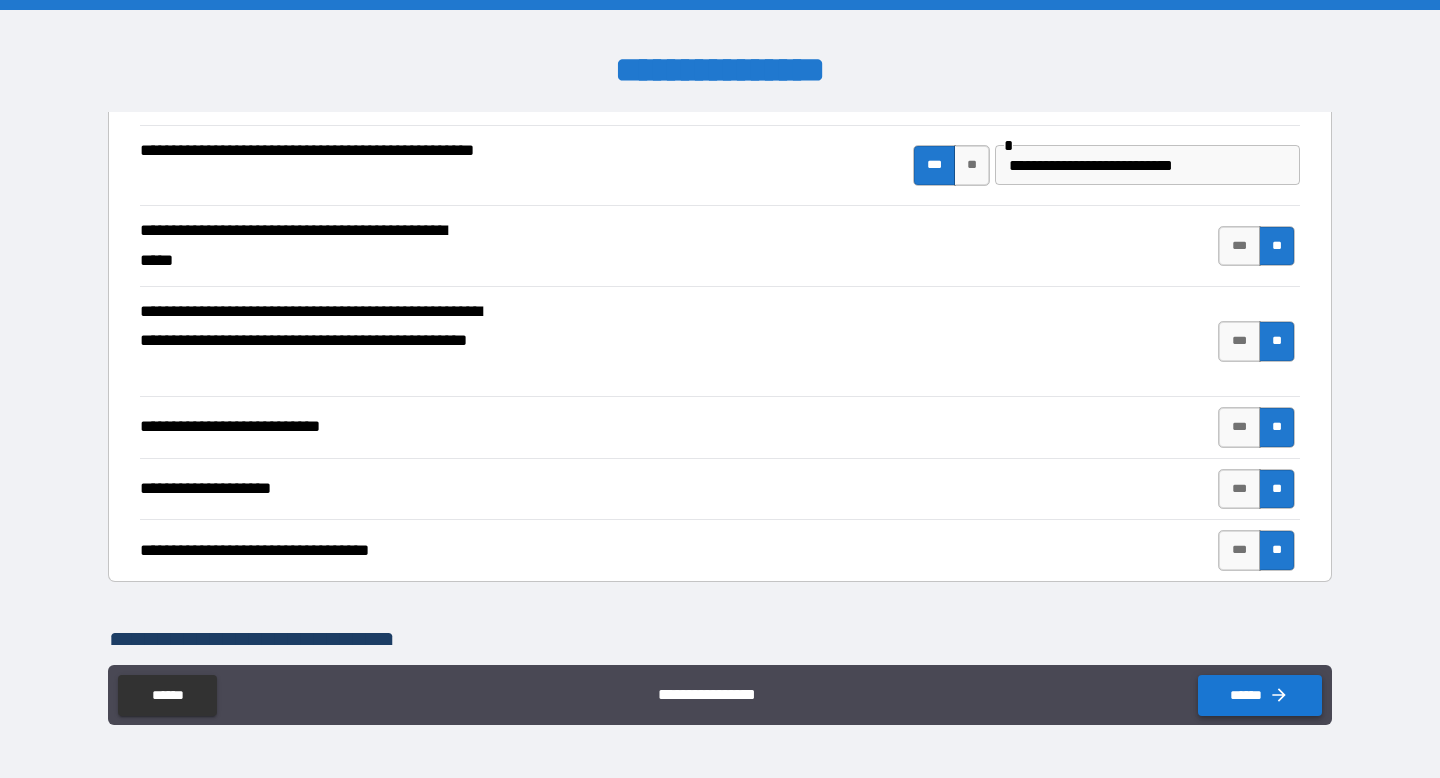 click on "******" at bounding box center [1260, 695] 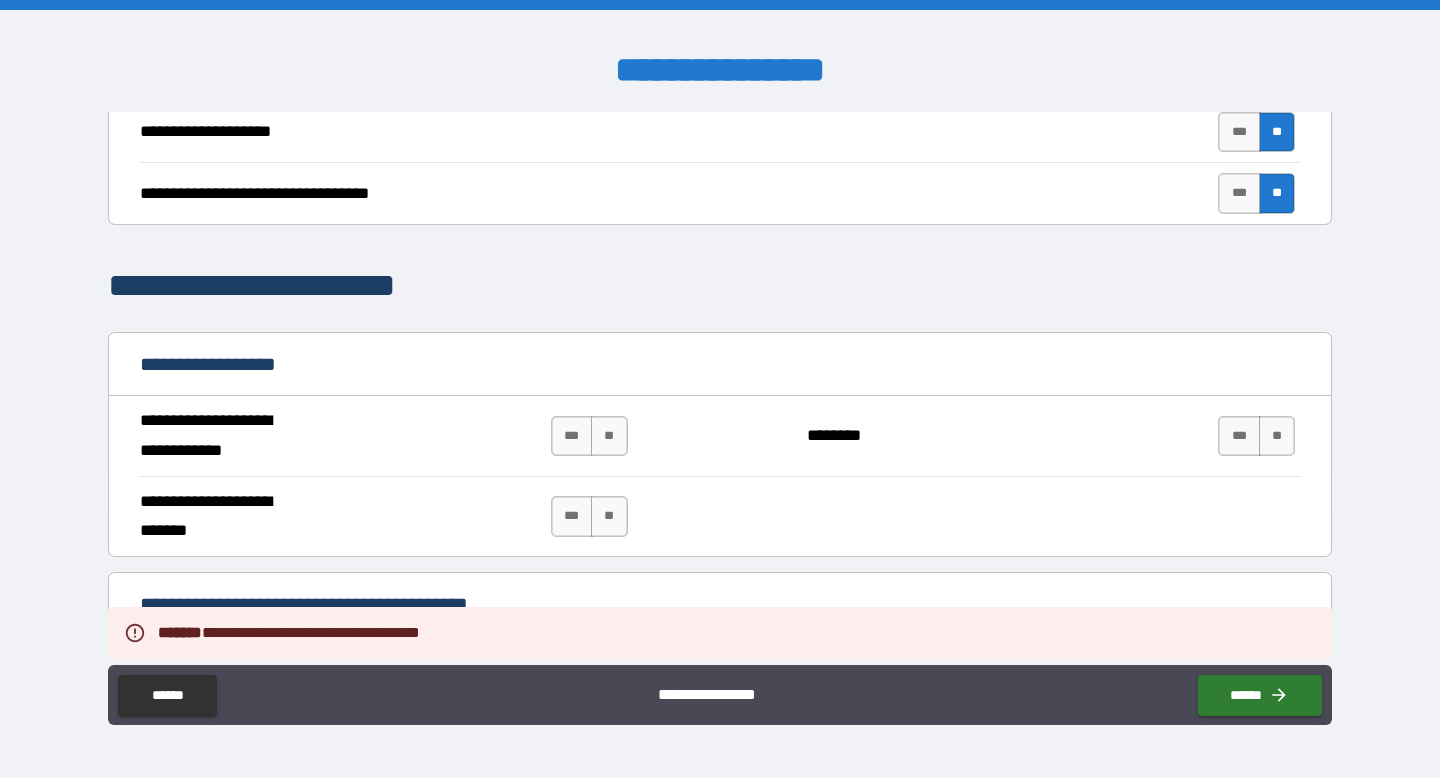 scroll, scrollTop: 987, scrollLeft: 0, axis: vertical 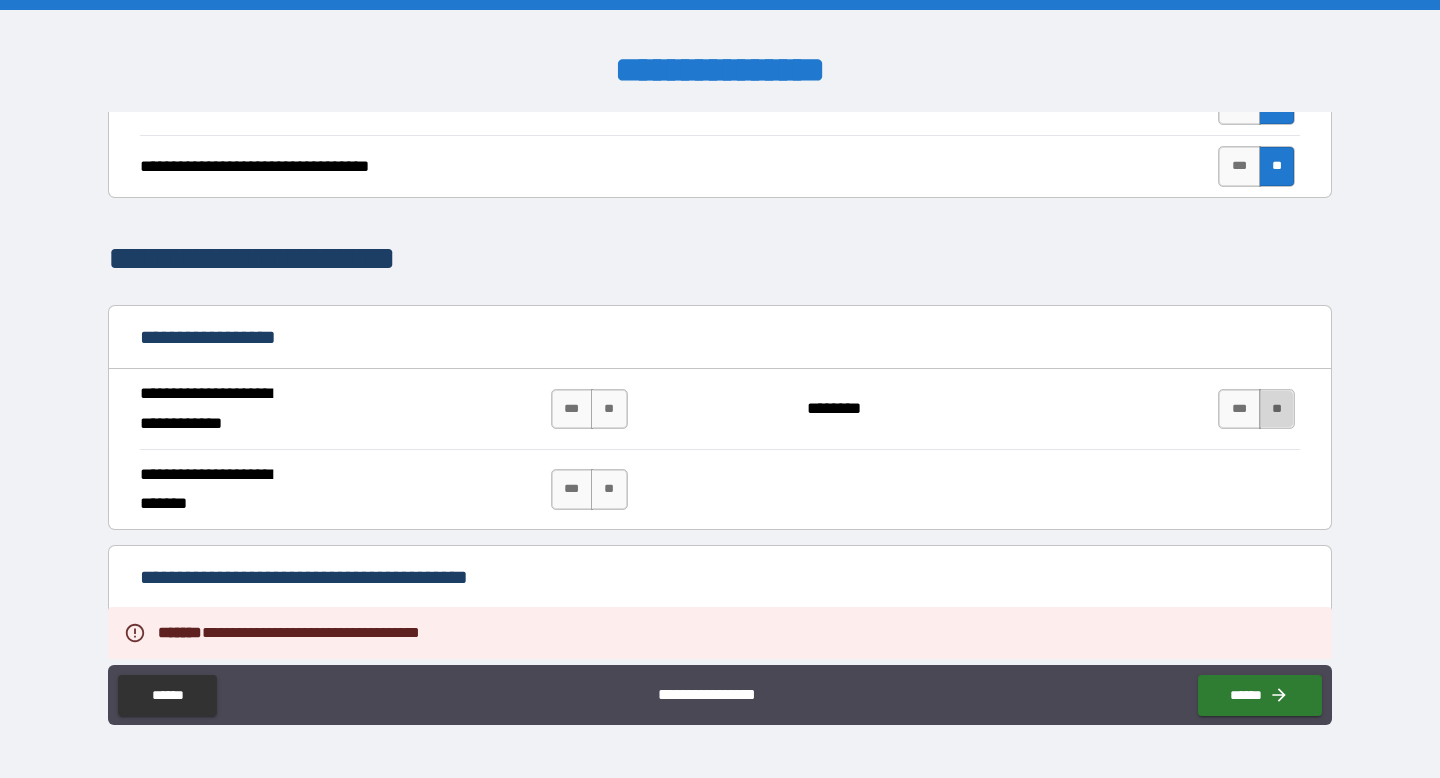 click on "**" at bounding box center (1277, 409) 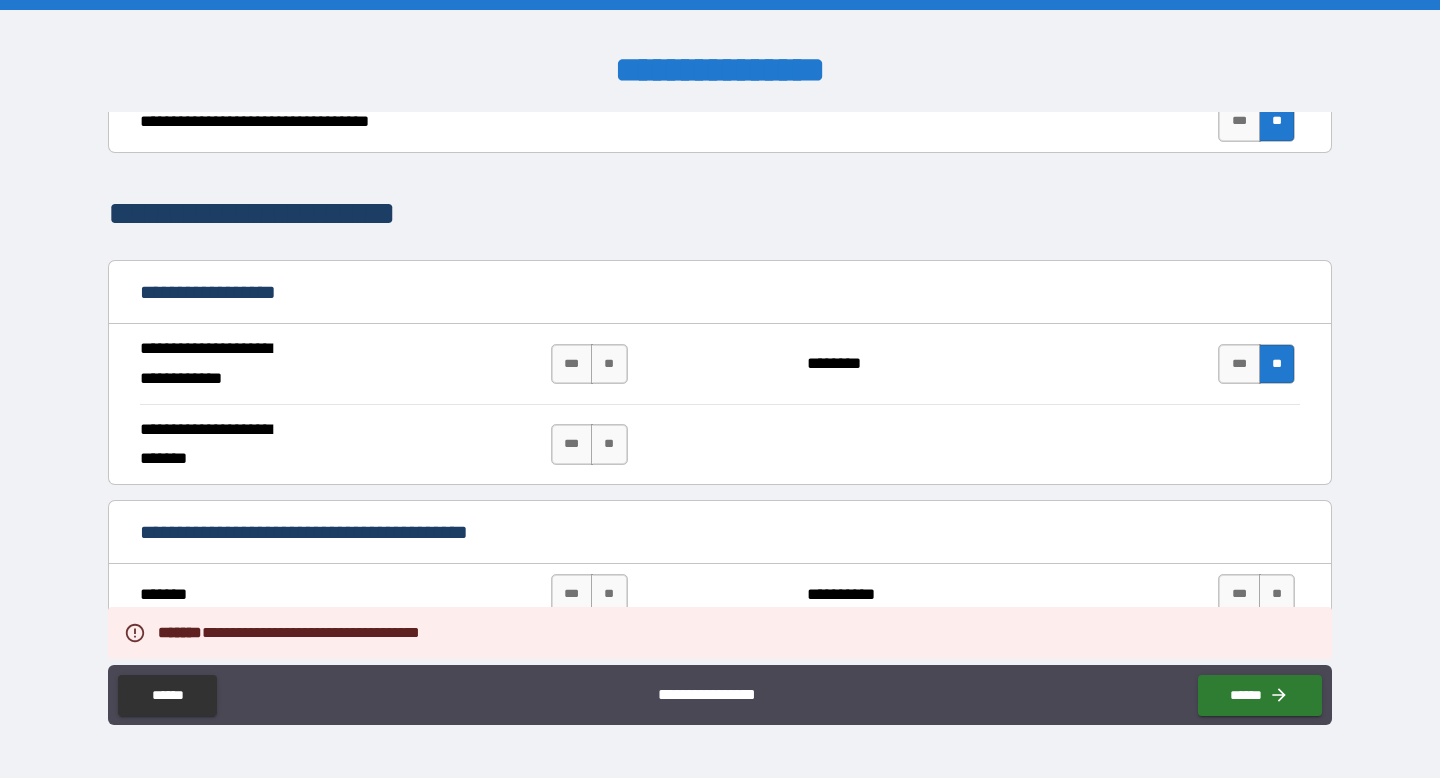 scroll, scrollTop: 1035, scrollLeft: 0, axis: vertical 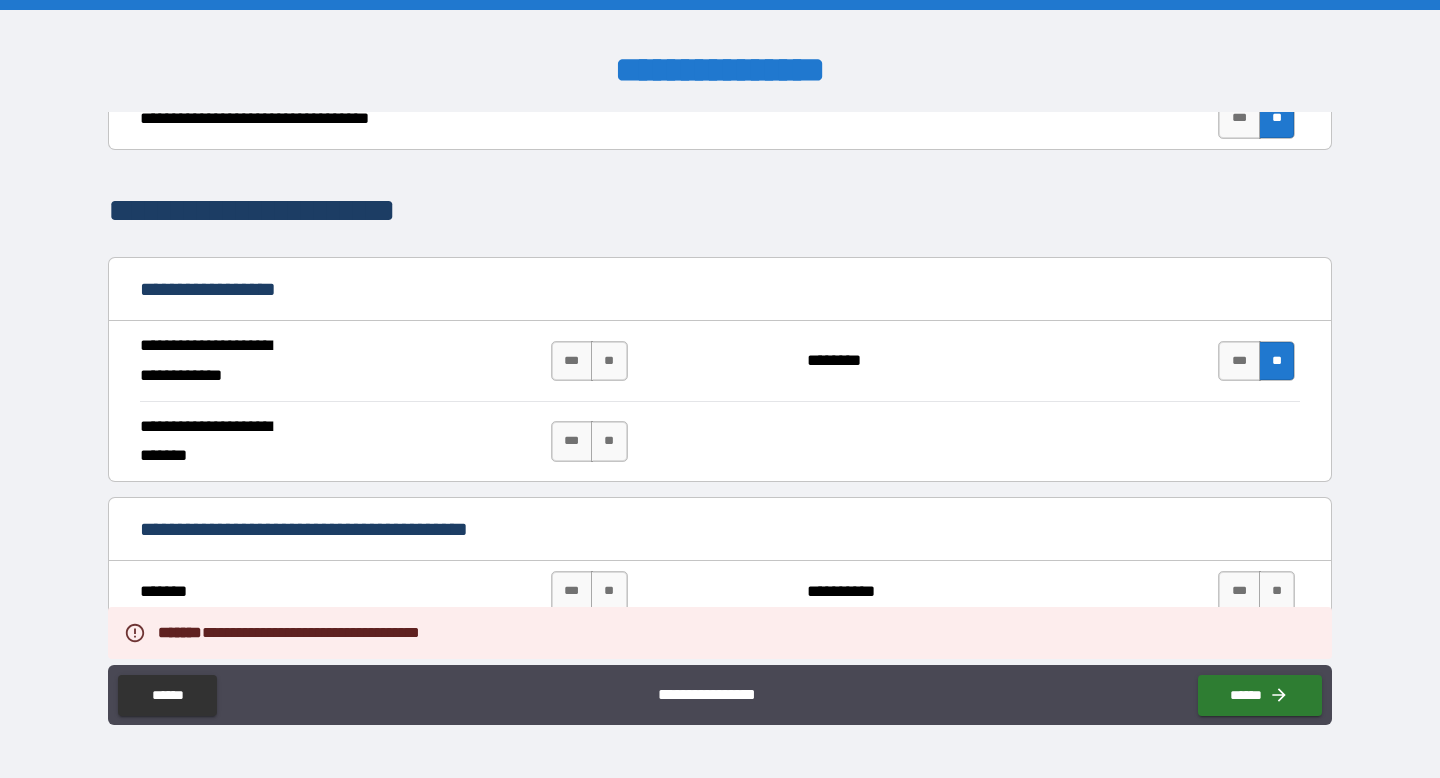 click on "*** **" at bounding box center (592, 442) 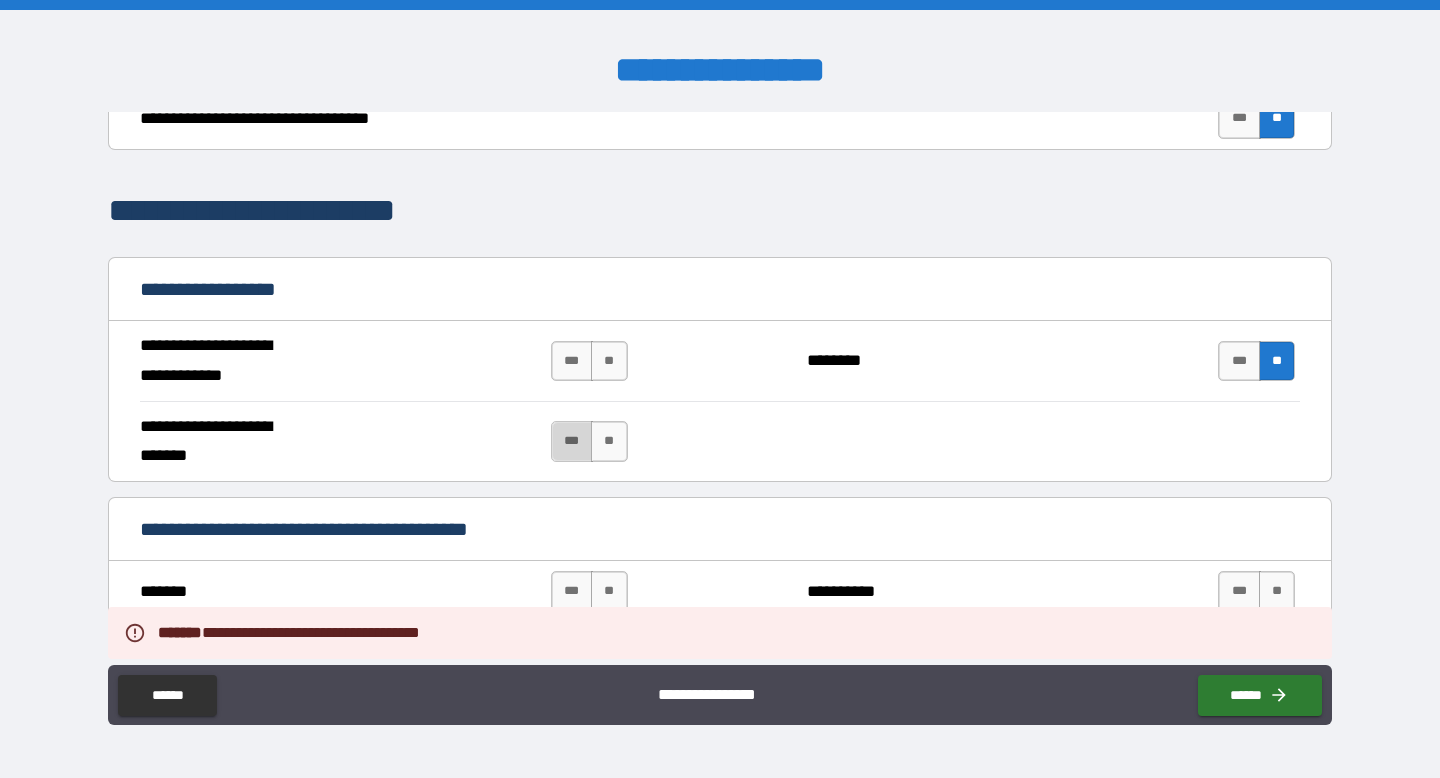 click on "***" at bounding box center (572, 441) 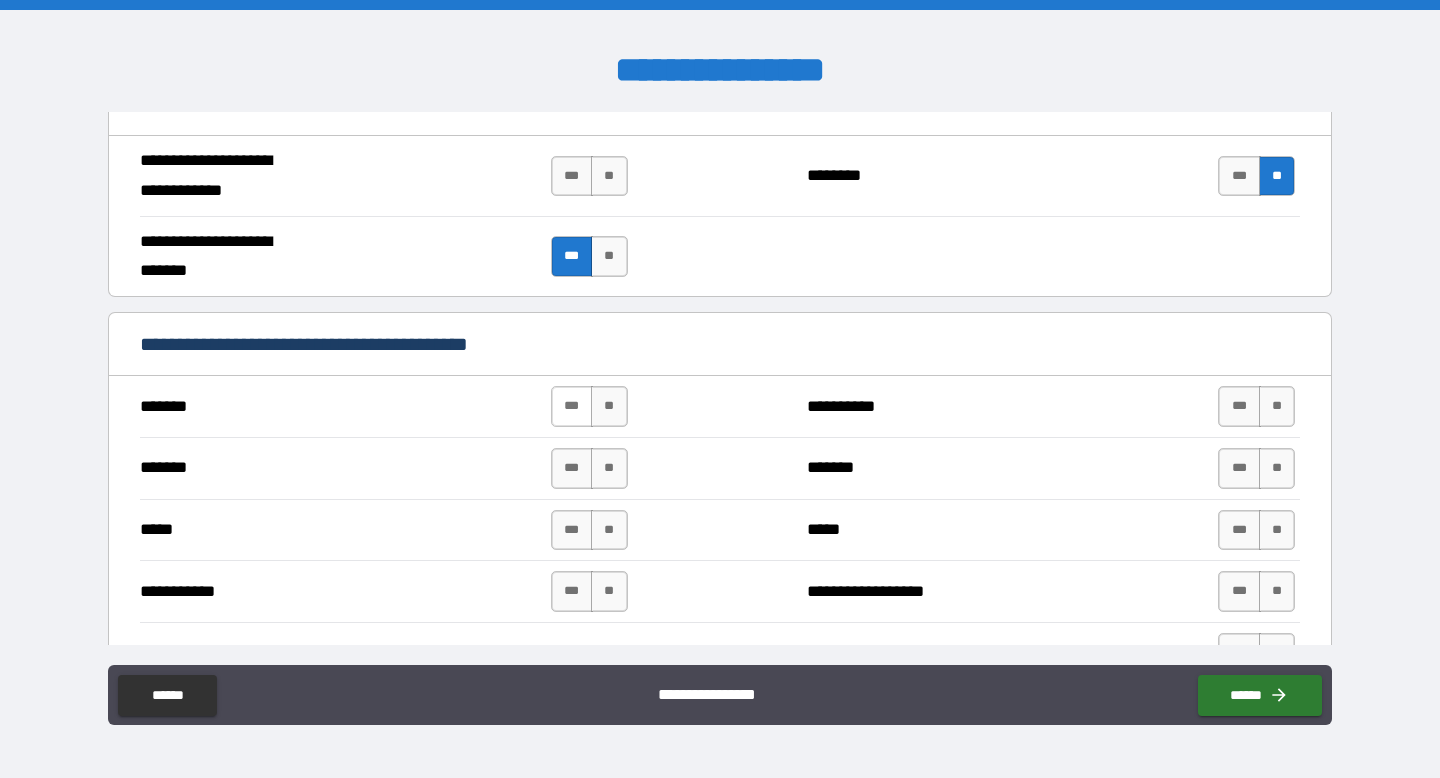 scroll, scrollTop: 1236, scrollLeft: 0, axis: vertical 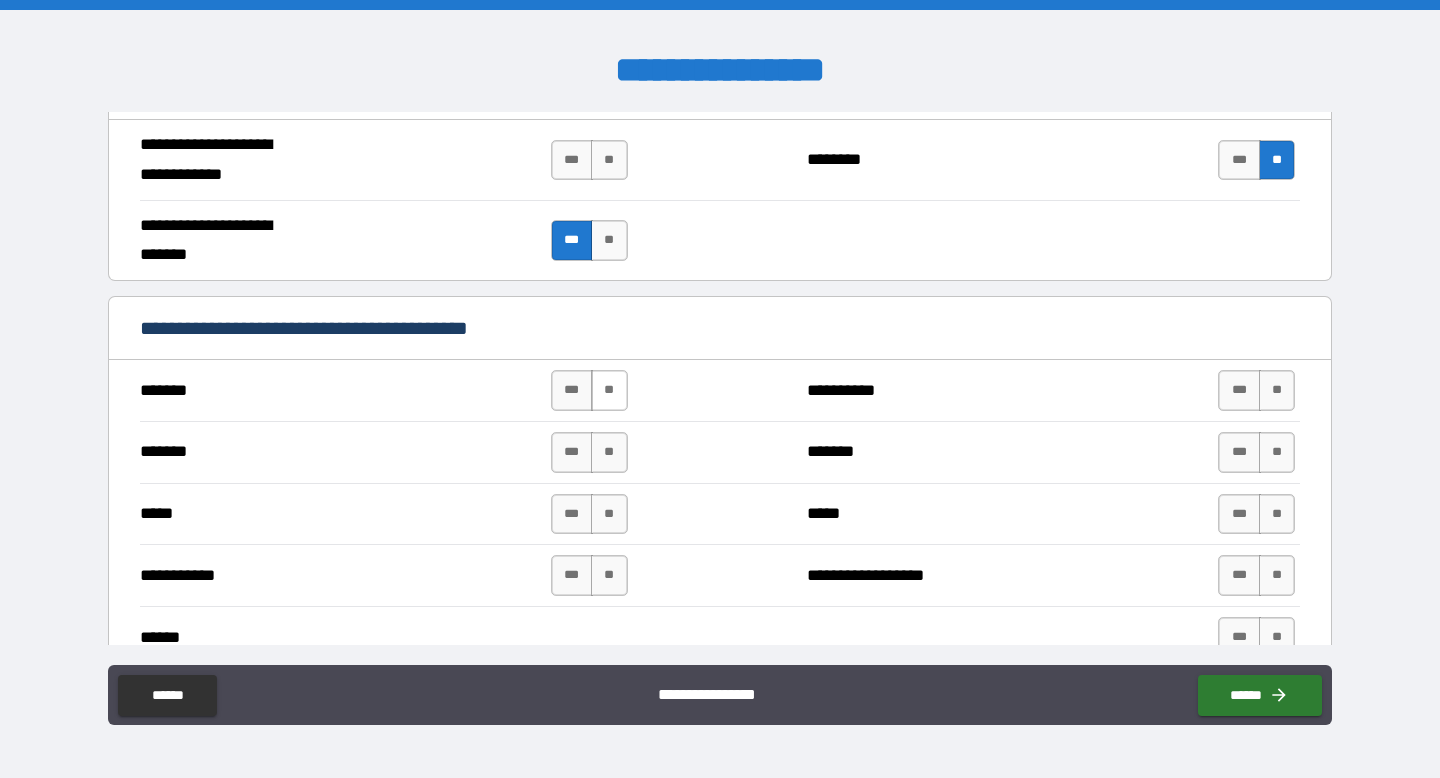 click on "**" at bounding box center [609, 390] 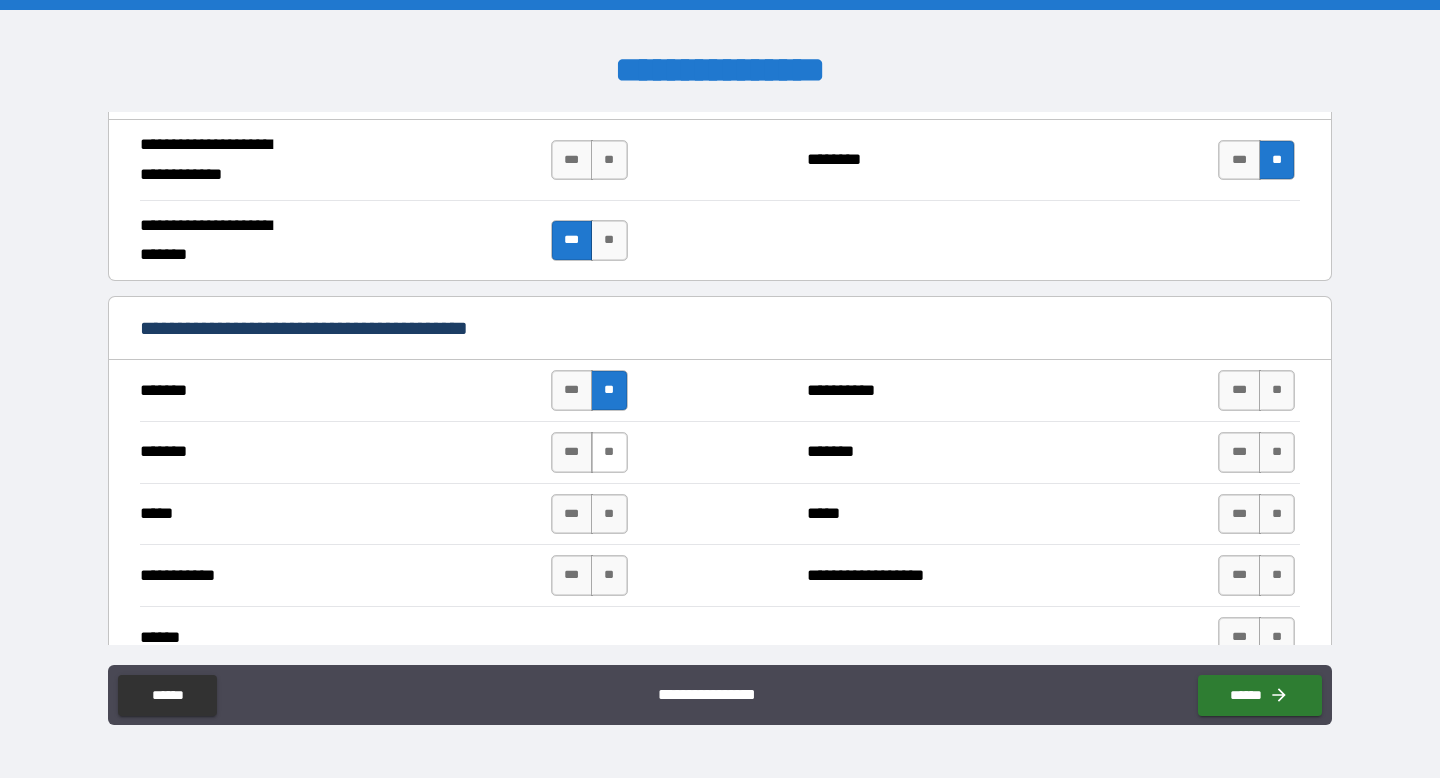 click on "**" at bounding box center [609, 452] 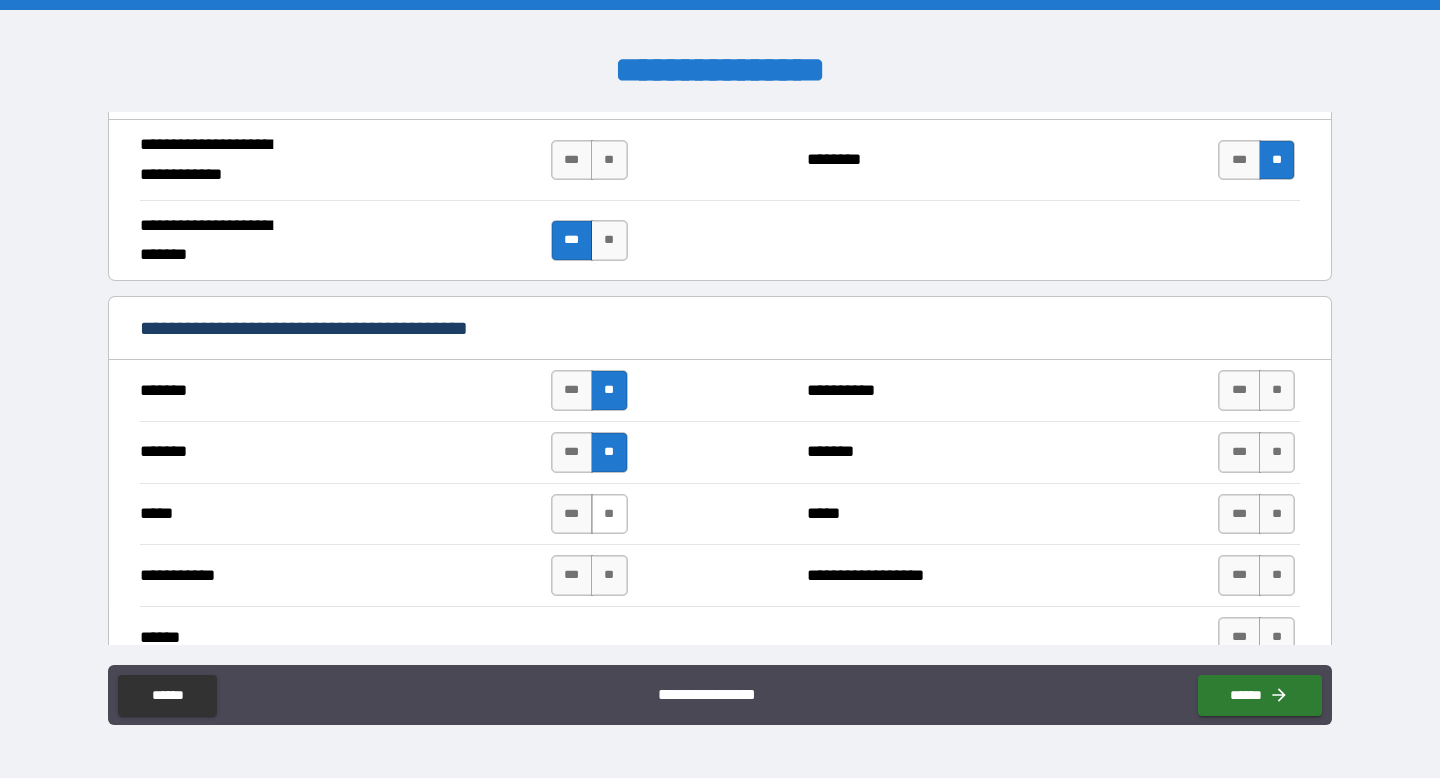 click on "**" at bounding box center (609, 514) 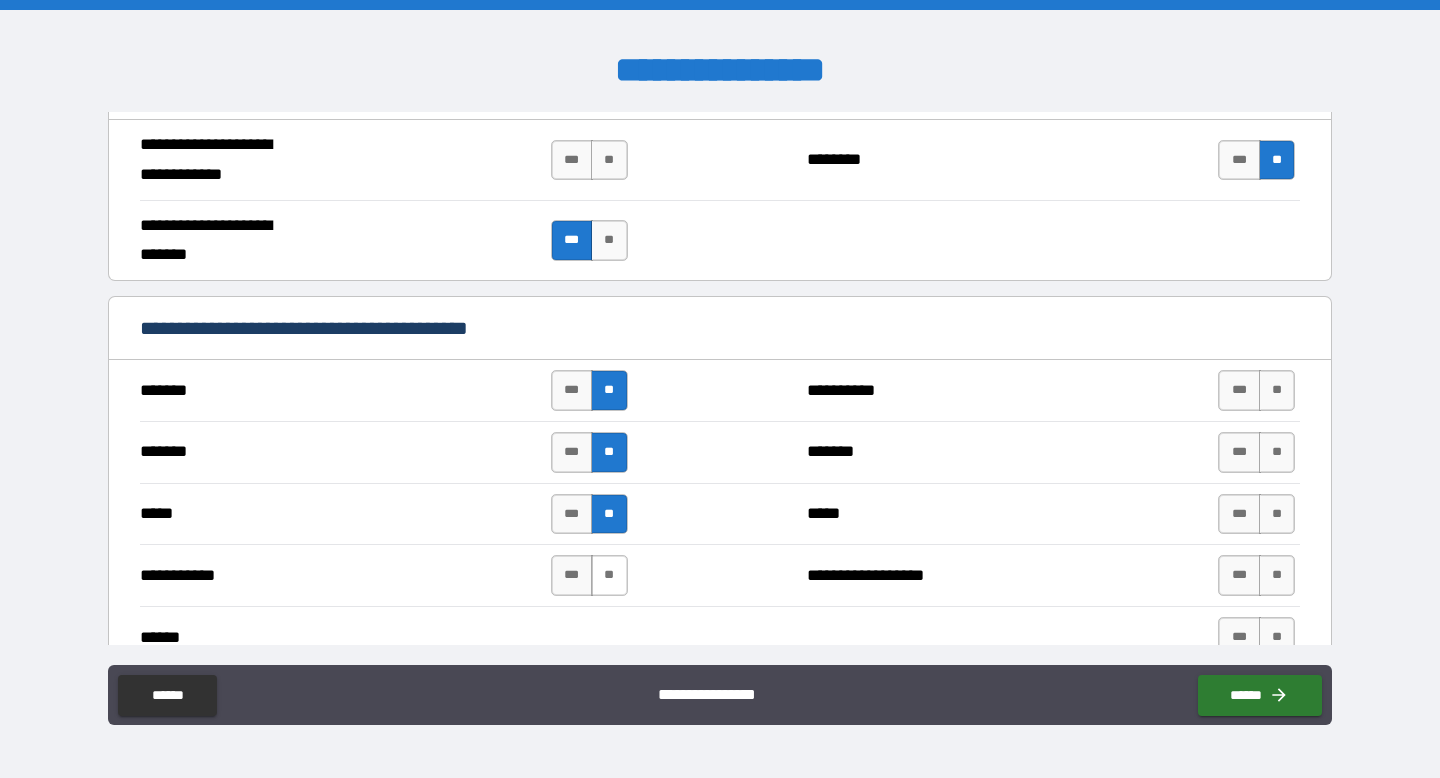 click on "**" at bounding box center (609, 575) 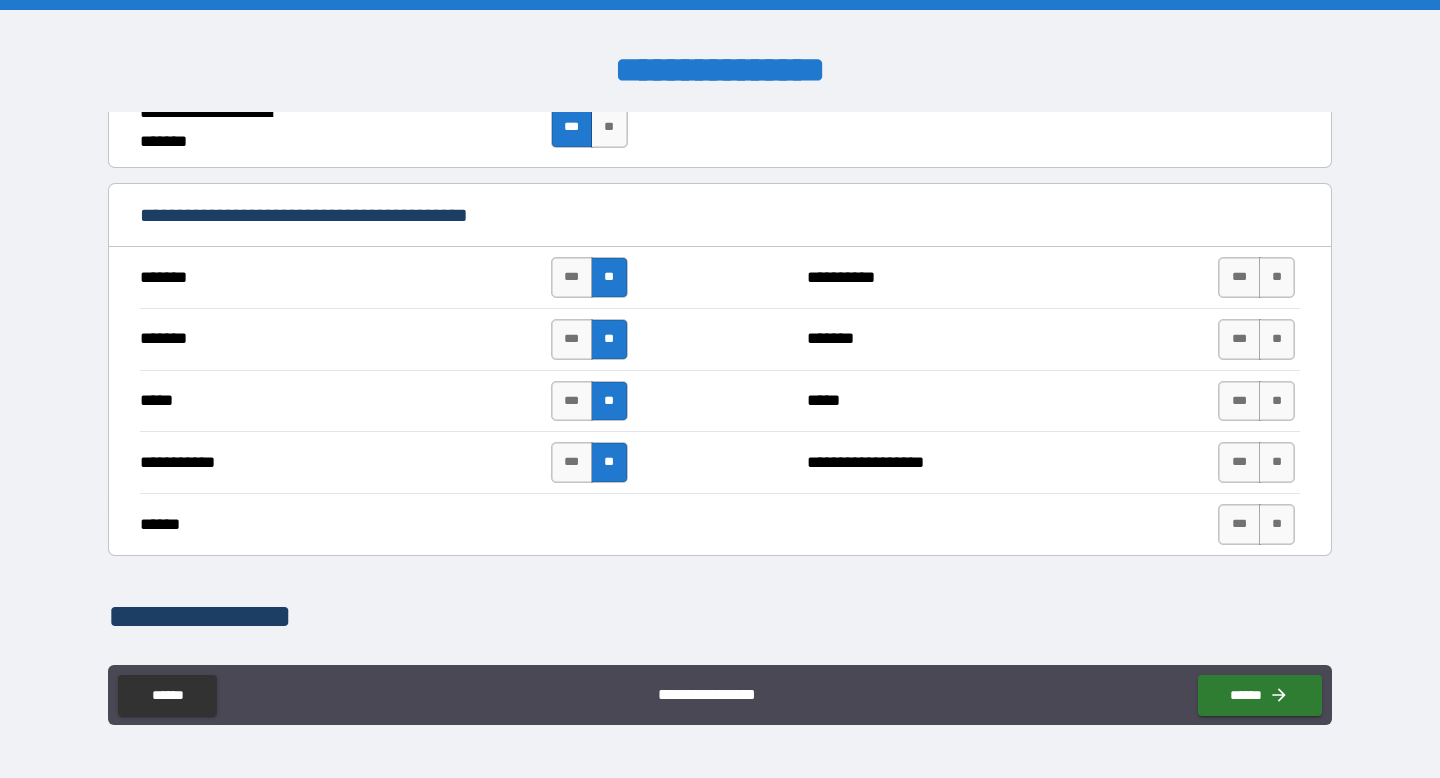 scroll, scrollTop: 1353, scrollLeft: 0, axis: vertical 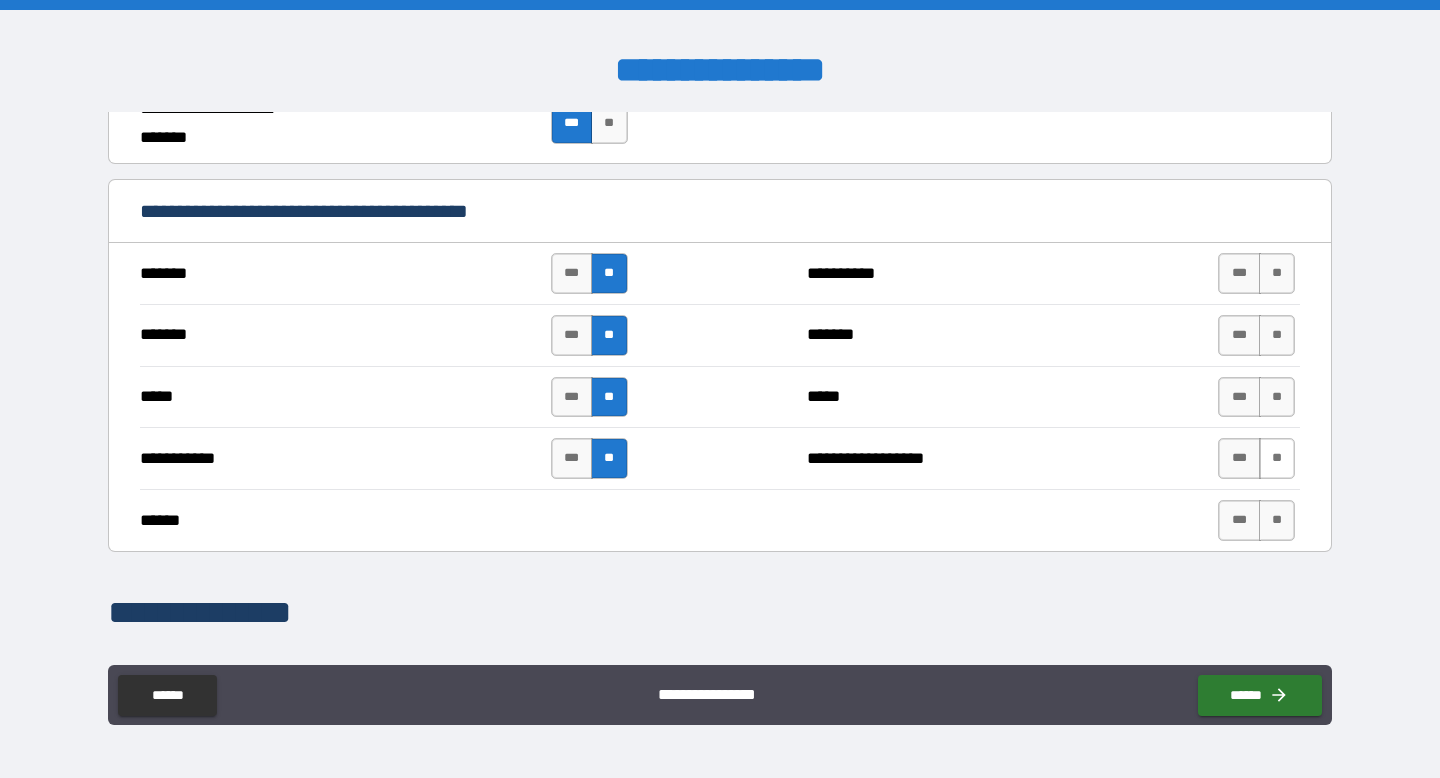 click on "**" at bounding box center [1277, 458] 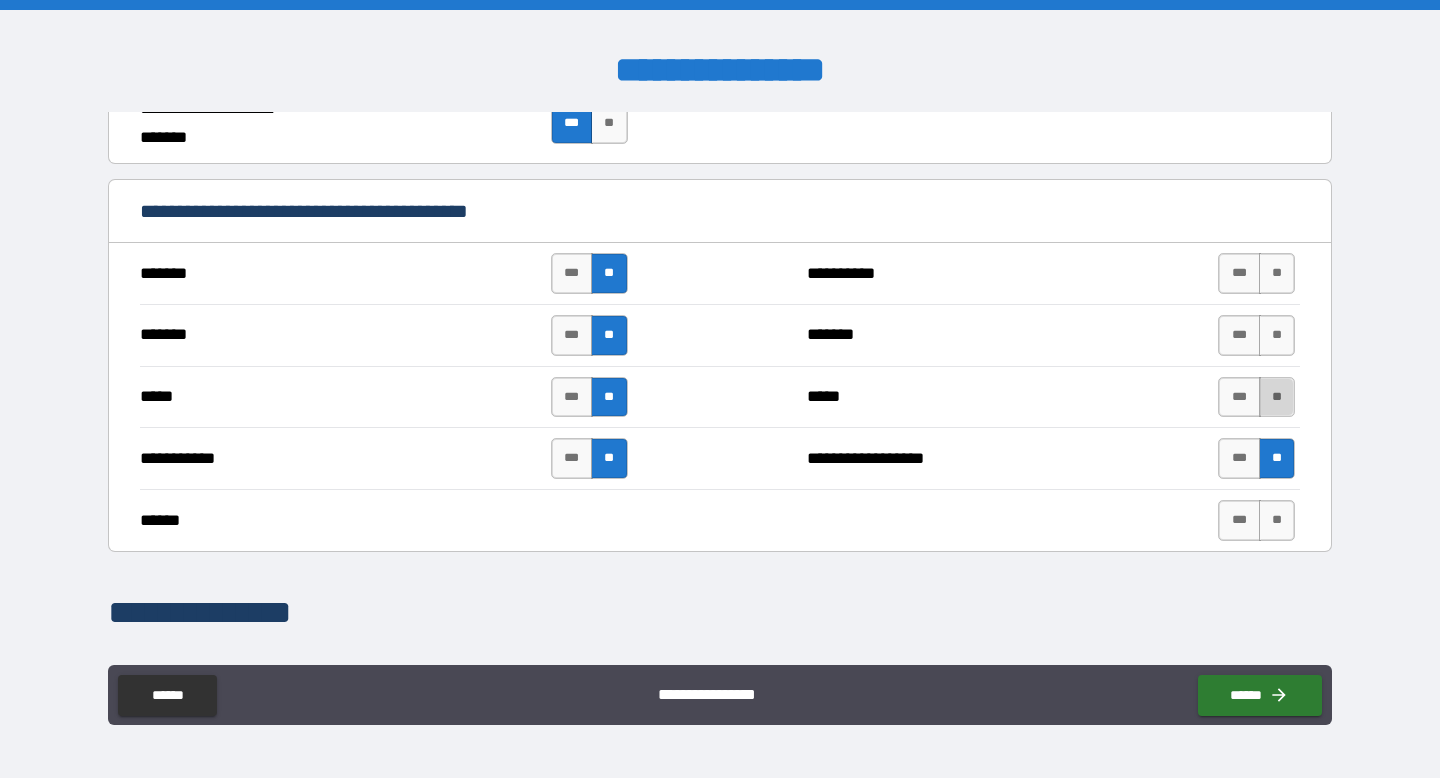 click on "**" at bounding box center [1277, 397] 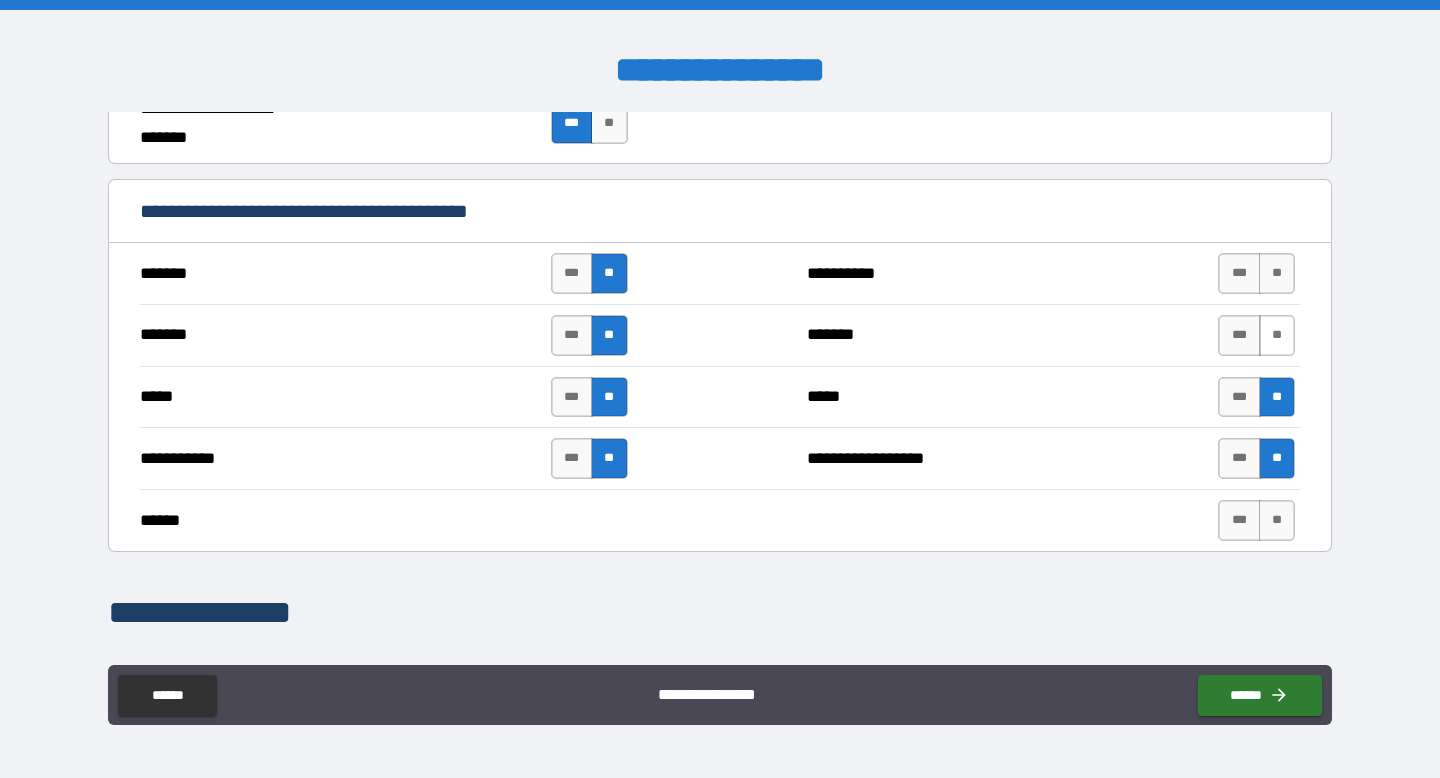click on "**" at bounding box center [1277, 335] 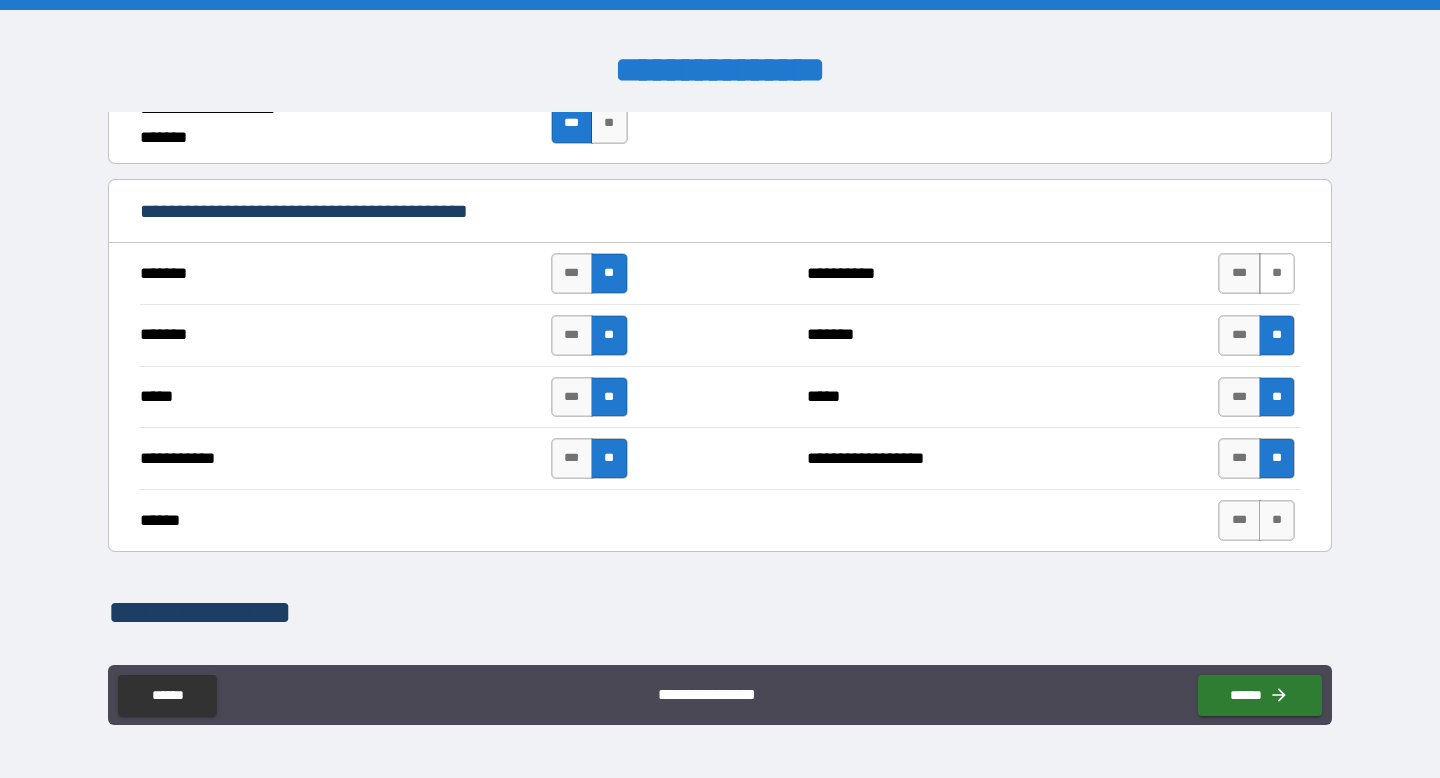 click on "**" at bounding box center [1277, 273] 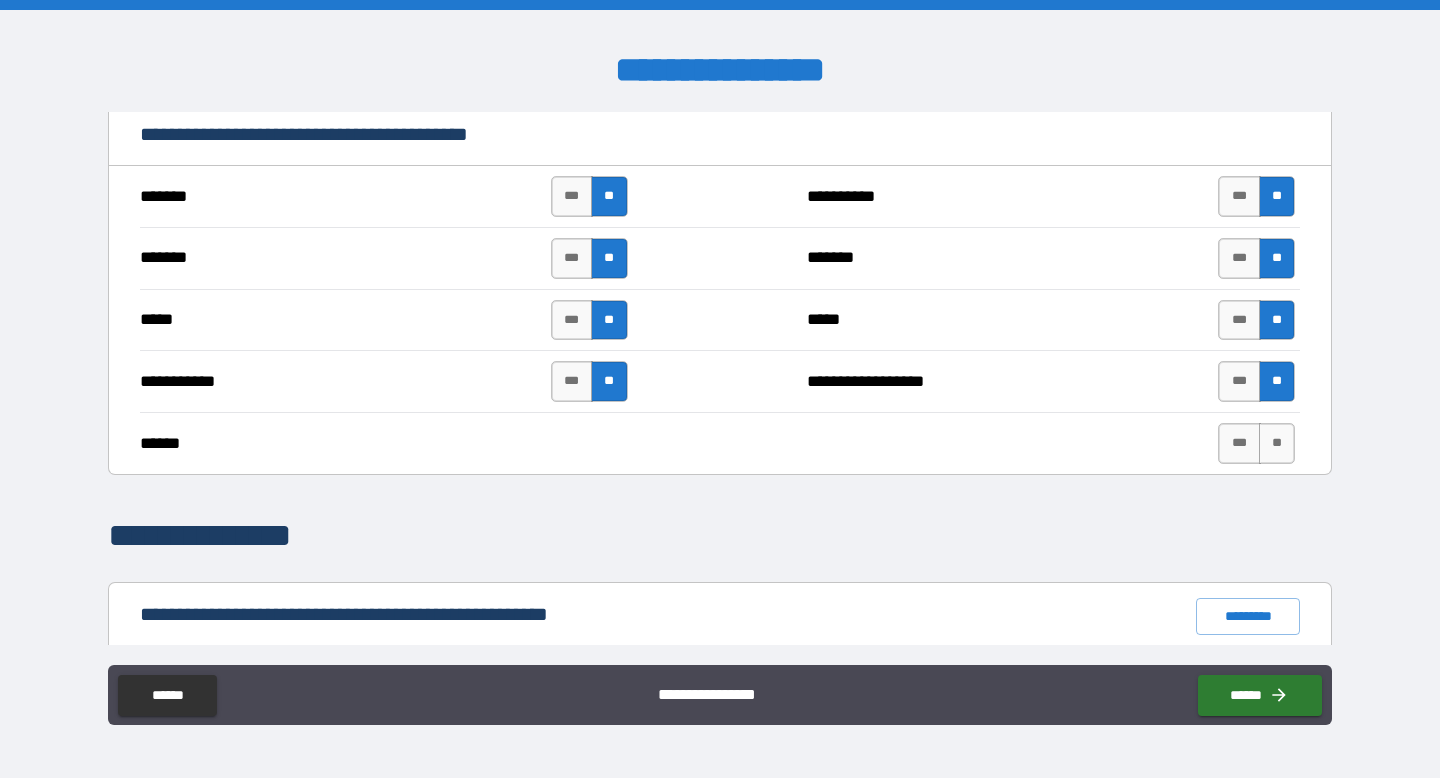 click on "**" at bounding box center (1277, 443) 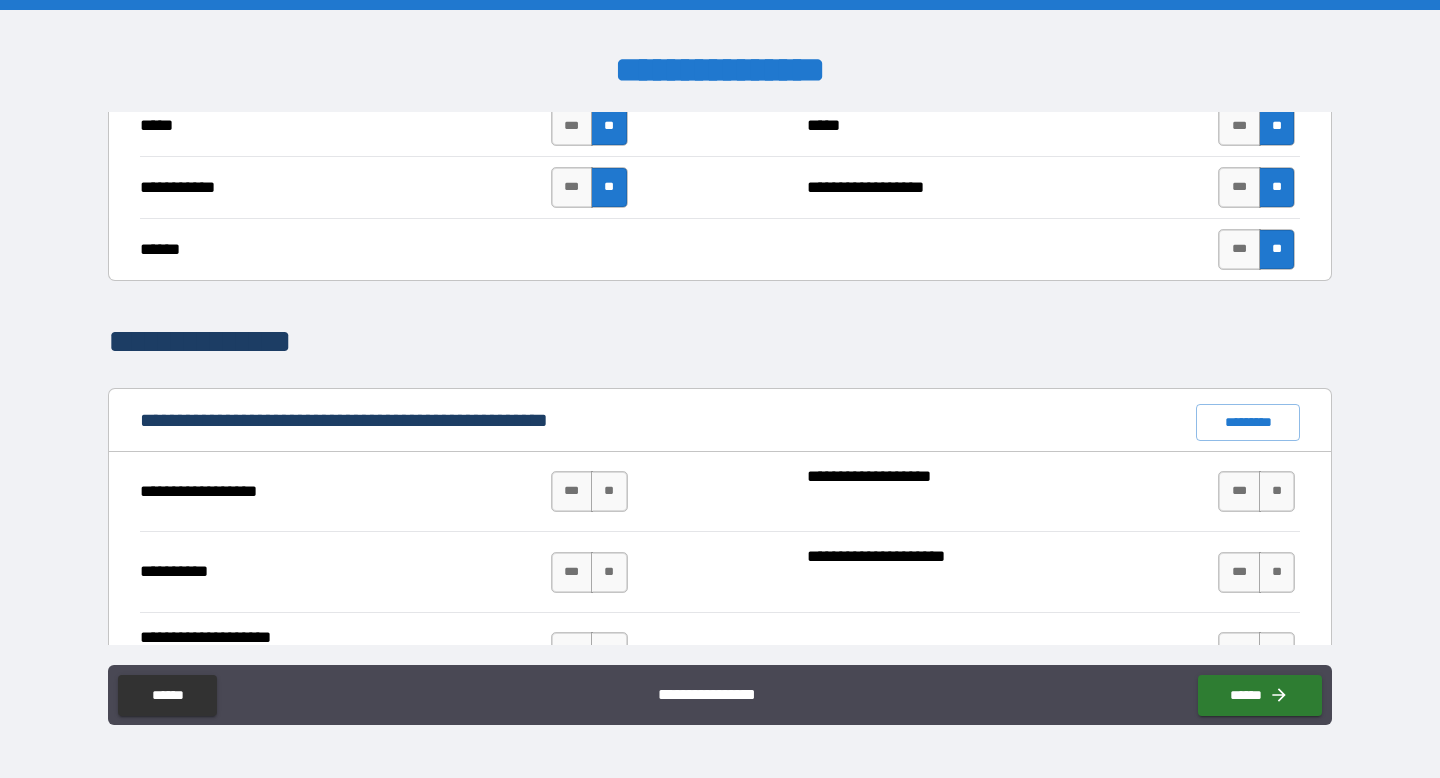scroll, scrollTop: 1807, scrollLeft: 0, axis: vertical 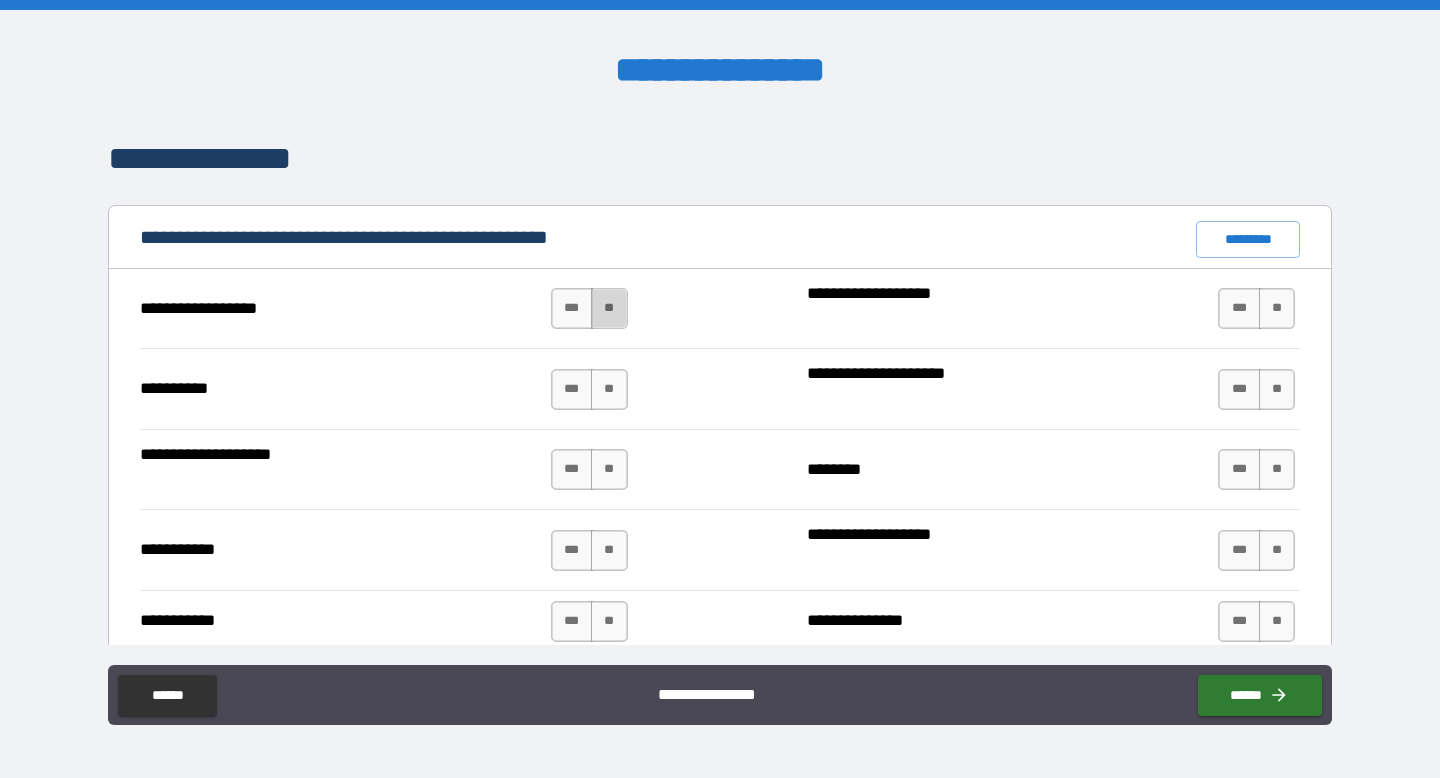 click on "**" at bounding box center [609, 308] 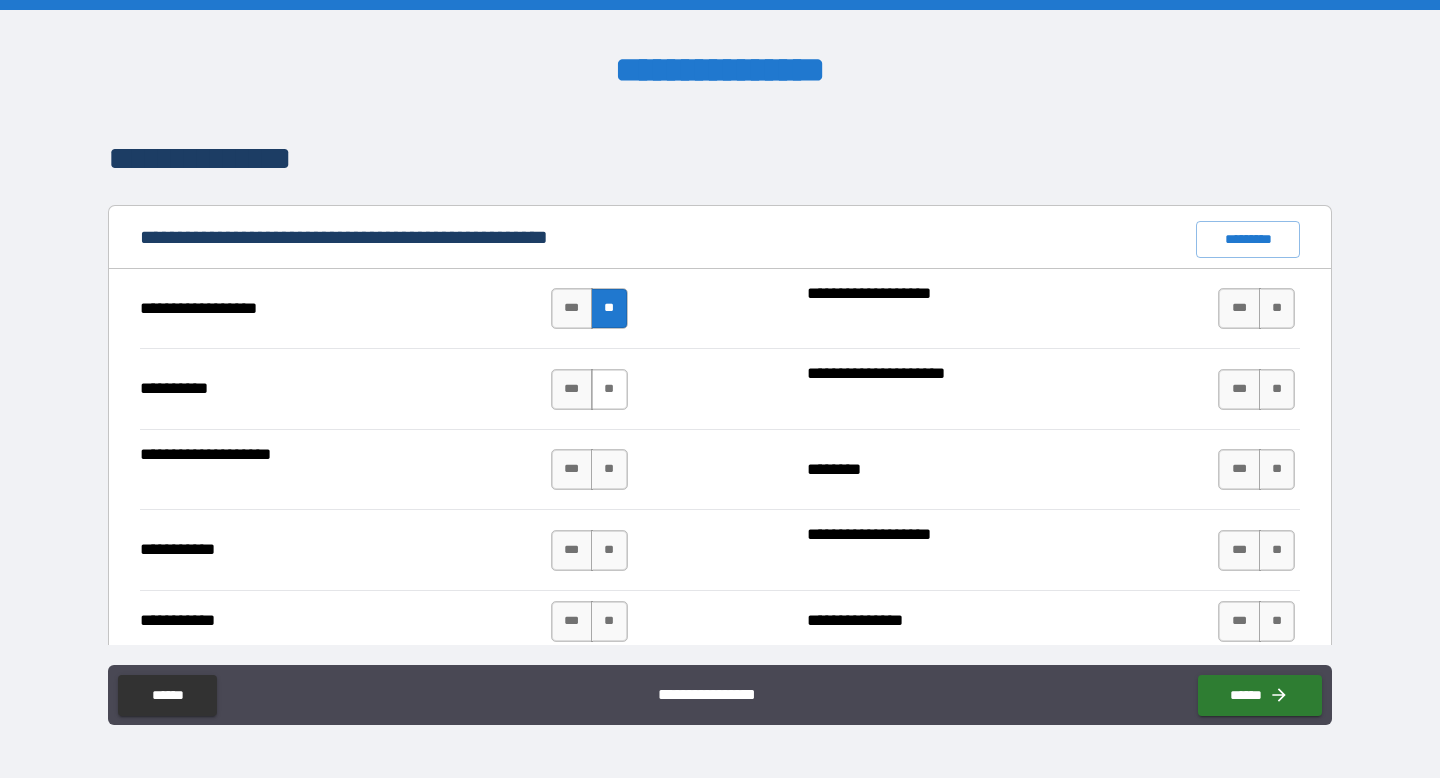 click on "**" at bounding box center [609, 389] 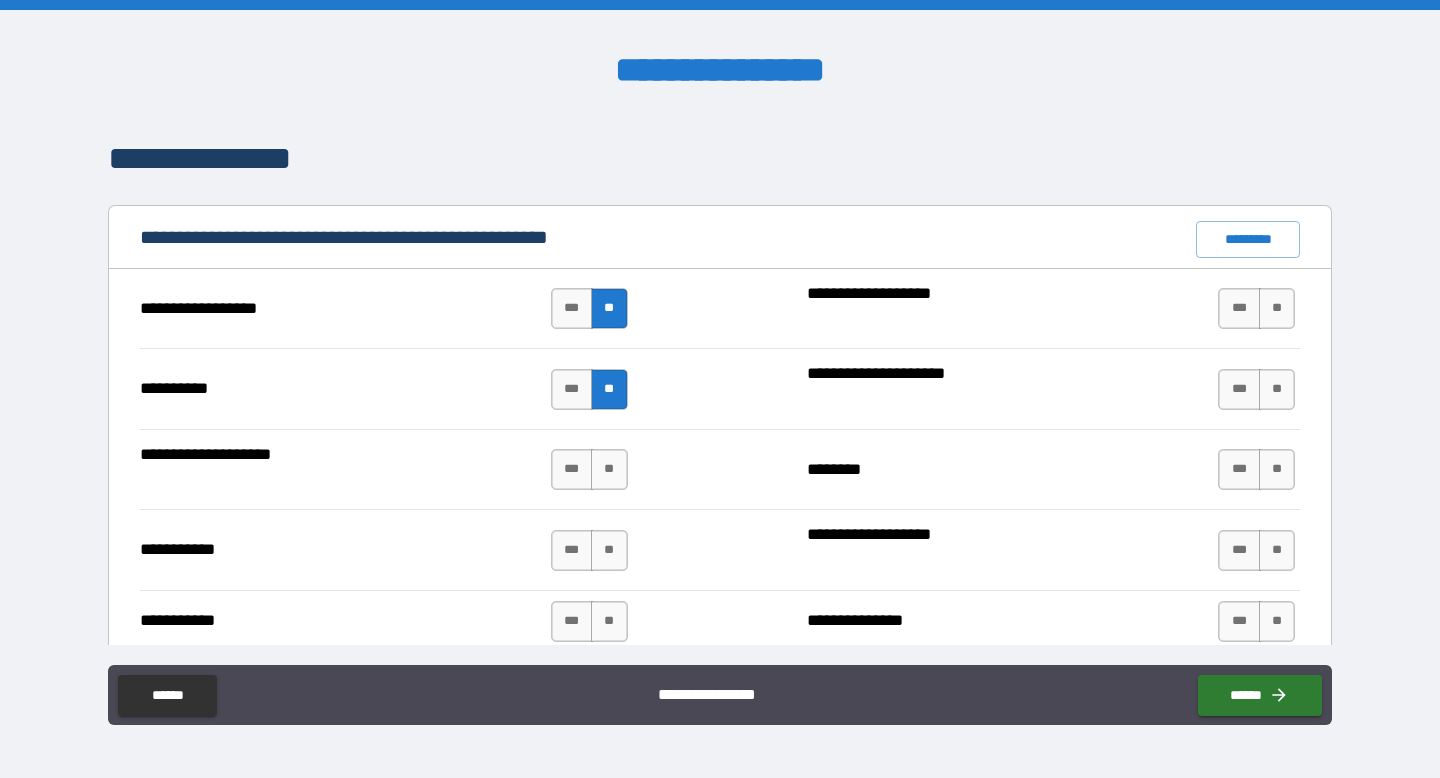 click on "*** **" at bounding box center [592, 470] 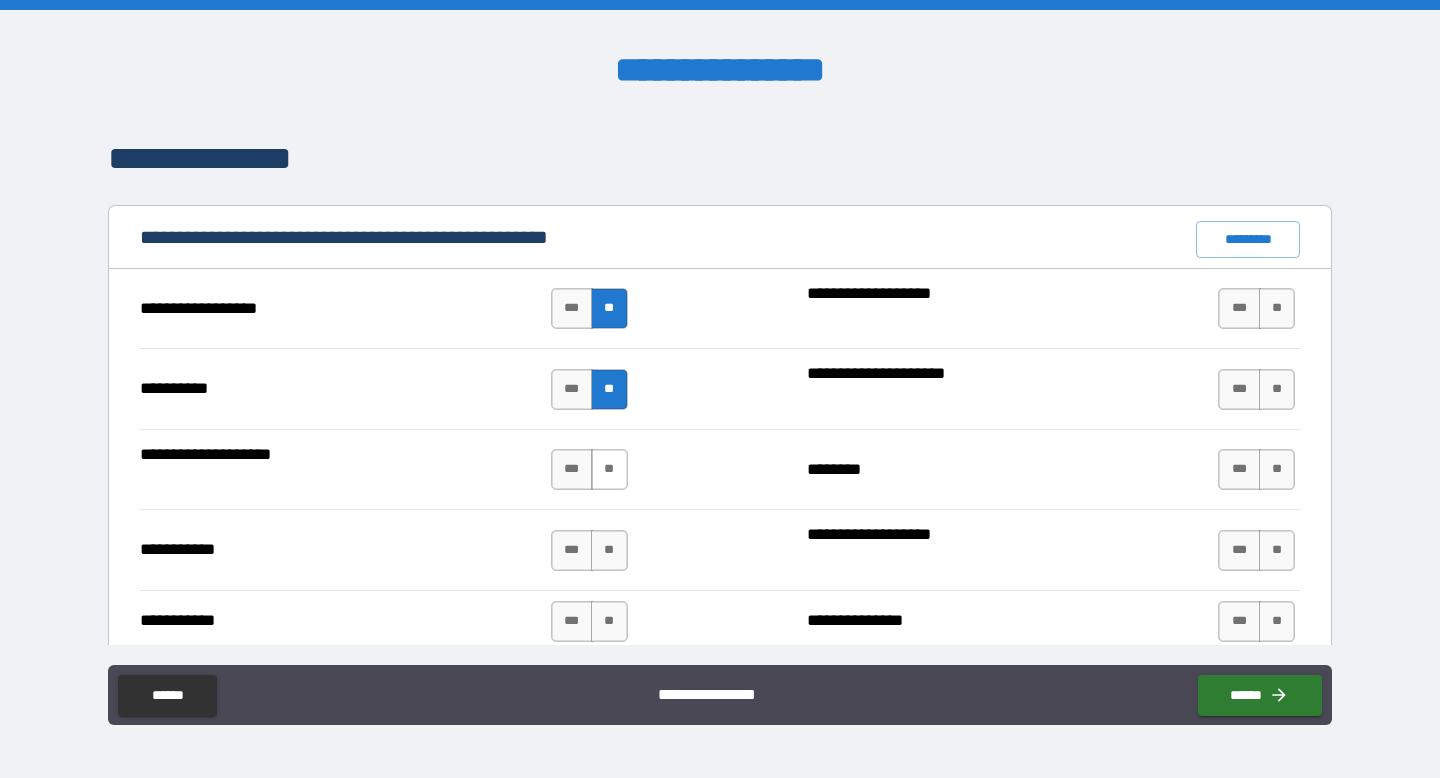 click on "**" at bounding box center (609, 469) 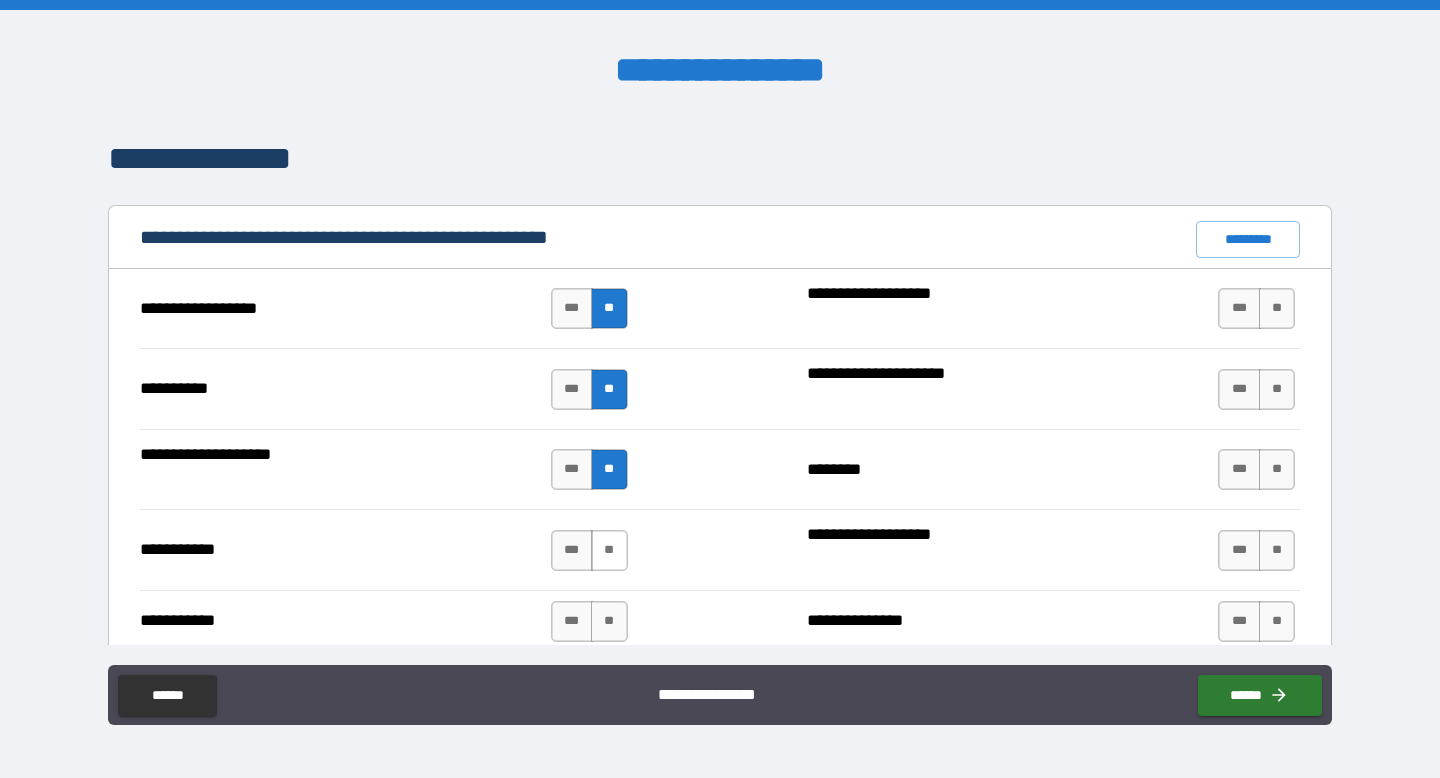 click on "**" at bounding box center [609, 550] 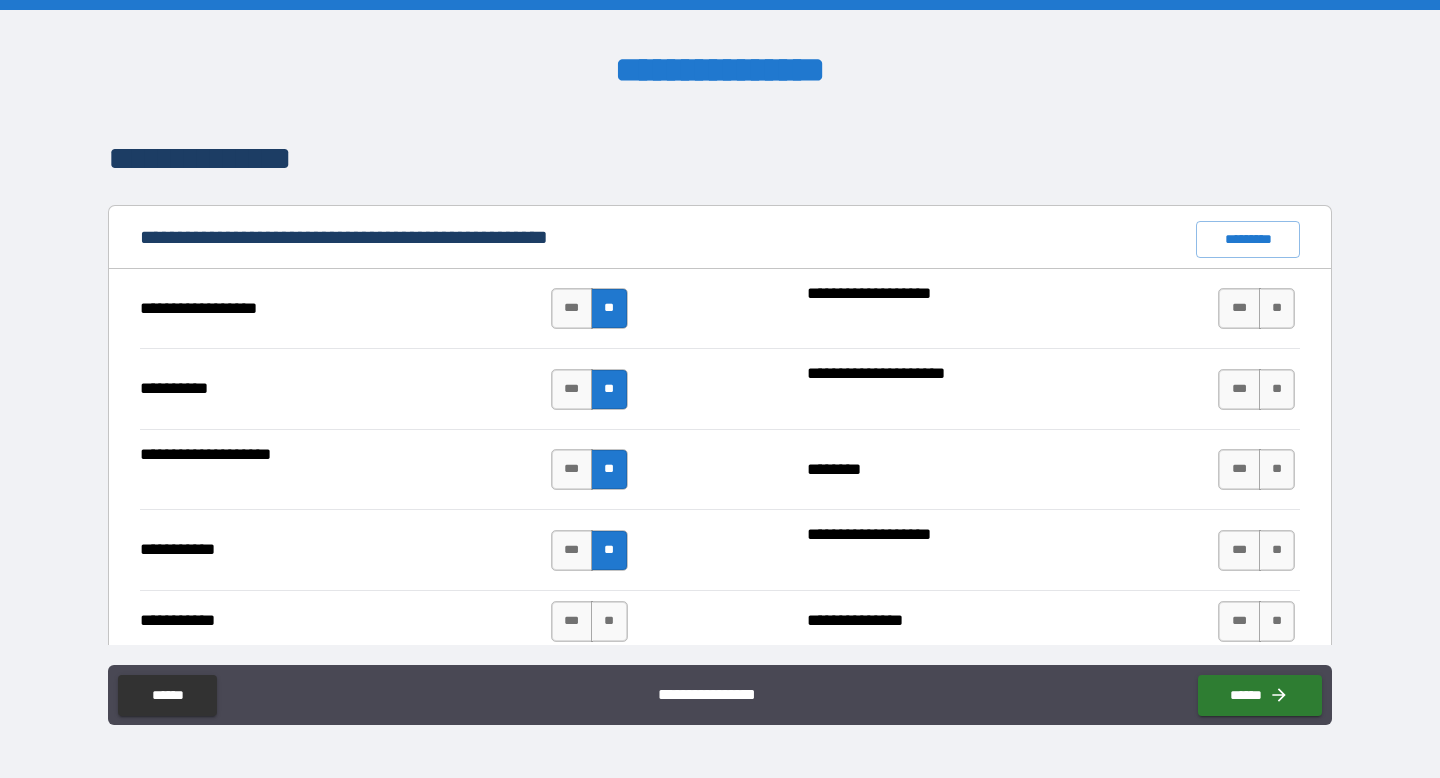 scroll, scrollTop: 1880, scrollLeft: 0, axis: vertical 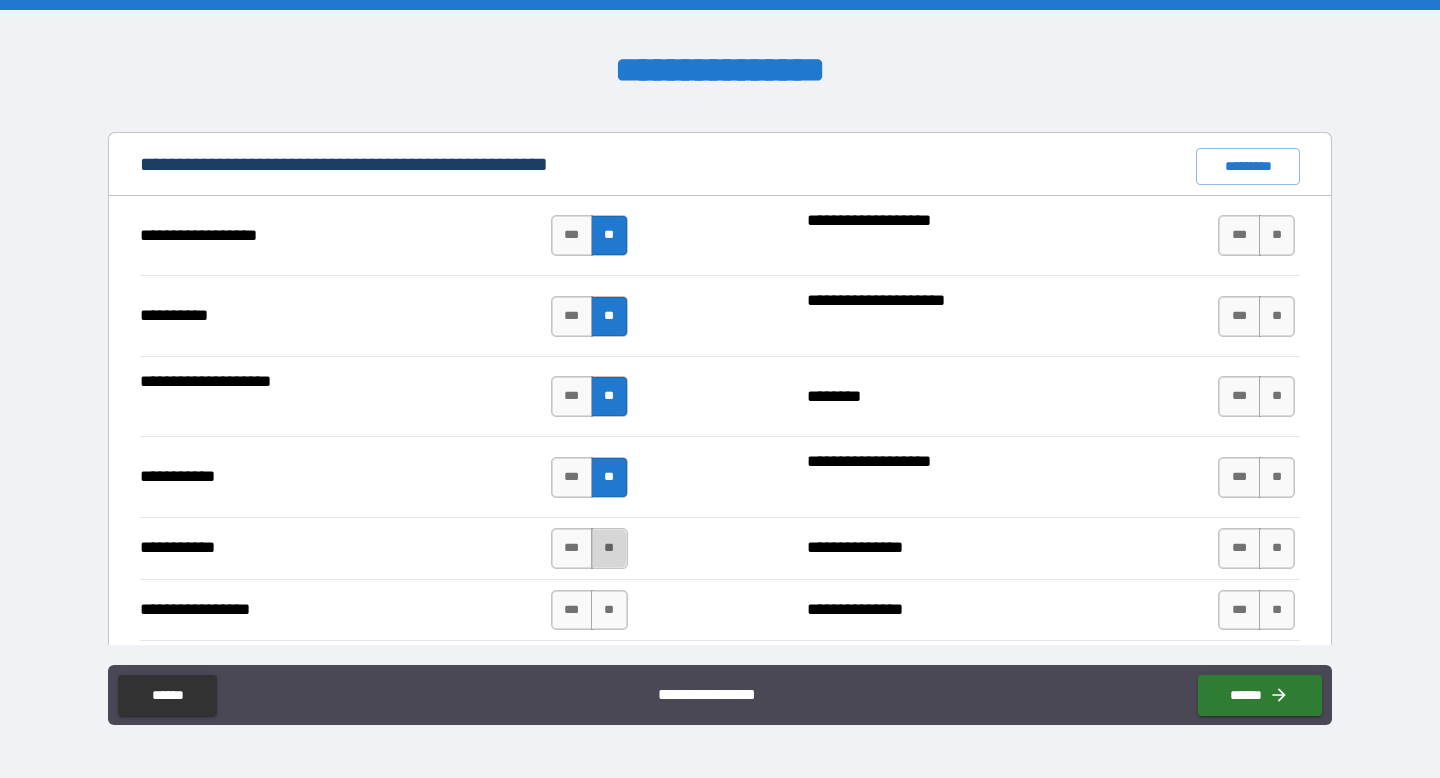 click on "**" at bounding box center [609, 548] 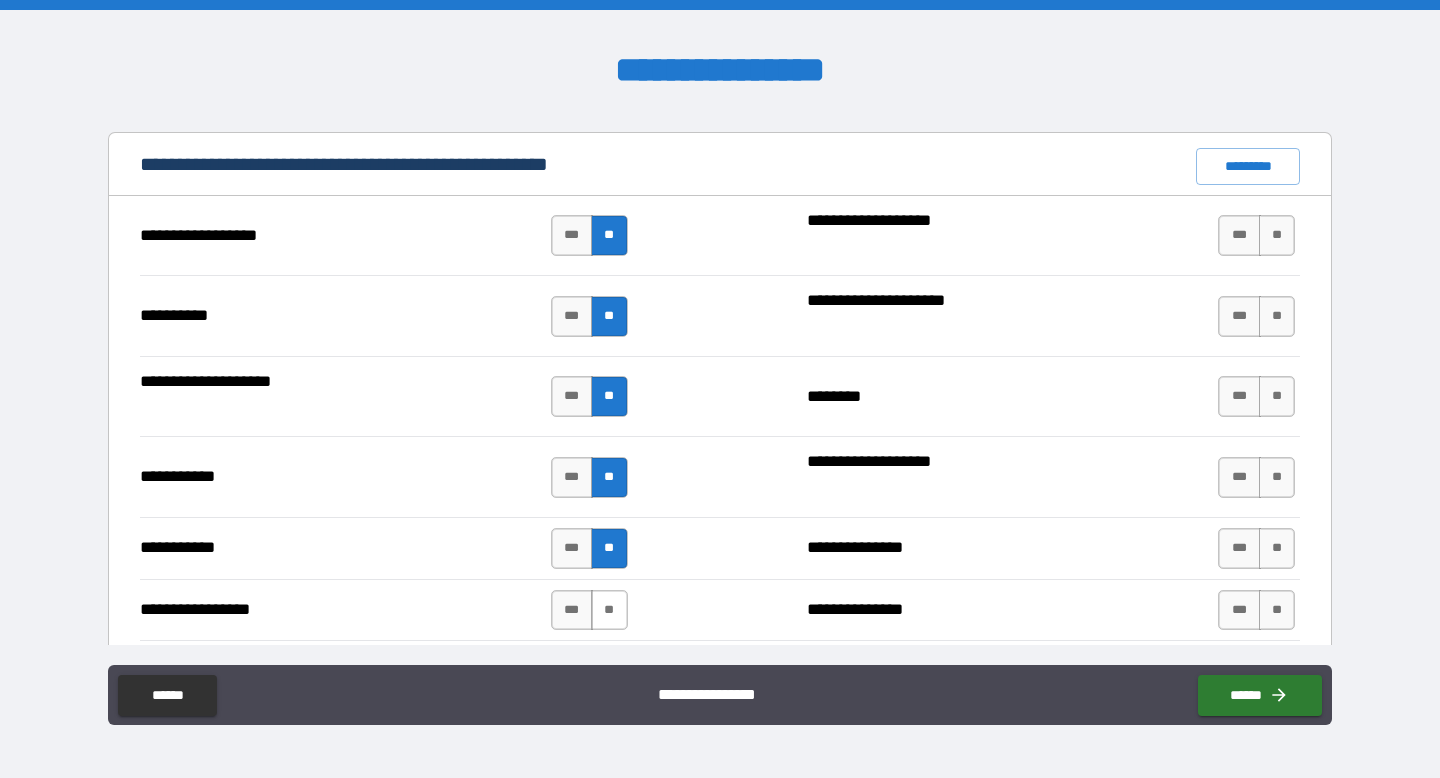 click on "**" at bounding box center (609, 610) 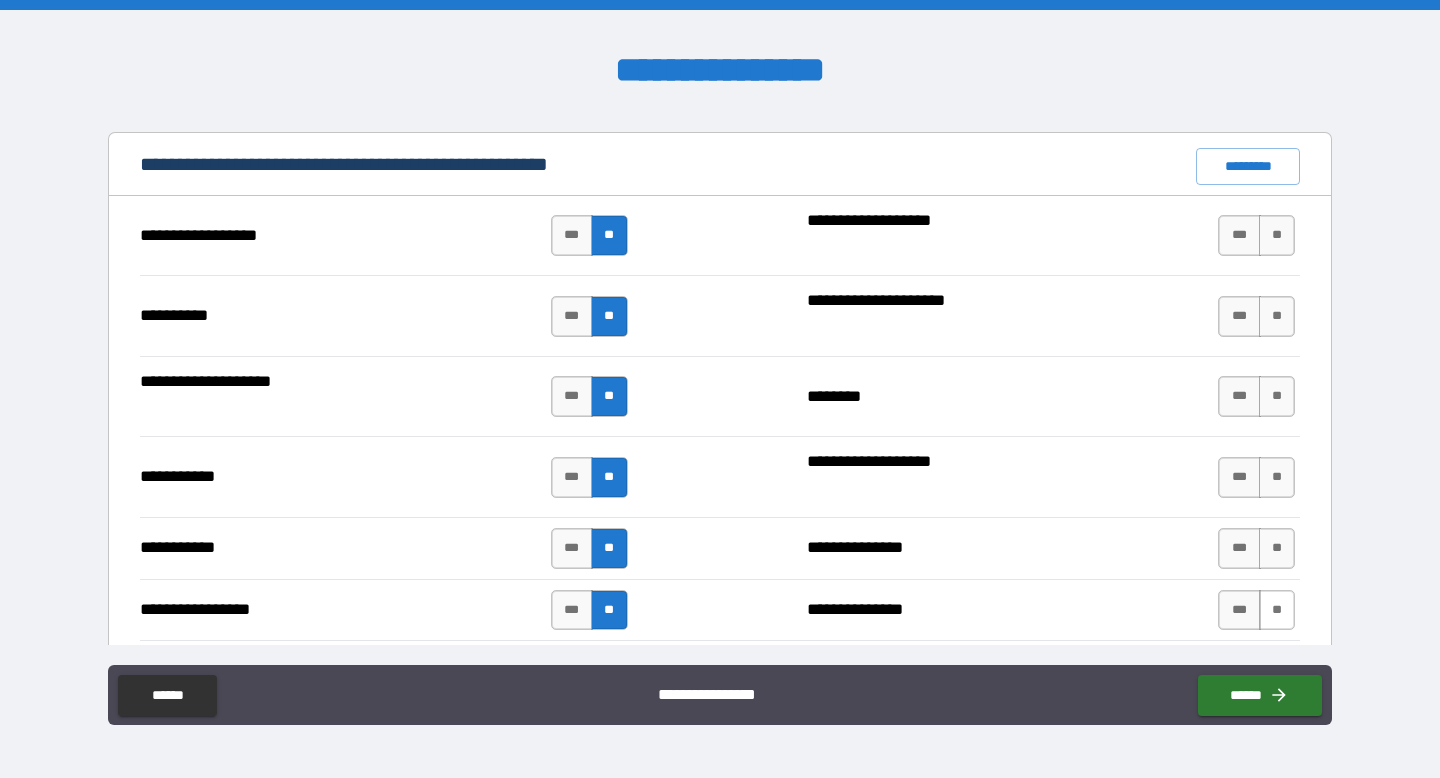 click on "**" at bounding box center (1277, 610) 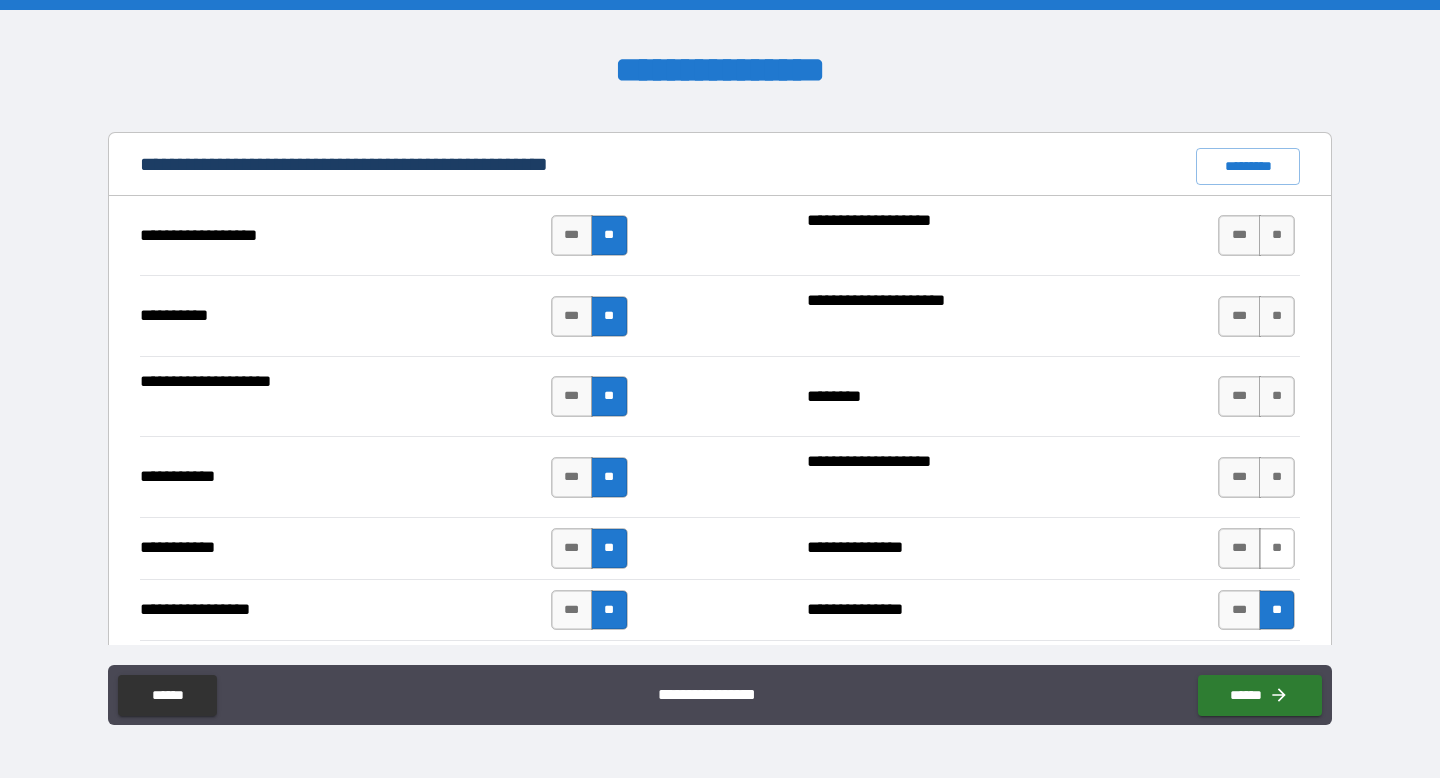 click on "**" at bounding box center [1277, 548] 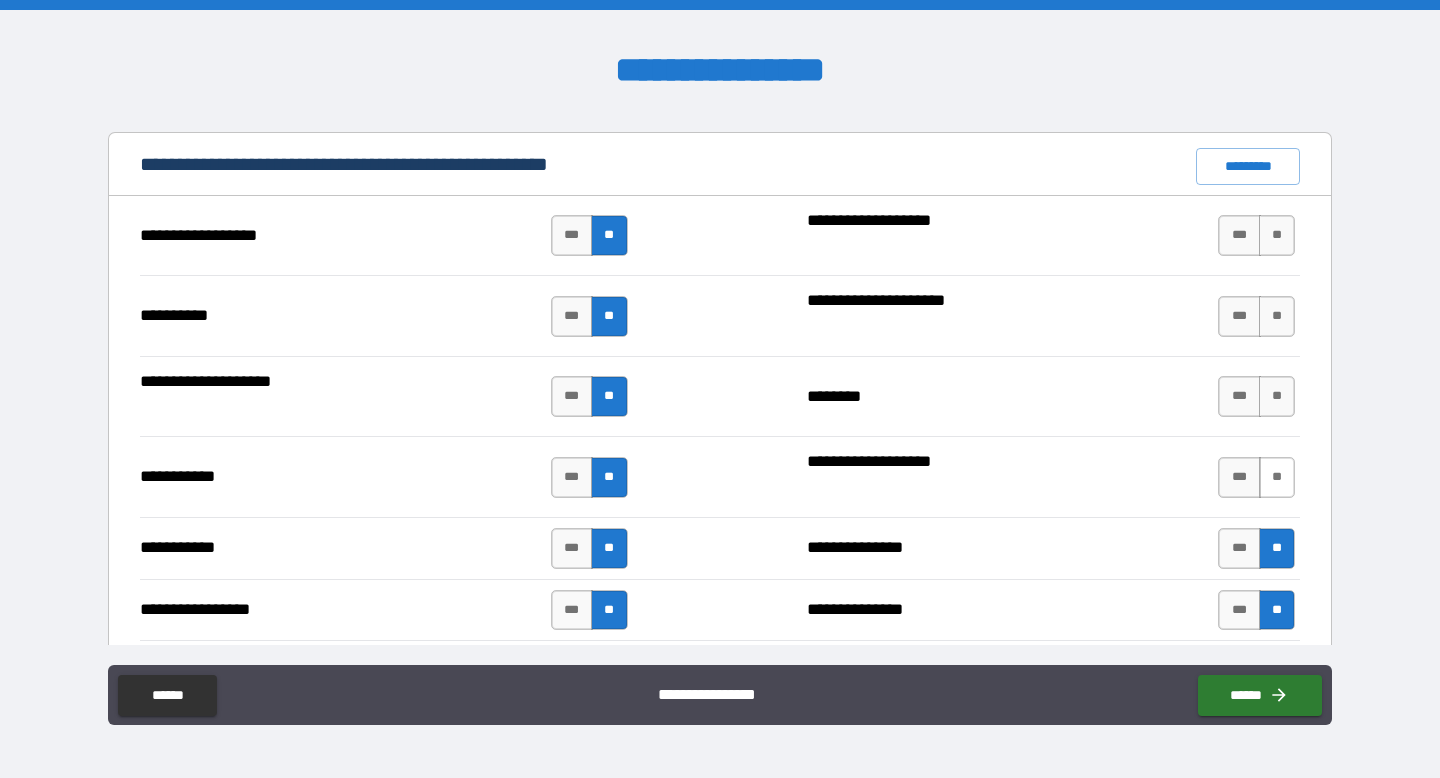 click on "**" at bounding box center (1277, 477) 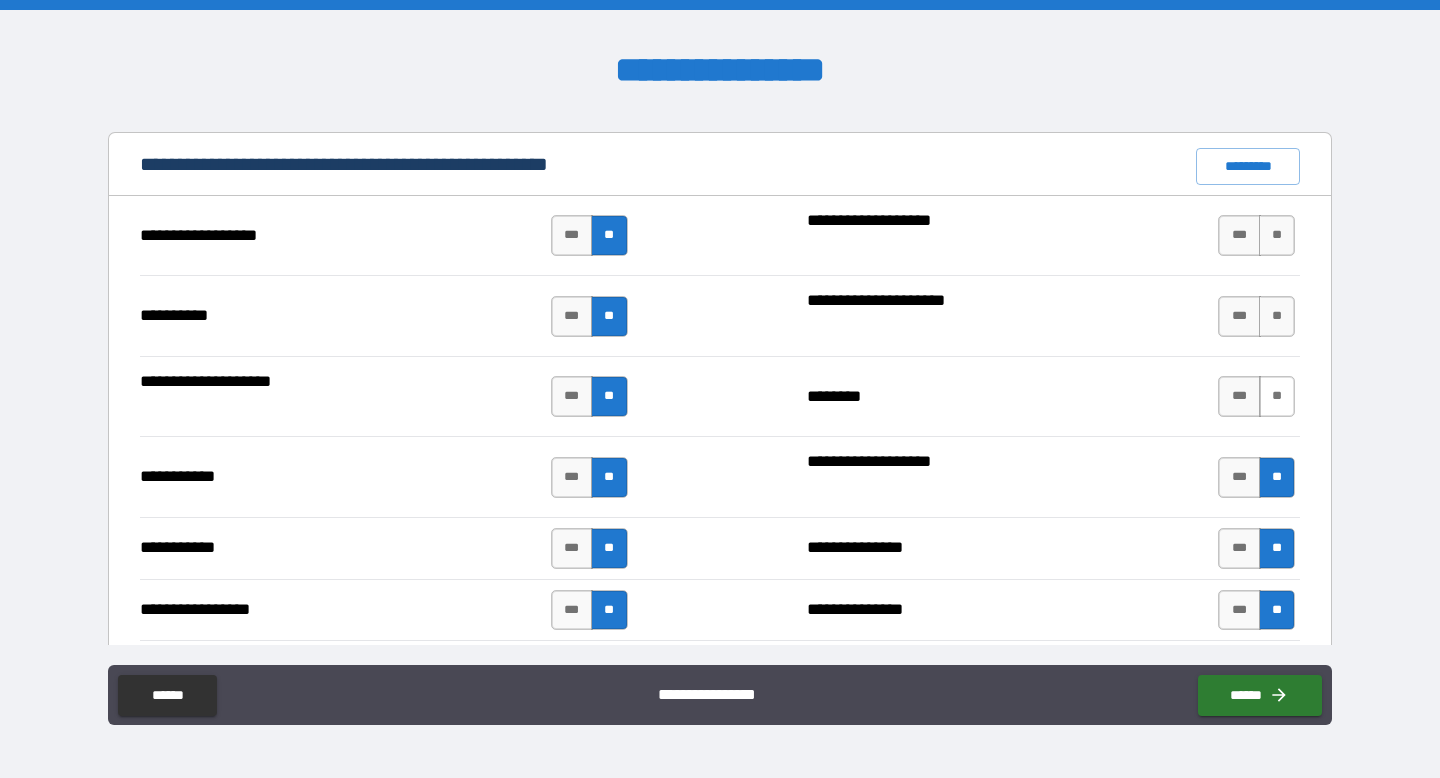 click on "**" at bounding box center [1277, 396] 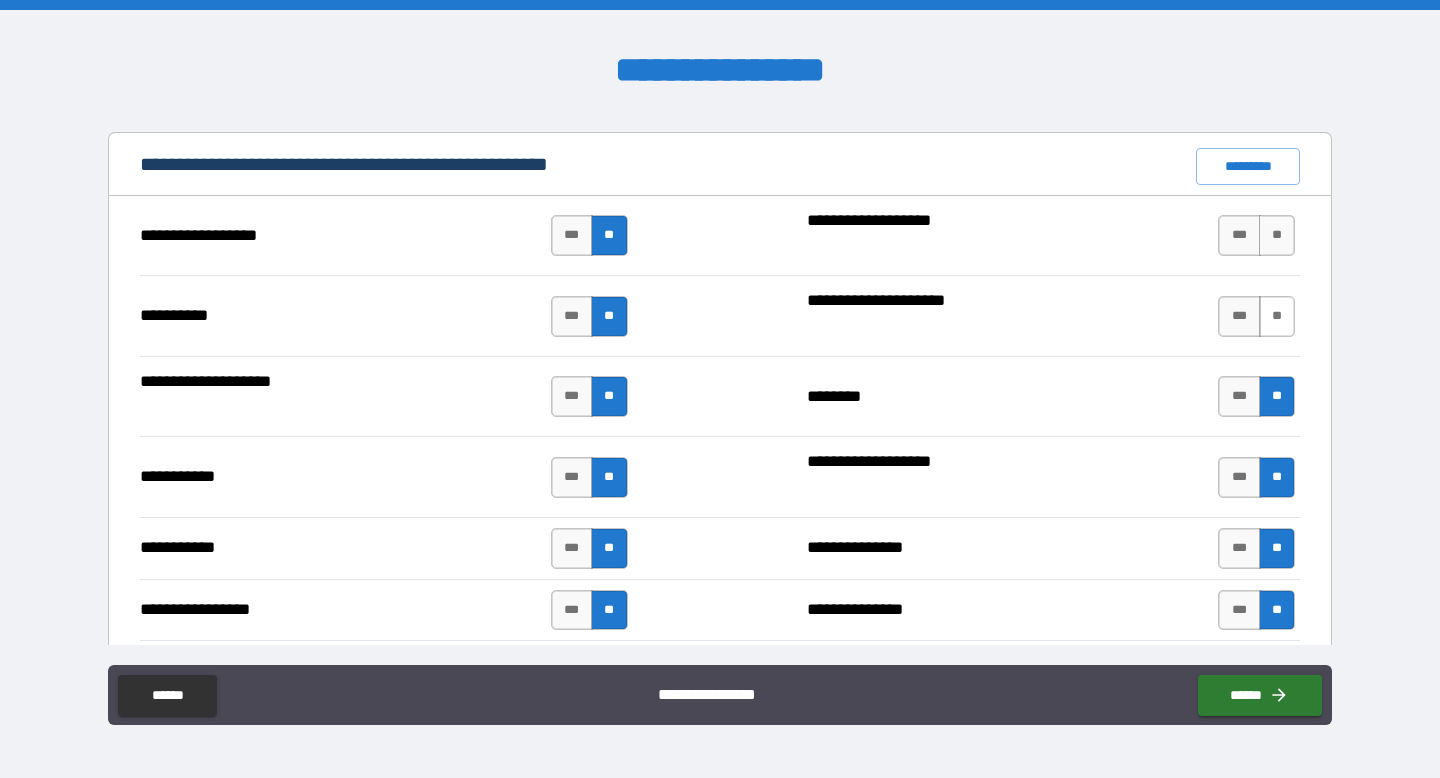 click on "**" at bounding box center [1277, 316] 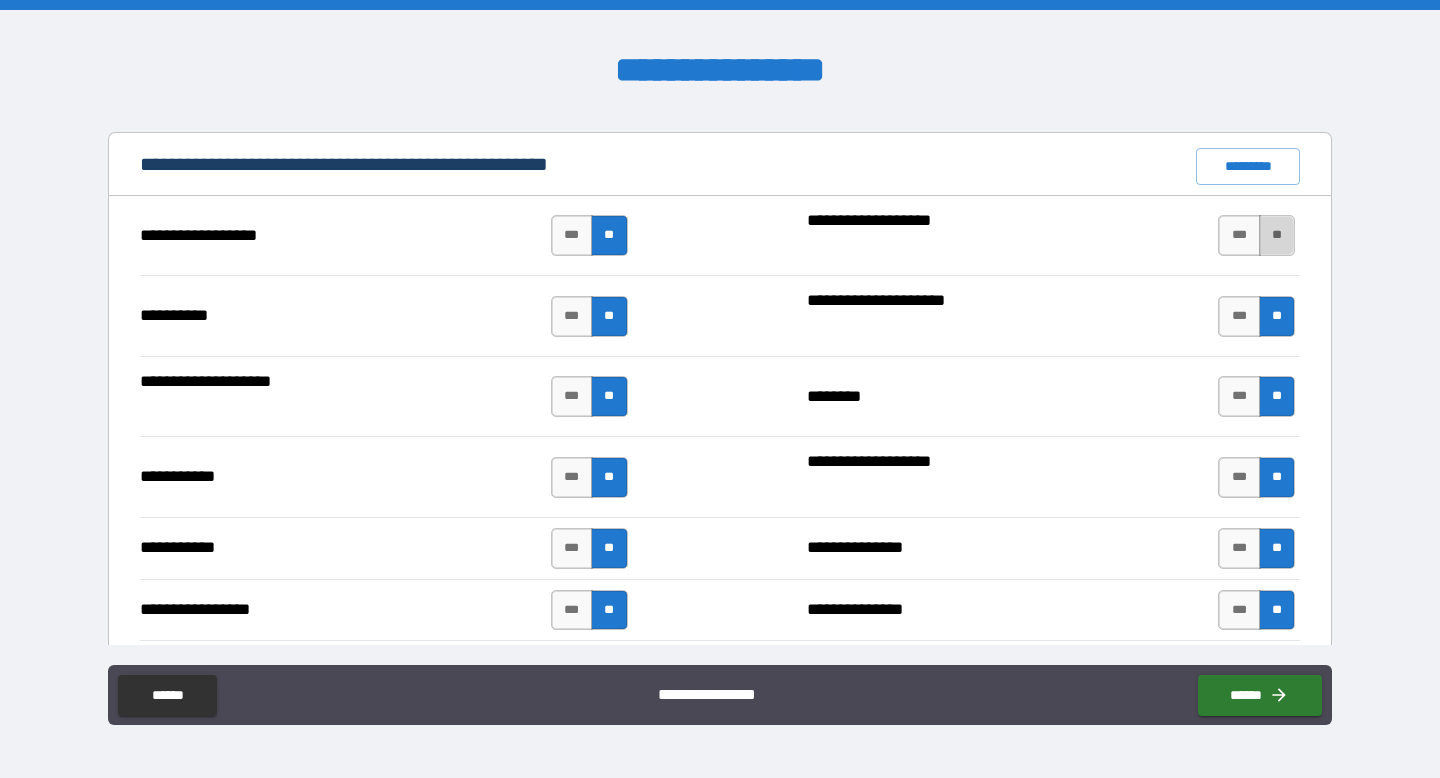 click on "**" at bounding box center (1277, 235) 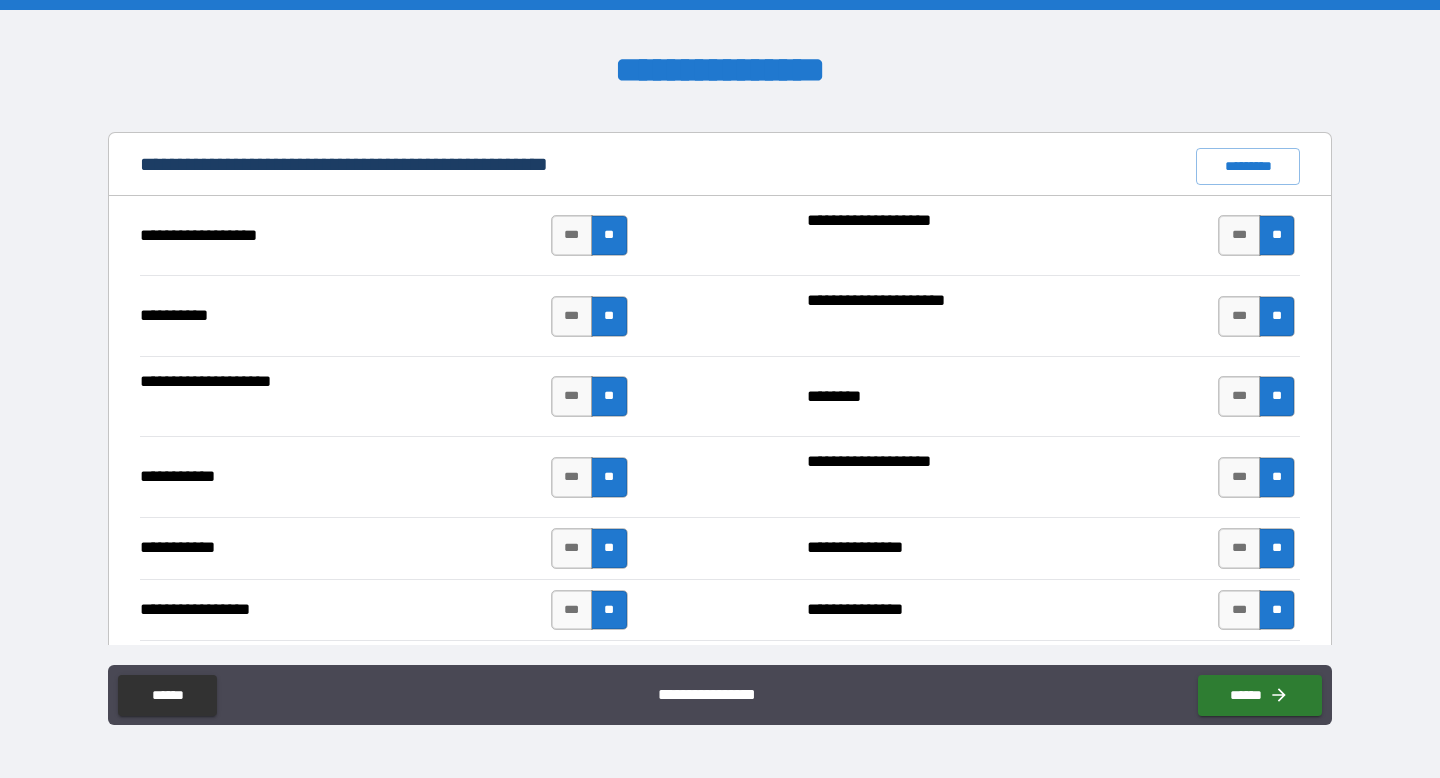 scroll, scrollTop: 2180, scrollLeft: 0, axis: vertical 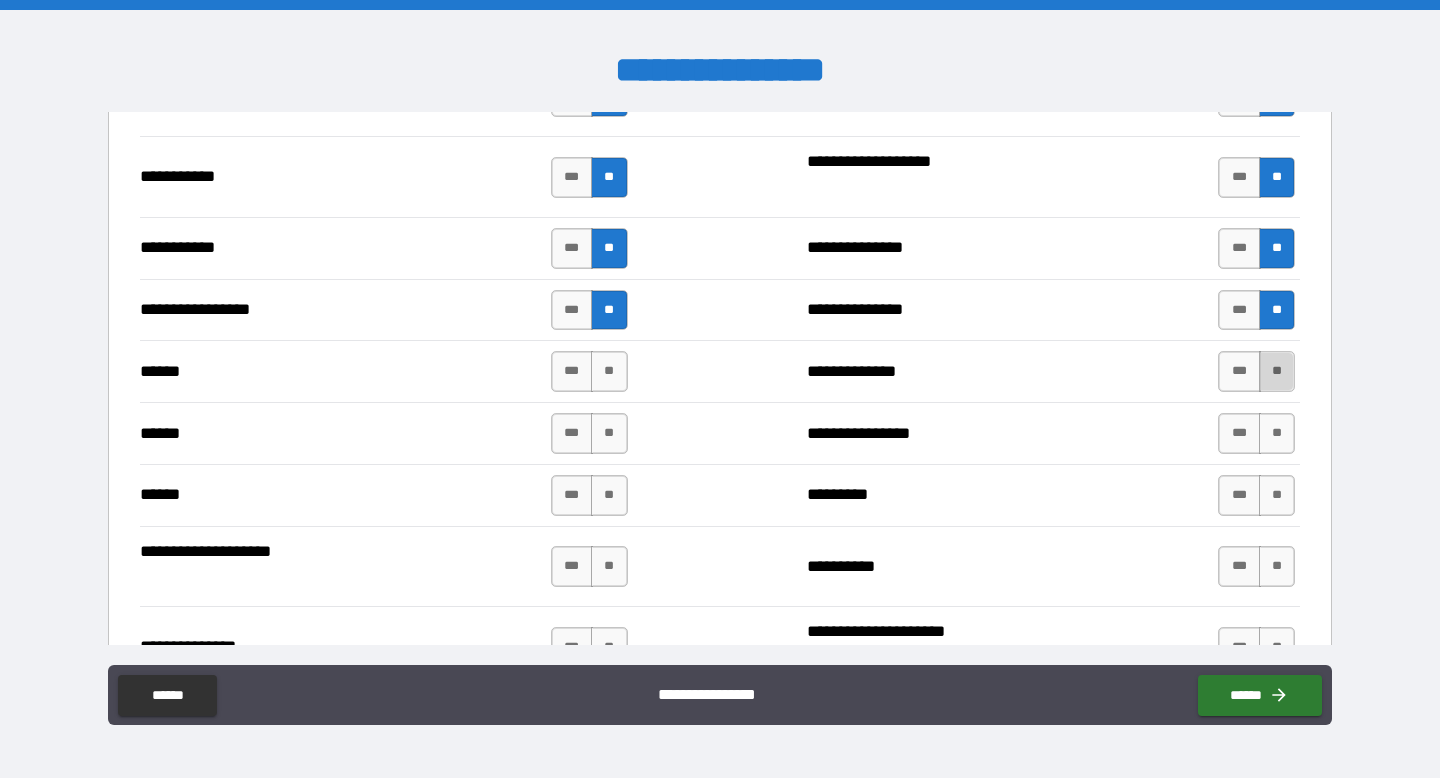 click on "**" at bounding box center (1277, 371) 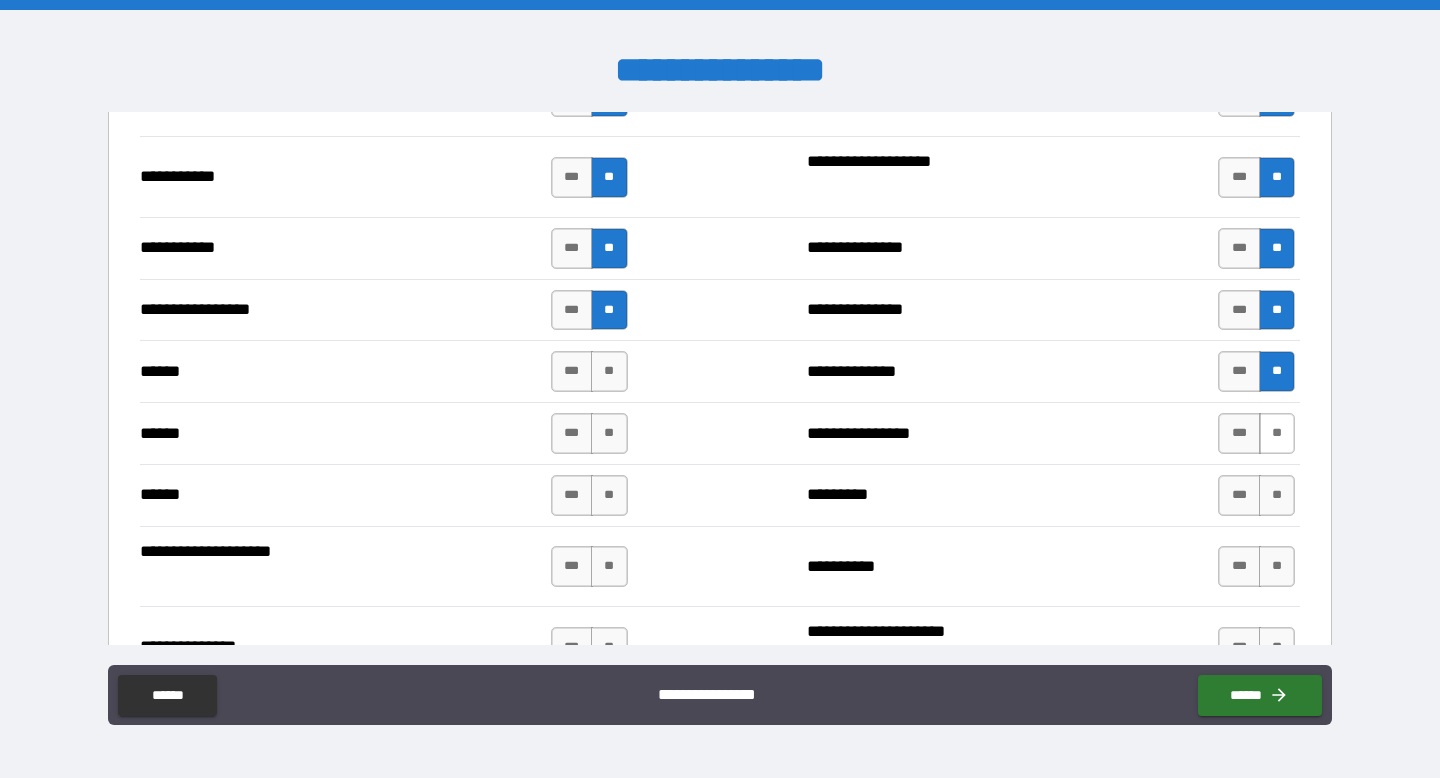 click on "**" at bounding box center (1277, 433) 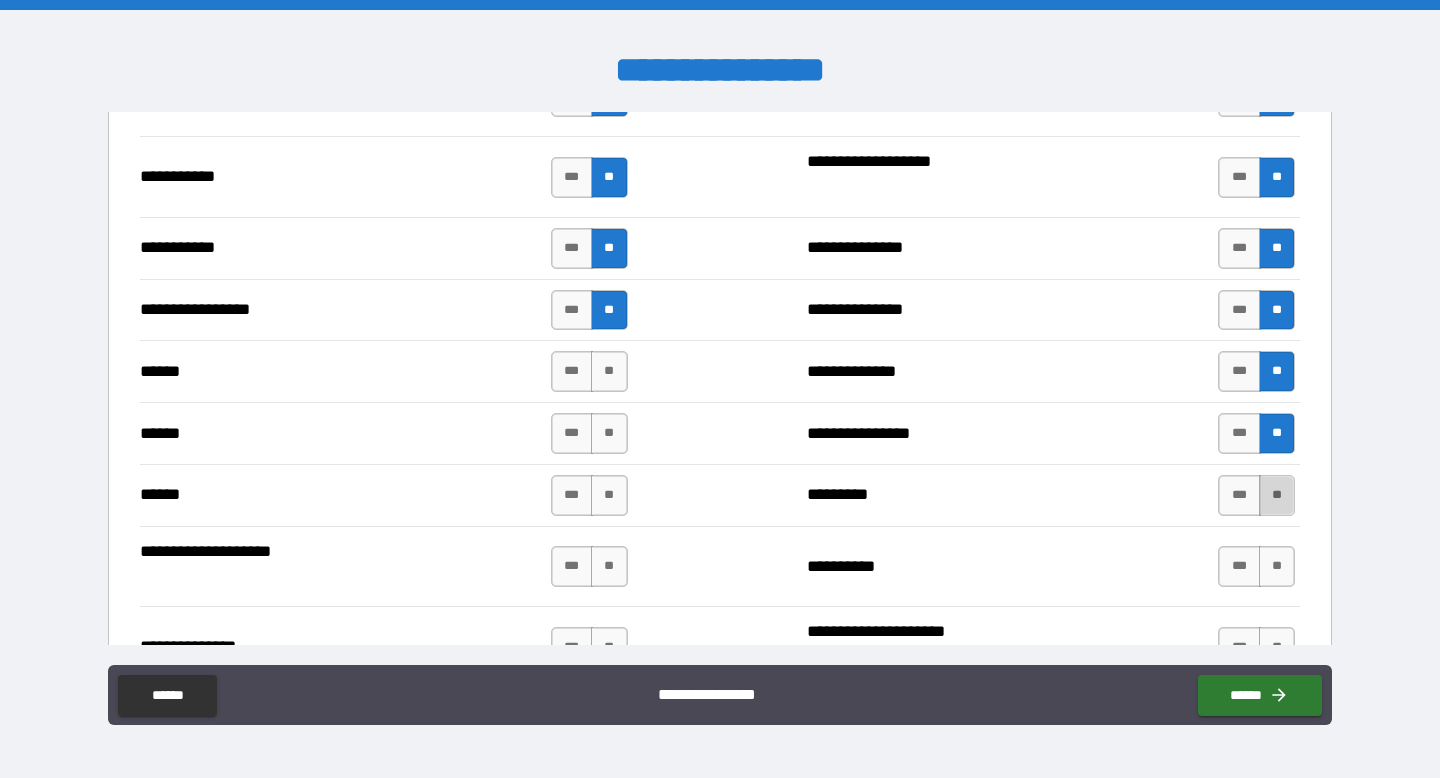 click on "**" at bounding box center (1277, 495) 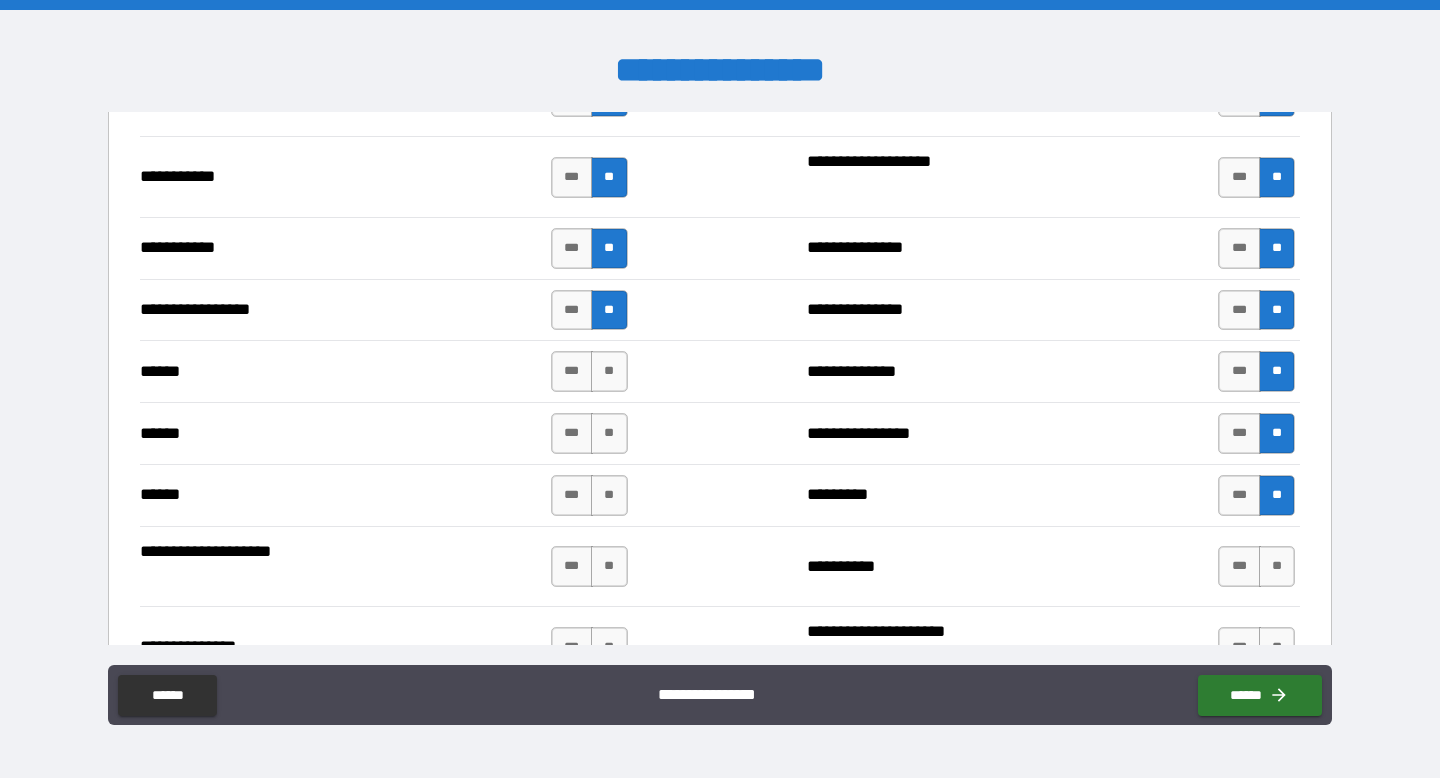 click on "**********" at bounding box center [720, 566] 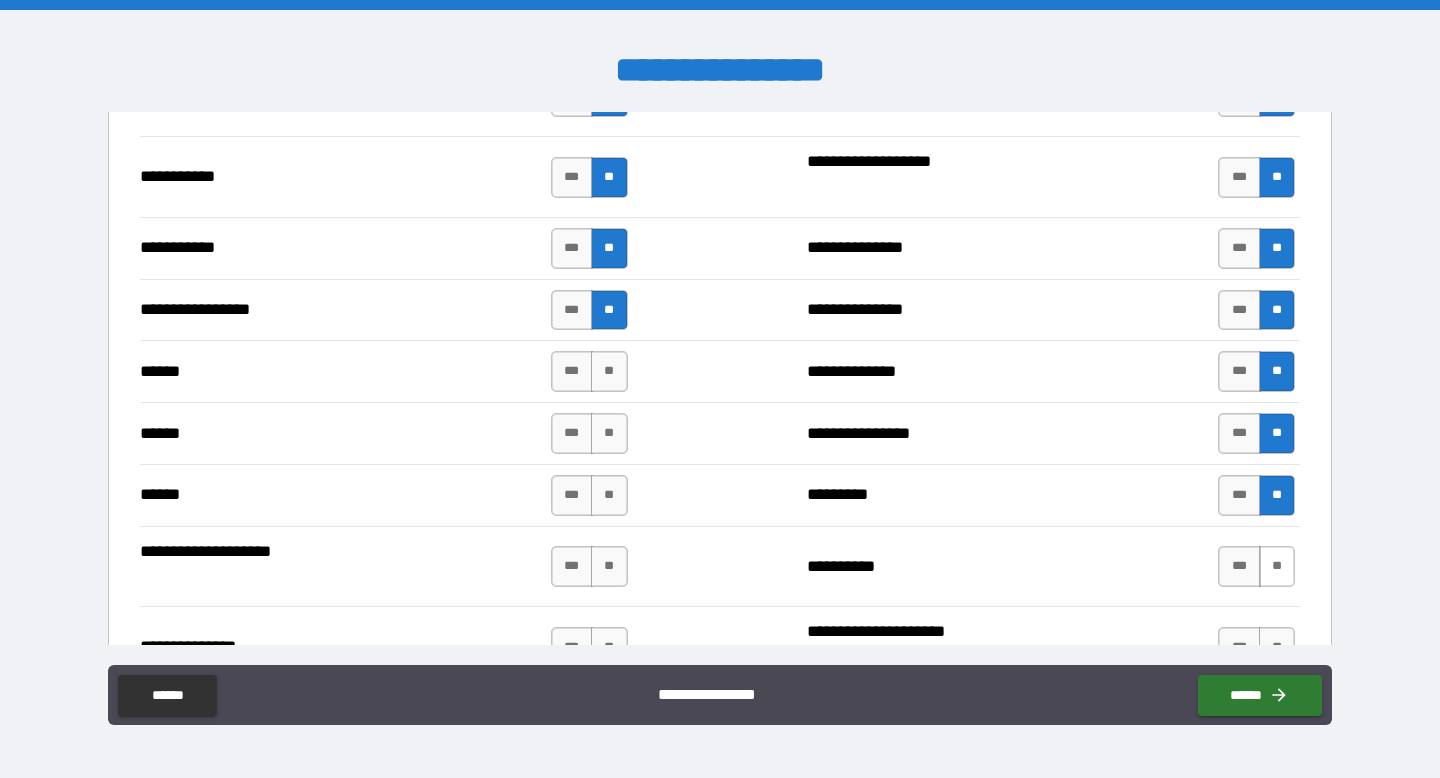 click on "**" at bounding box center [1277, 566] 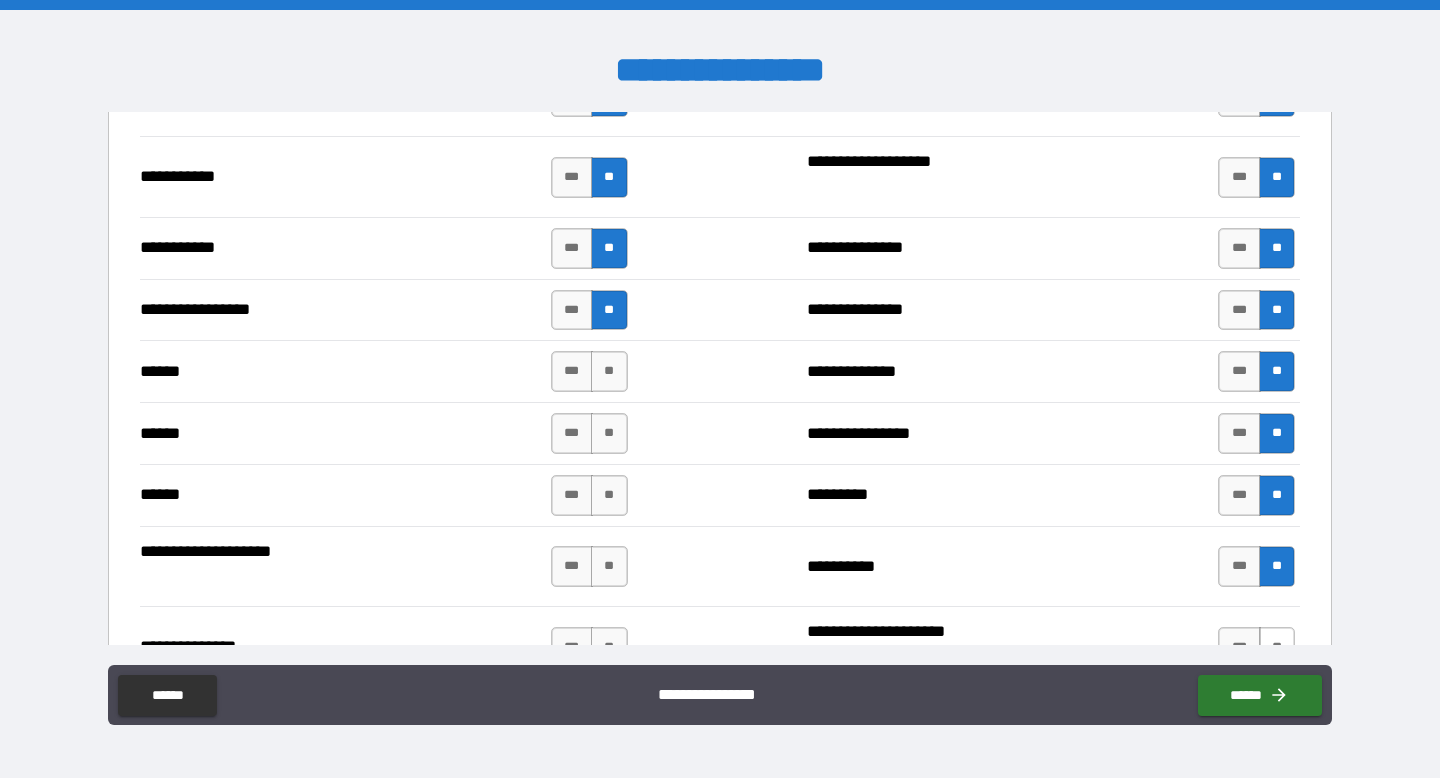 click on "**" at bounding box center [1277, 647] 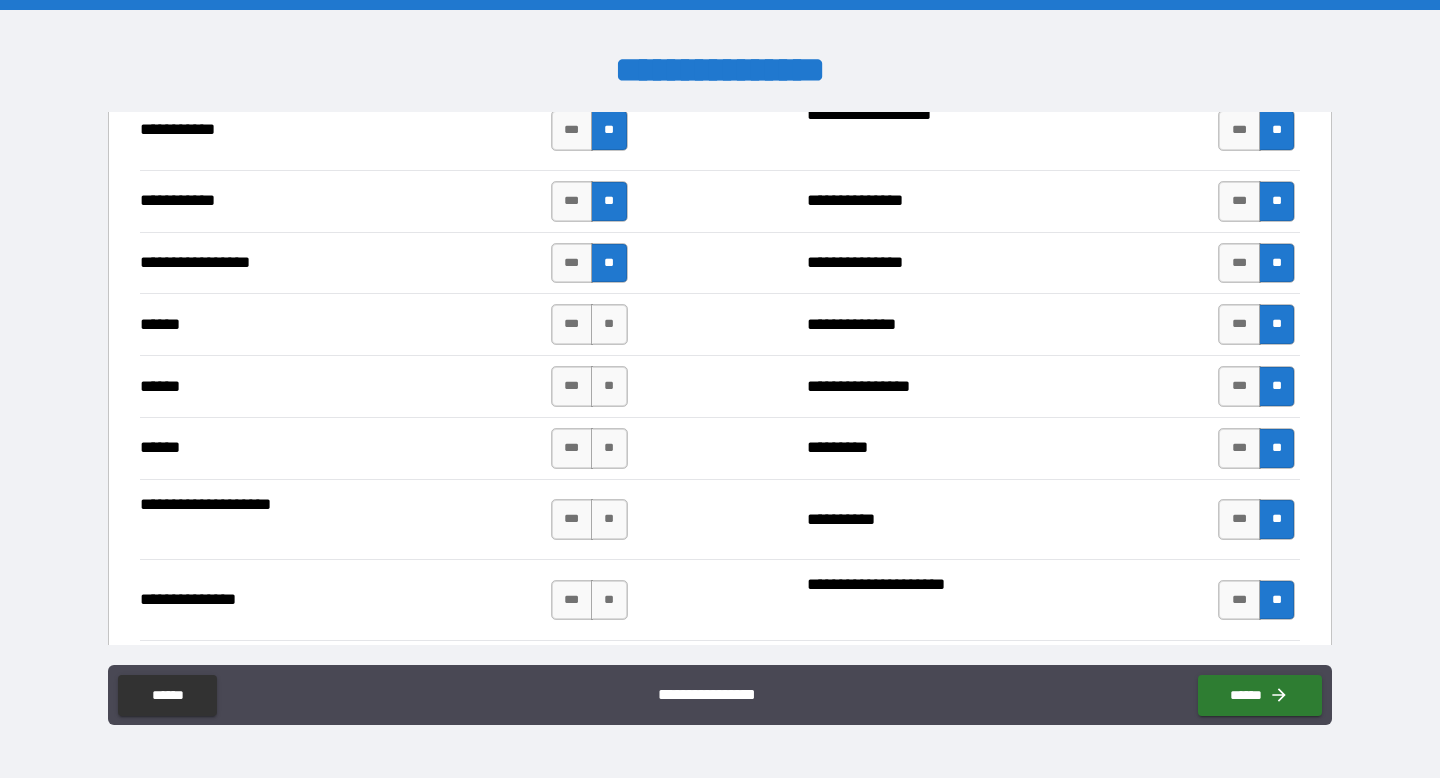 scroll, scrollTop: 2230, scrollLeft: 0, axis: vertical 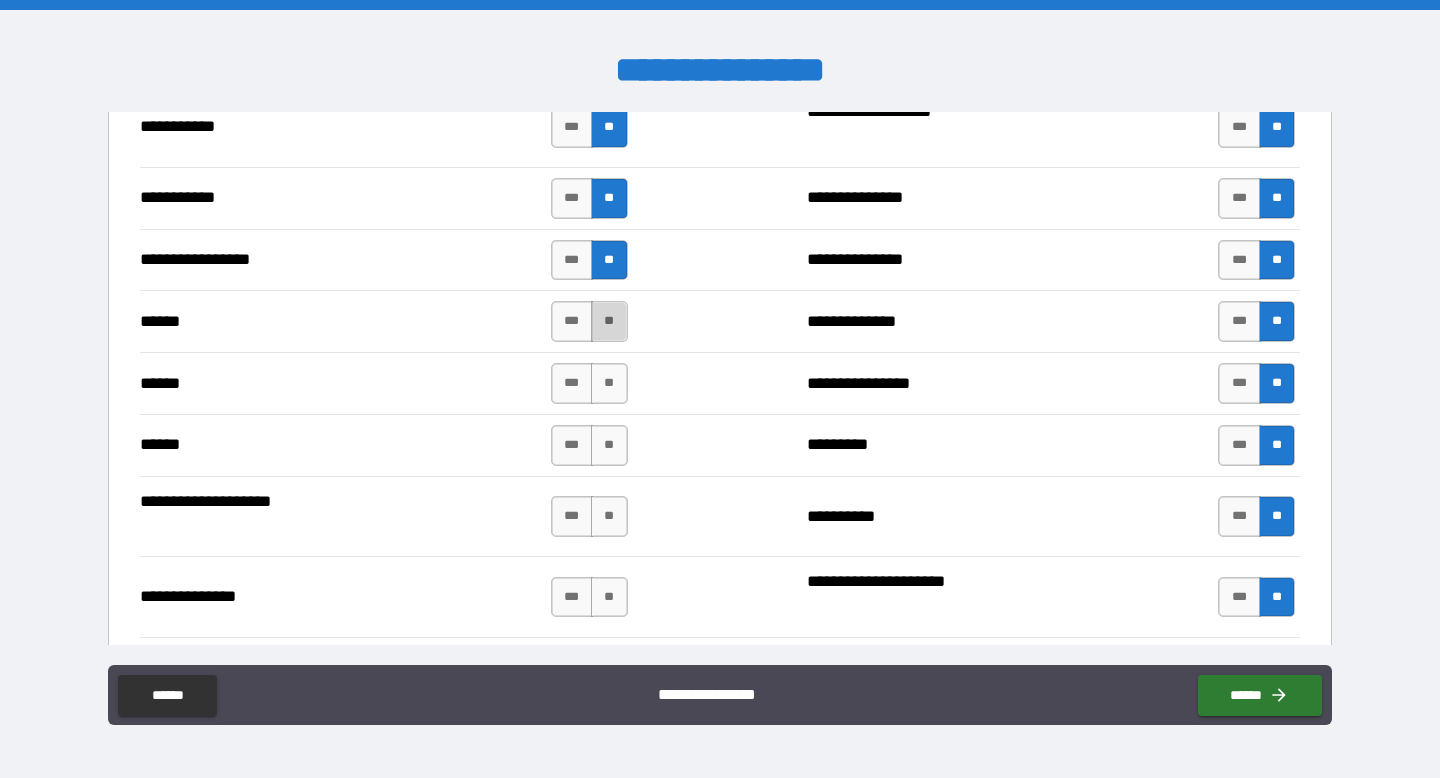 click on "**" at bounding box center (609, 321) 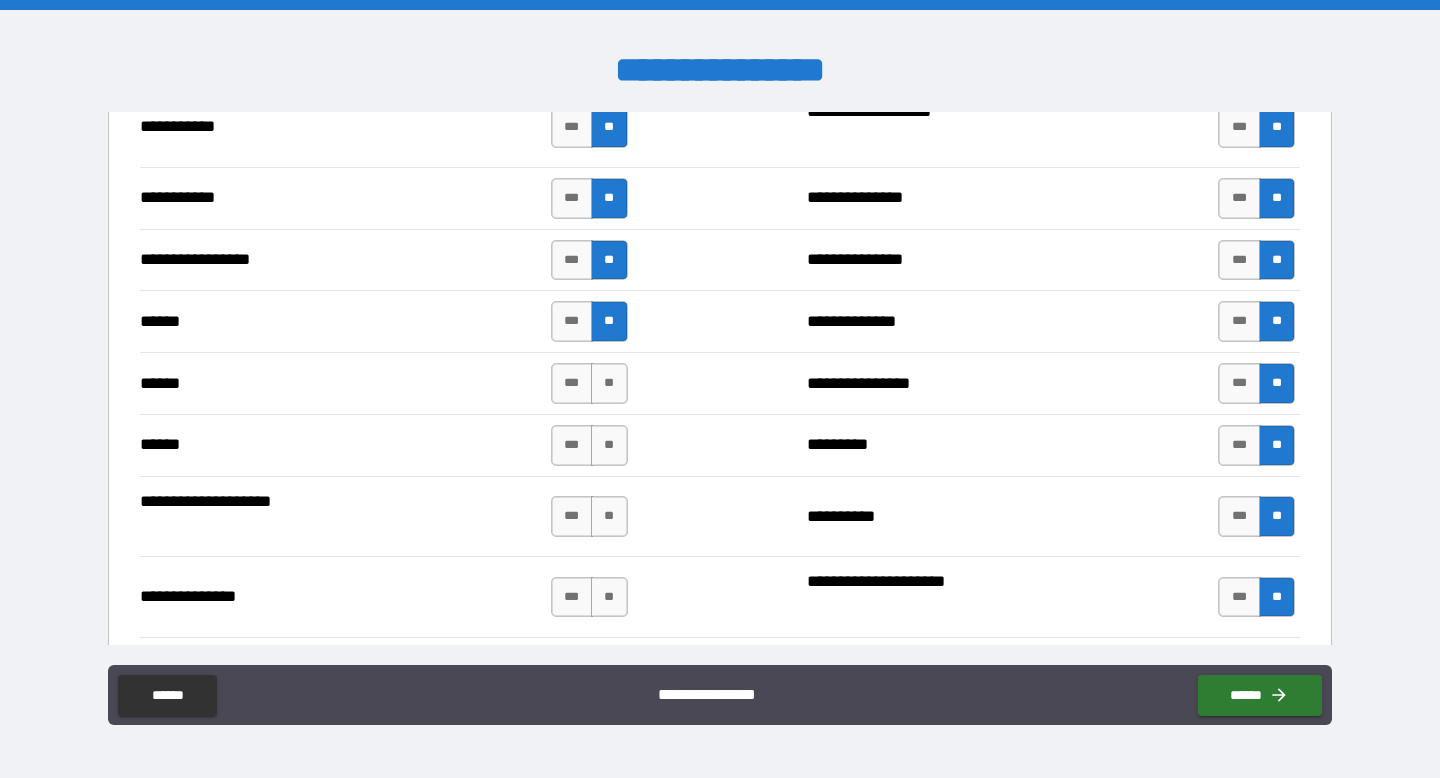 click on "*** **" at bounding box center [589, 383] 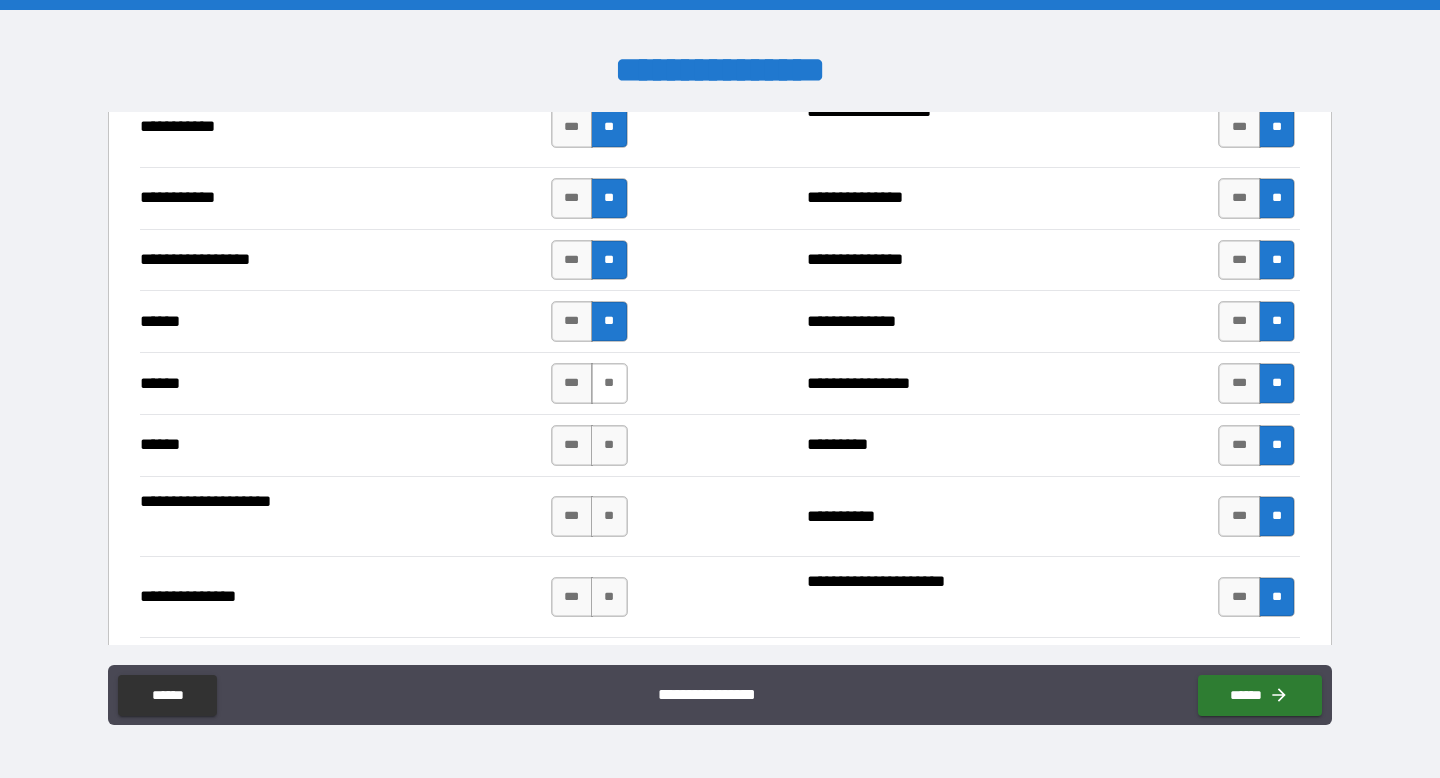 click on "**" at bounding box center (609, 383) 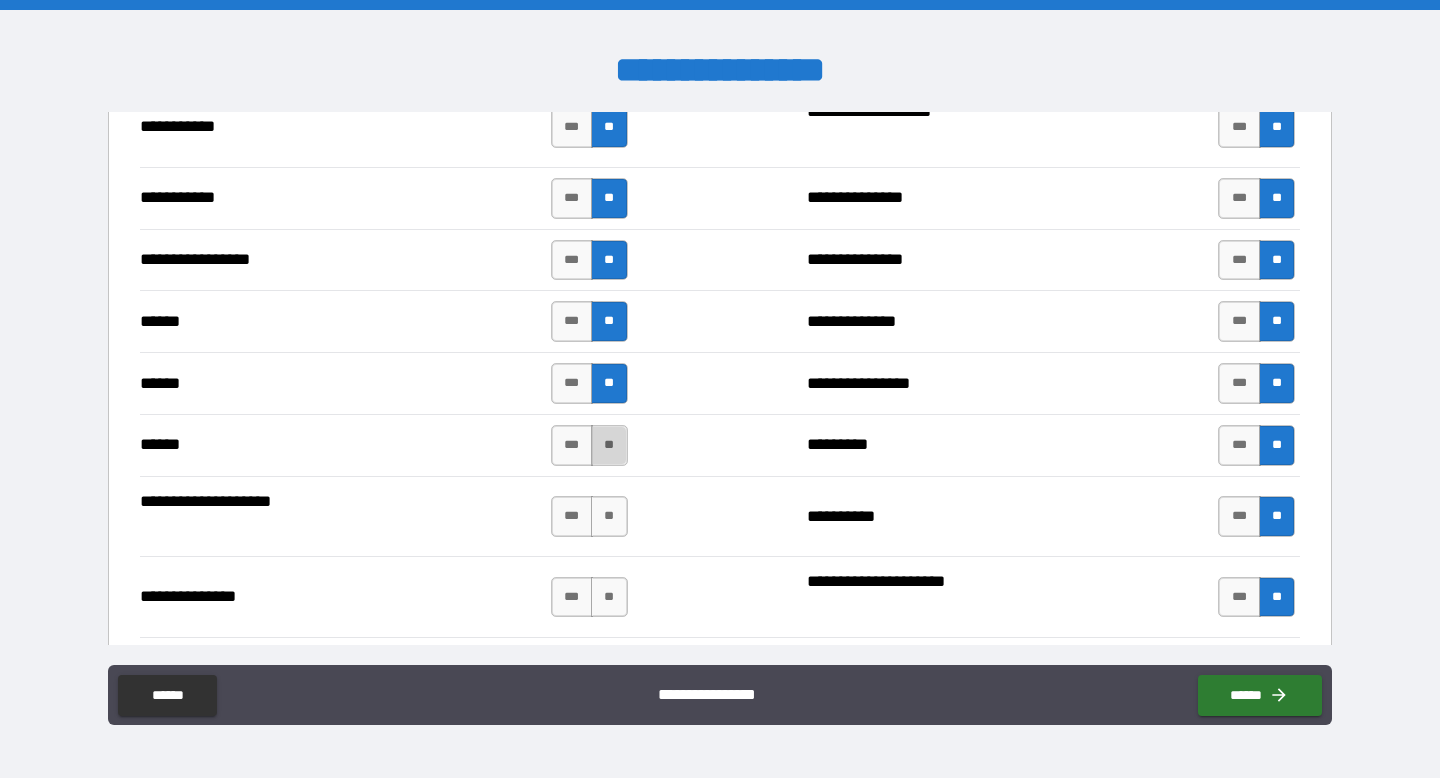 click on "**" at bounding box center (609, 445) 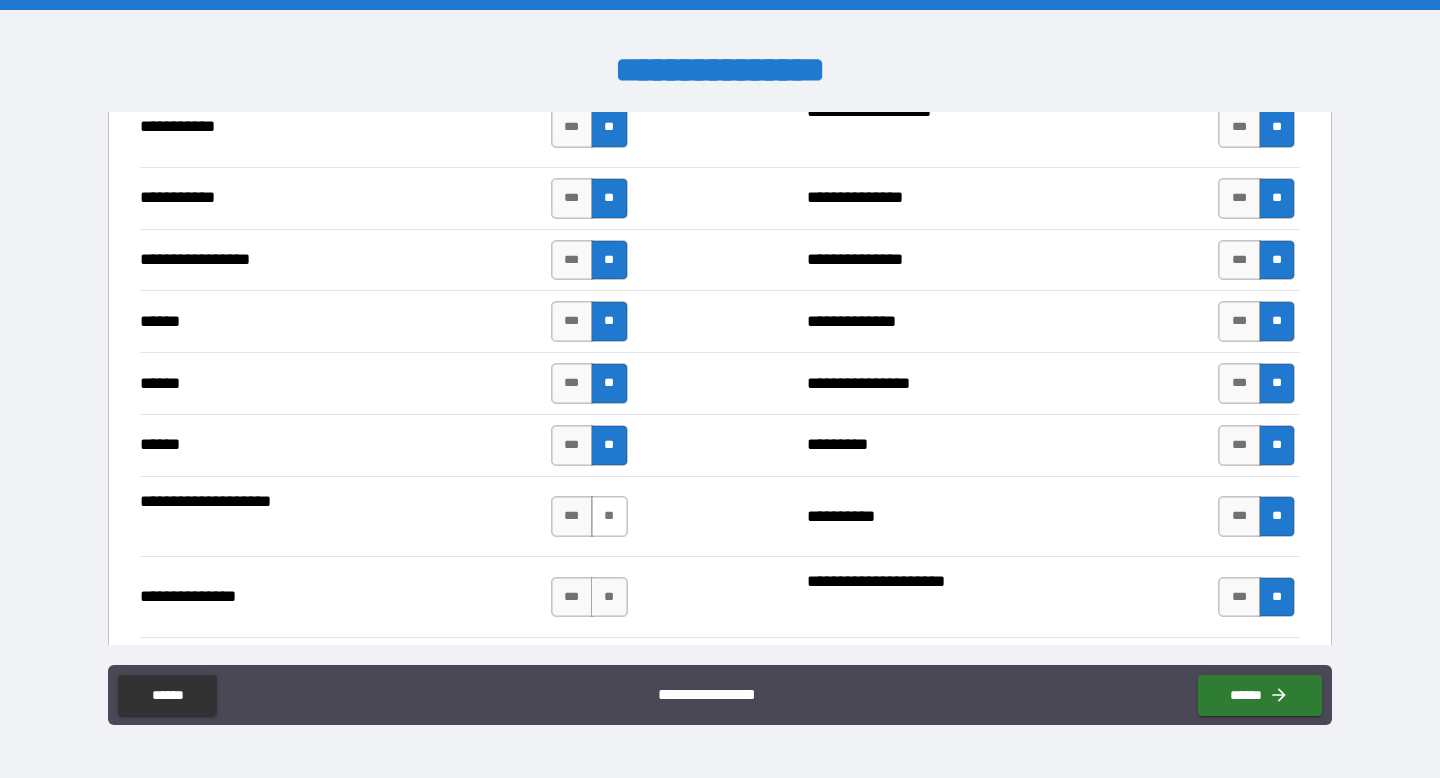 click on "**" at bounding box center (609, 516) 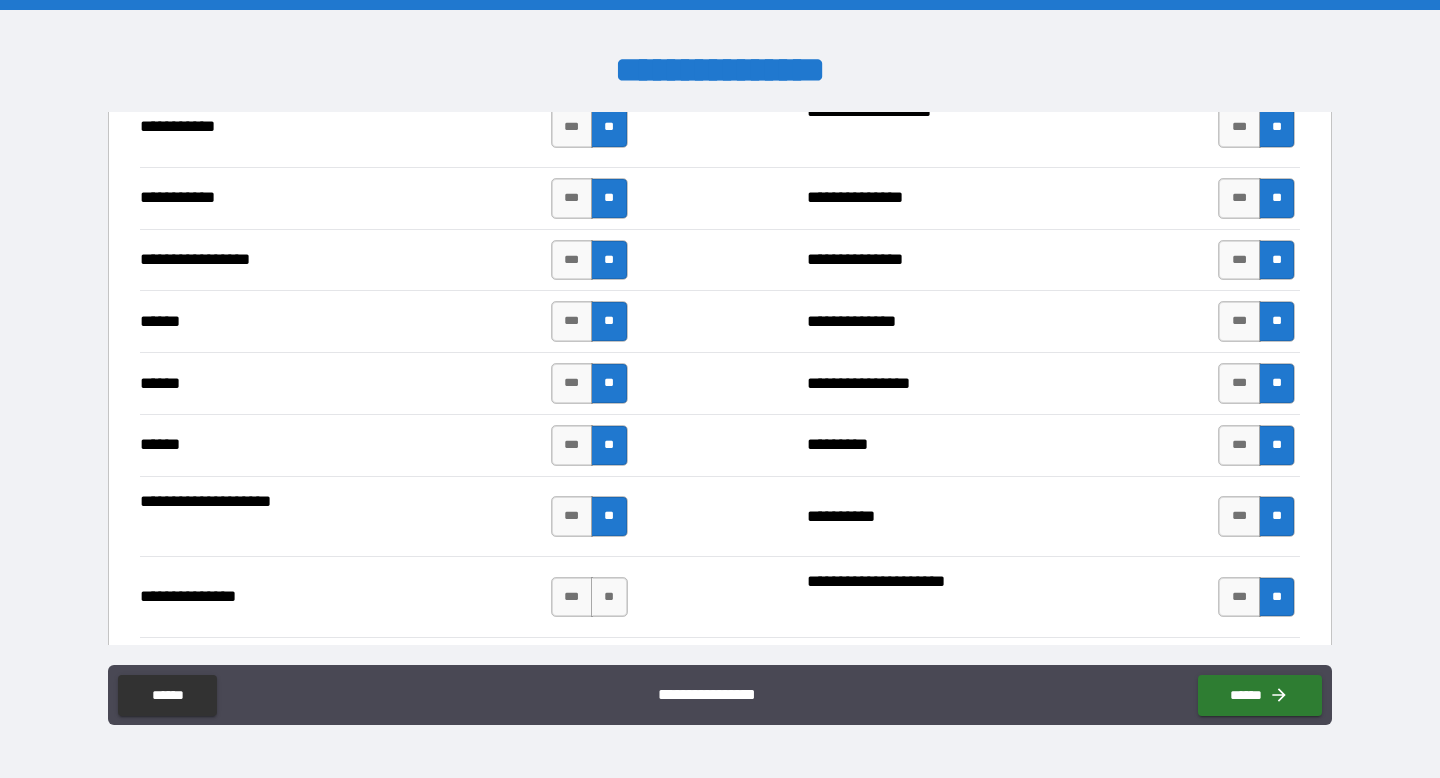 click on "**********" at bounding box center [720, 596] 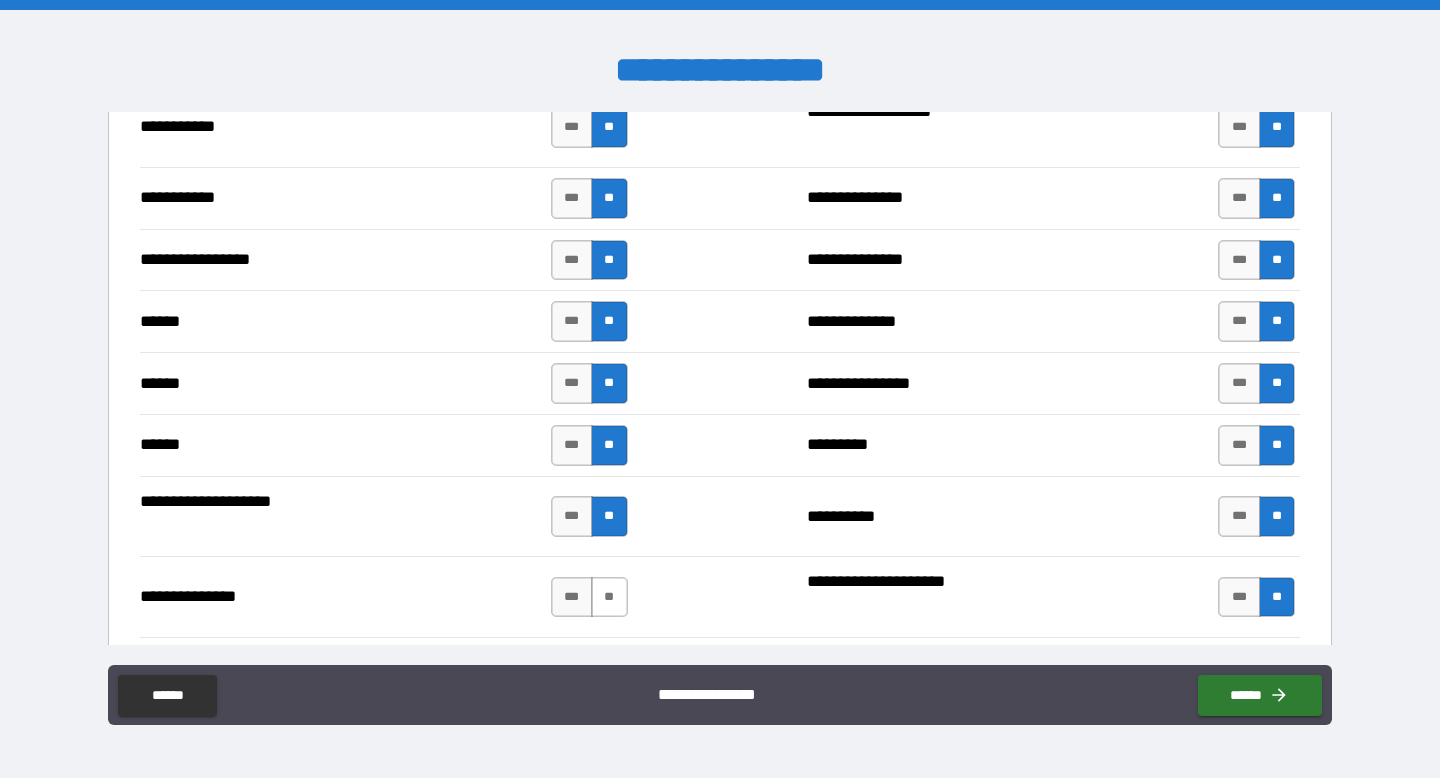 click on "**" at bounding box center (609, 597) 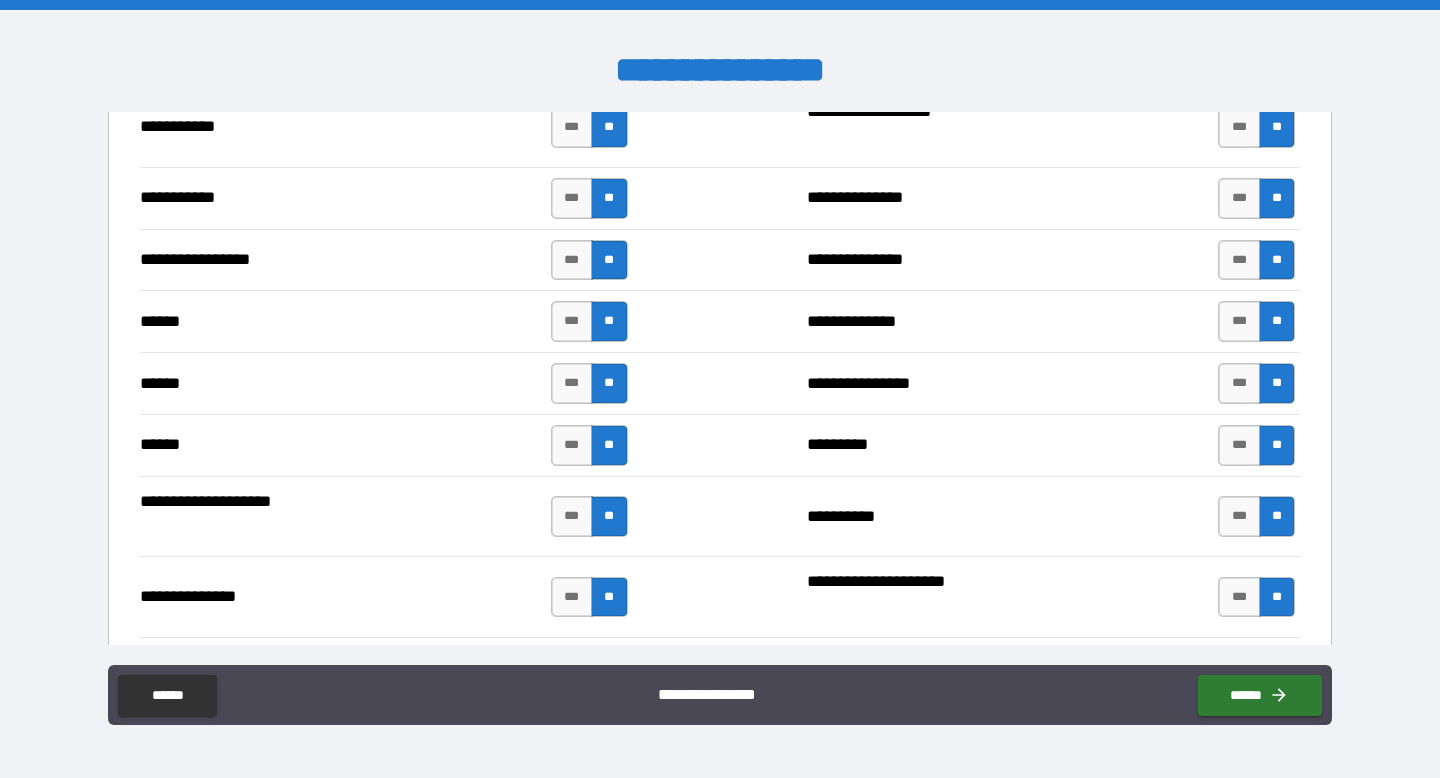 scroll, scrollTop: 2543, scrollLeft: 0, axis: vertical 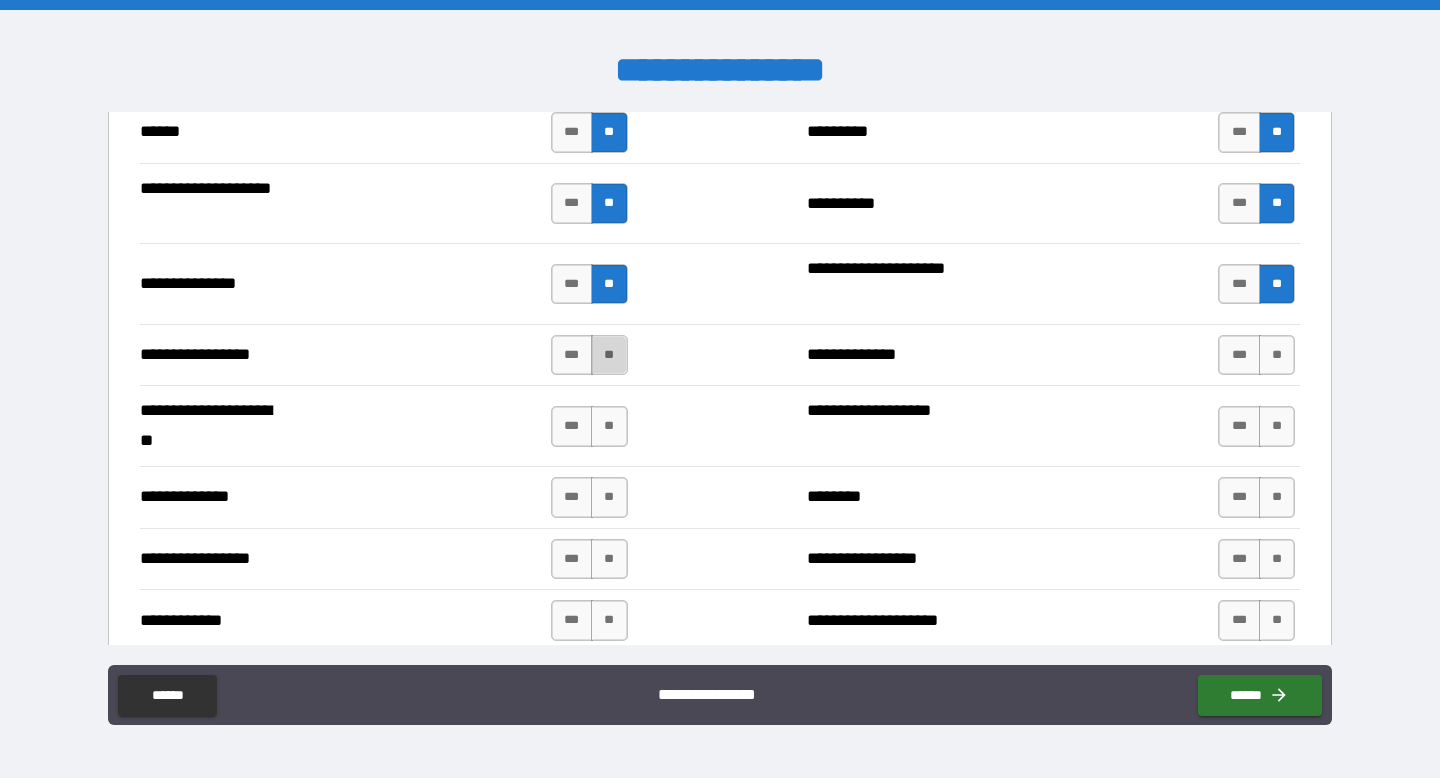 click on "**" at bounding box center [609, 355] 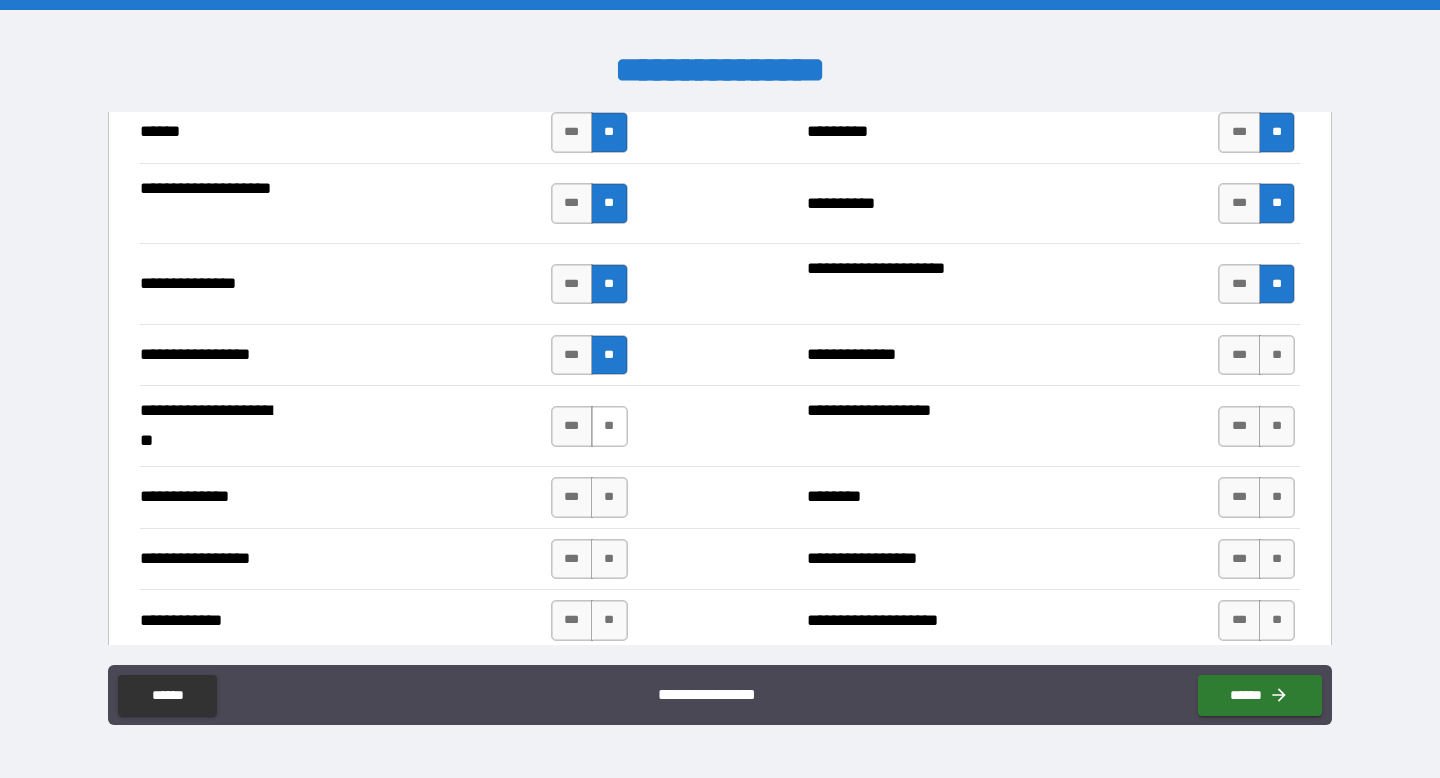 click on "**" at bounding box center (609, 426) 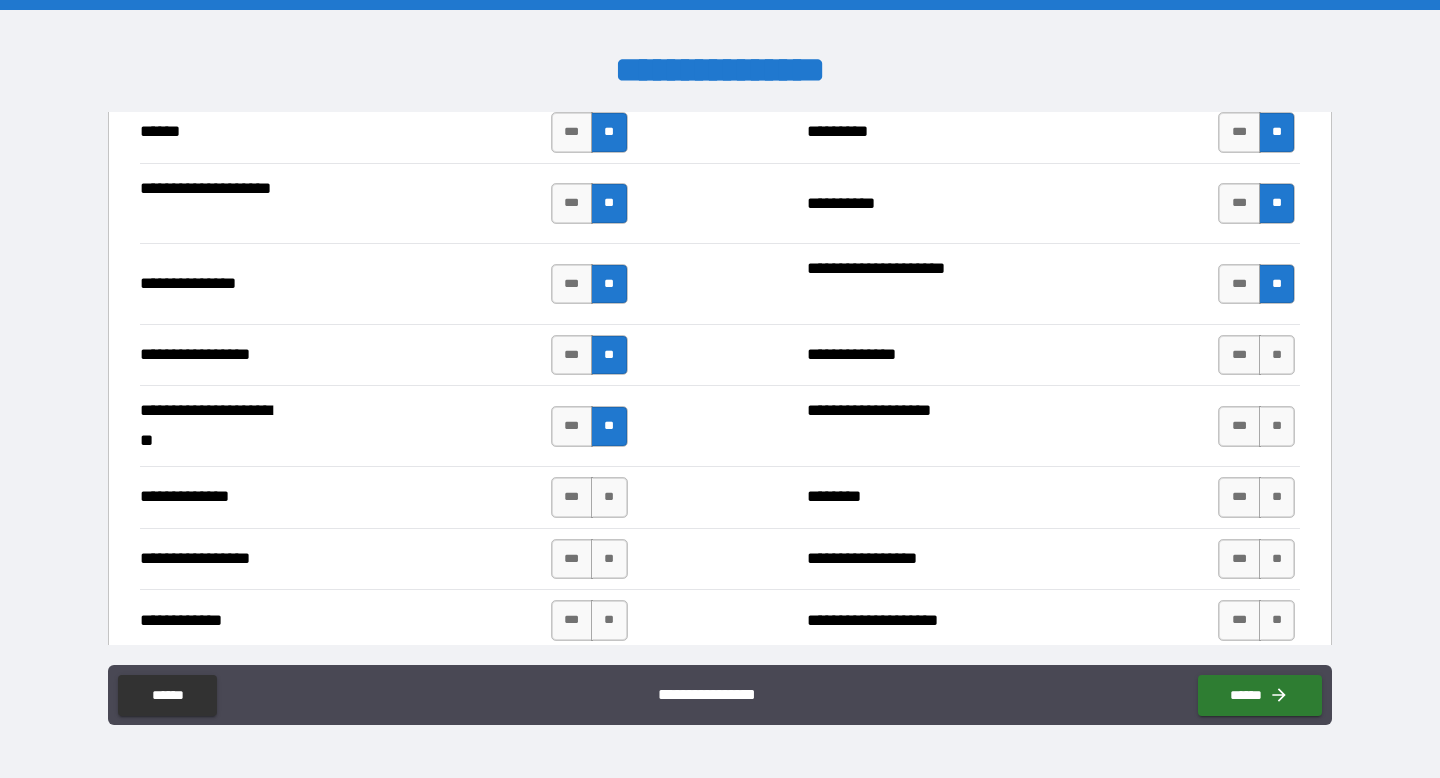 click on "**********" at bounding box center (720, 497) 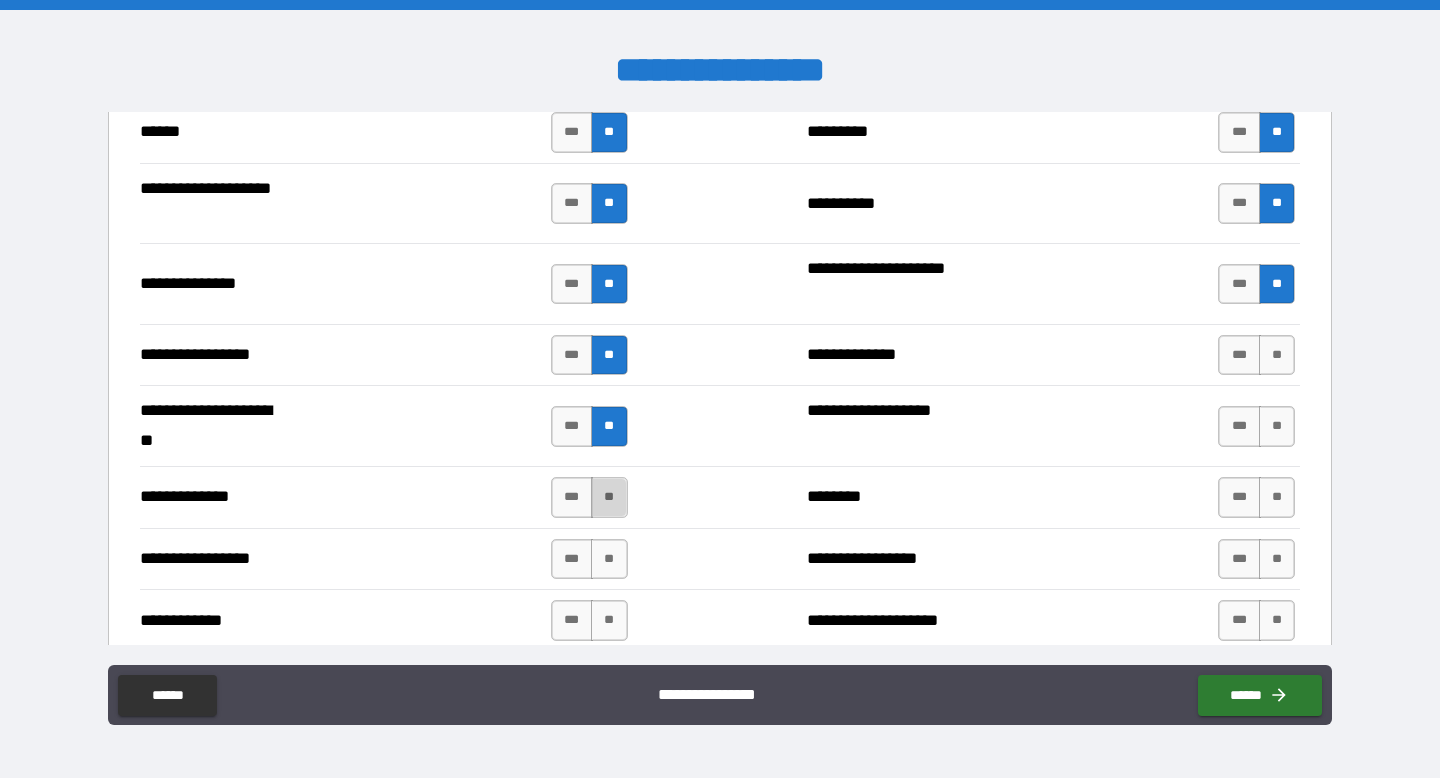 click on "**" at bounding box center [609, 497] 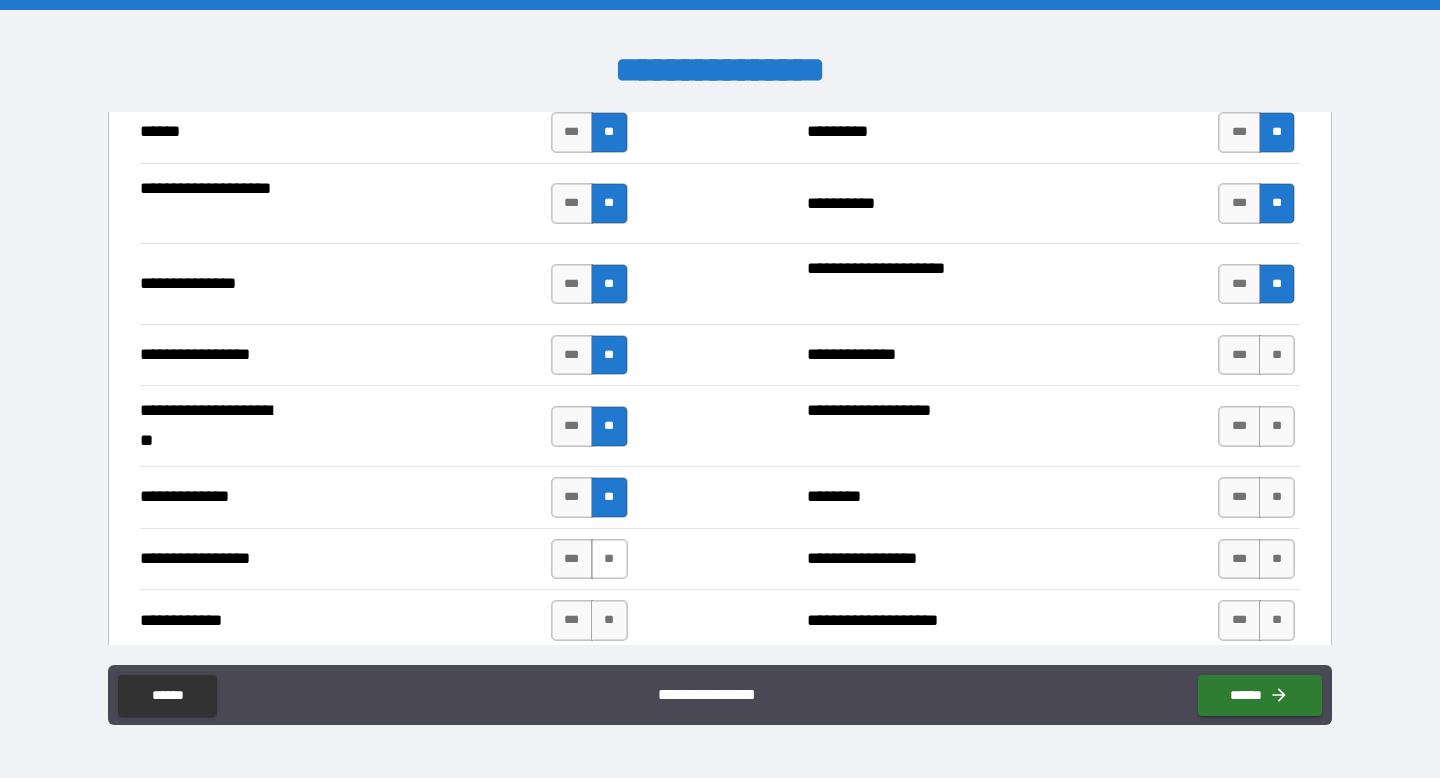 click on "**" at bounding box center (609, 559) 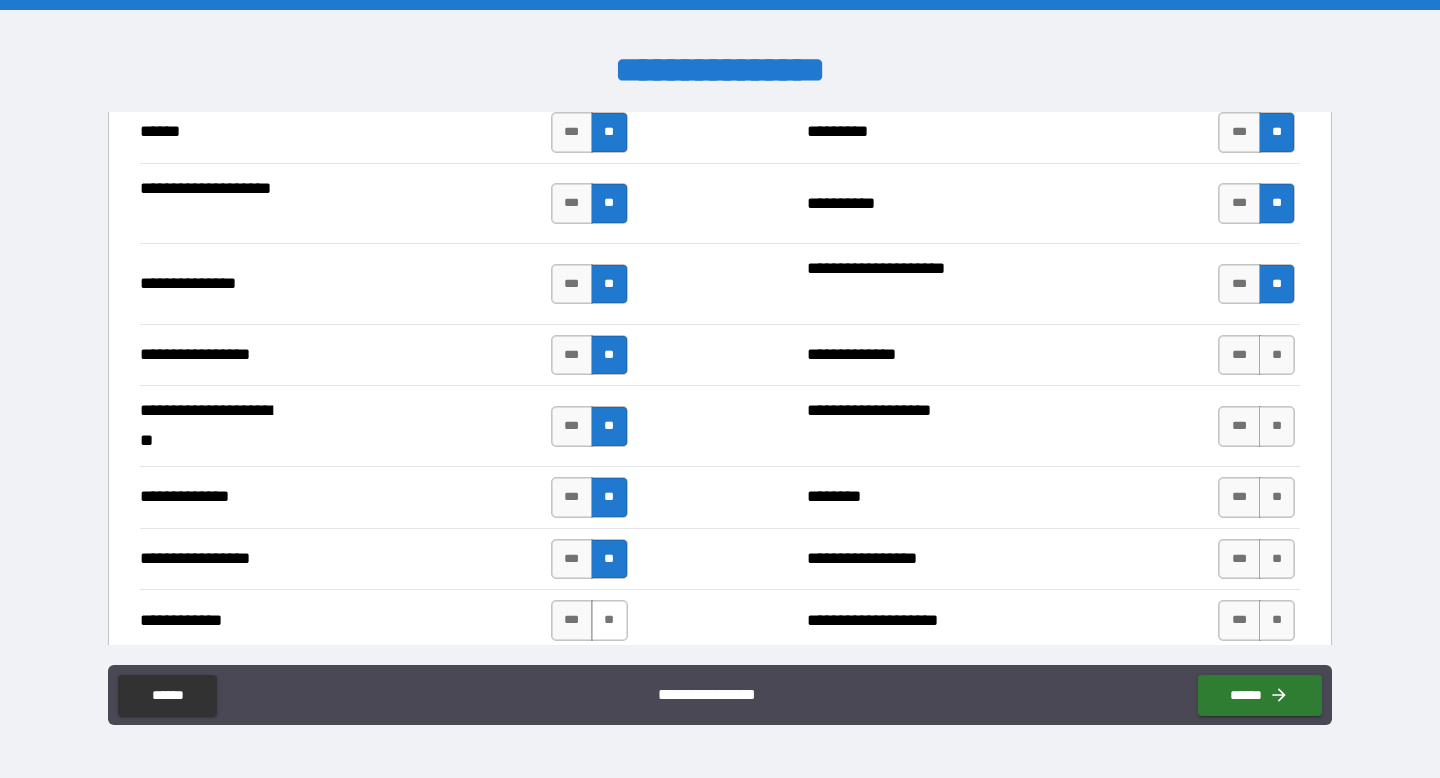 click on "**" at bounding box center (609, 620) 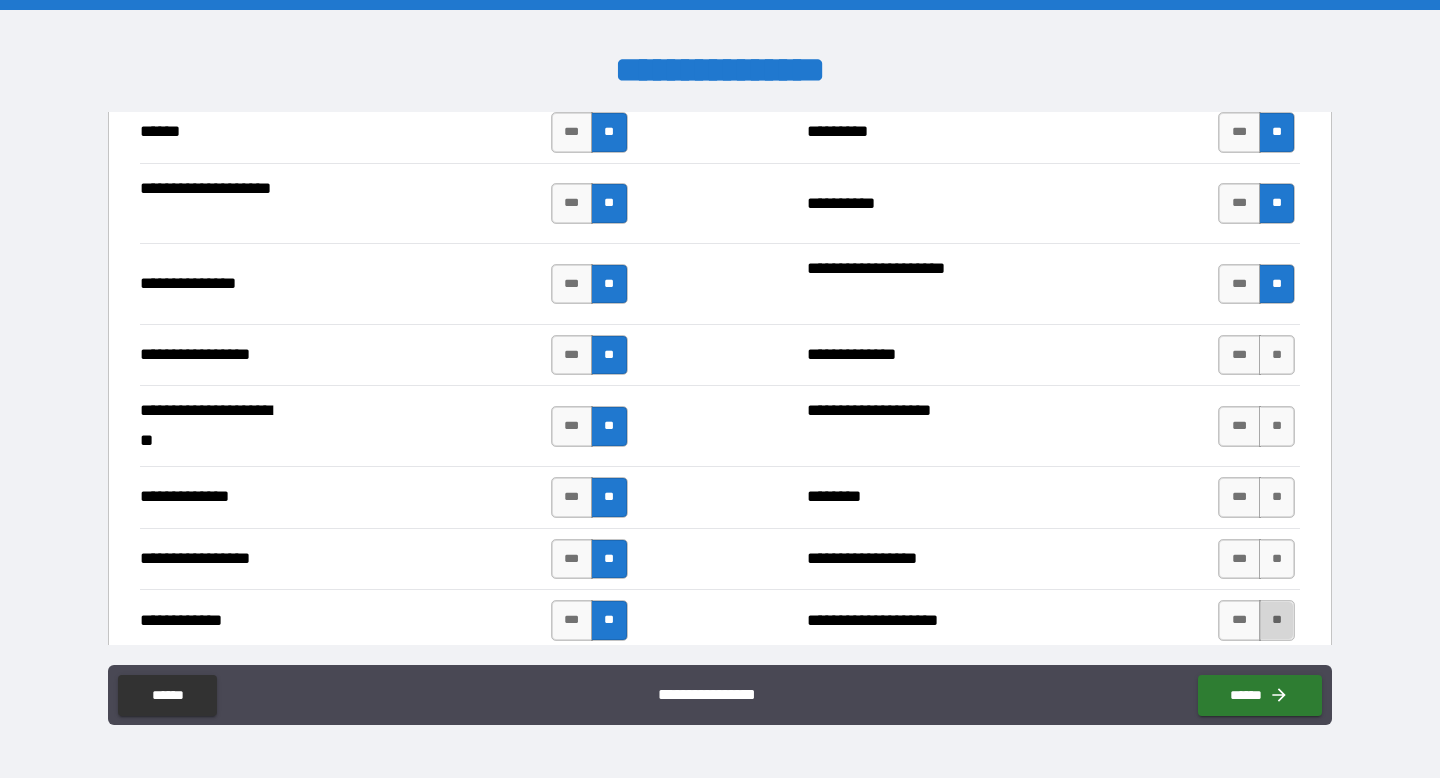 click on "**" at bounding box center (1277, 620) 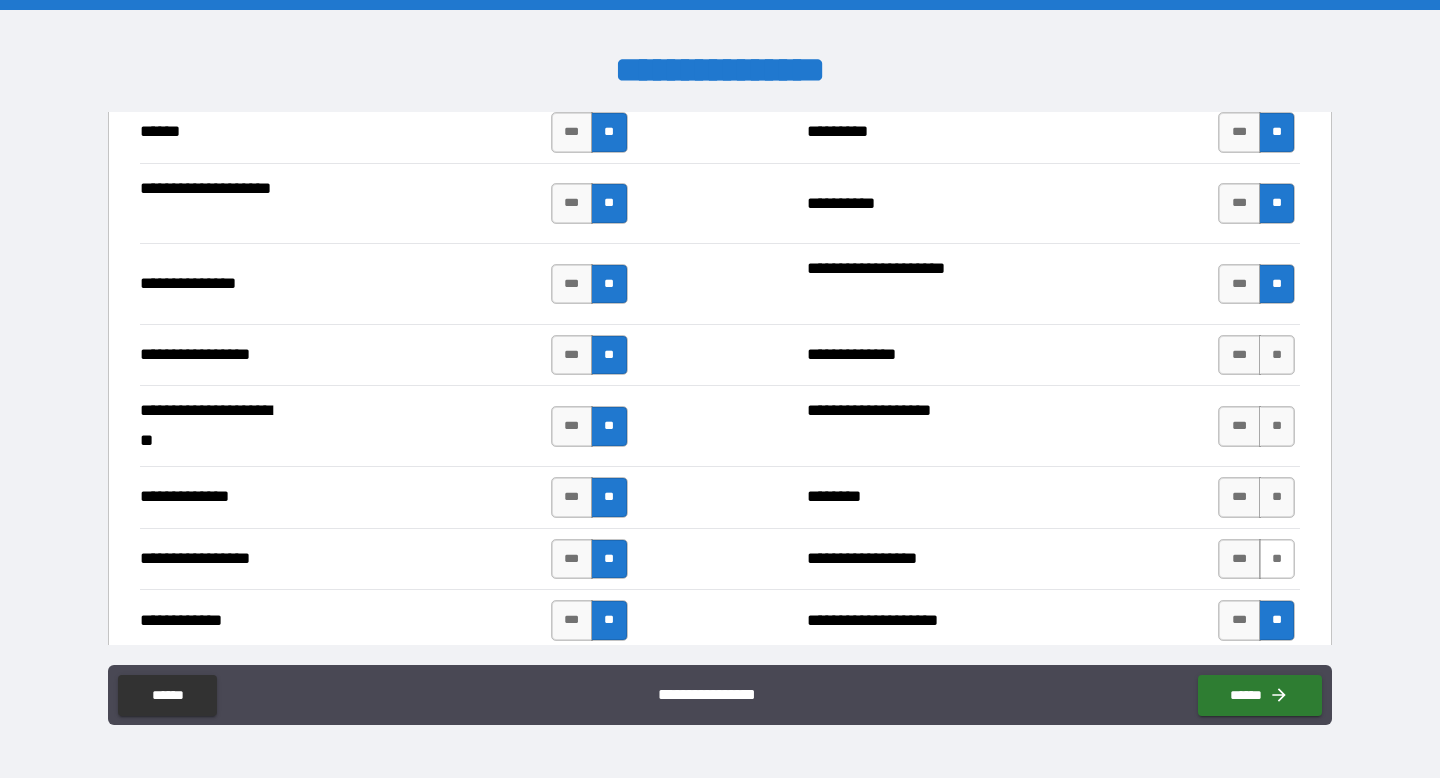 click on "**" at bounding box center [1277, 559] 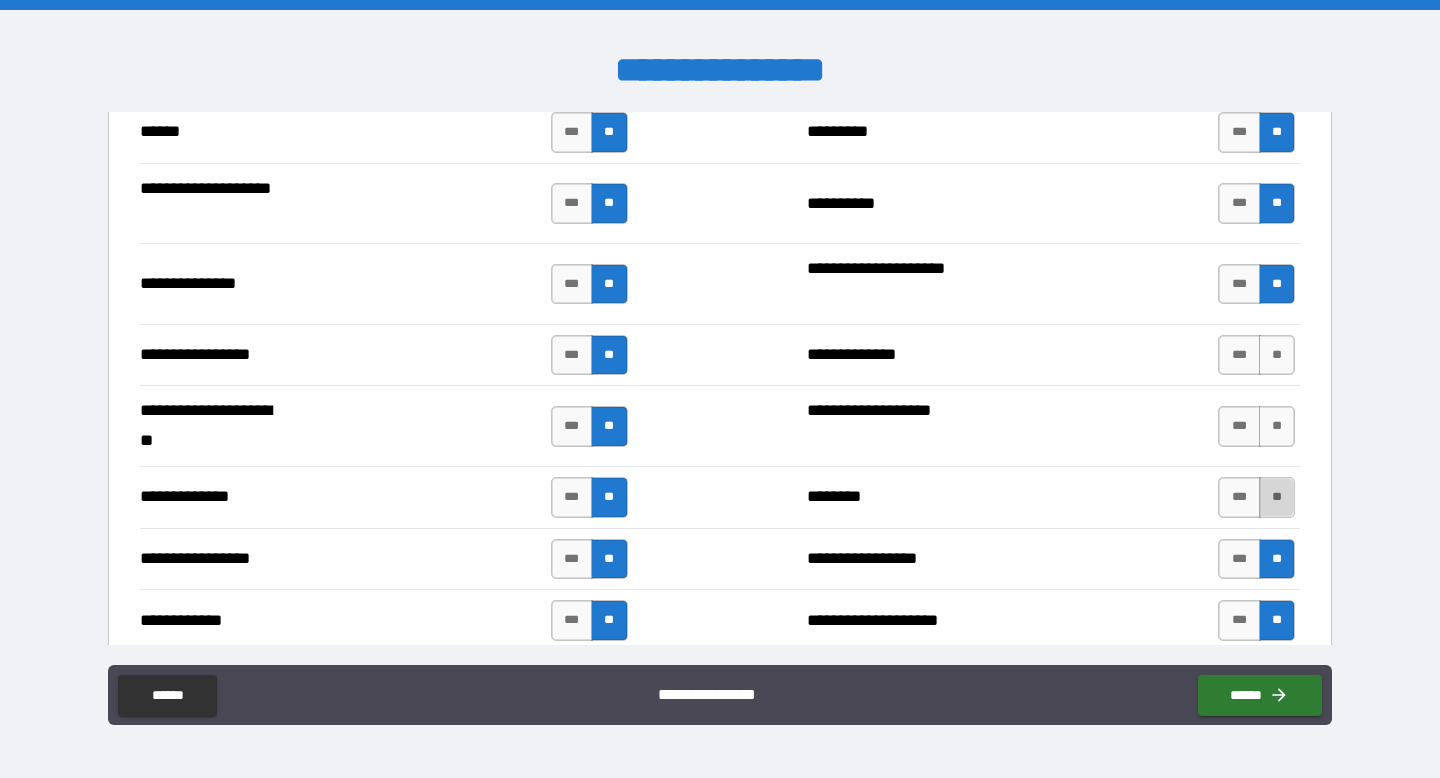 click on "**" at bounding box center [1277, 497] 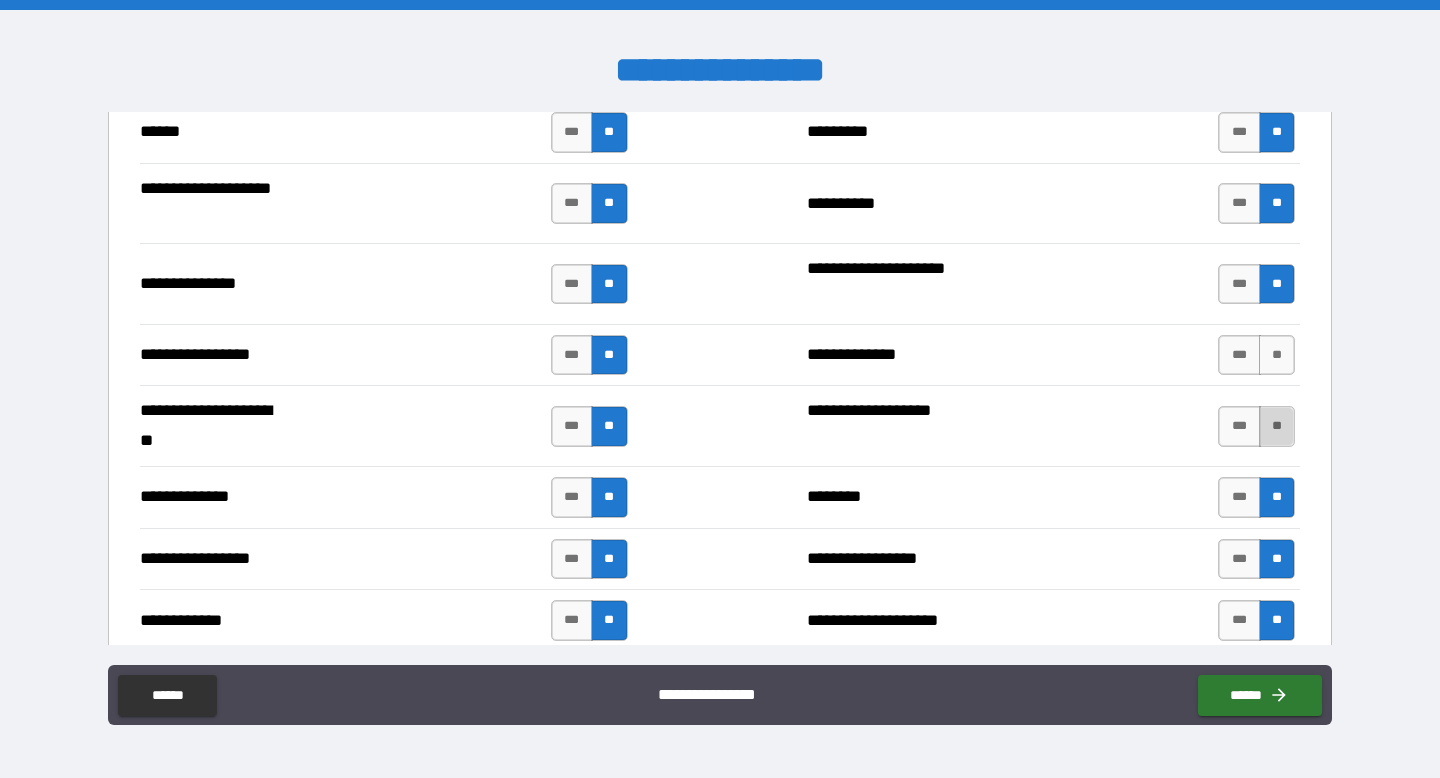 click on "**" at bounding box center (1277, 426) 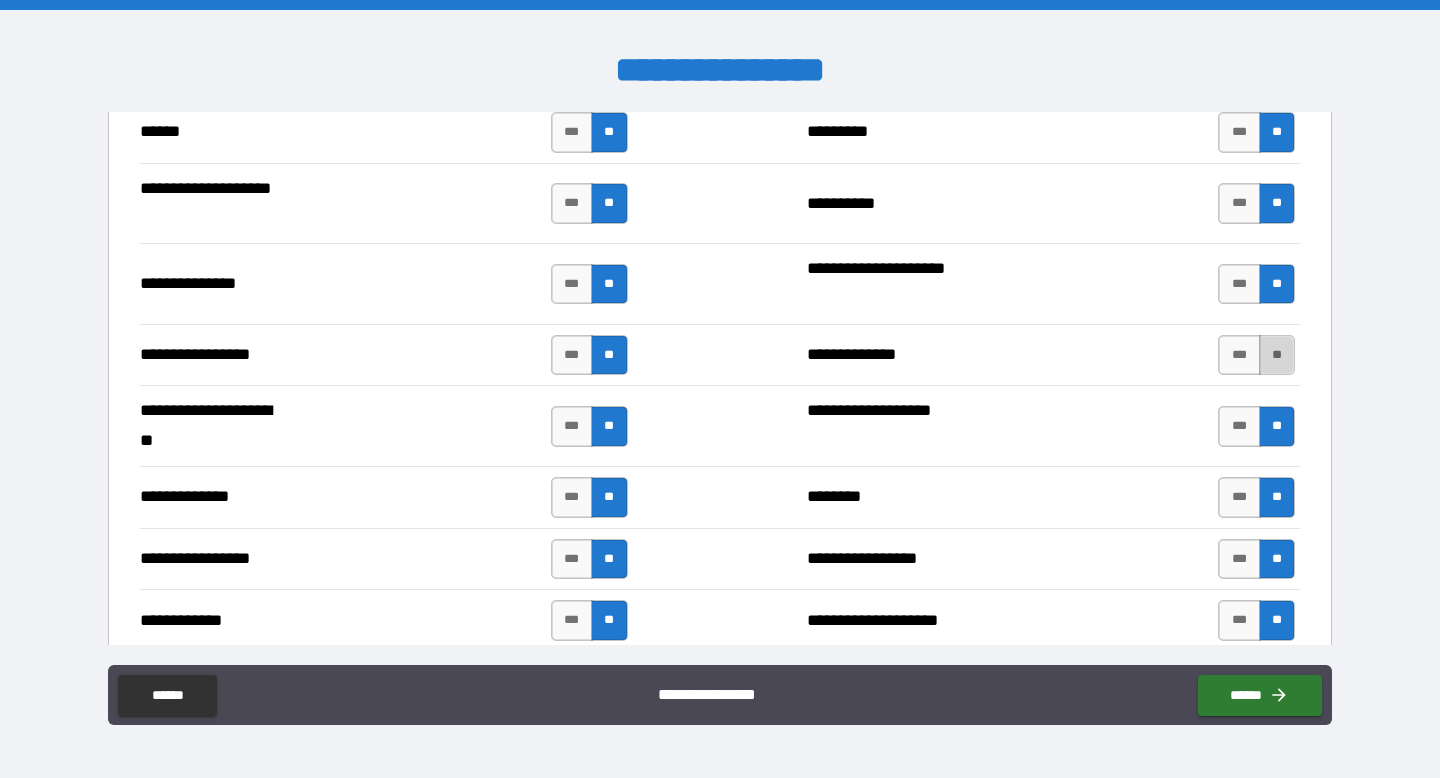 click on "**" at bounding box center [1277, 355] 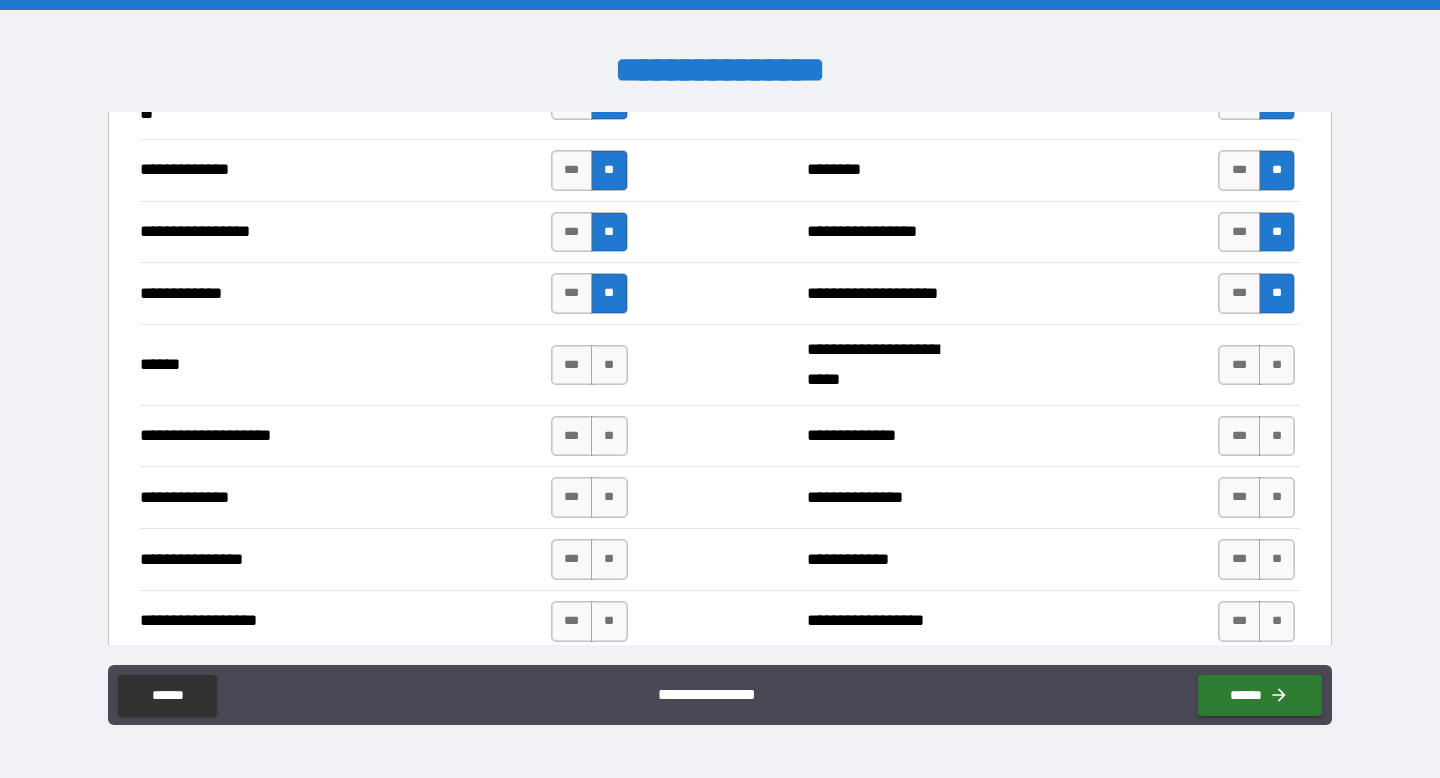 scroll, scrollTop: 2875, scrollLeft: 0, axis: vertical 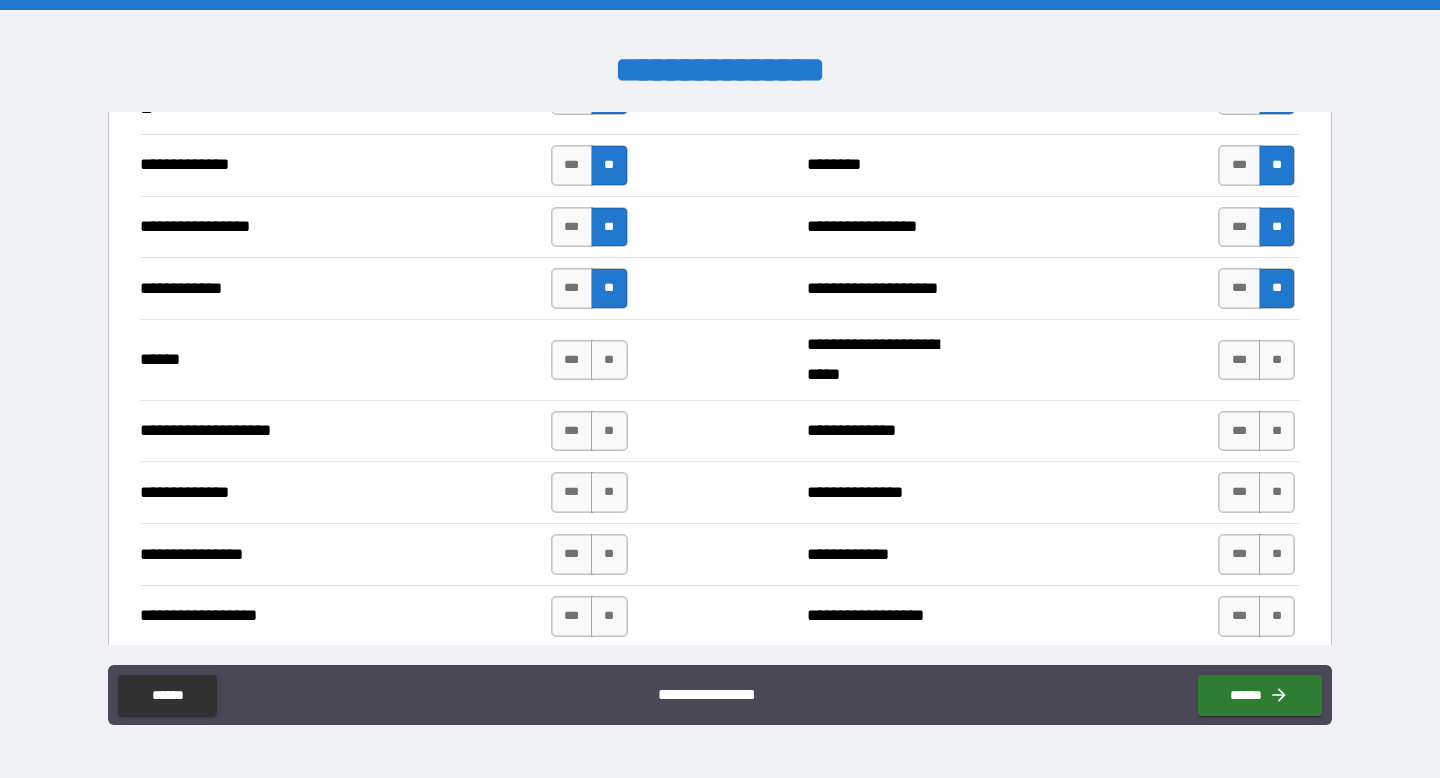 click on "*** **" at bounding box center (1259, 360) 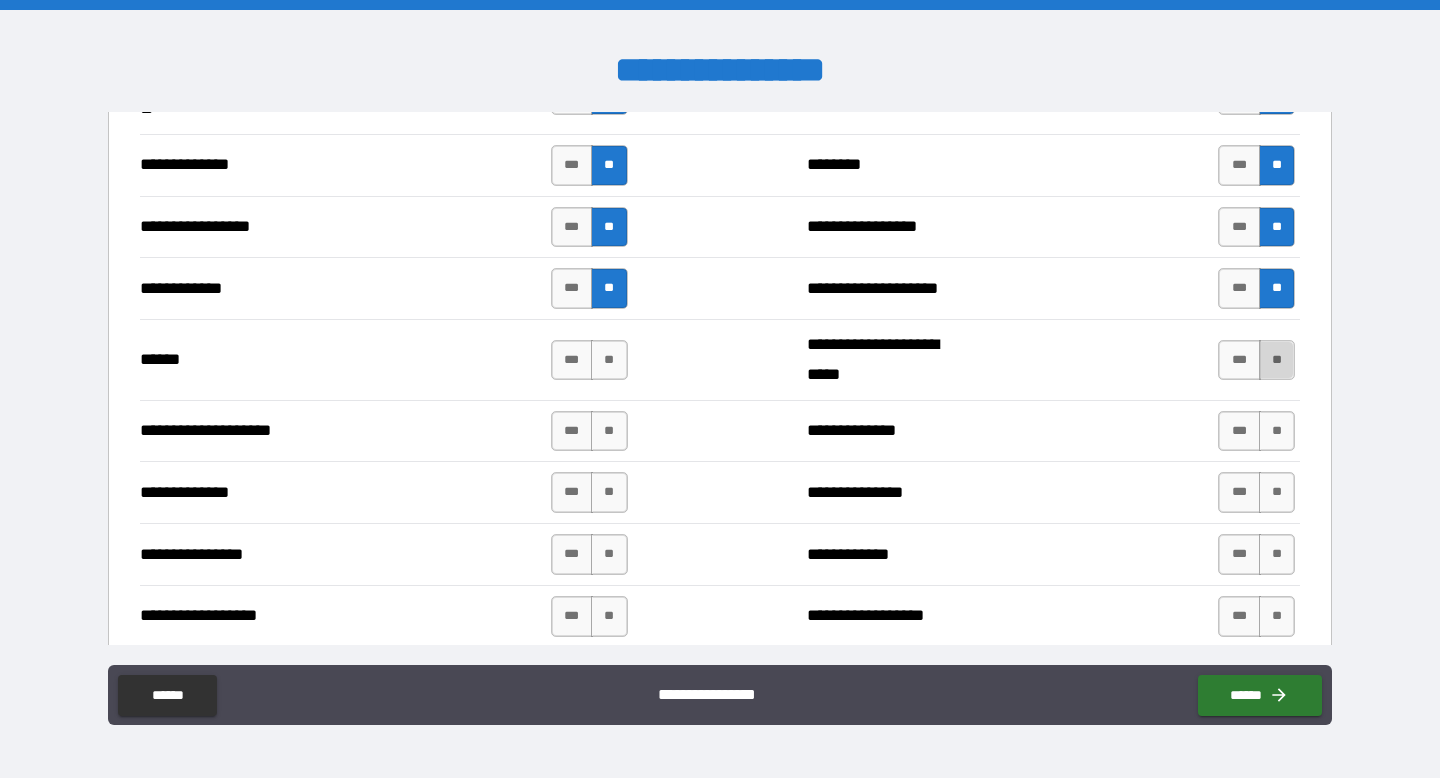 click on "**" at bounding box center [1277, 360] 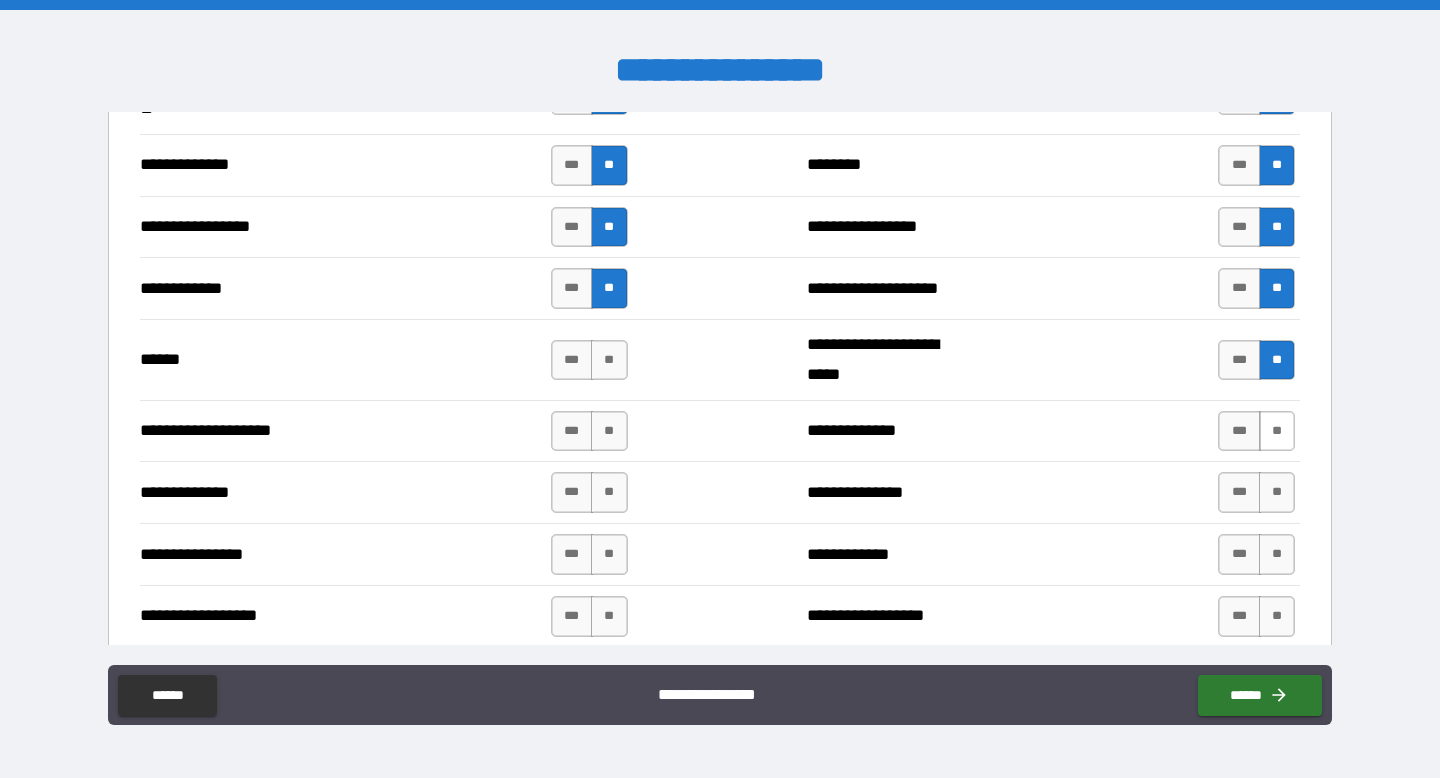 click on "**" at bounding box center [1277, 431] 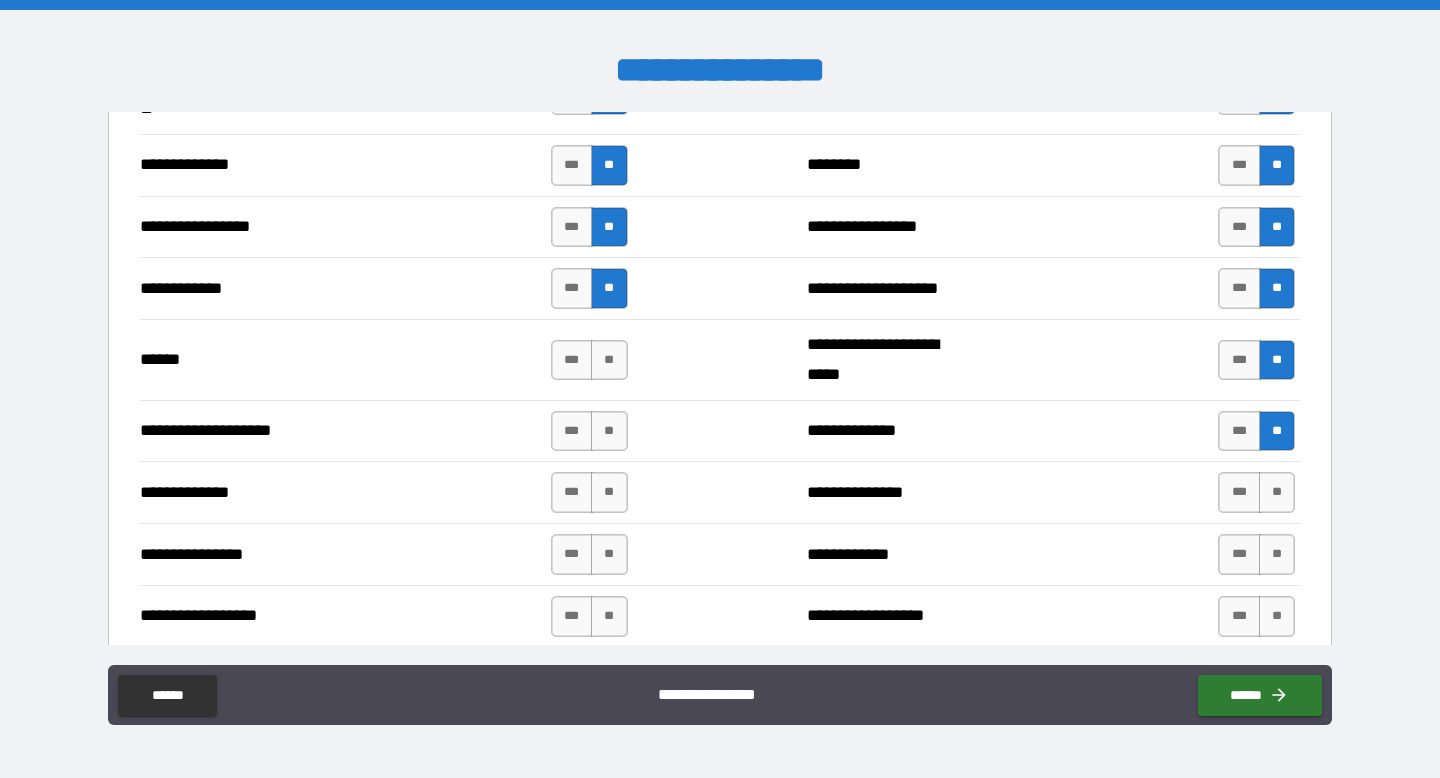 click on "**" at bounding box center [1277, 431] 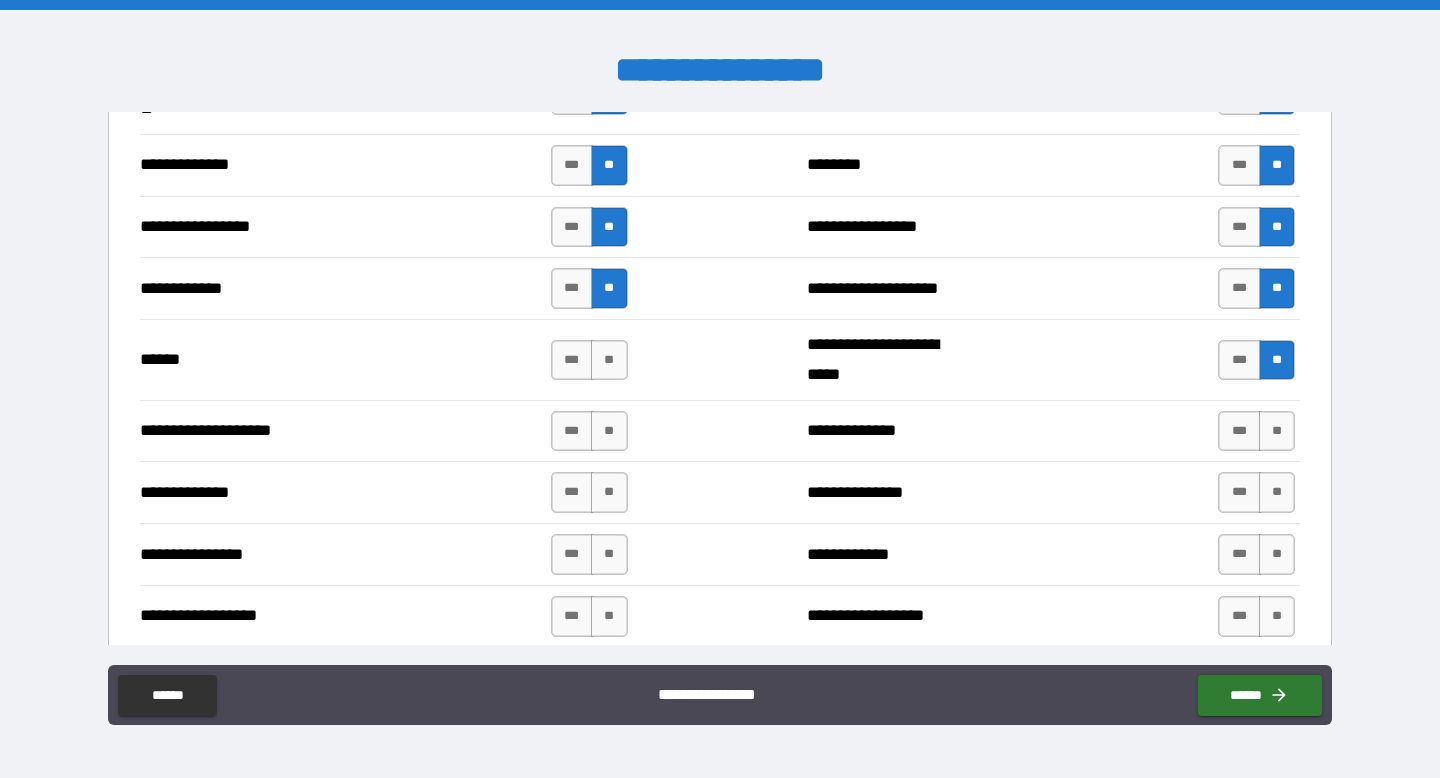click on "**********" at bounding box center [720, 492] 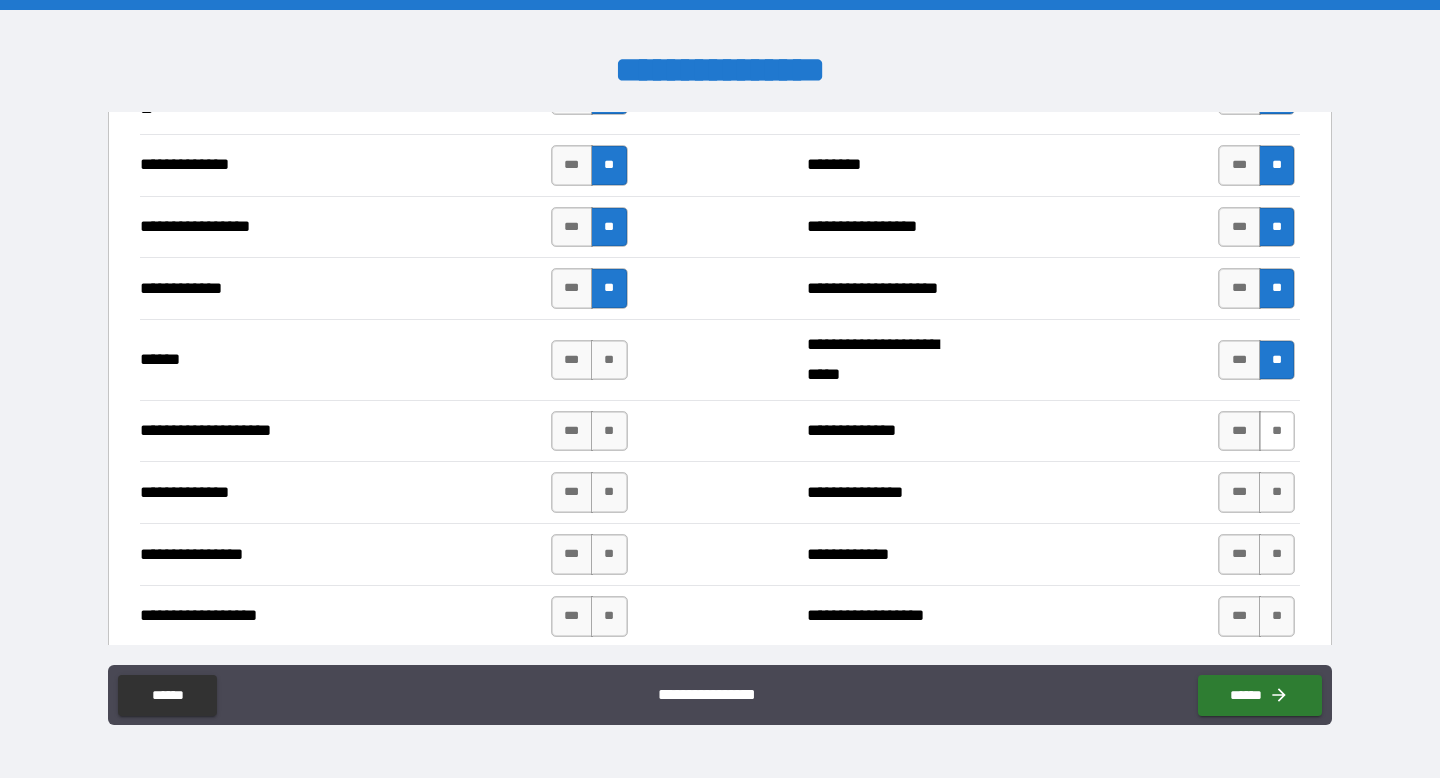 click on "**" at bounding box center [1277, 431] 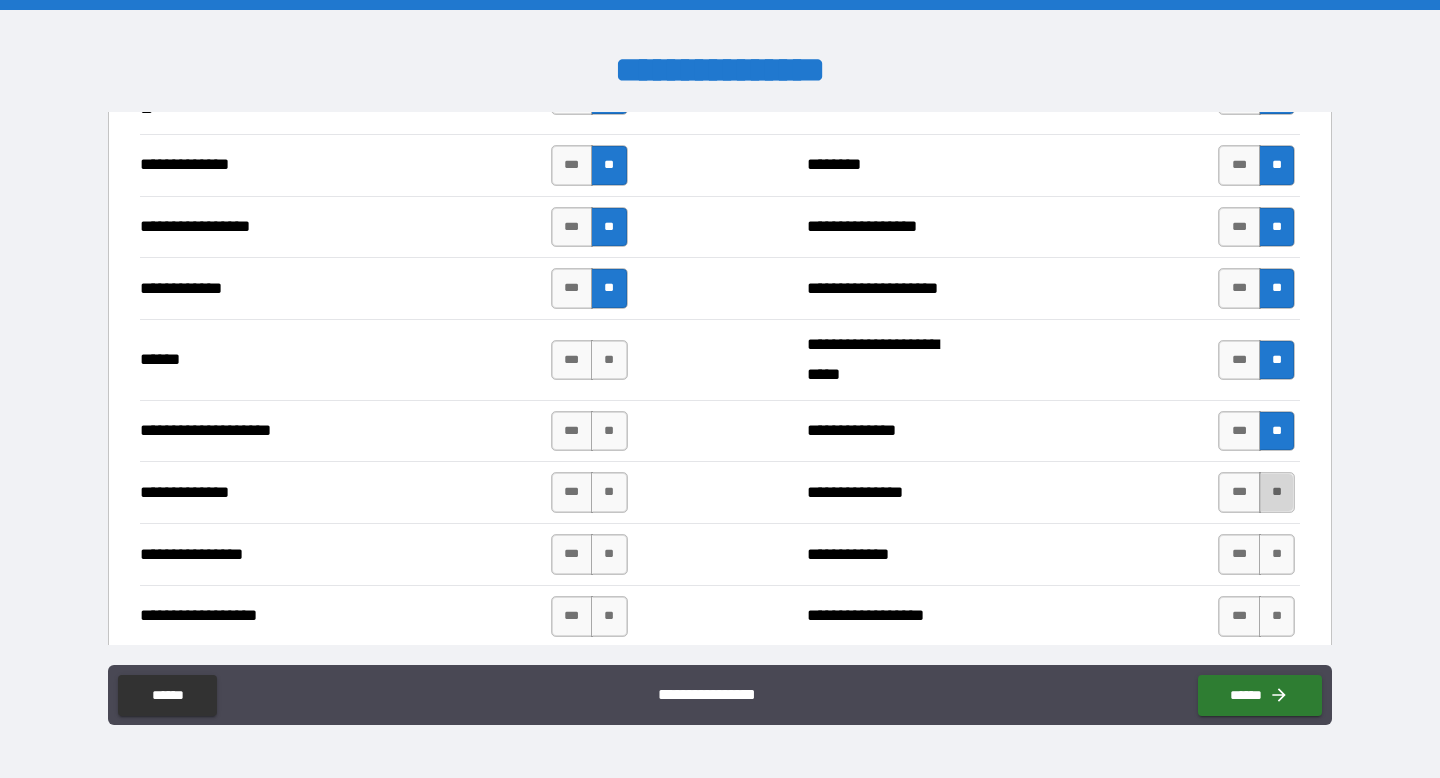 click on "**" at bounding box center (1277, 492) 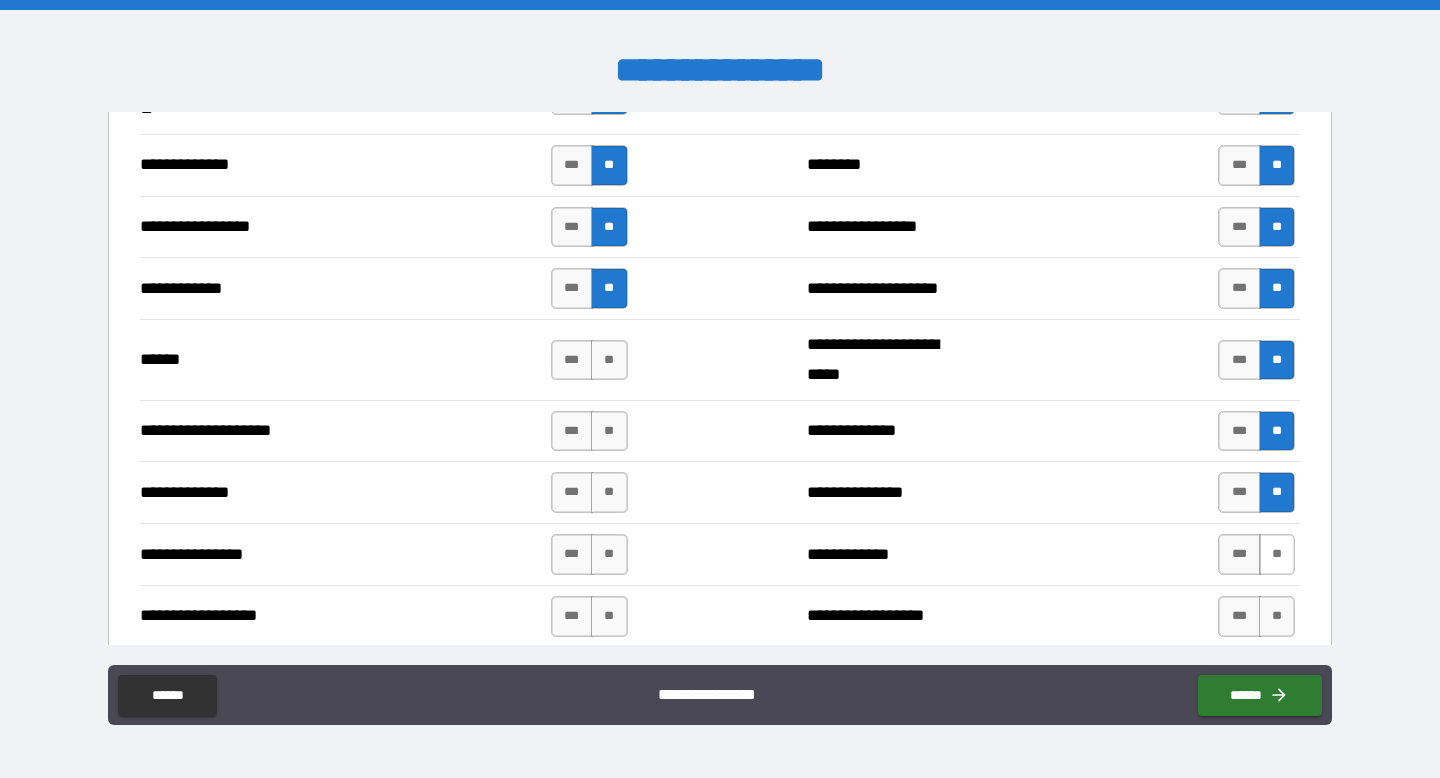 click on "**" at bounding box center (1277, 554) 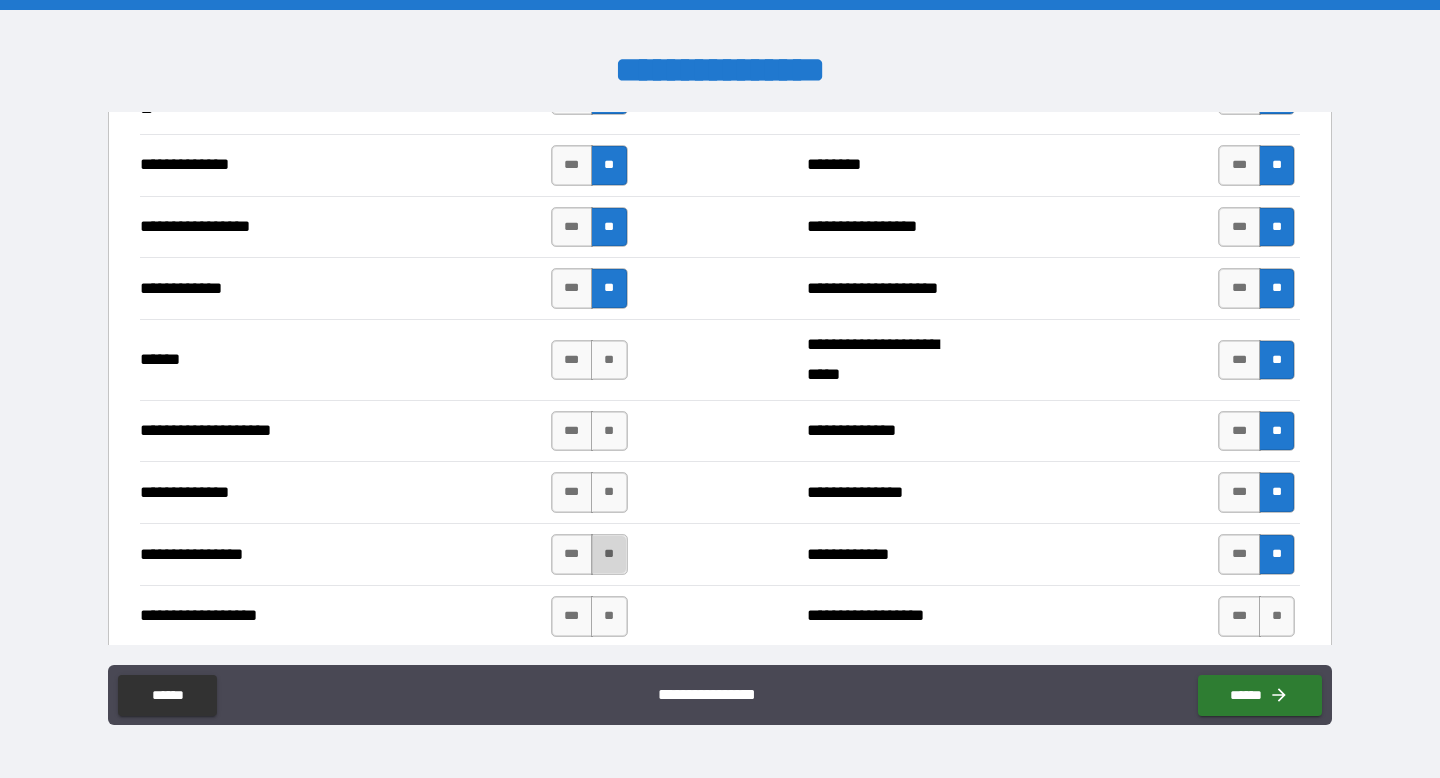 click on "**" at bounding box center [609, 554] 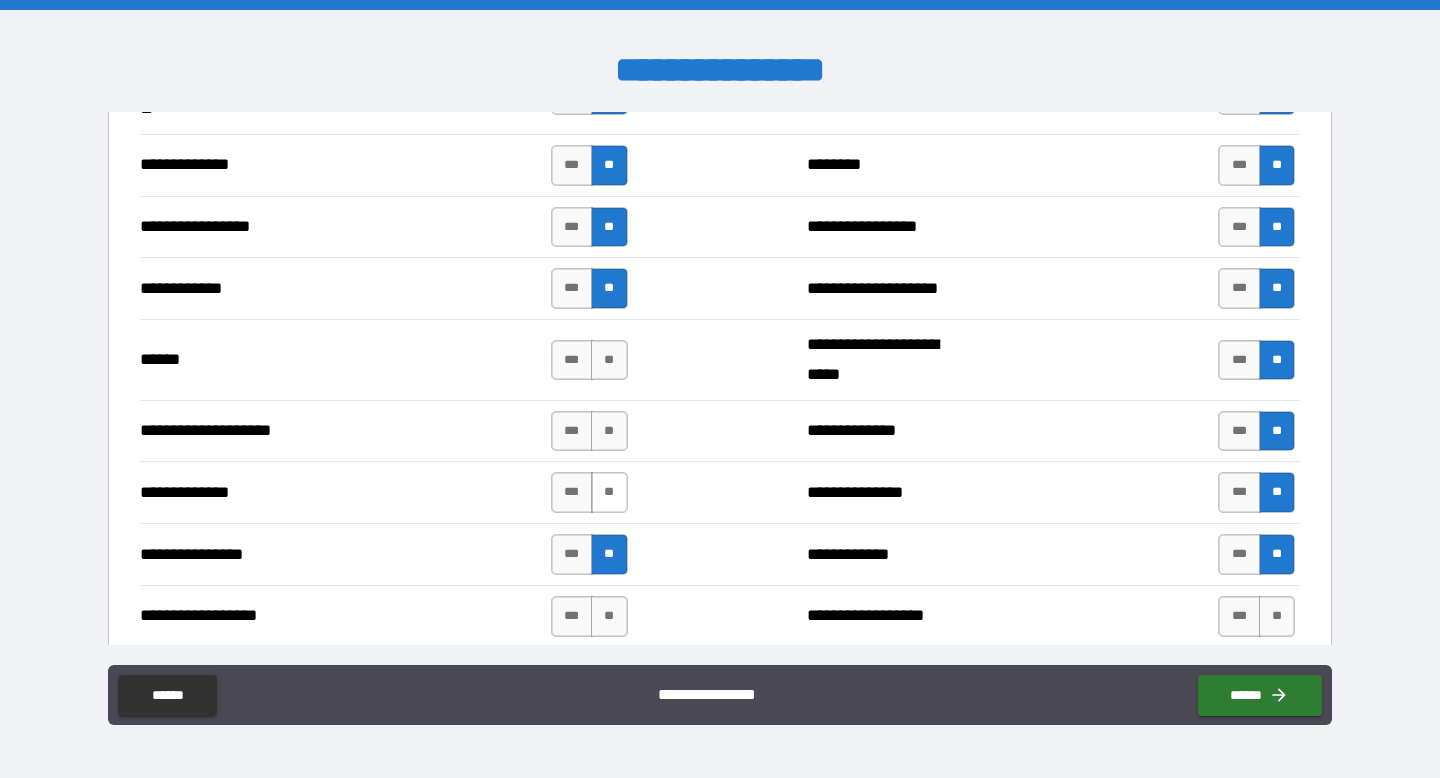 click on "**" at bounding box center [609, 492] 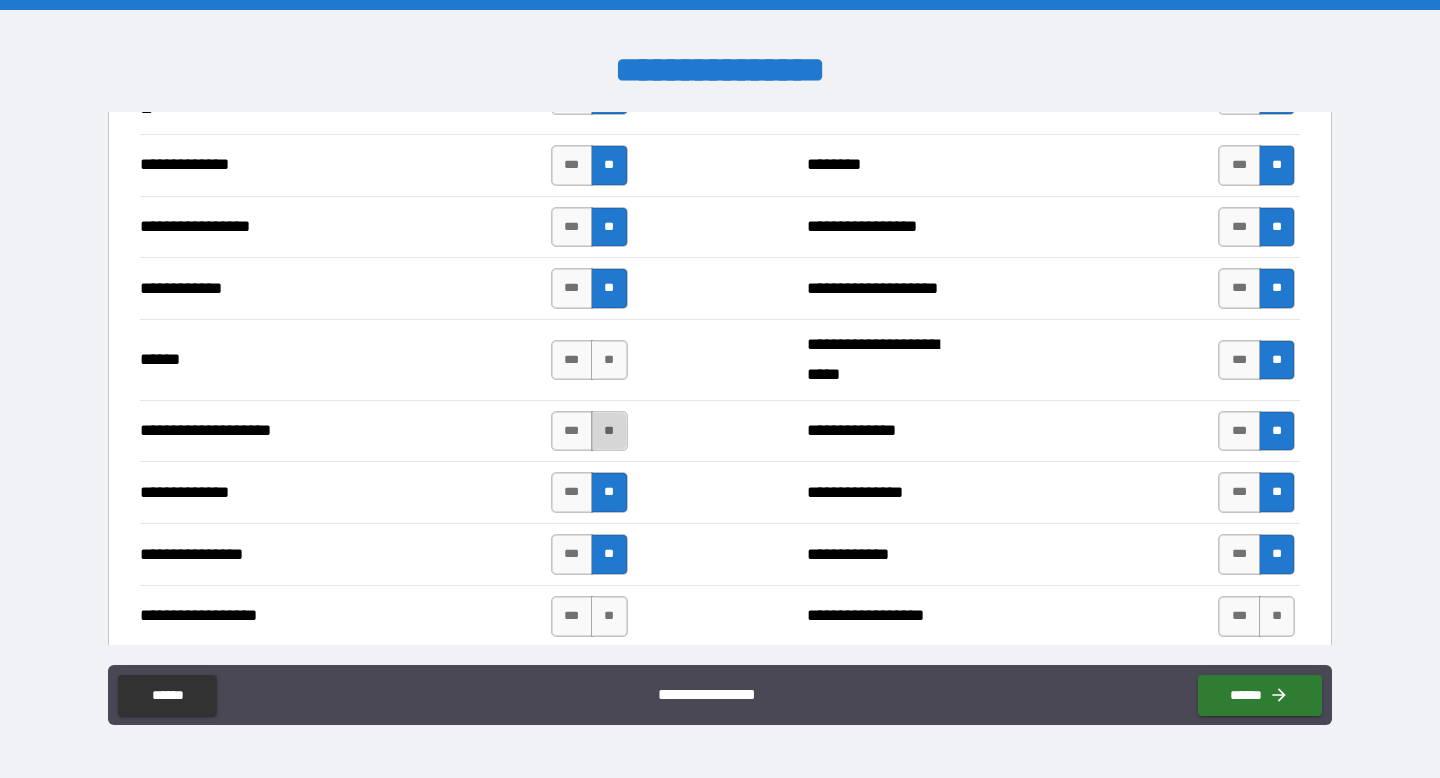 click on "**" at bounding box center [609, 431] 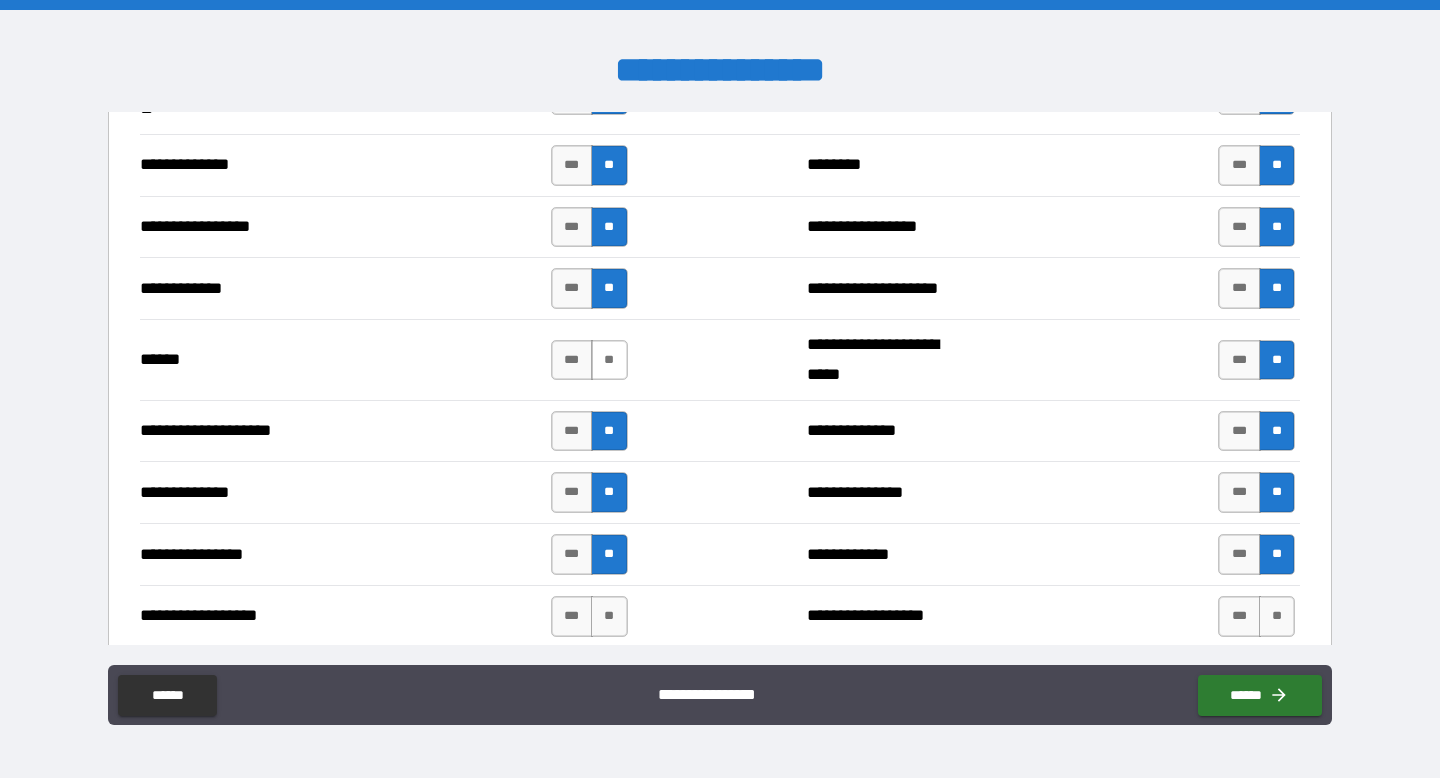 click on "**" at bounding box center [609, 360] 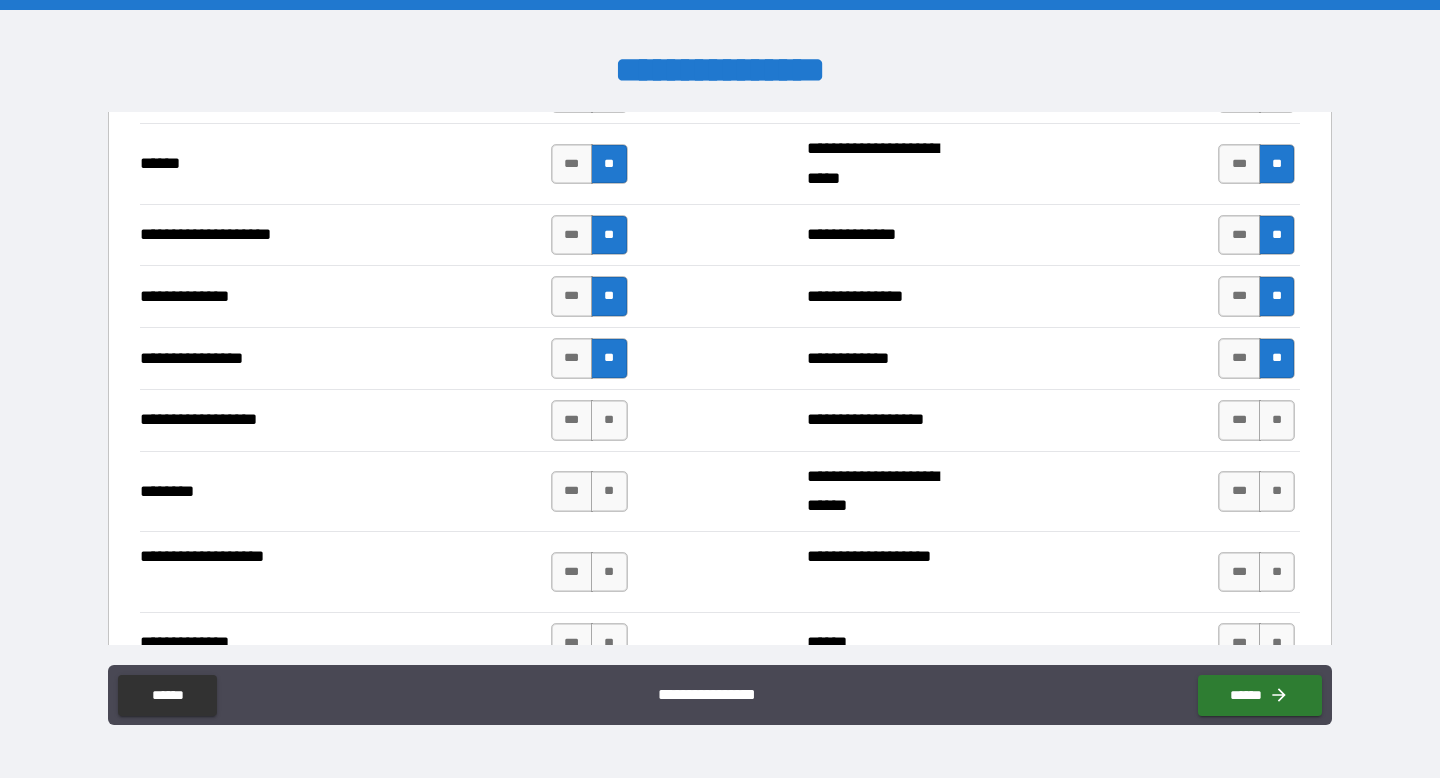 scroll, scrollTop: 3073, scrollLeft: 0, axis: vertical 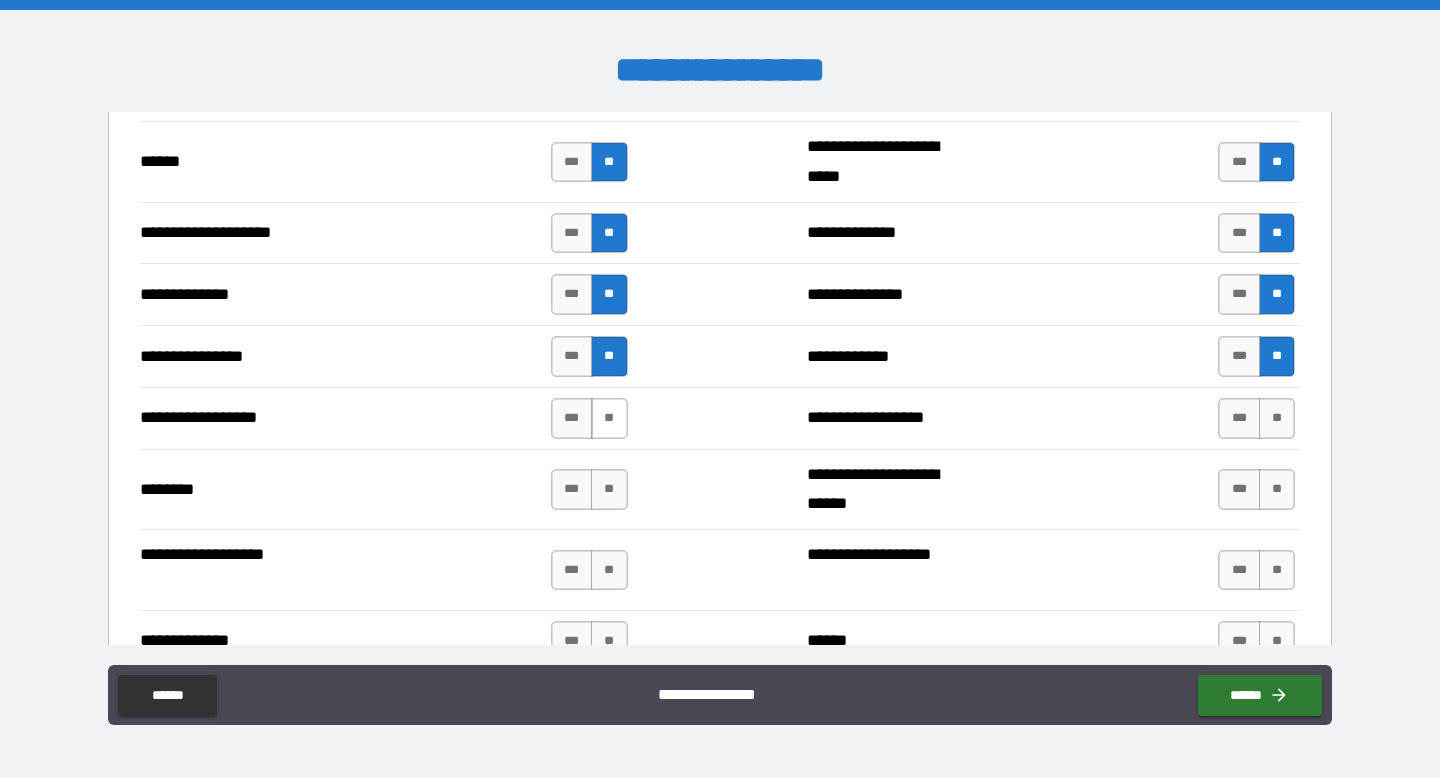 click on "**" at bounding box center [609, 418] 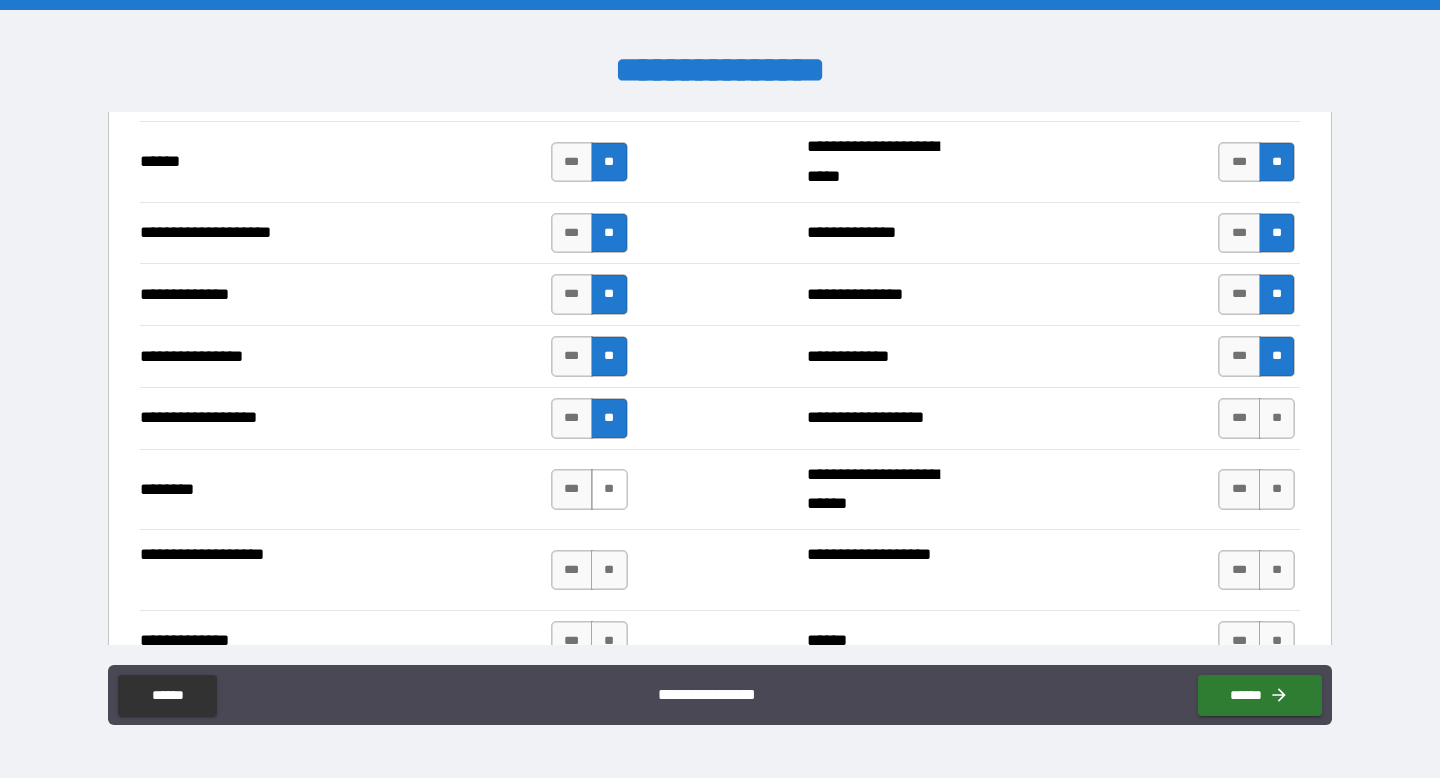 click on "**" at bounding box center (609, 489) 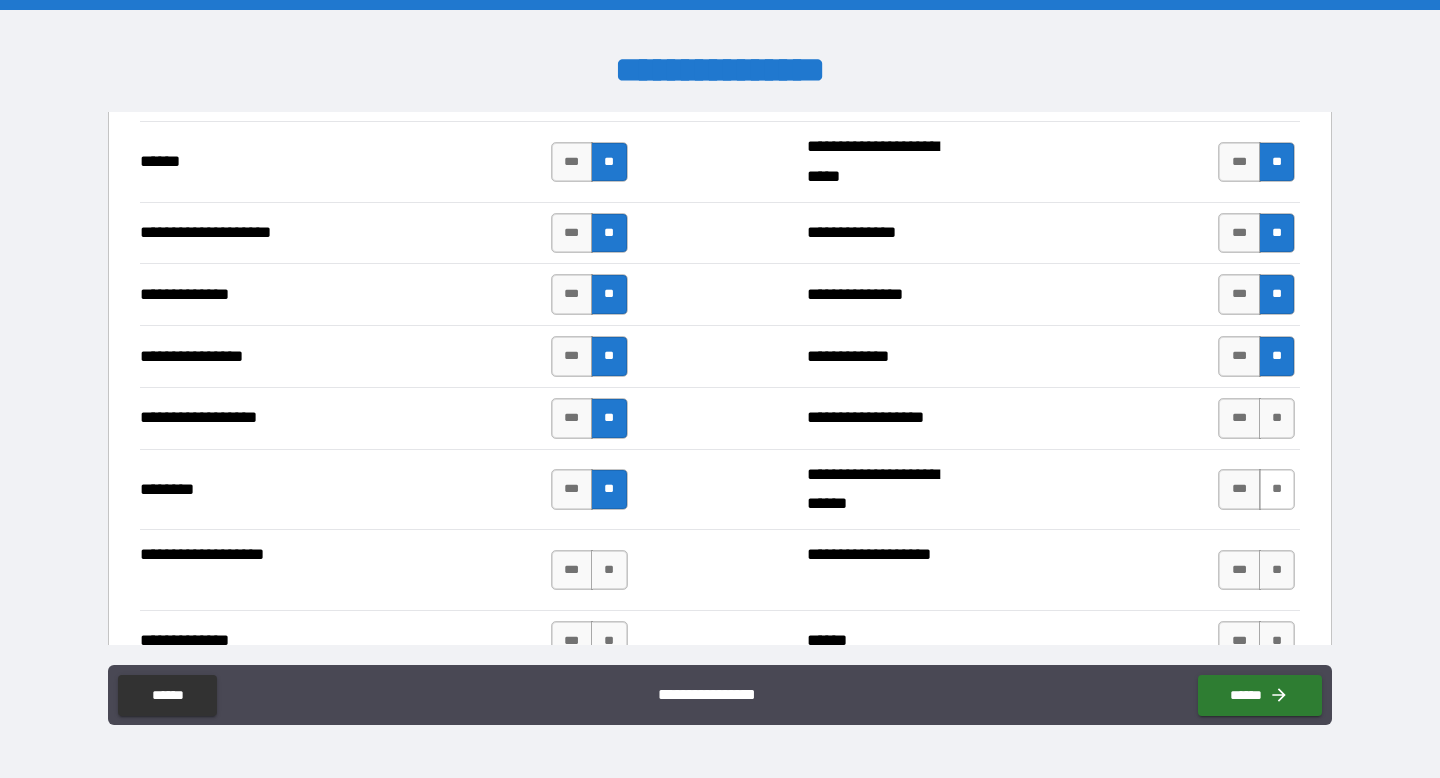 click on "**" at bounding box center (1277, 489) 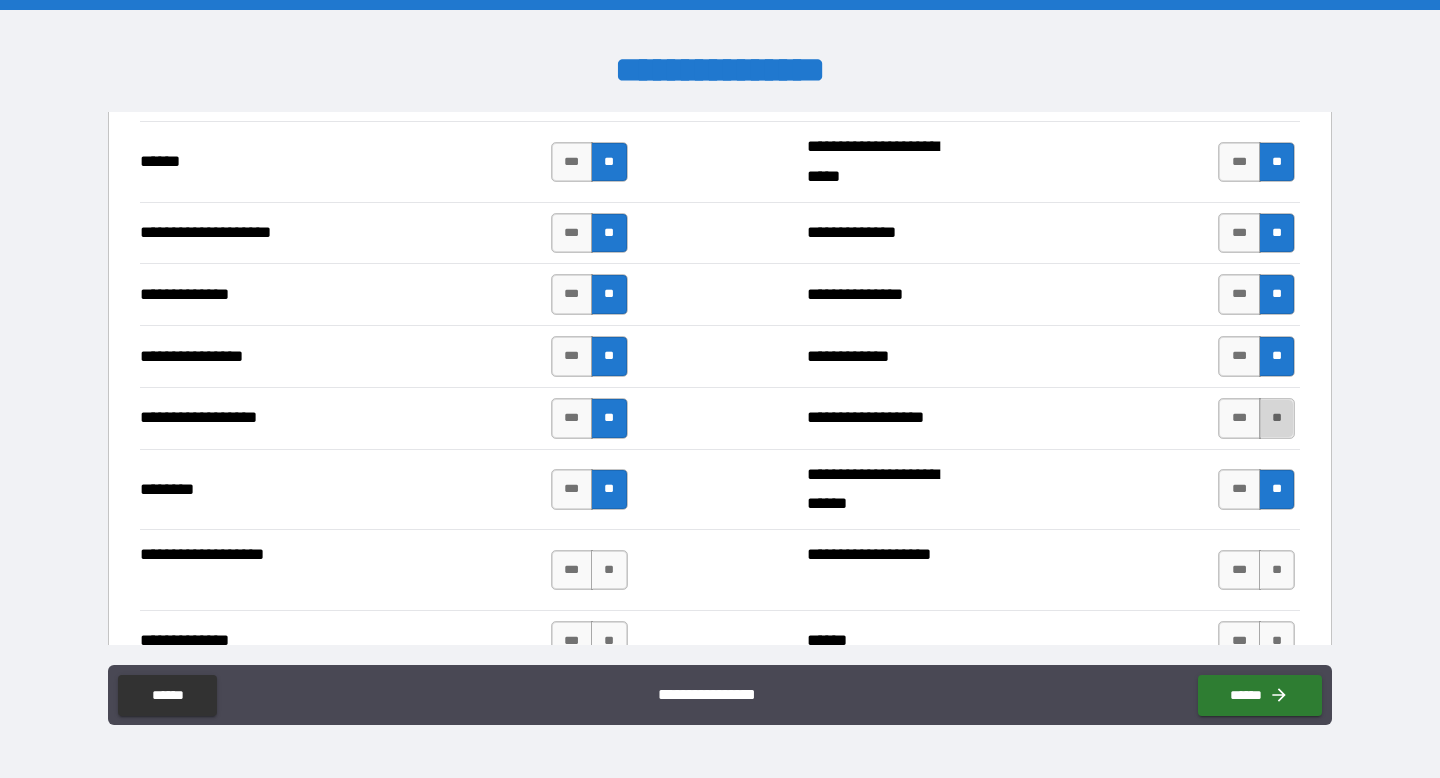 click on "**" at bounding box center (1277, 418) 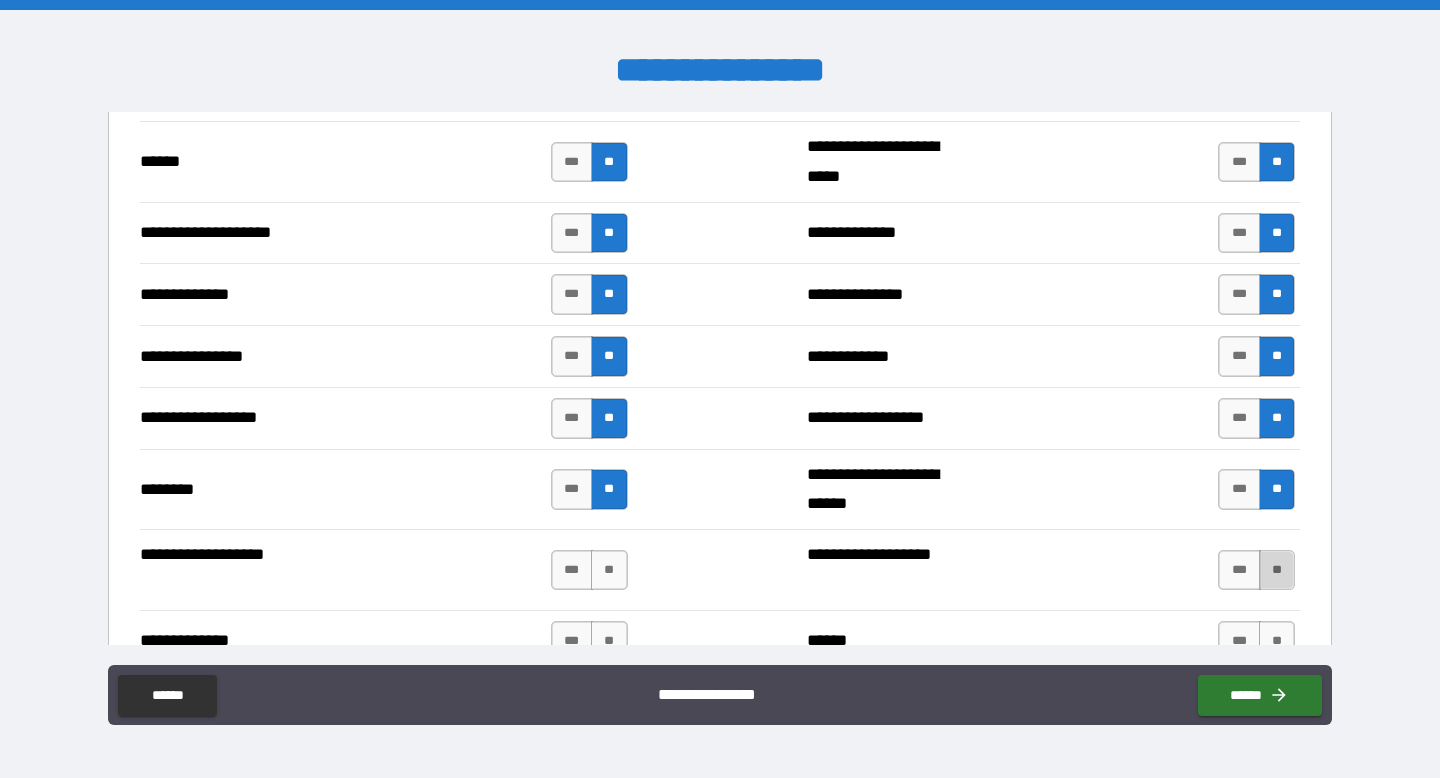 click on "**" at bounding box center [1277, 570] 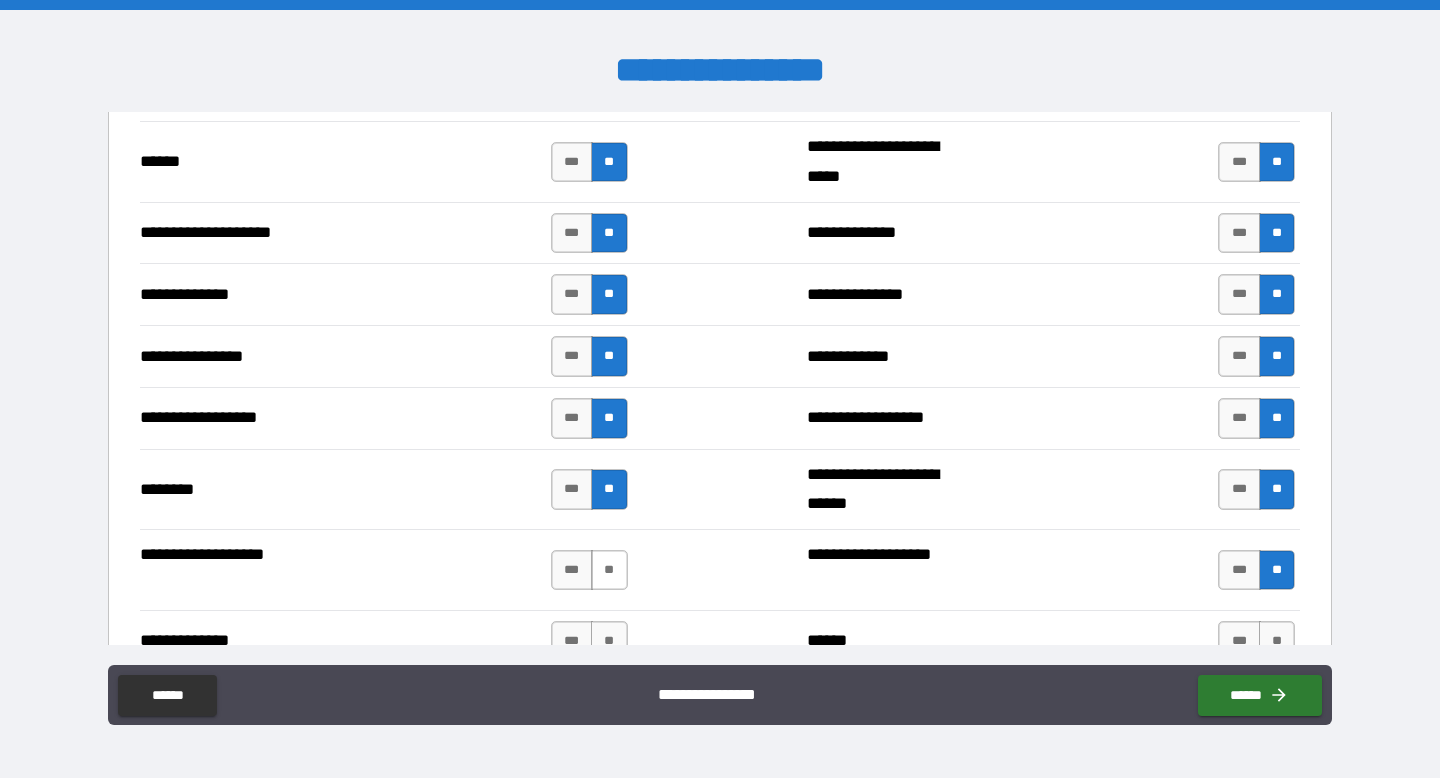 click on "**" at bounding box center [609, 570] 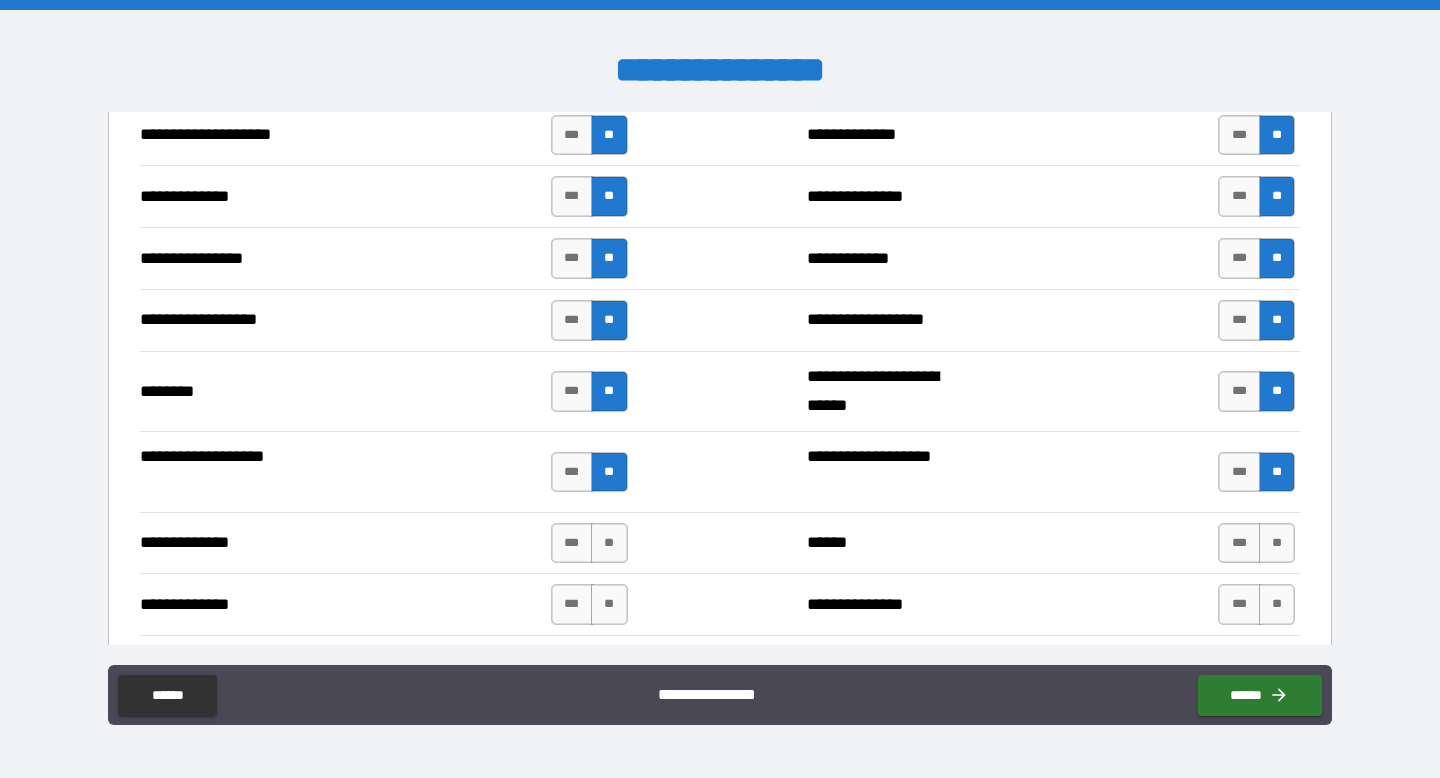 scroll, scrollTop: 3296, scrollLeft: 0, axis: vertical 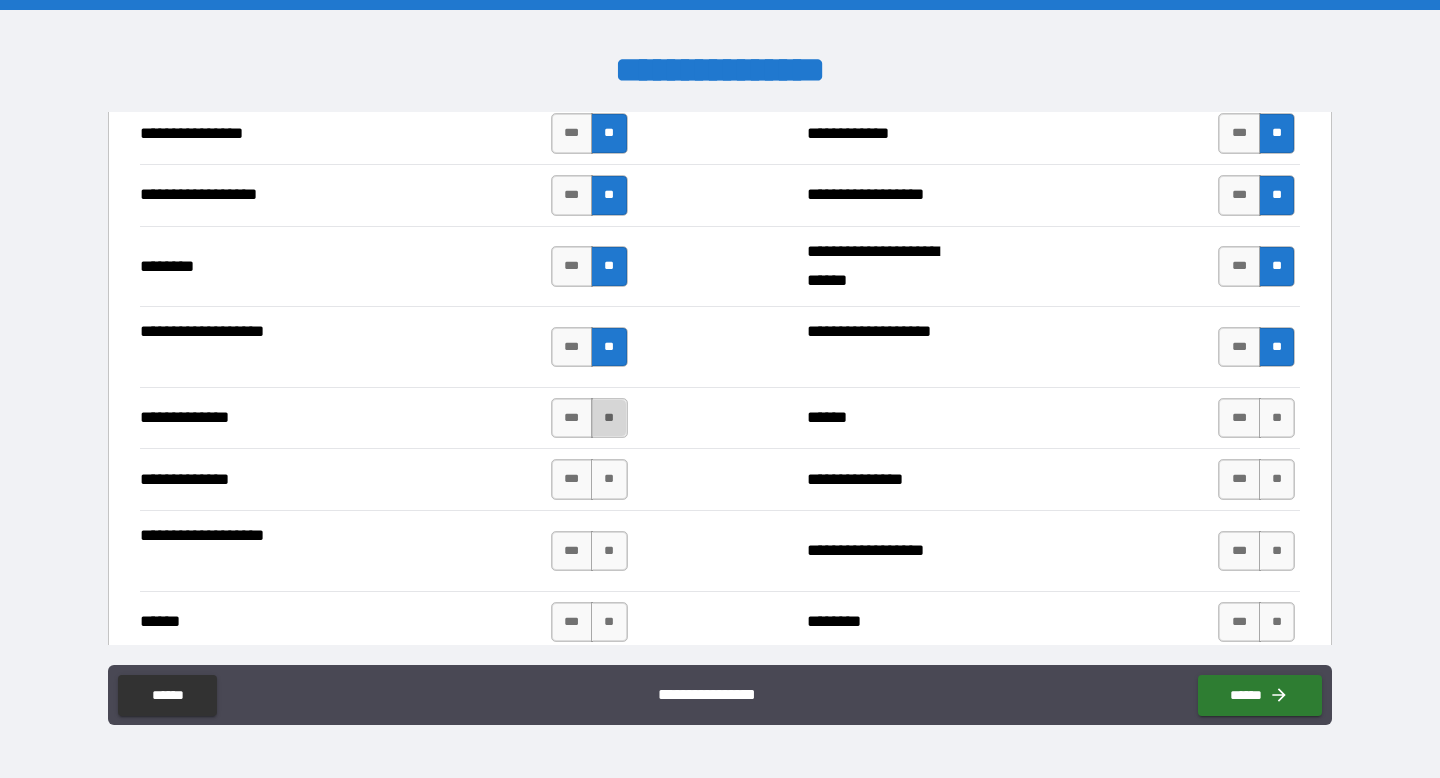 click on "**" at bounding box center (609, 418) 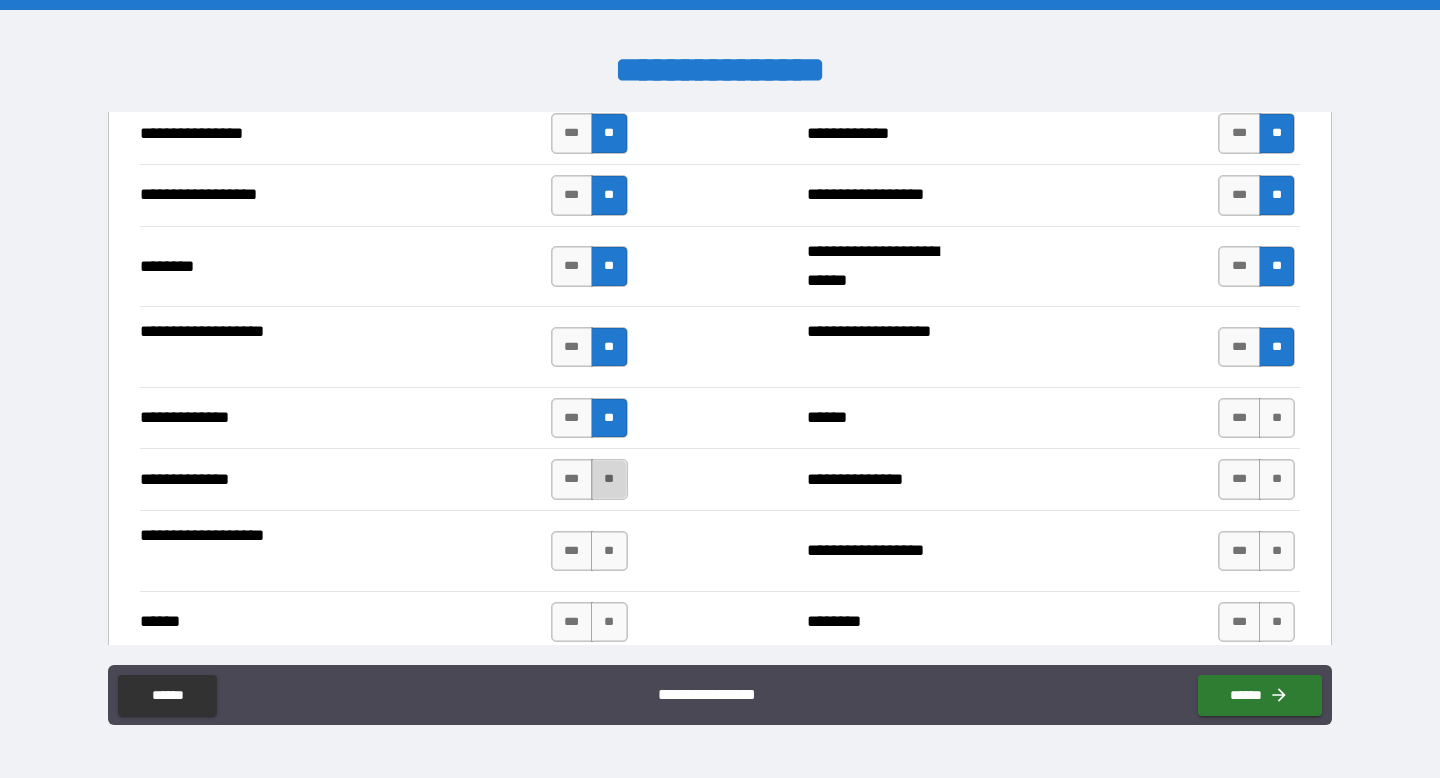 click on "**" at bounding box center [609, 479] 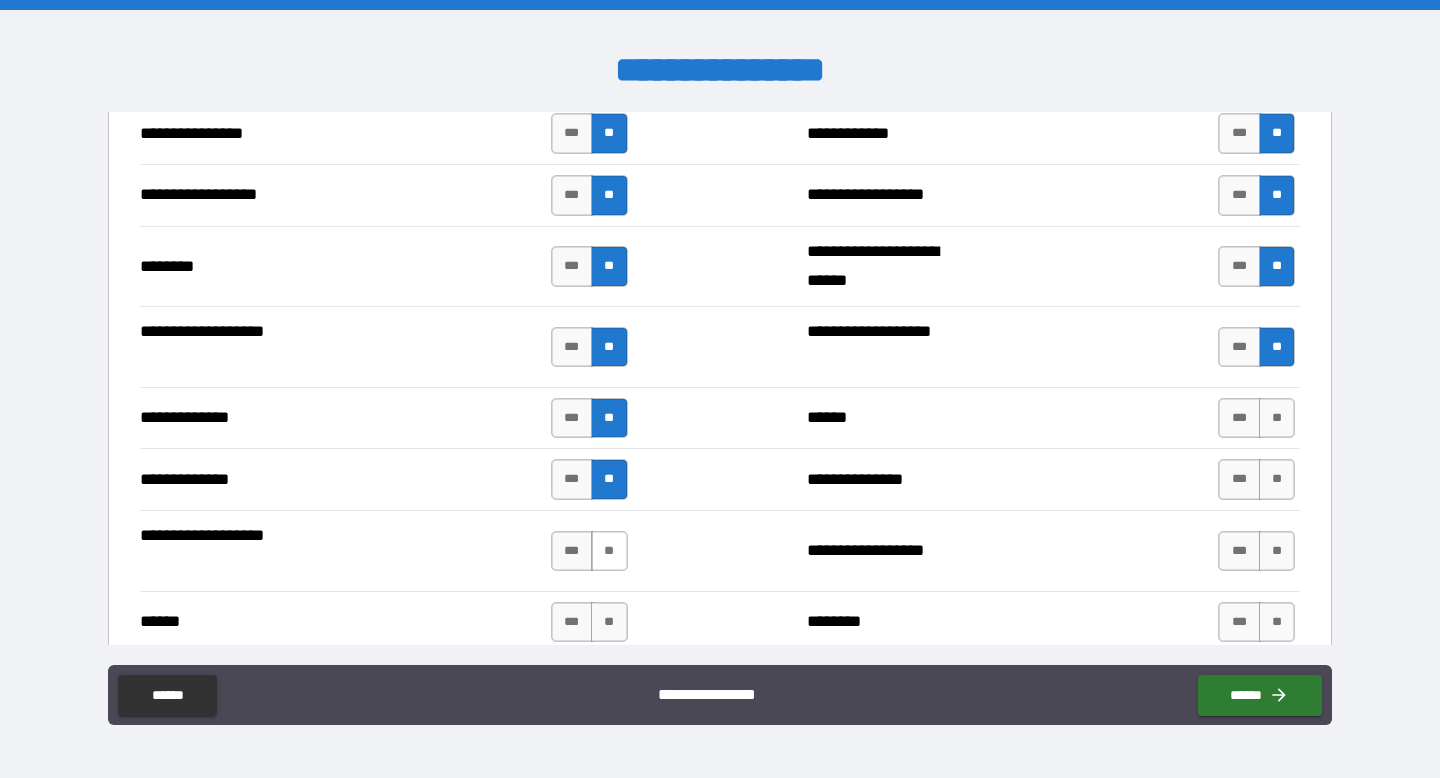 click on "**" at bounding box center [609, 551] 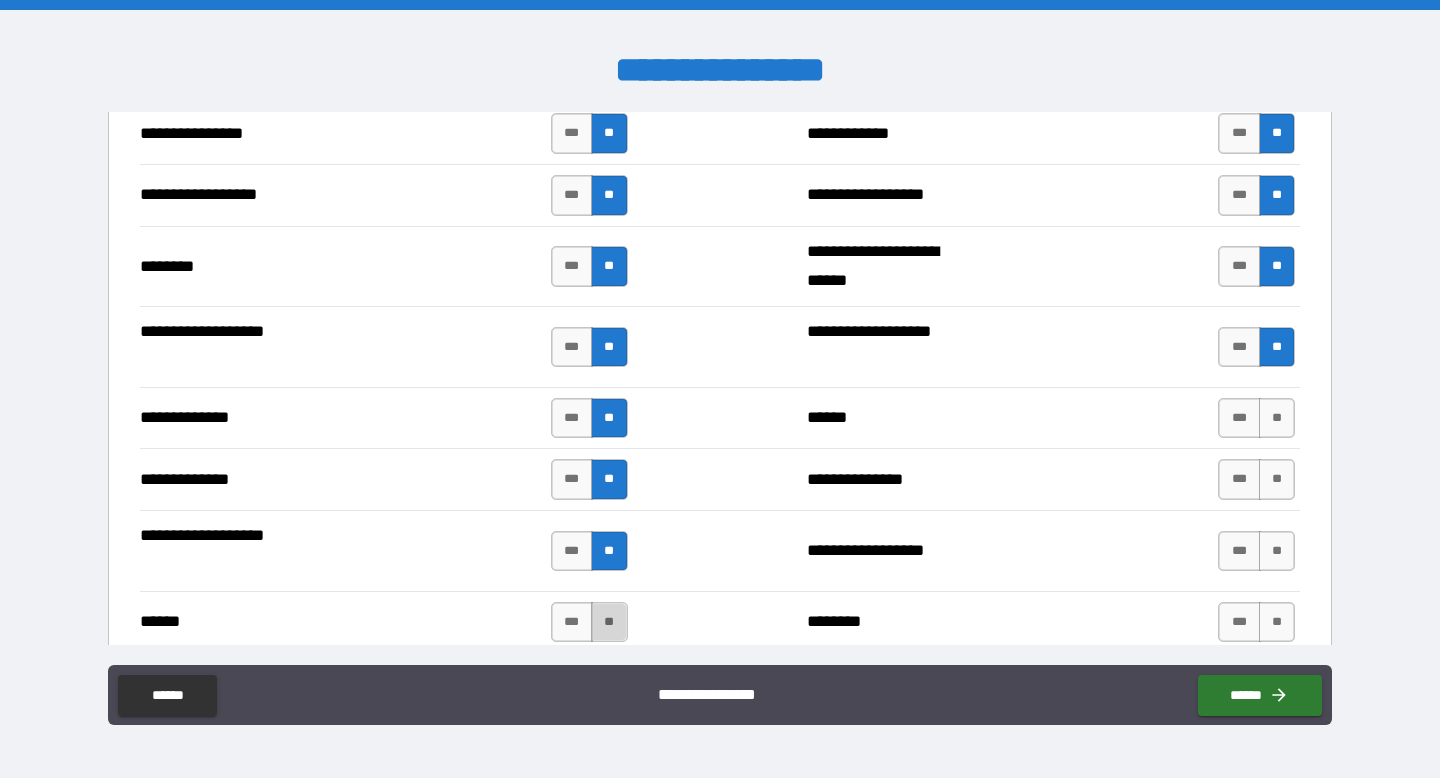 click on "**" at bounding box center (609, 622) 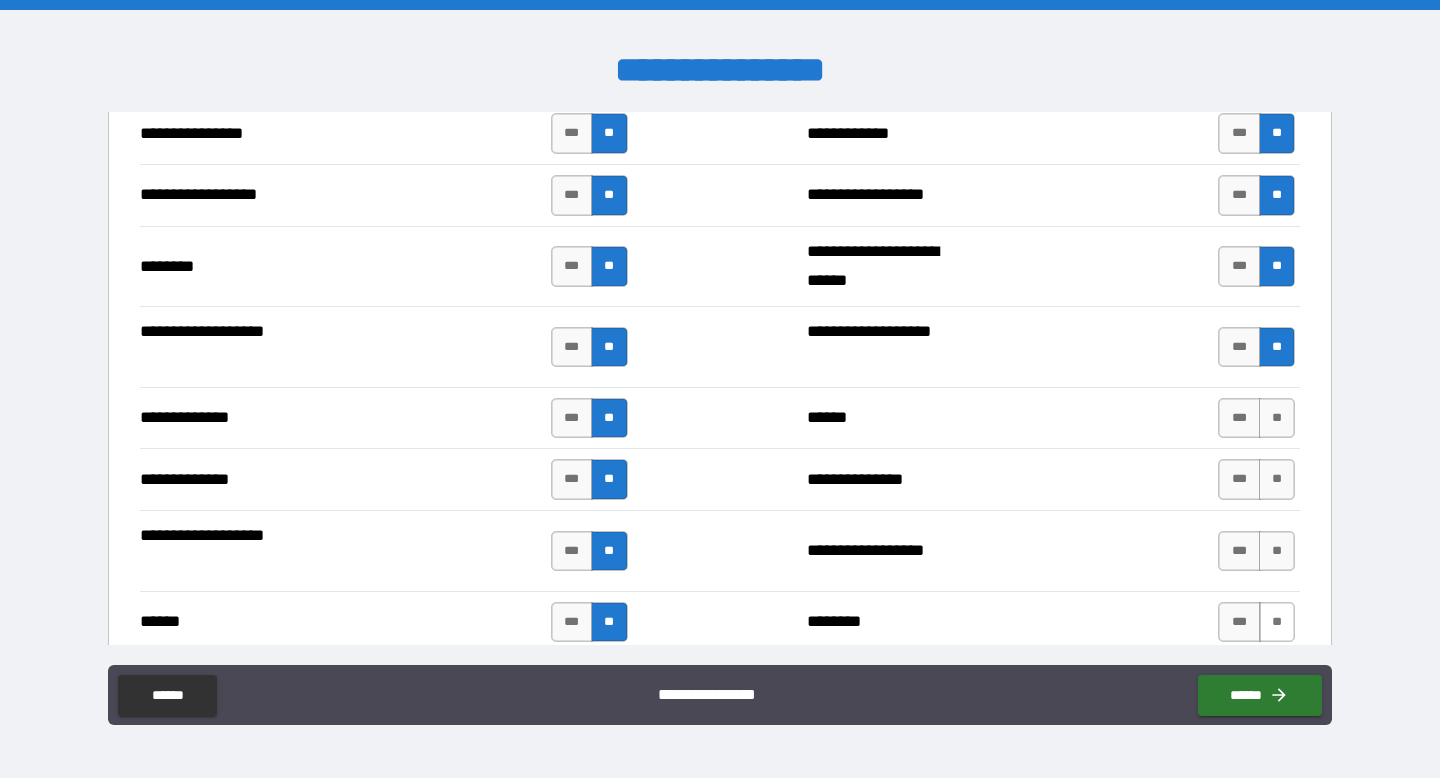 click on "**" at bounding box center [1277, 622] 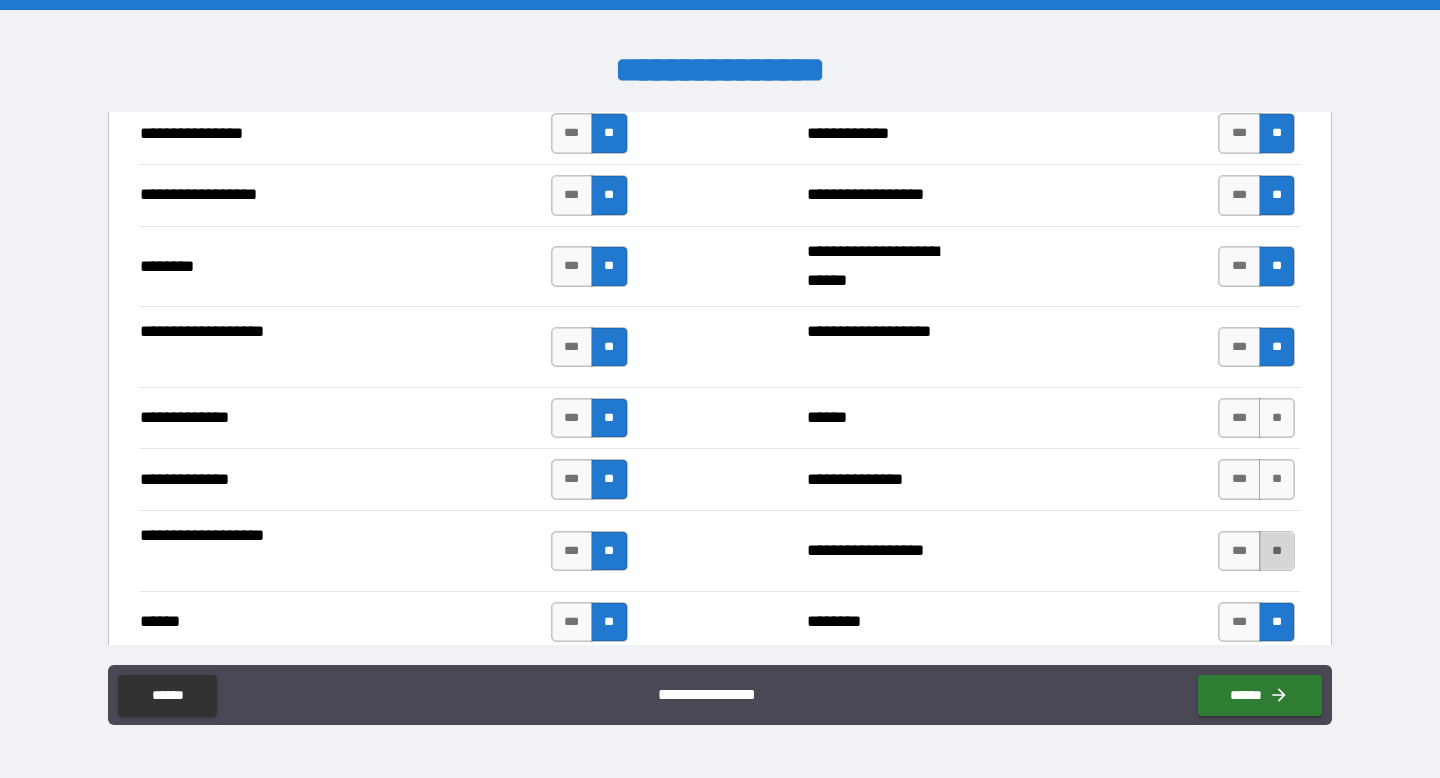 click on "**" at bounding box center (1277, 551) 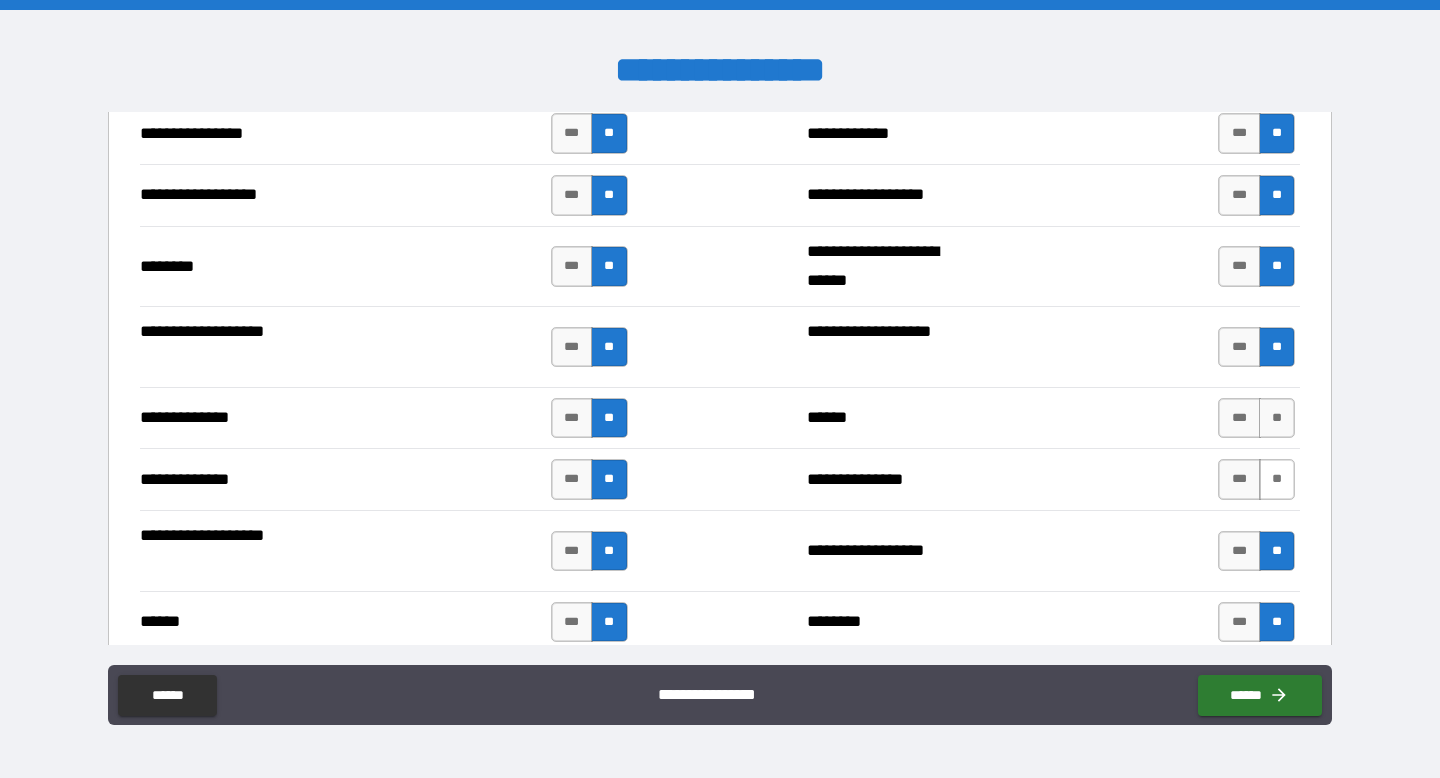 click on "**" at bounding box center (1277, 479) 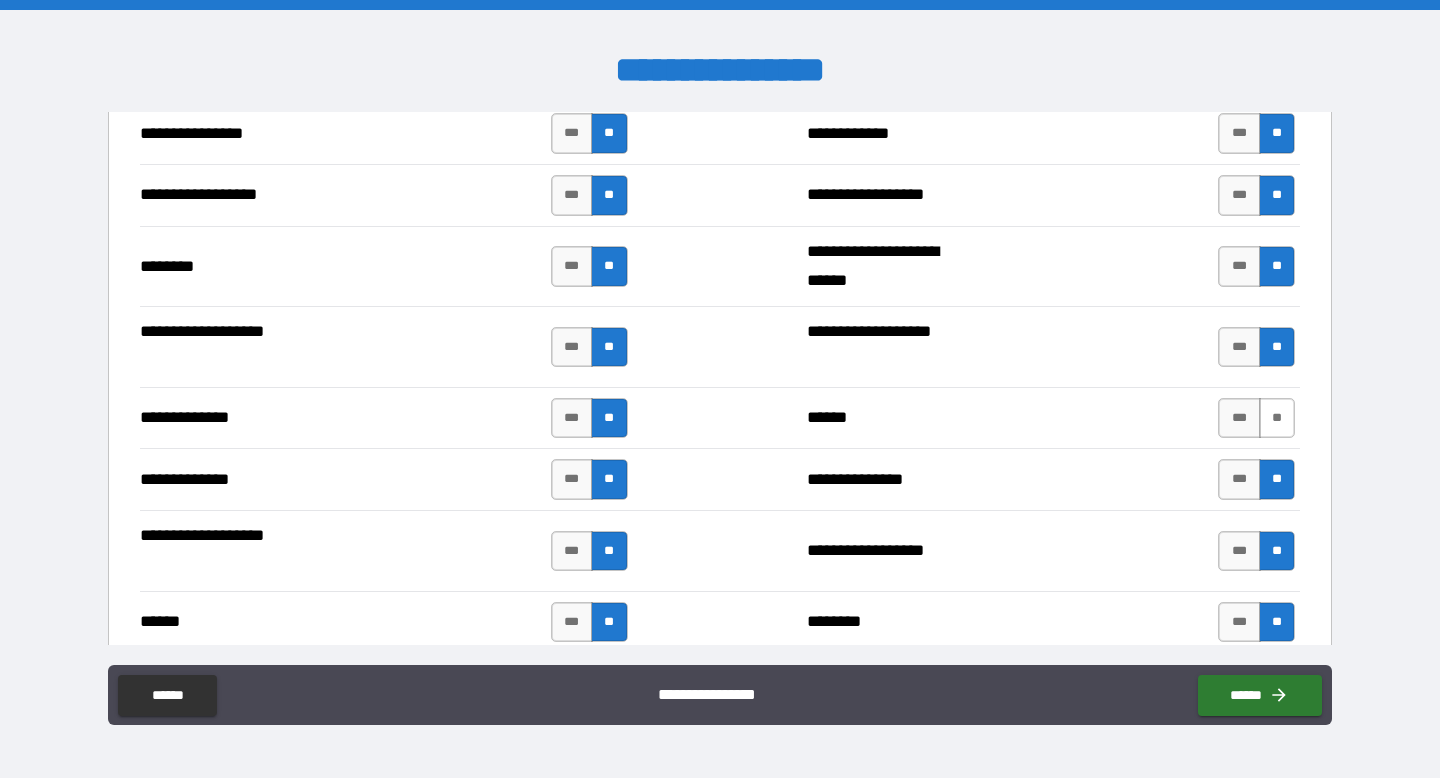 click on "**" at bounding box center [1277, 418] 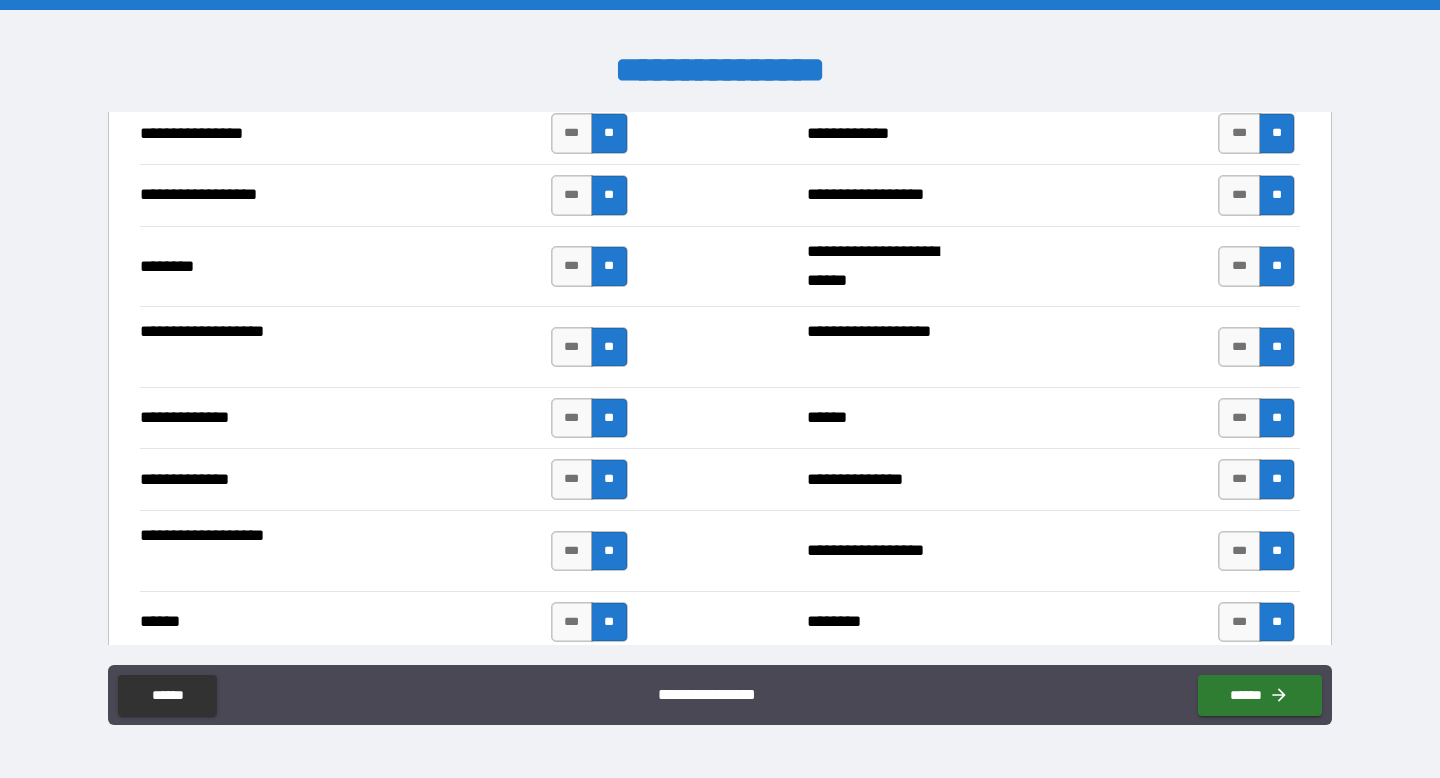 scroll, scrollTop: 3677, scrollLeft: 0, axis: vertical 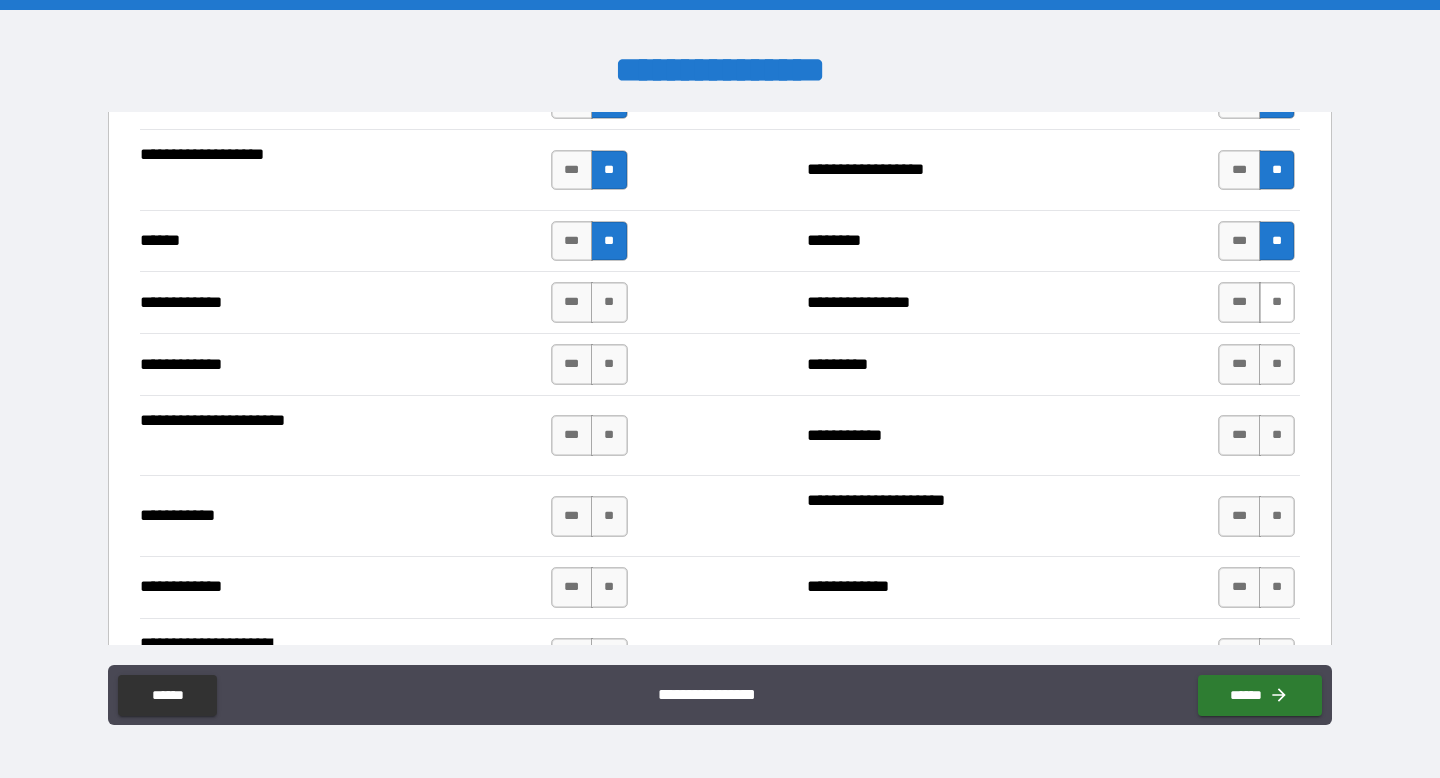 click on "**" at bounding box center [1277, 302] 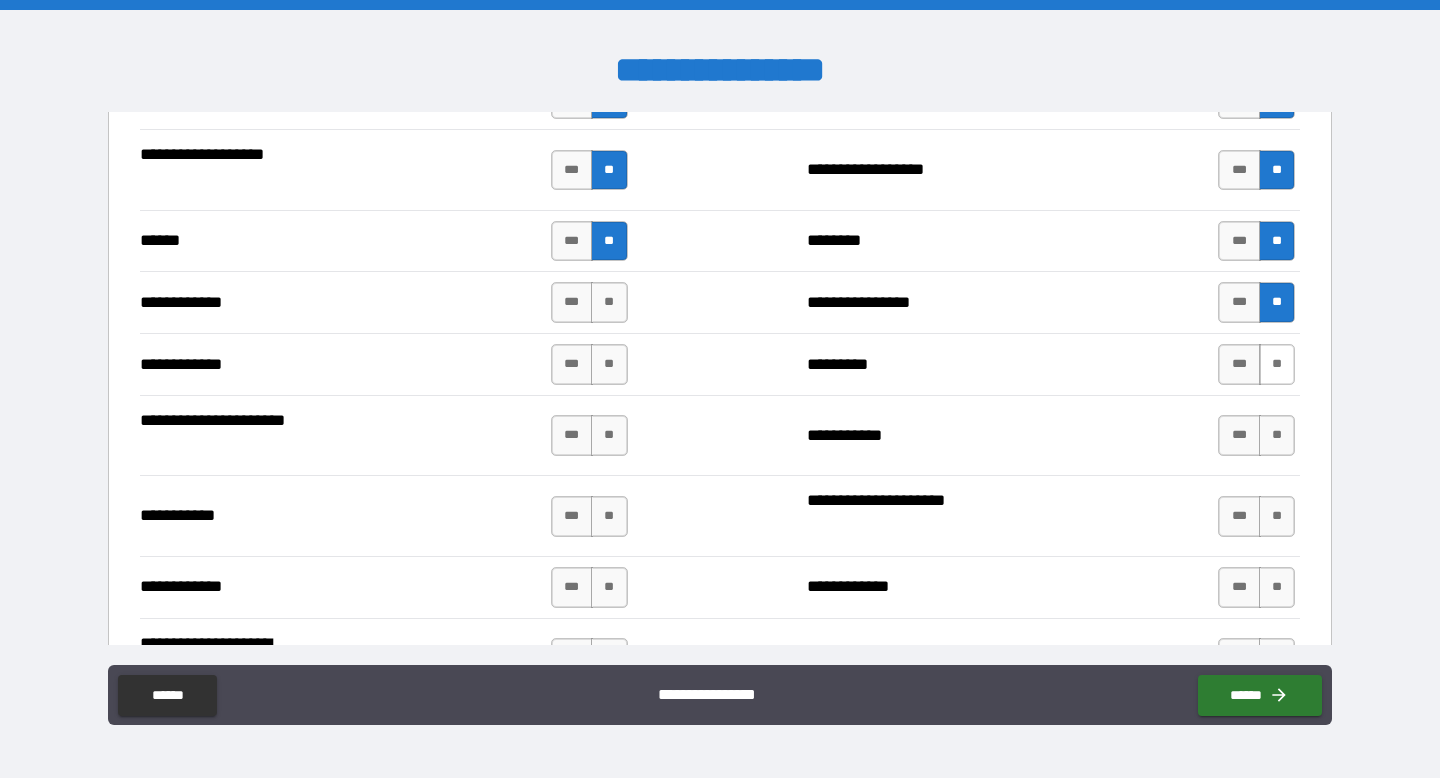 click on "**" at bounding box center (1277, 364) 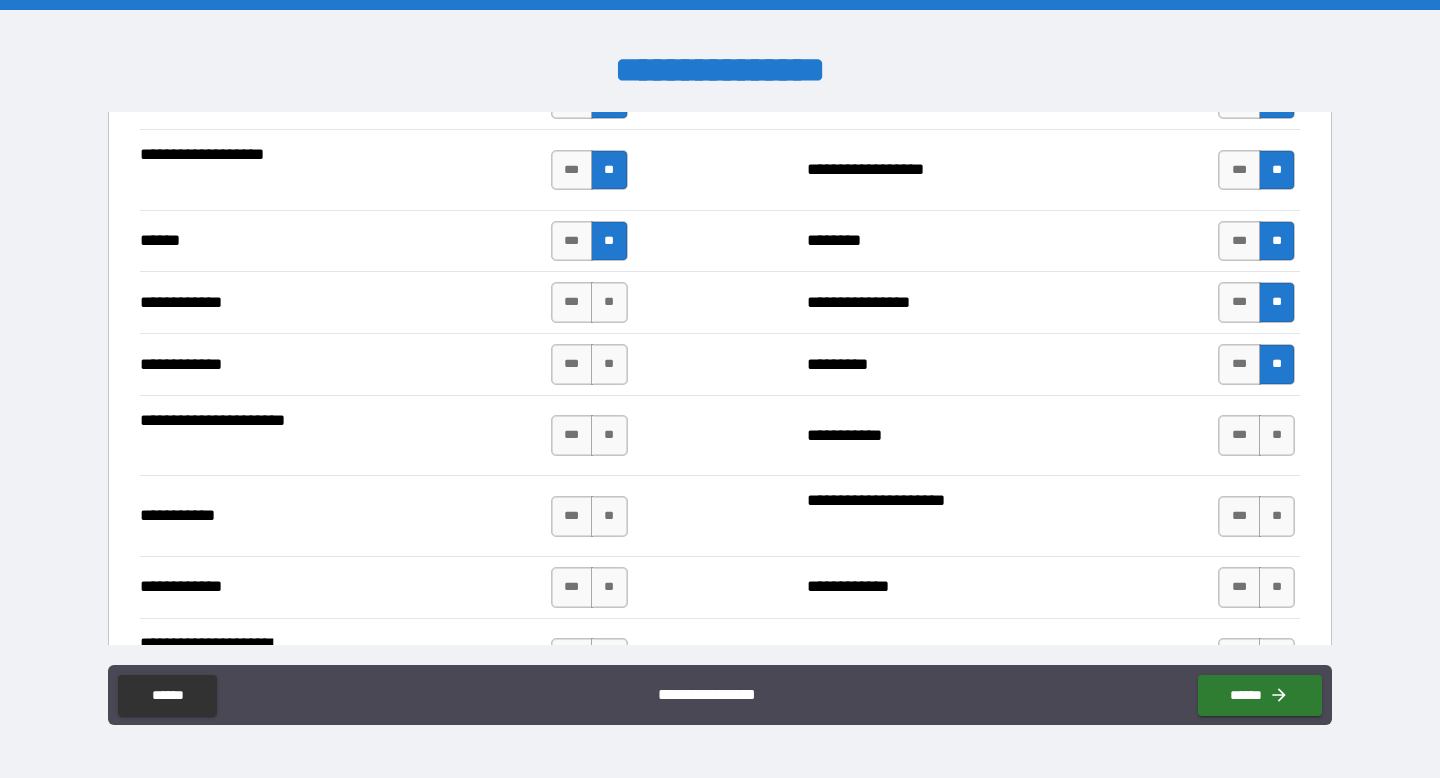click on "**********" at bounding box center [720, 435] 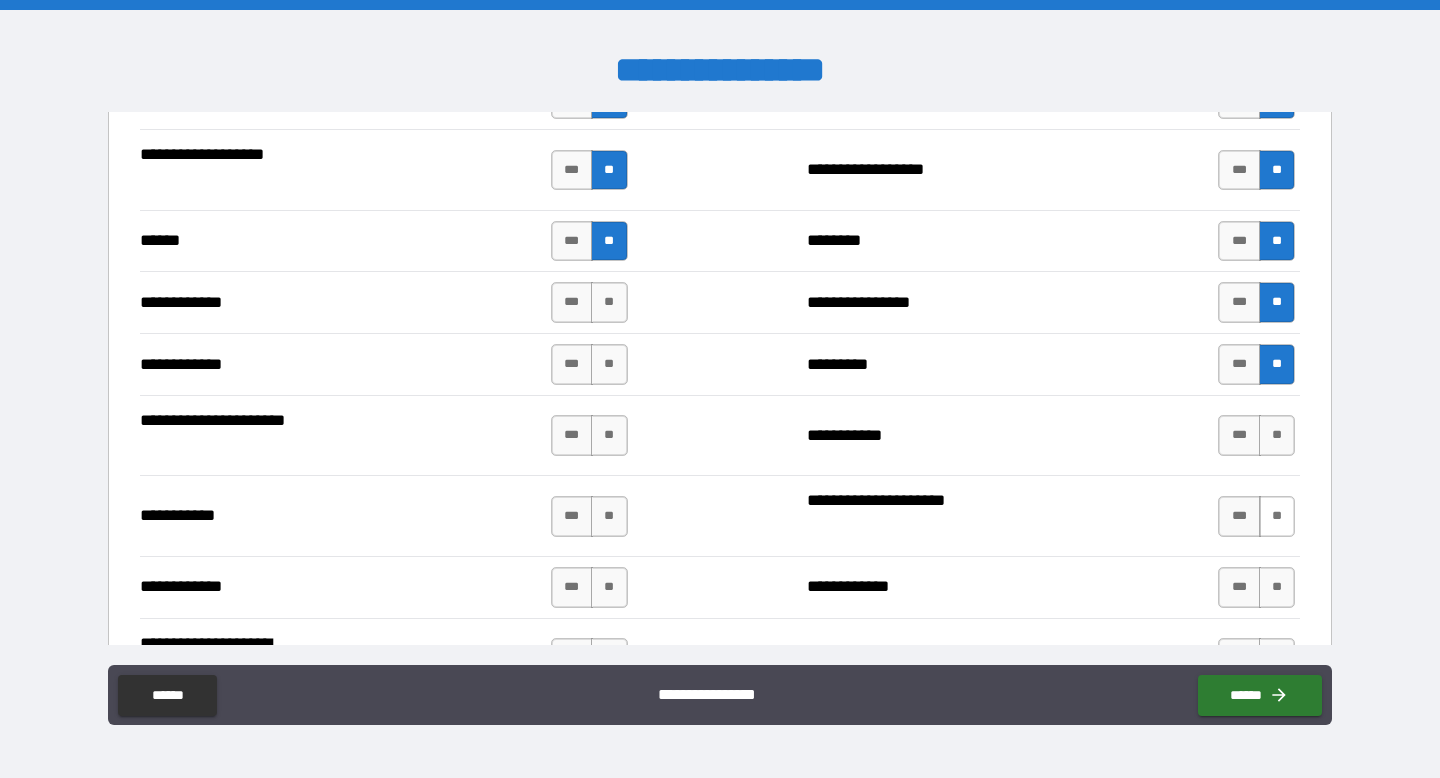 click on "**" at bounding box center (1277, 516) 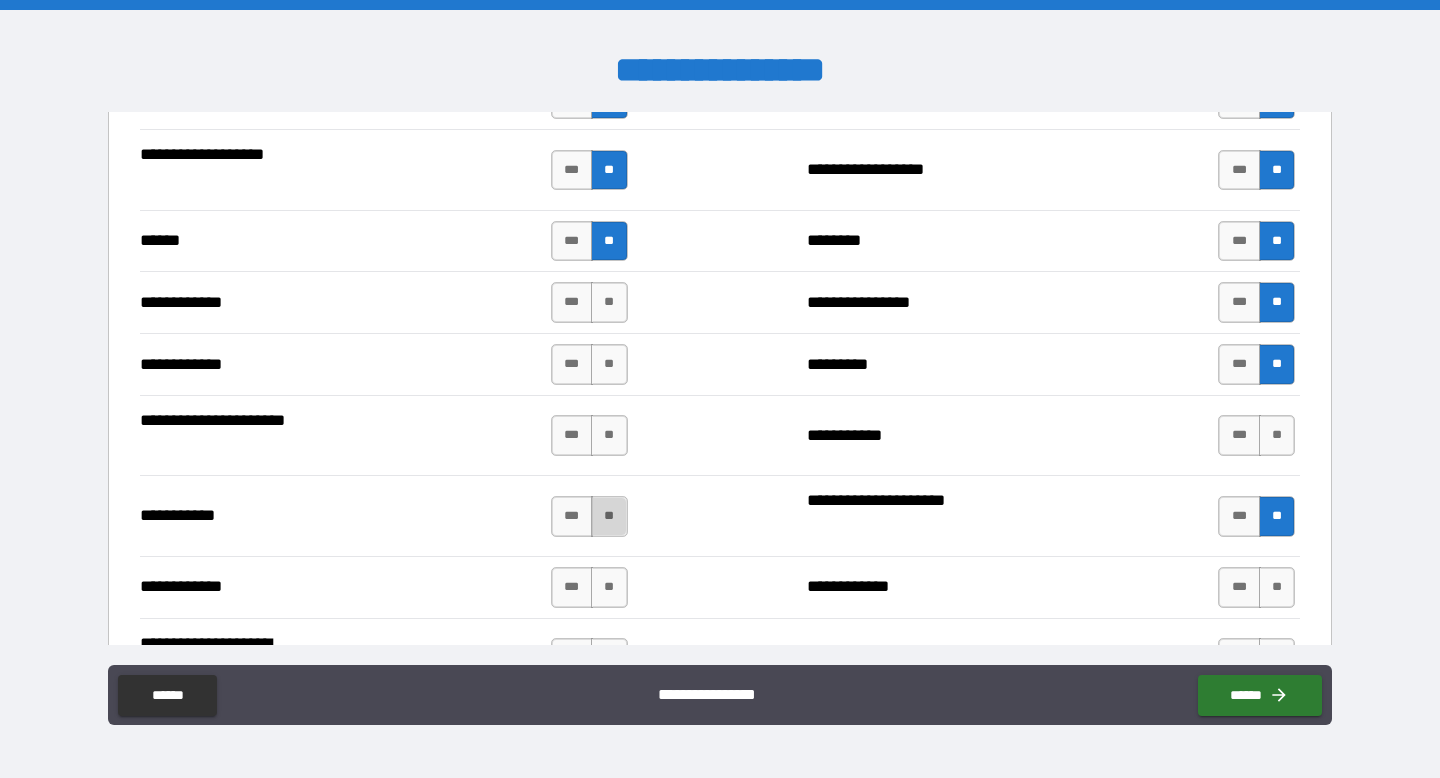 click on "**" at bounding box center (609, 516) 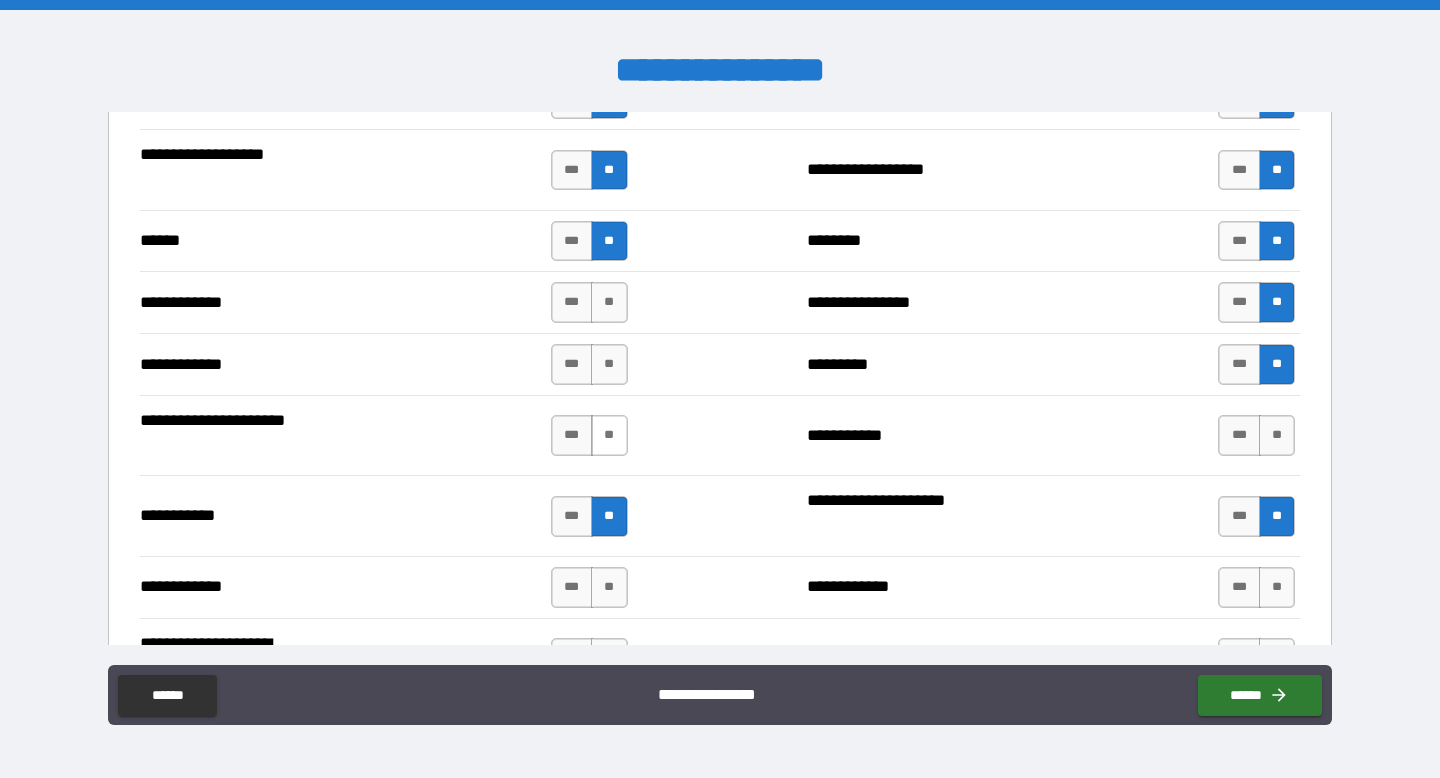 click on "**" at bounding box center (609, 435) 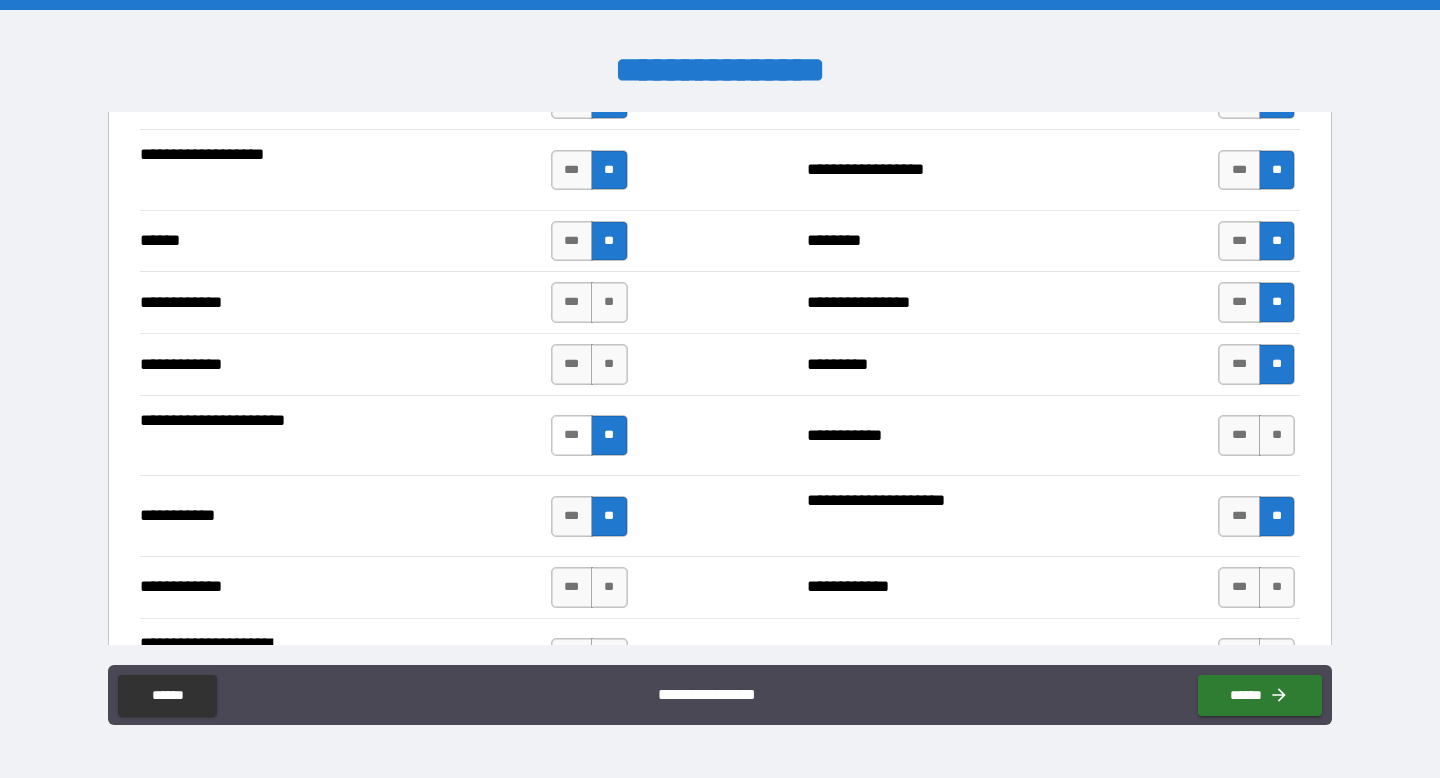 click on "***" at bounding box center (572, 435) 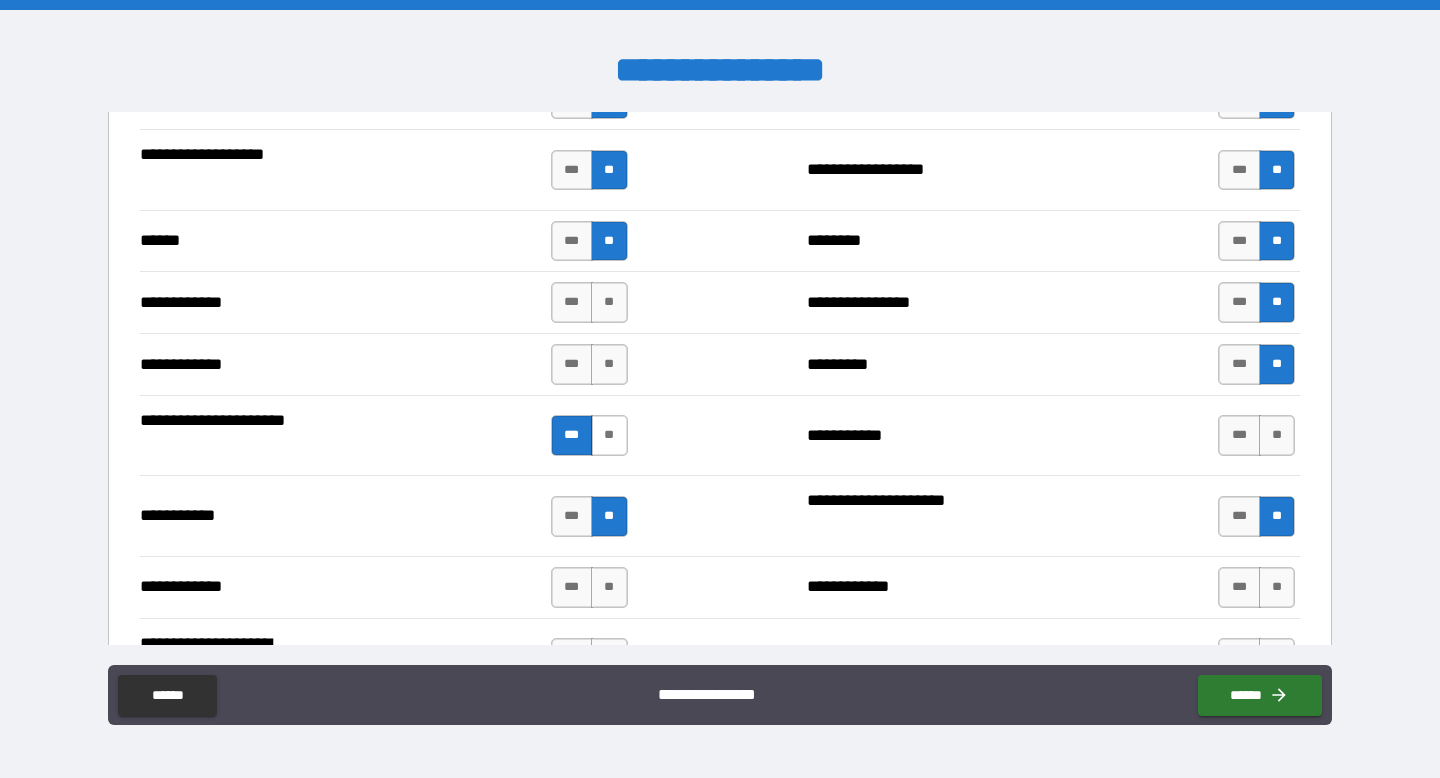 click on "**" at bounding box center (609, 435) 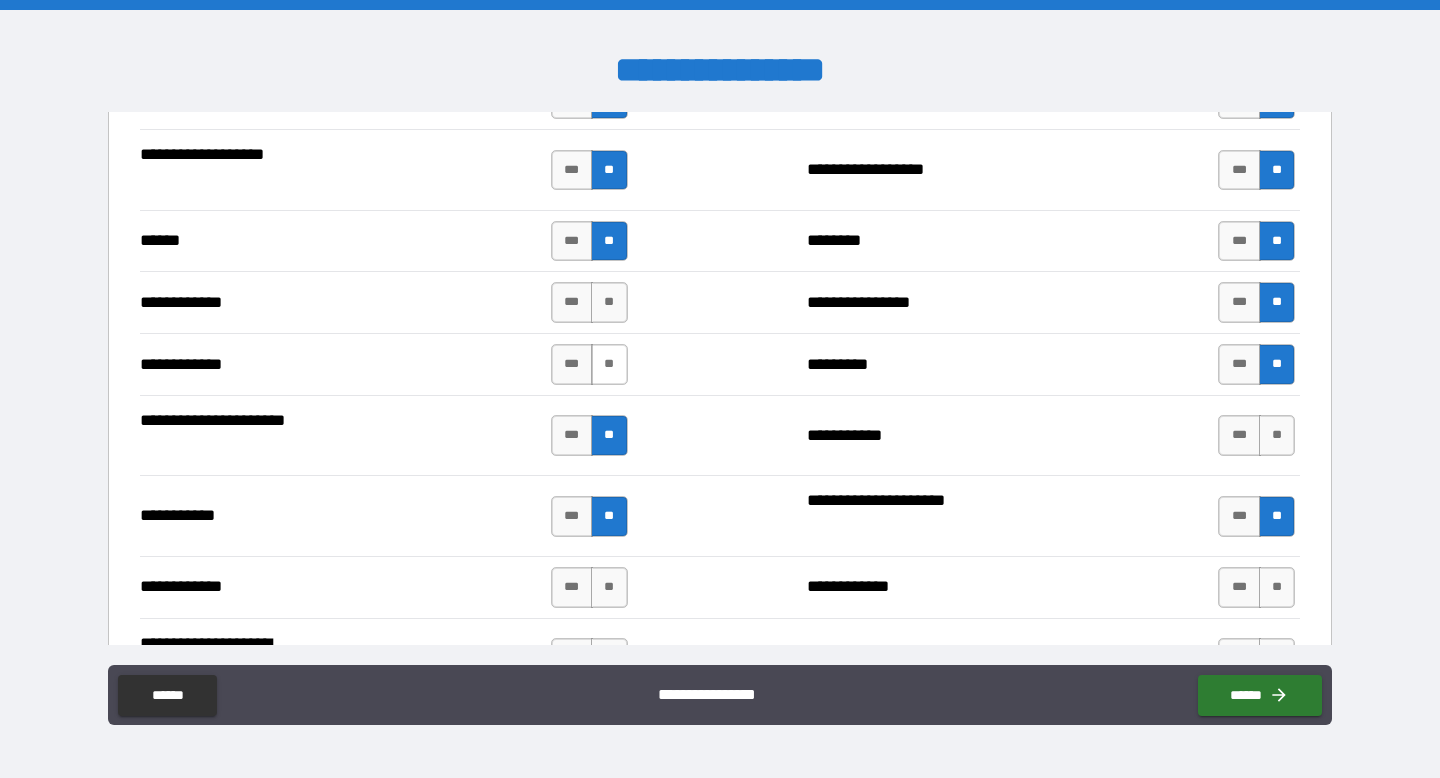 click on "**" at bounding box center (609, 364) 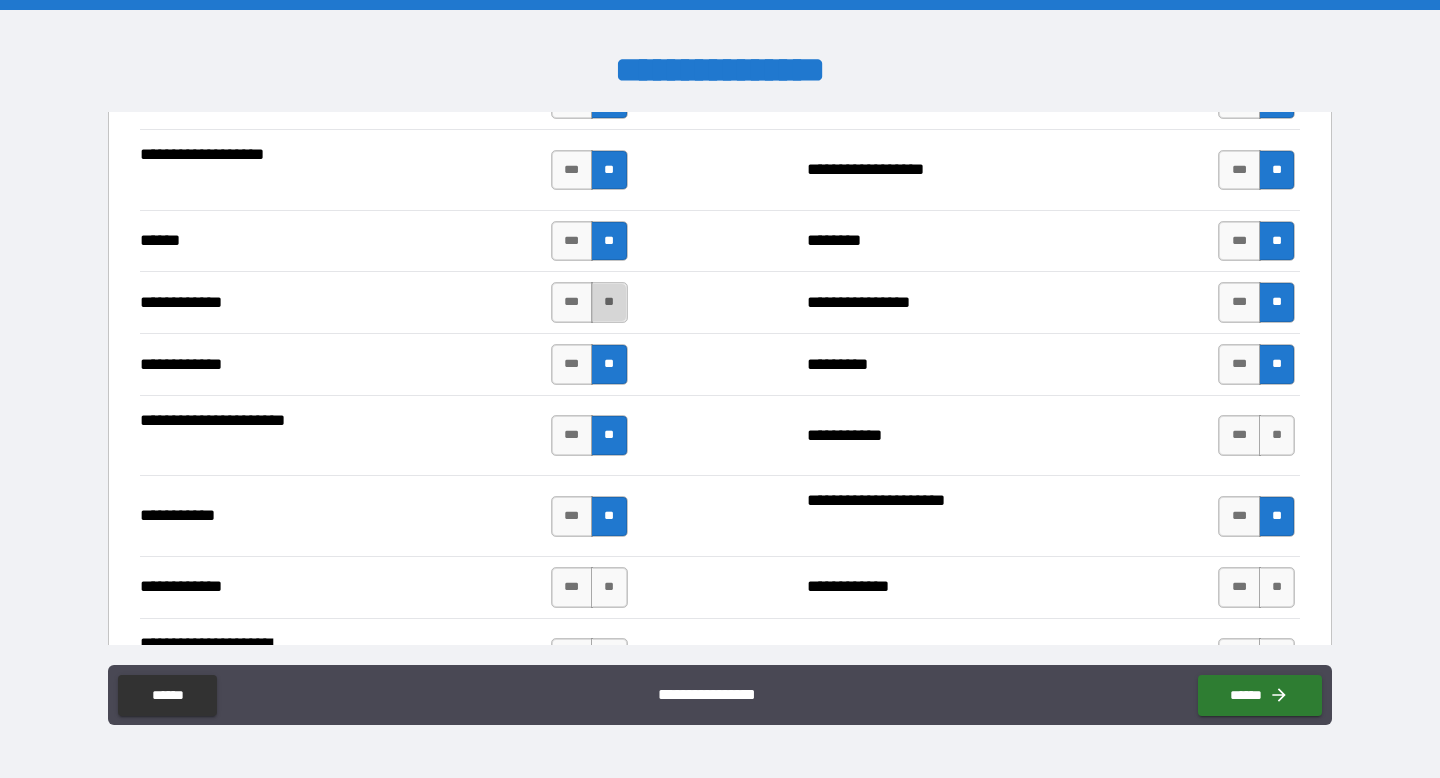 click on "**" at bounding box center [609, 302] 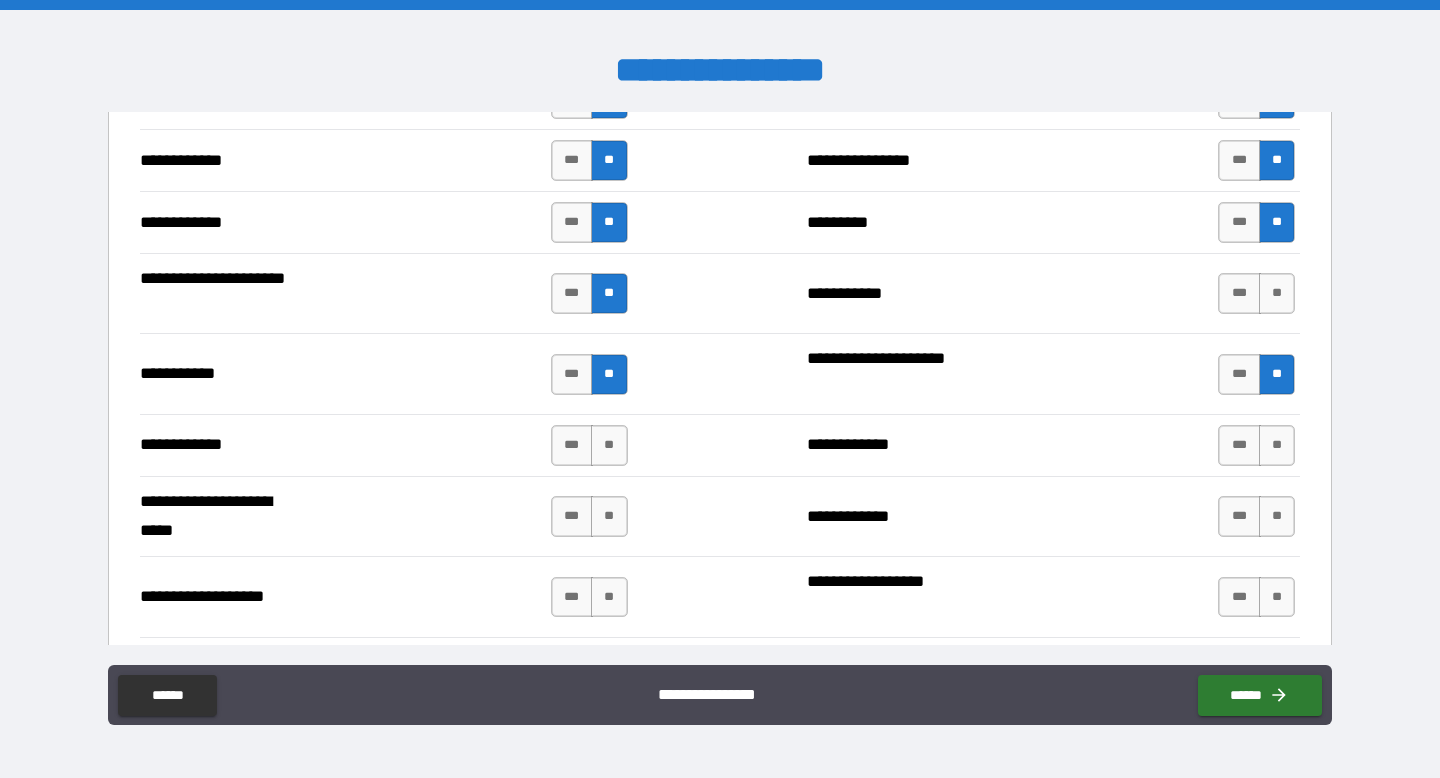 scroll, scrollTop: 3820, scrollLeft: 0, axis: vertical 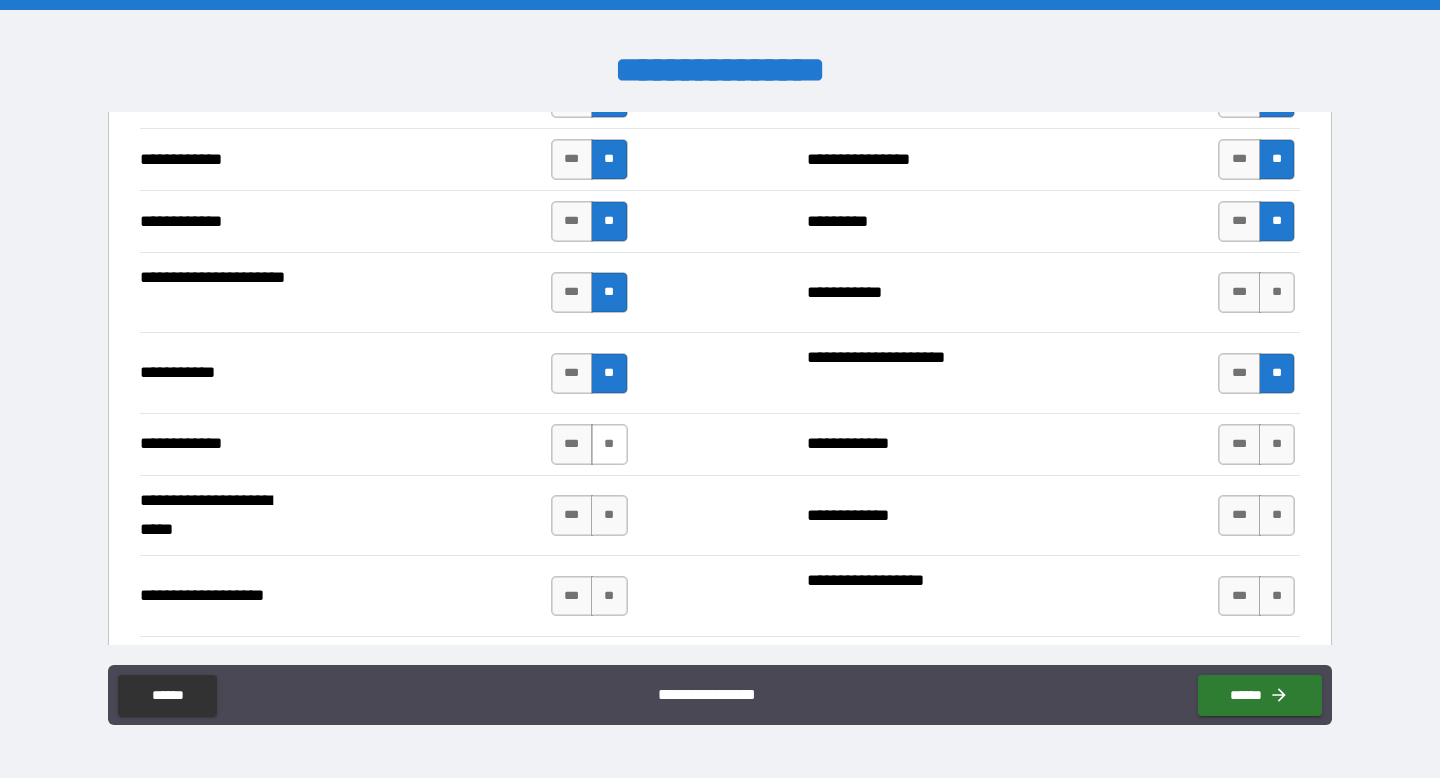 click on "**" at bounding box center [609, 444] 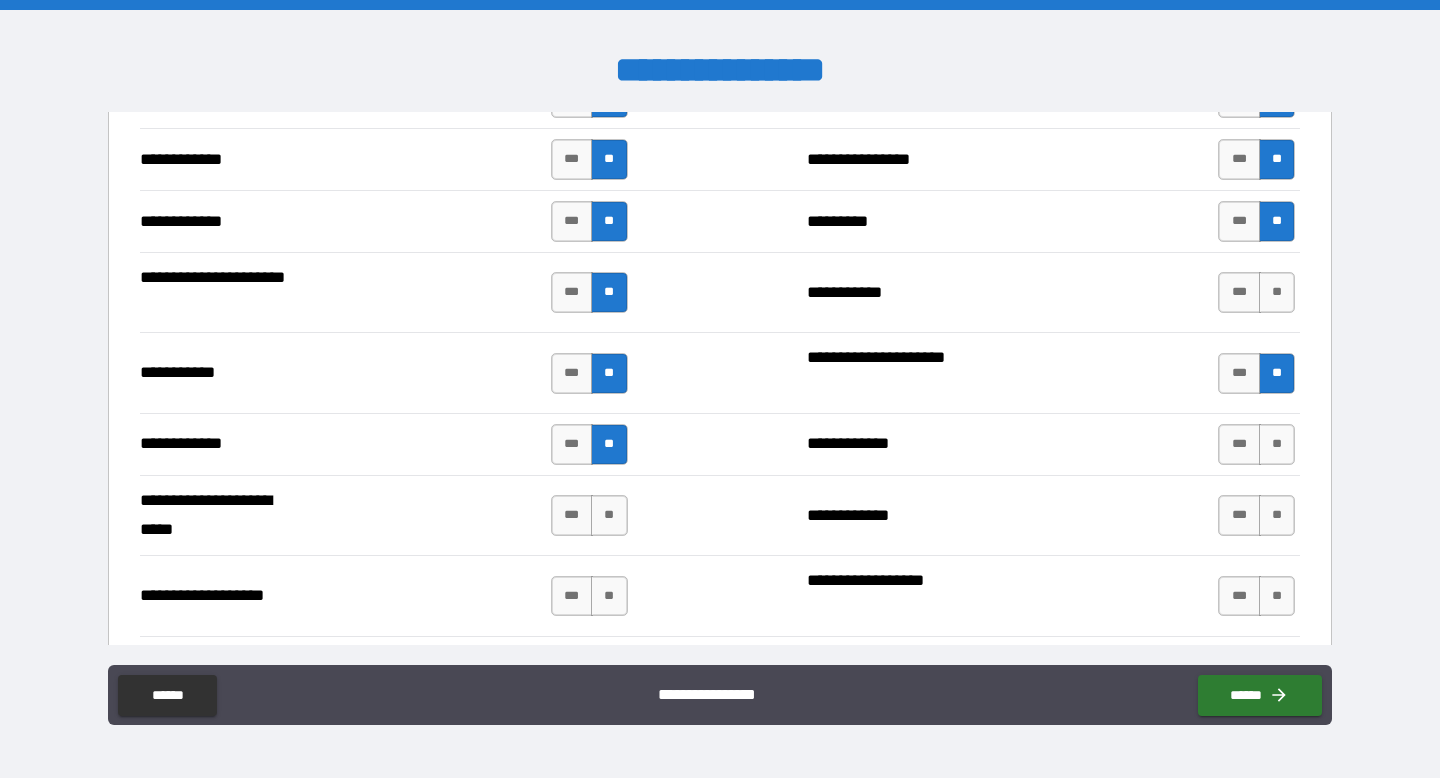 click on "*** **" at bounding box center [592, 515] 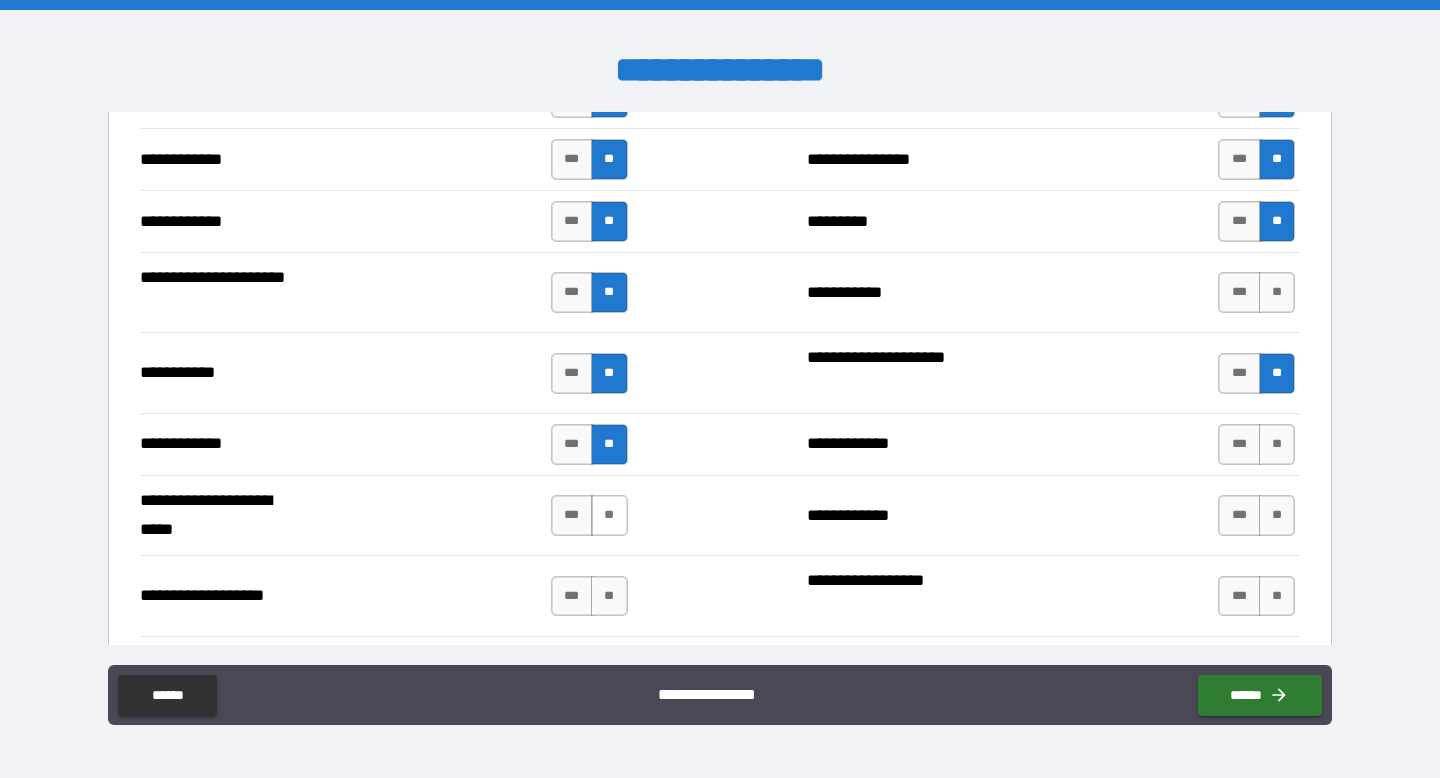 click on "**" at bounding box center (609, 515) 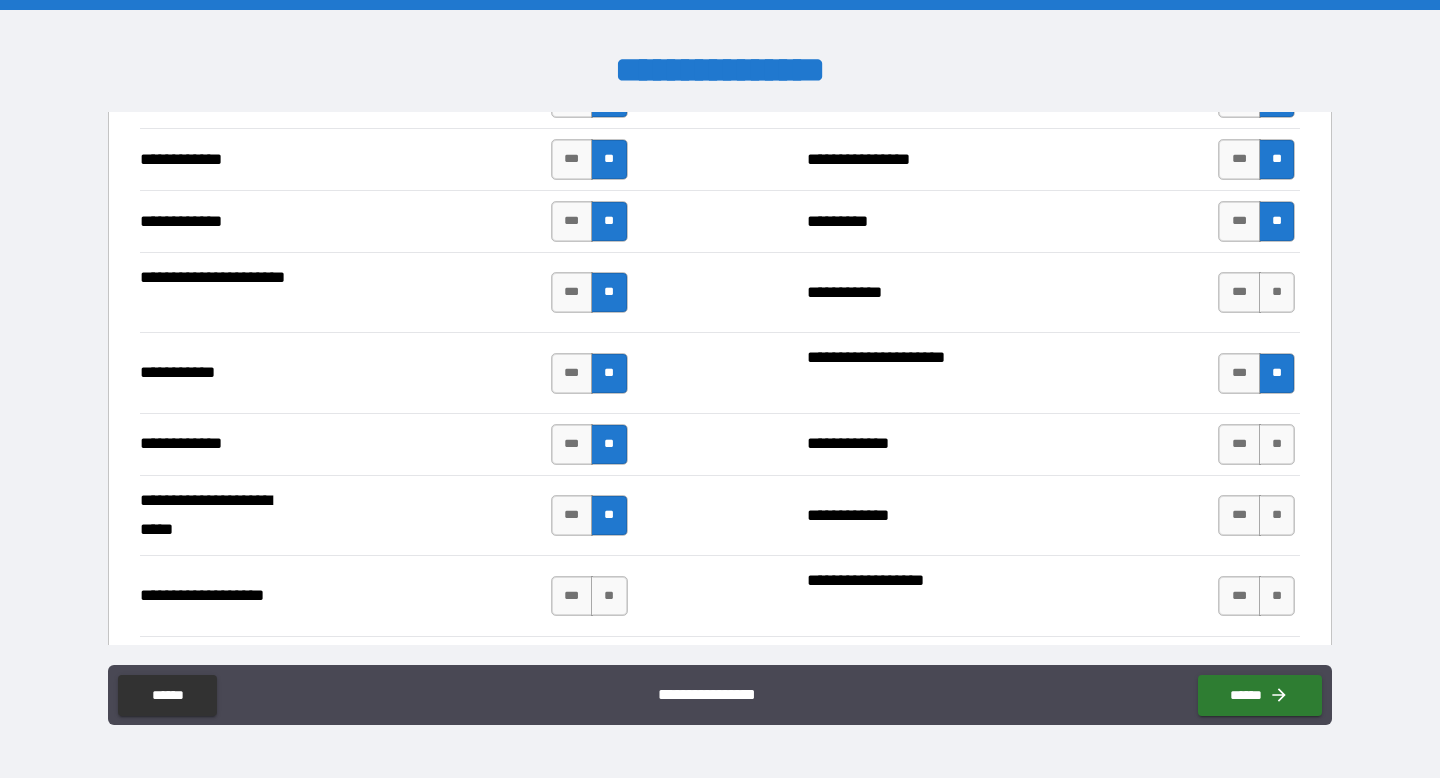 click on "**********" at bounding box center (720, 515) 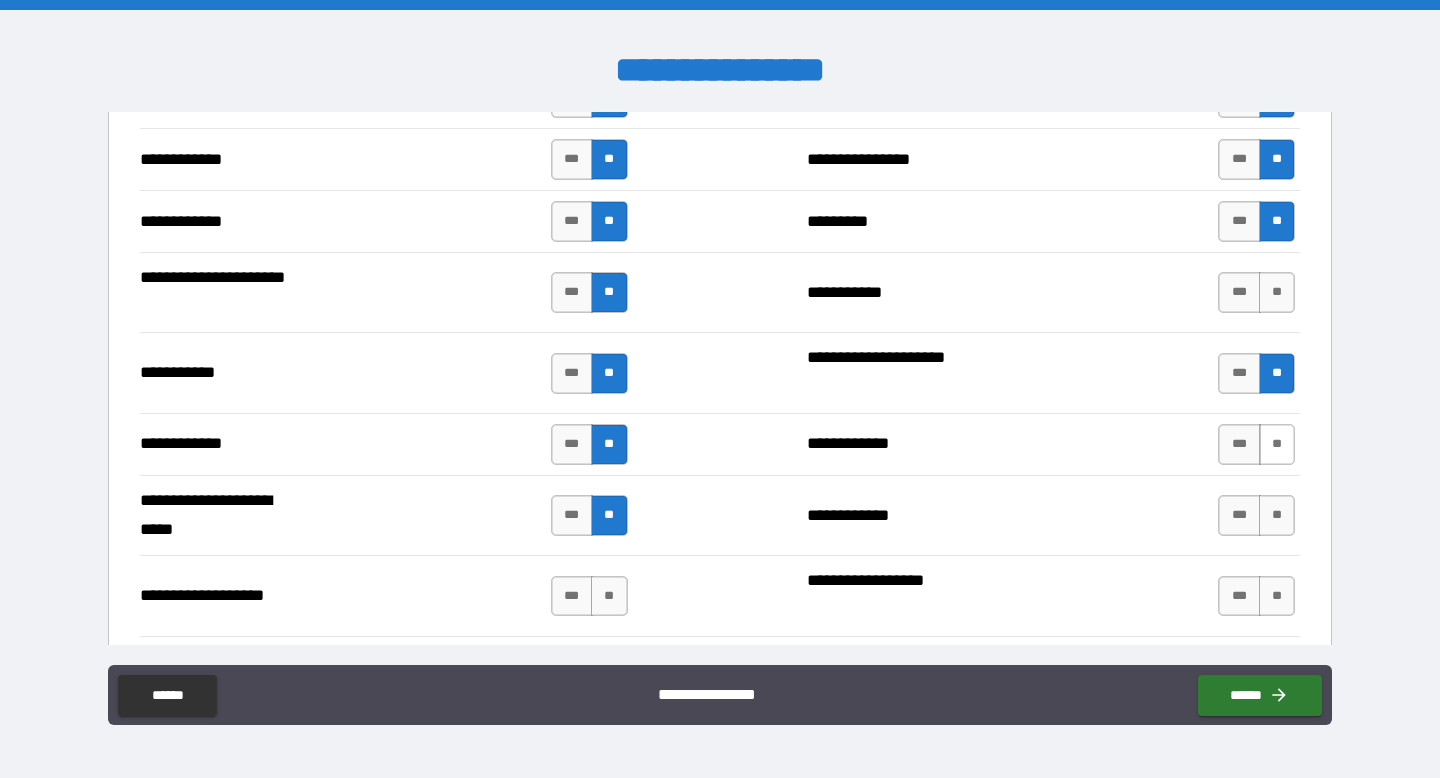 click on "**" at bounding box center [1277, 444] 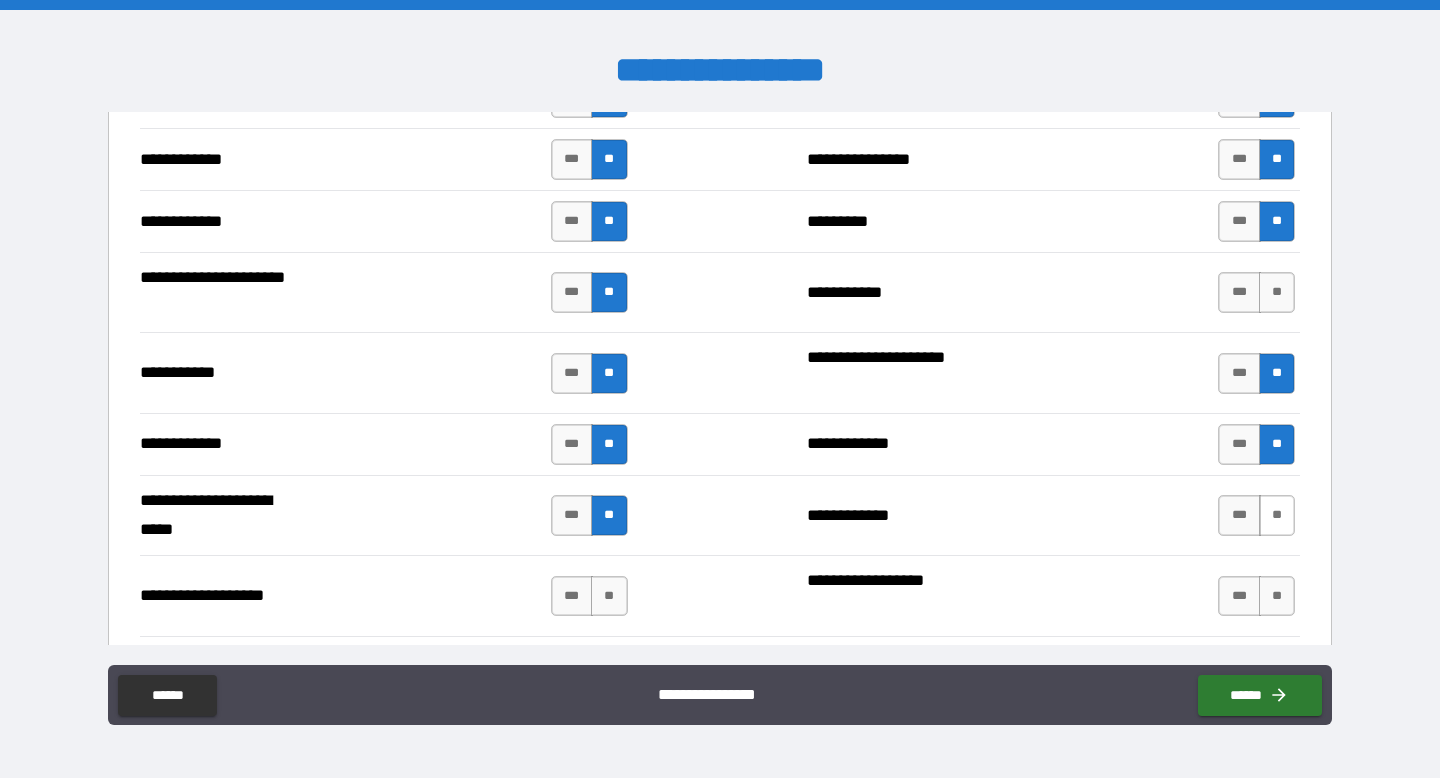 click on "**" at bounding box center [1277, 515] 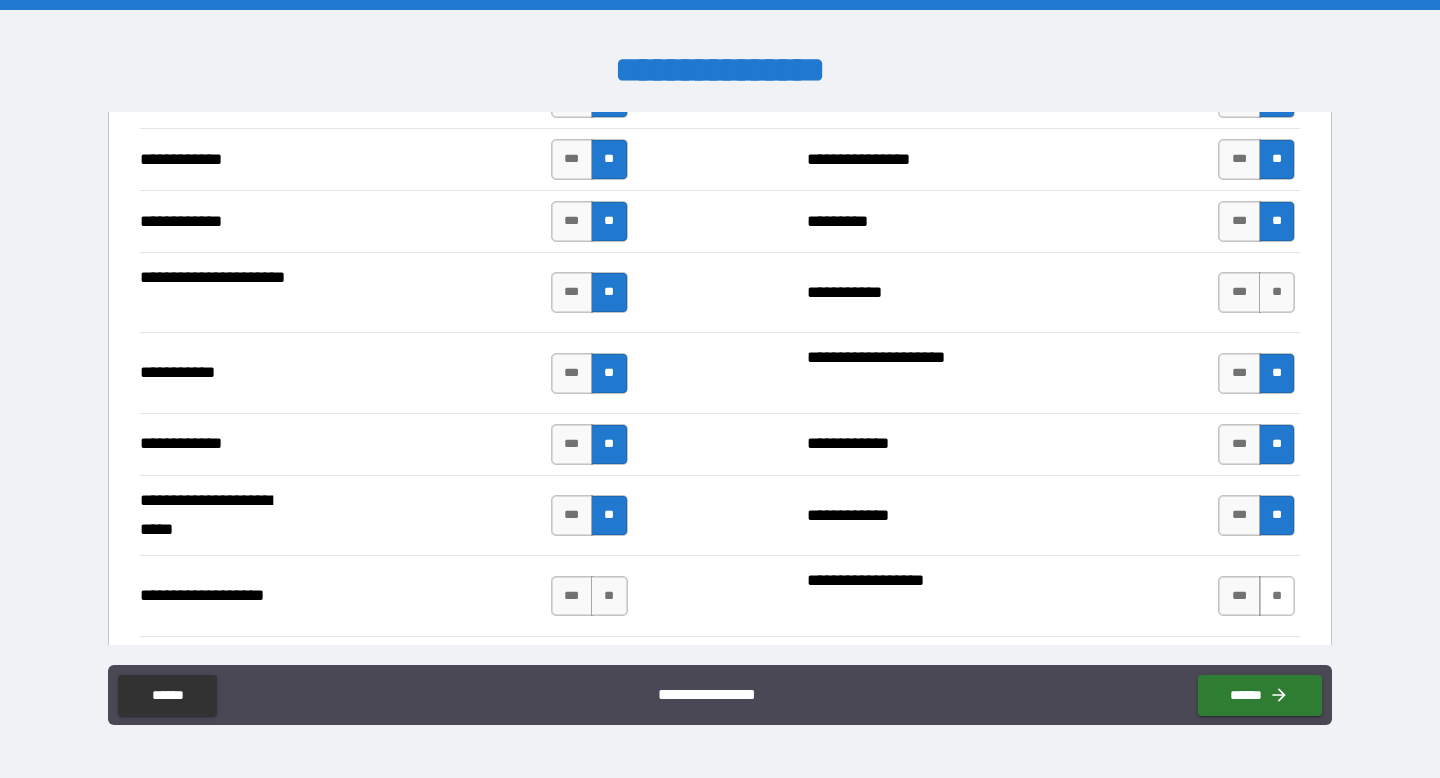 click on "**" at bounding box center [1277, 596] 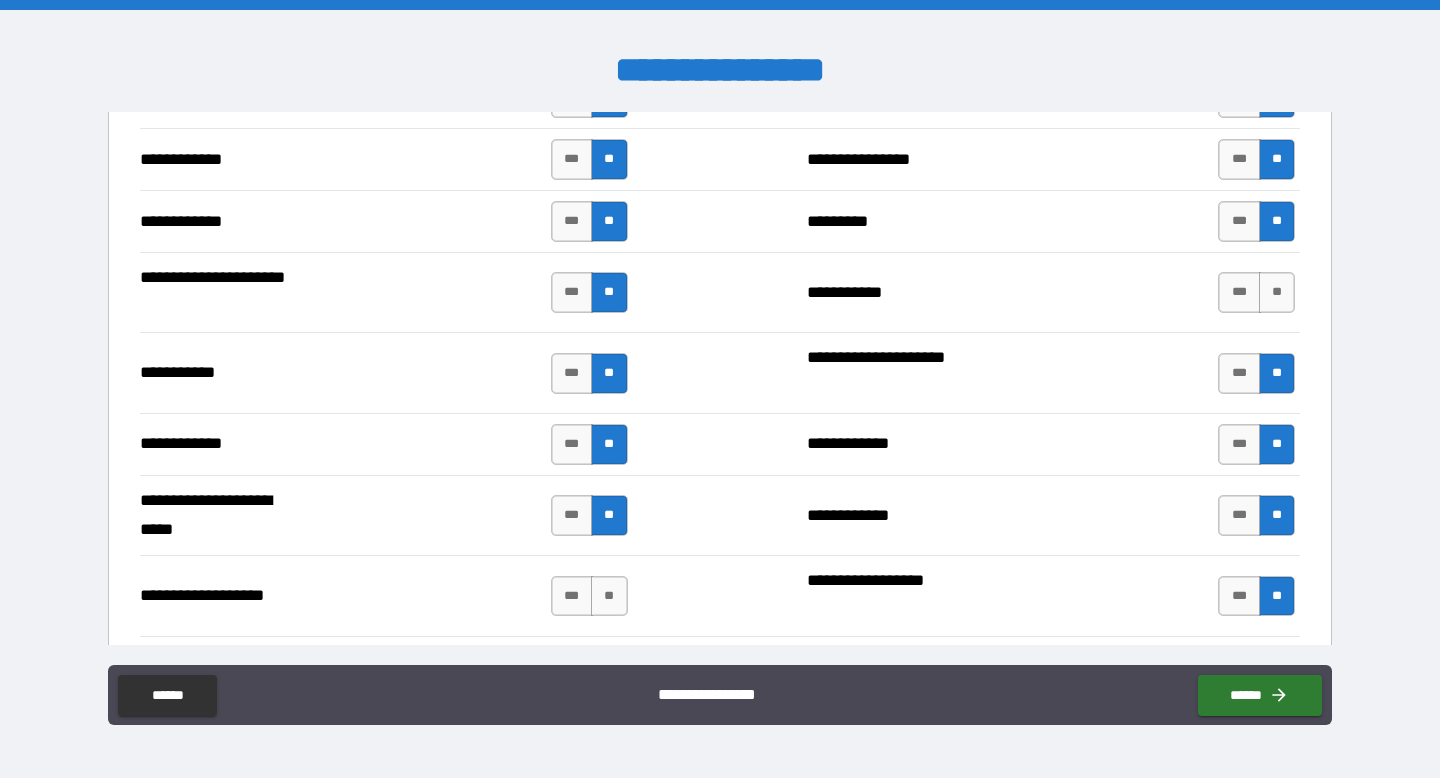 click on "**********" at bounding box center (720, 595) 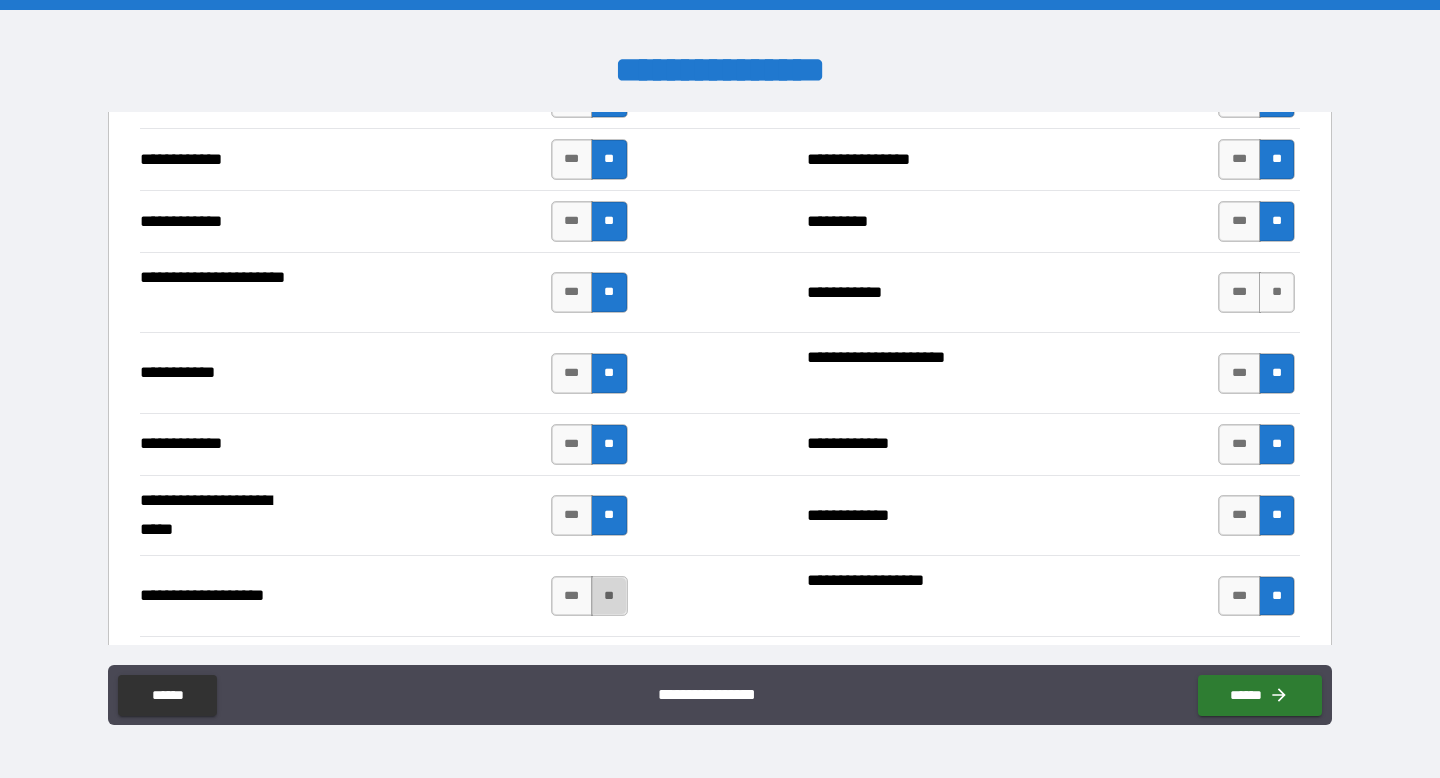click on "**" at bounding box center (609, 596) 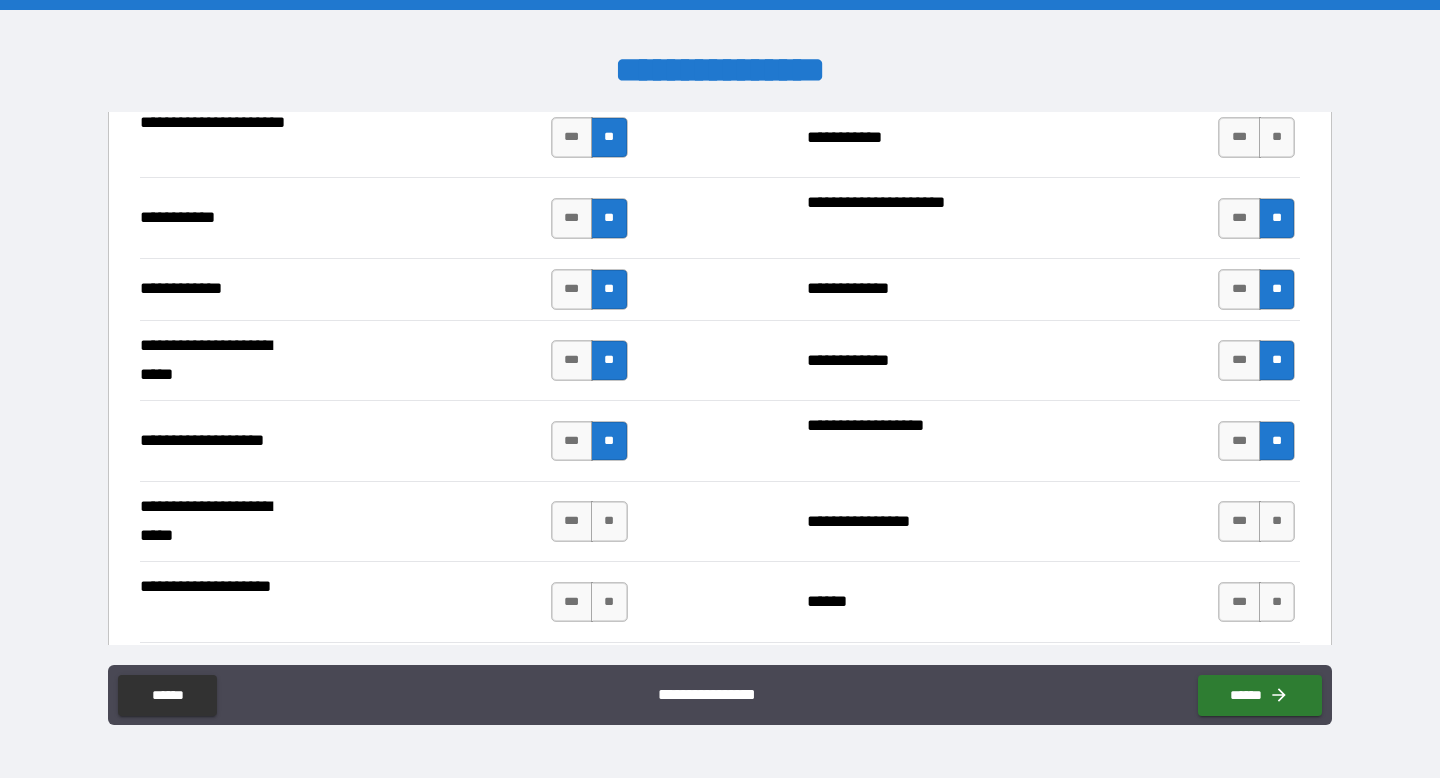 scroll, scrollTop: 4020, scrollLeft: 0, axis: vertical 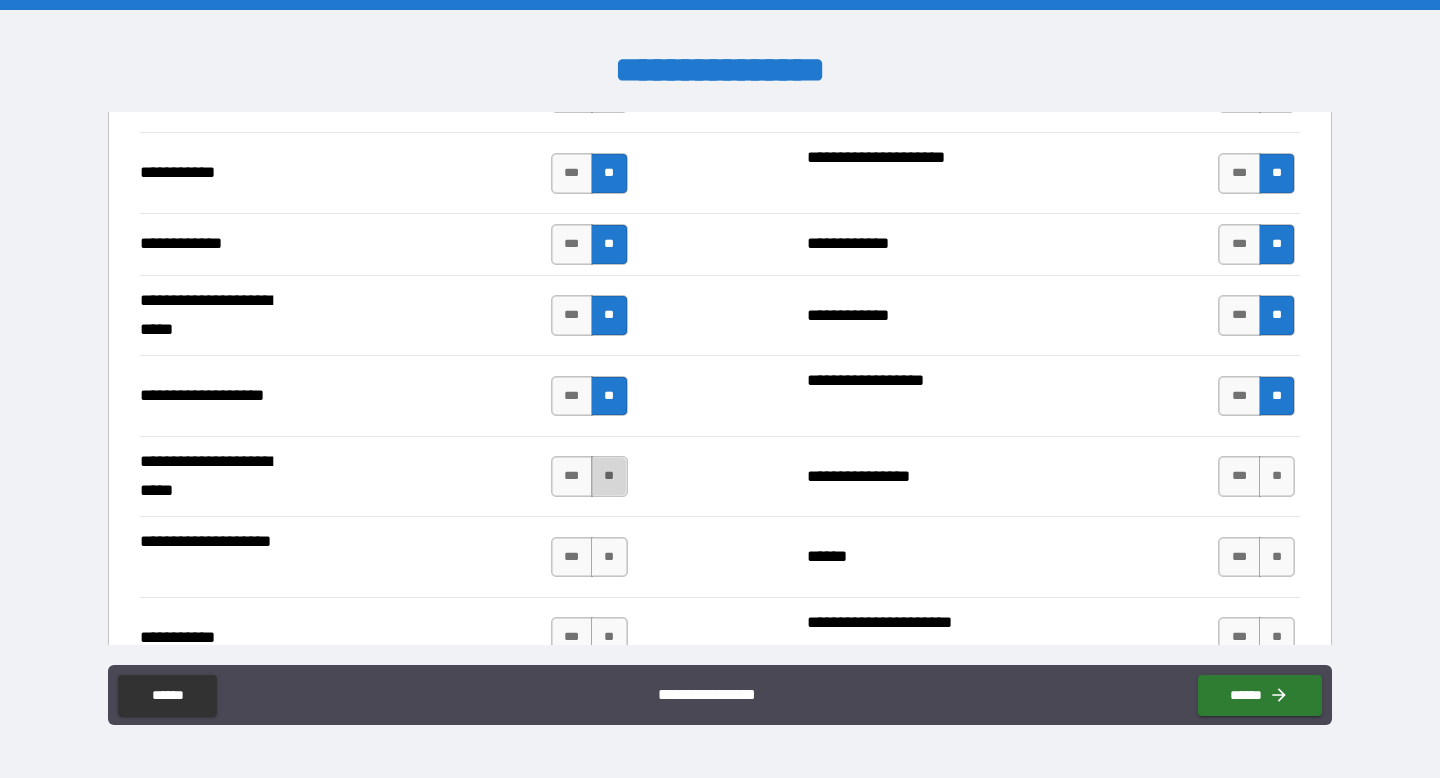 click on "**" at bounding box center (609, 476) 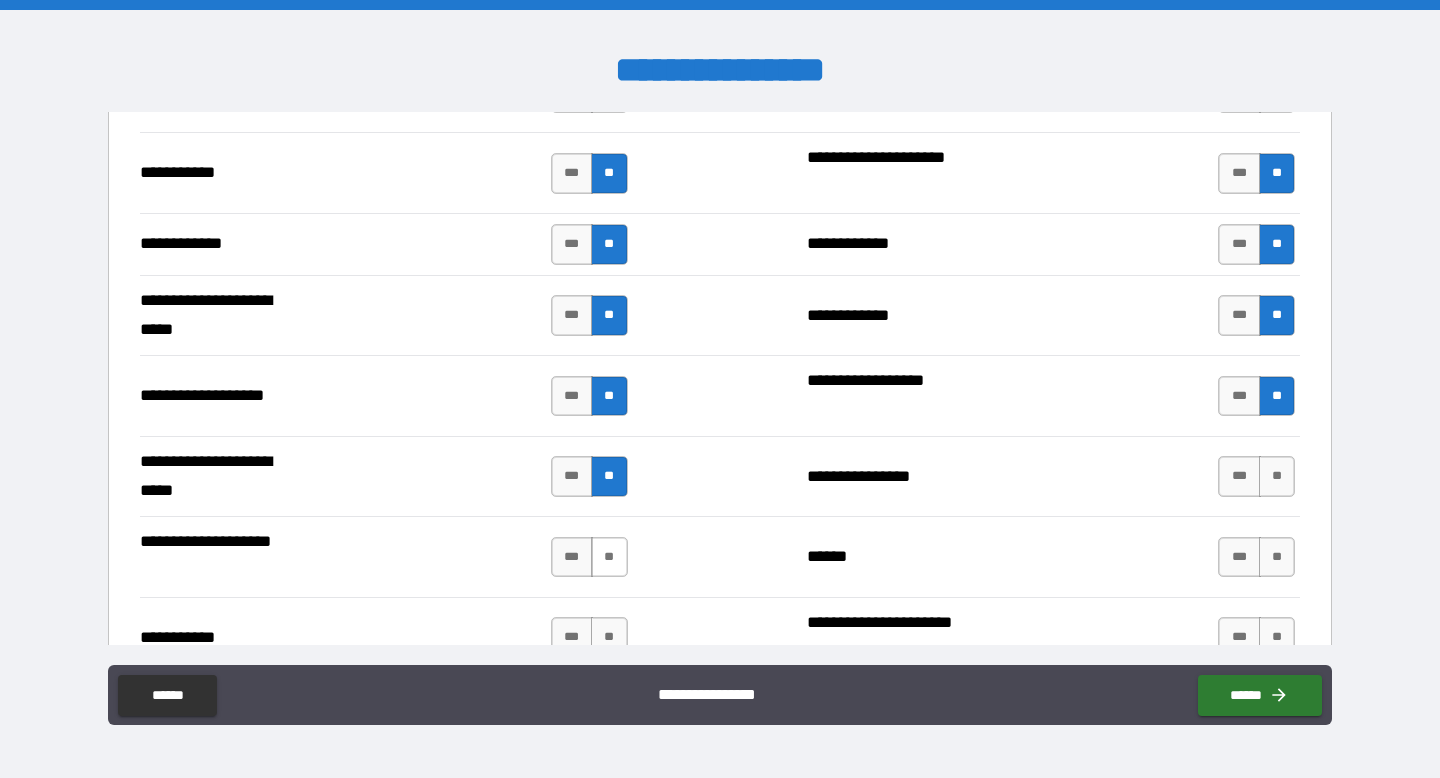 click on "**" at bounding box center [609, 557] 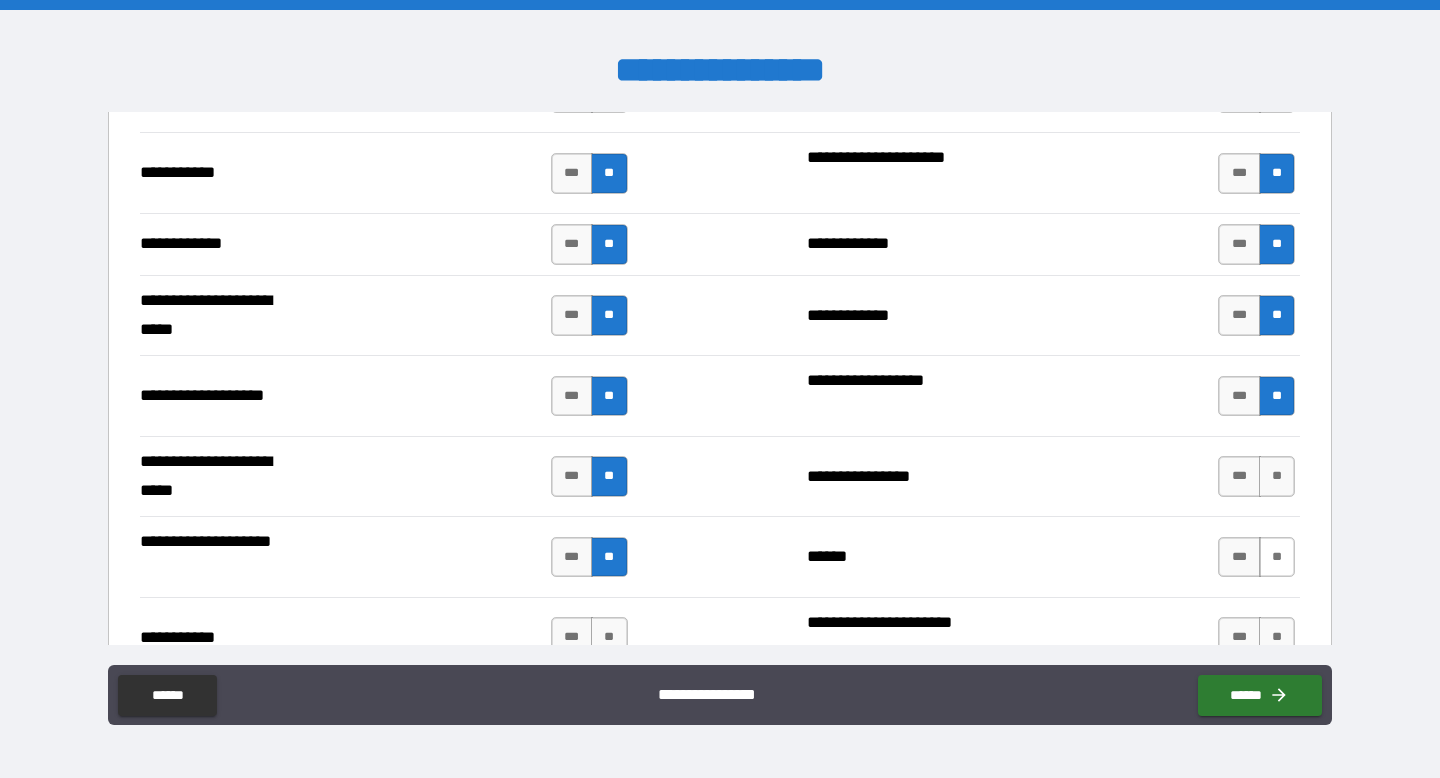 click on "**" at bounding box center [1277, 557] 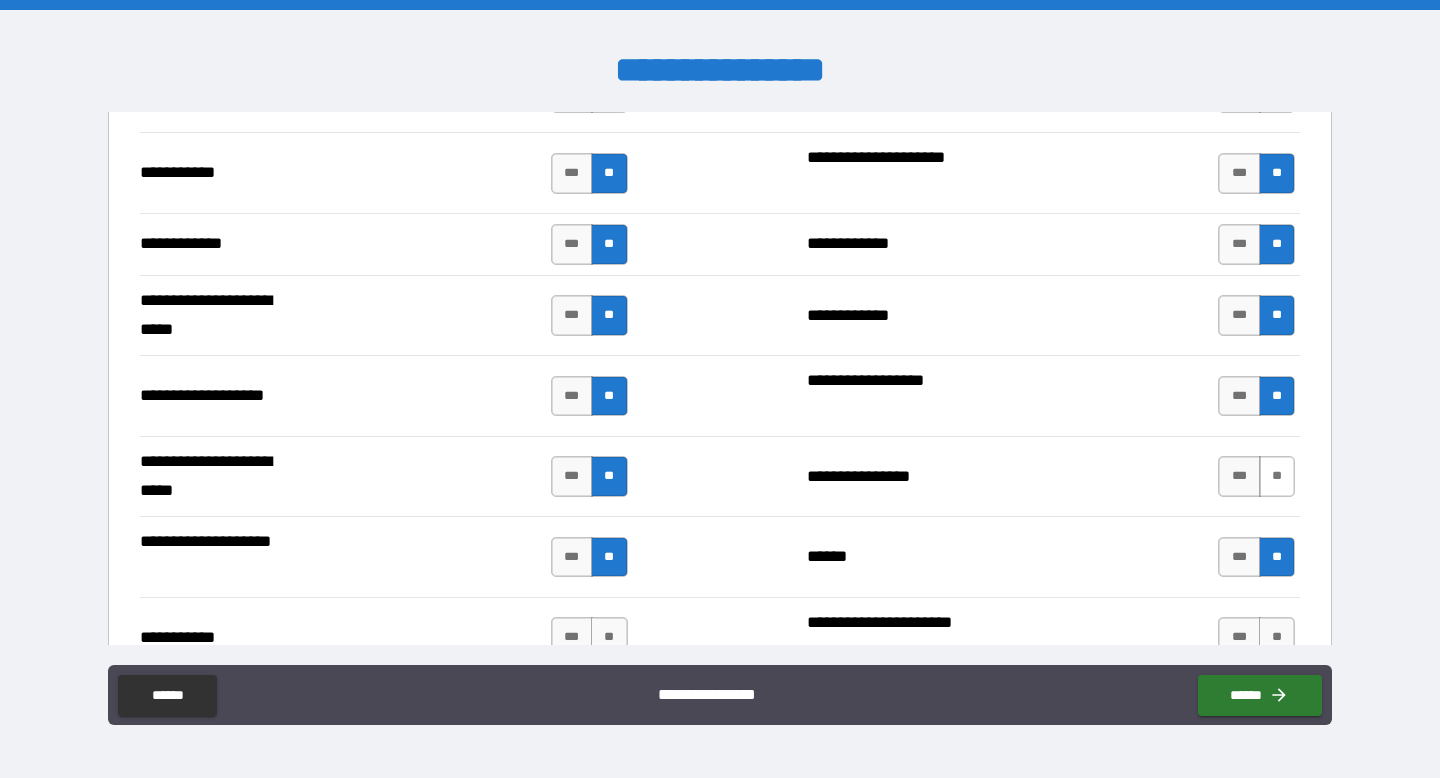 click on "**" at bounding box center [1277, 476] 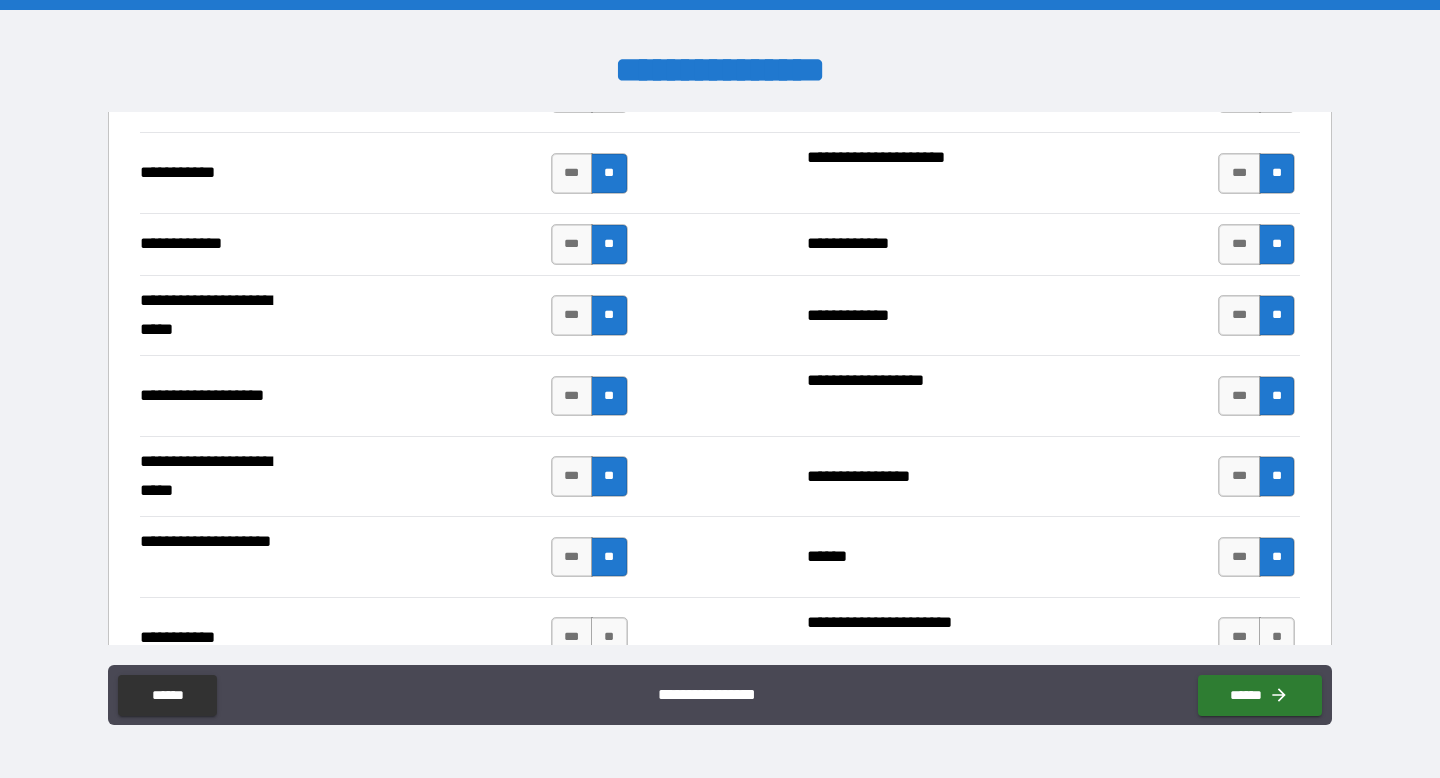 scroll, scrollTop: 4157, scrollLeft: 0, axis: vertical 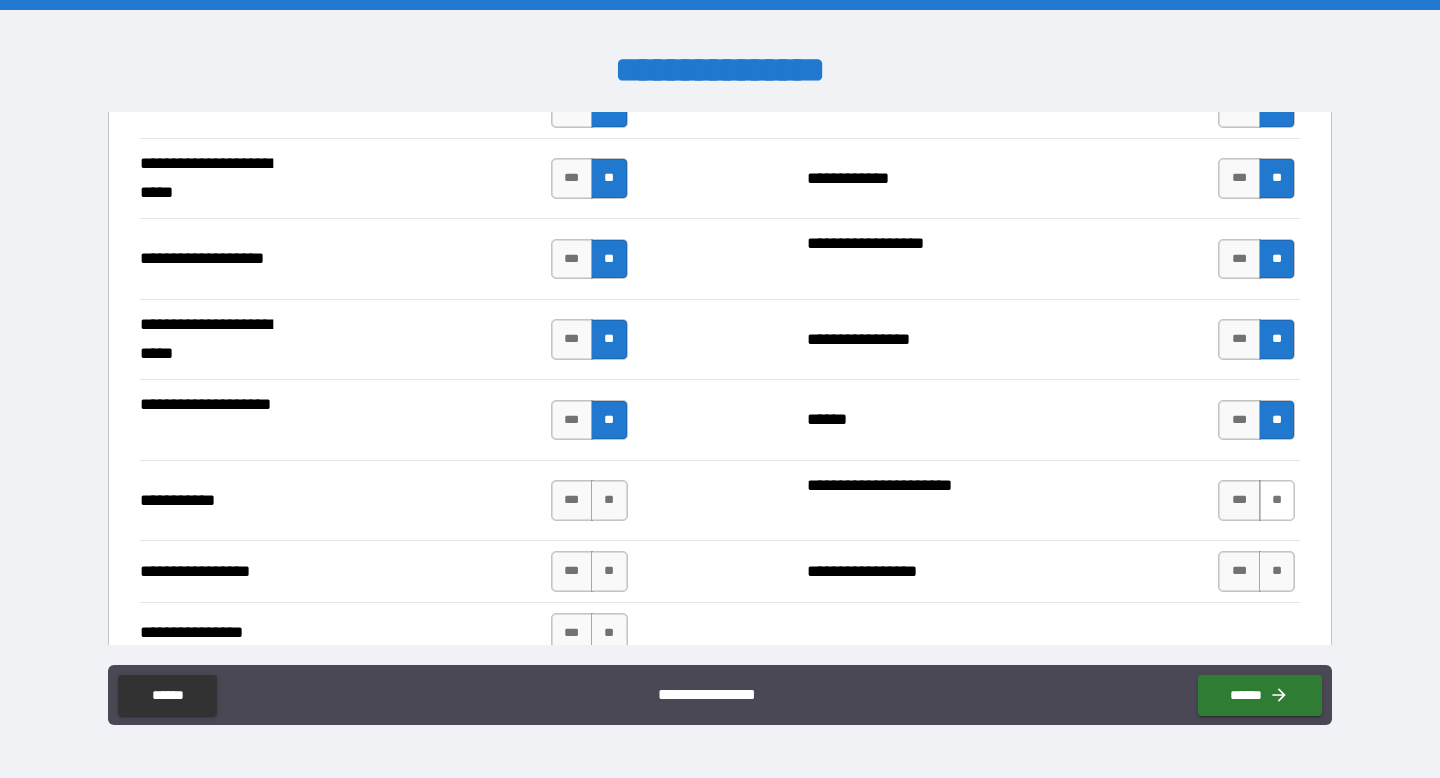 click on "**" at bounding box center (1277, 500) 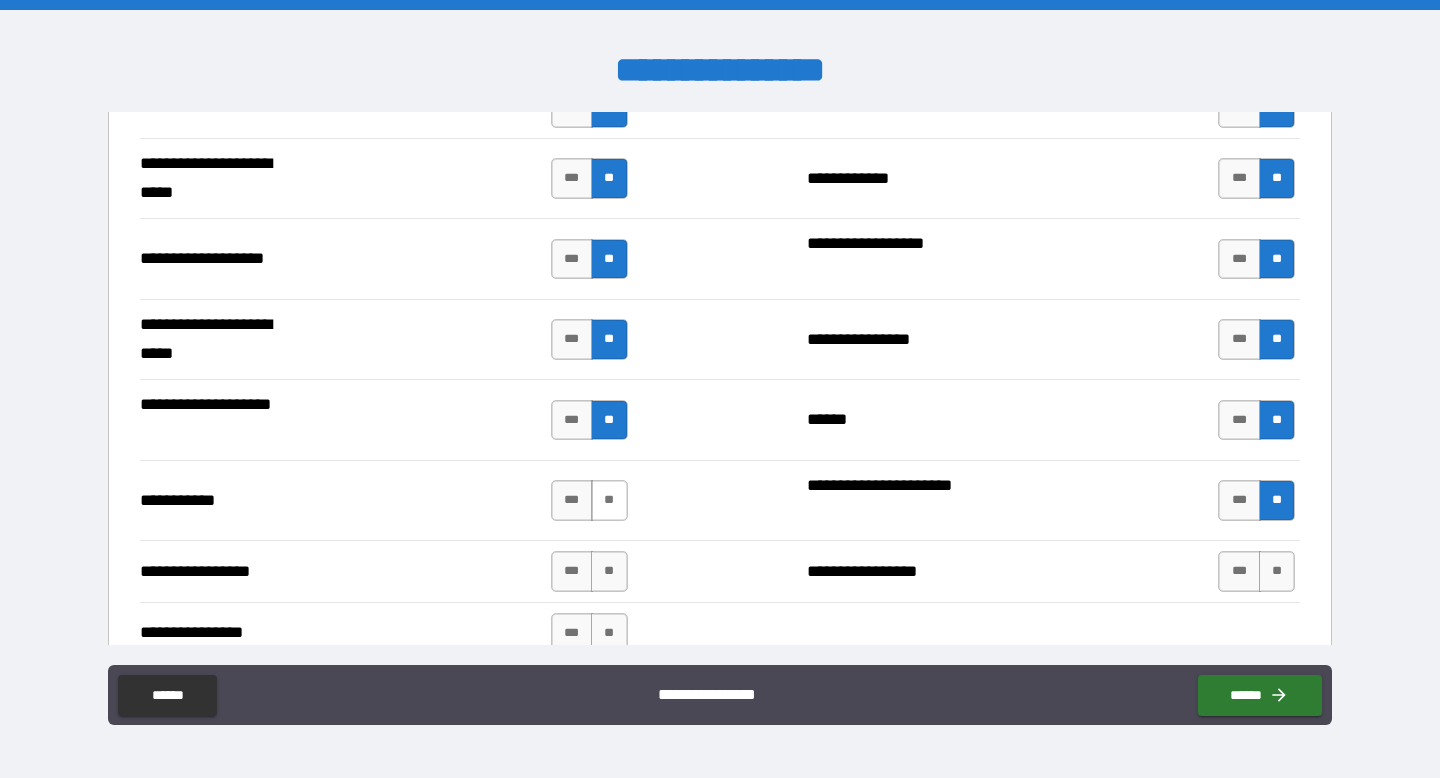 click on "**" at bounding box center (609, 500) 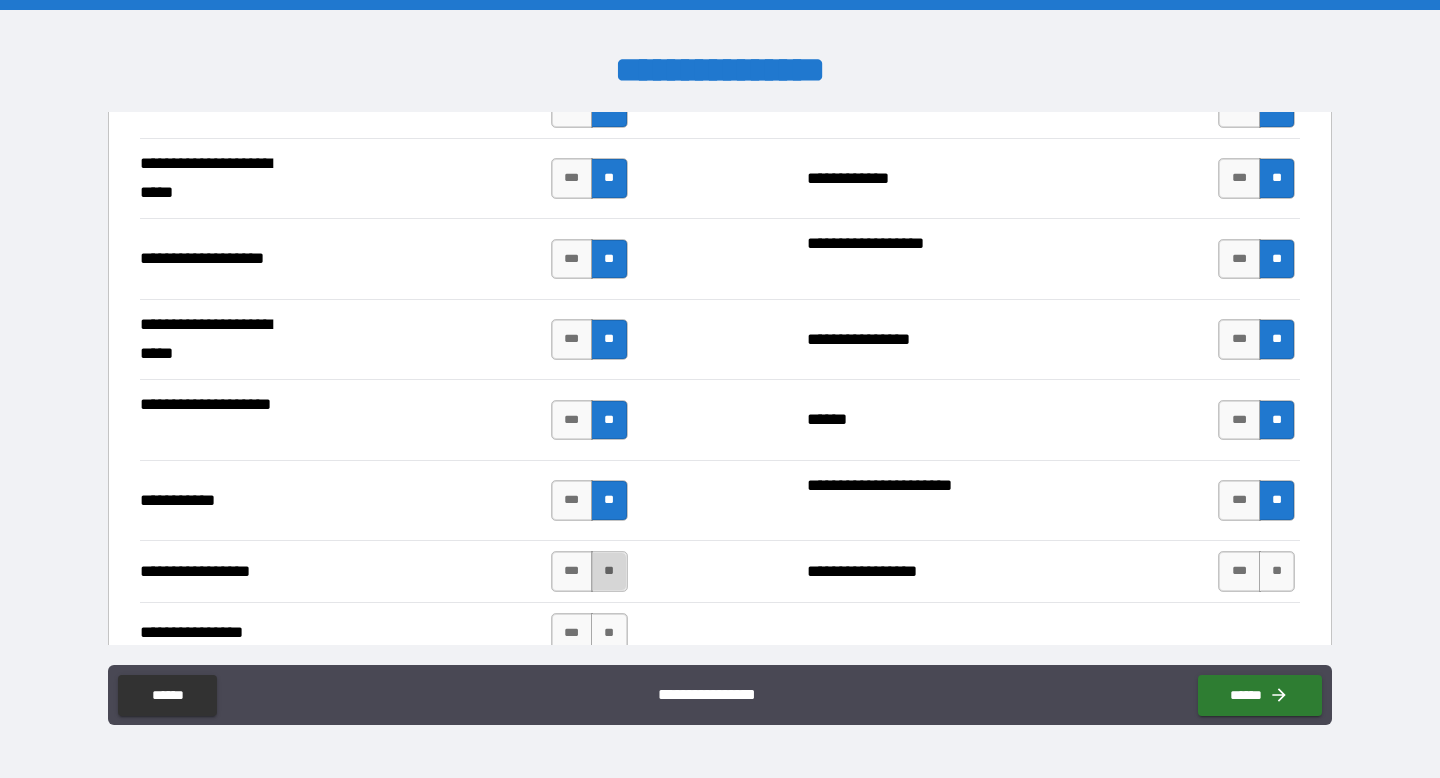 click on "**" at bounding box center (609, 571) 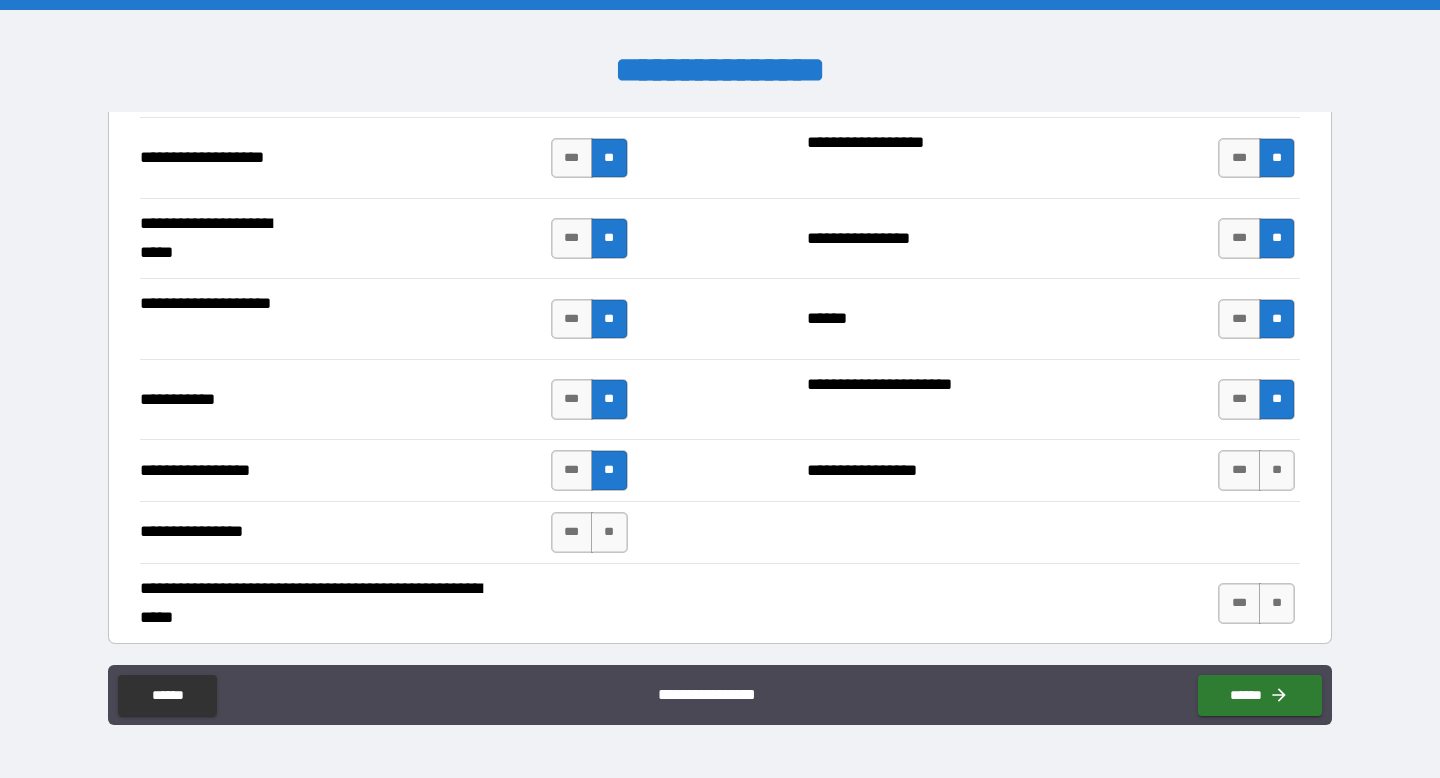 scroll, scrollTop: 4447, scrollLeft: 0, axis: vertical 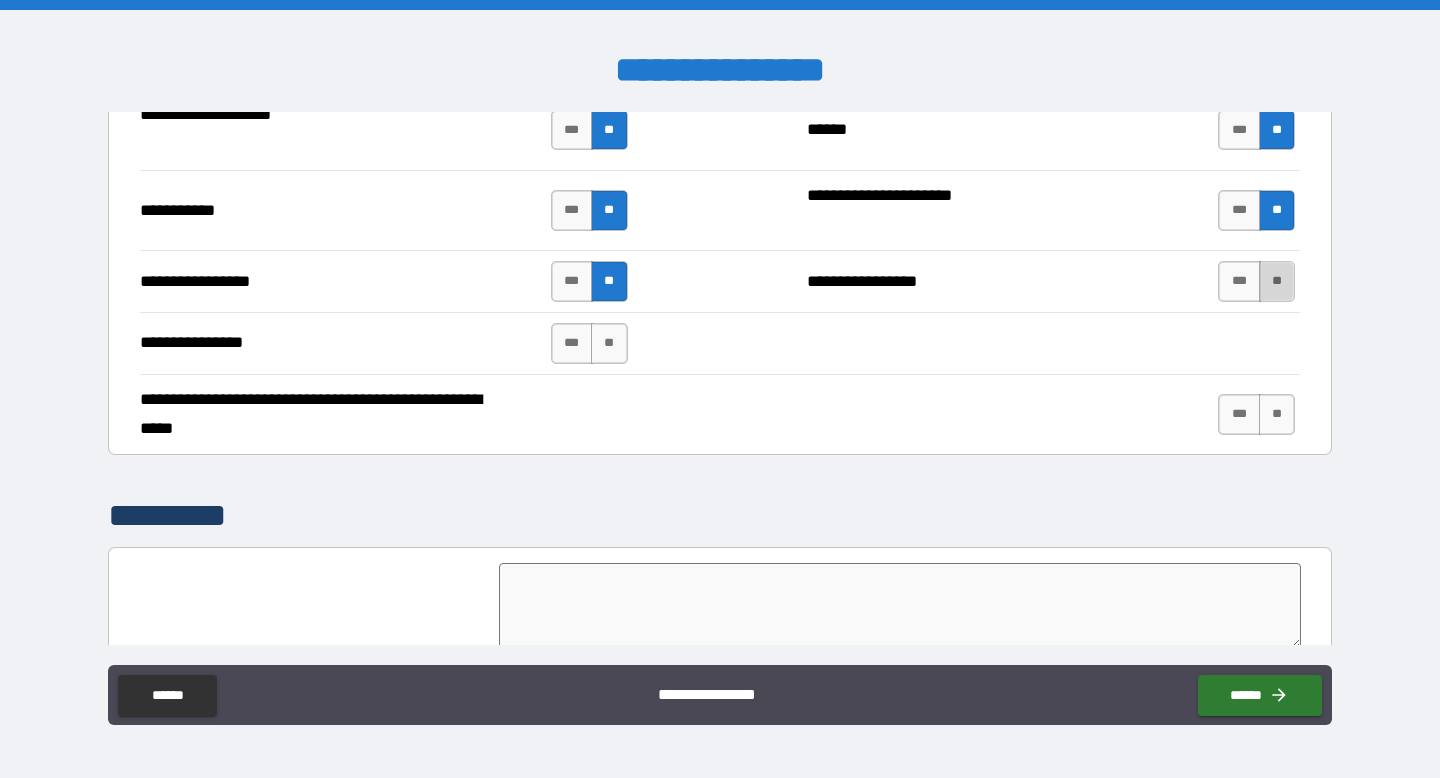 click on "**" at bounding box center (1277, 281) 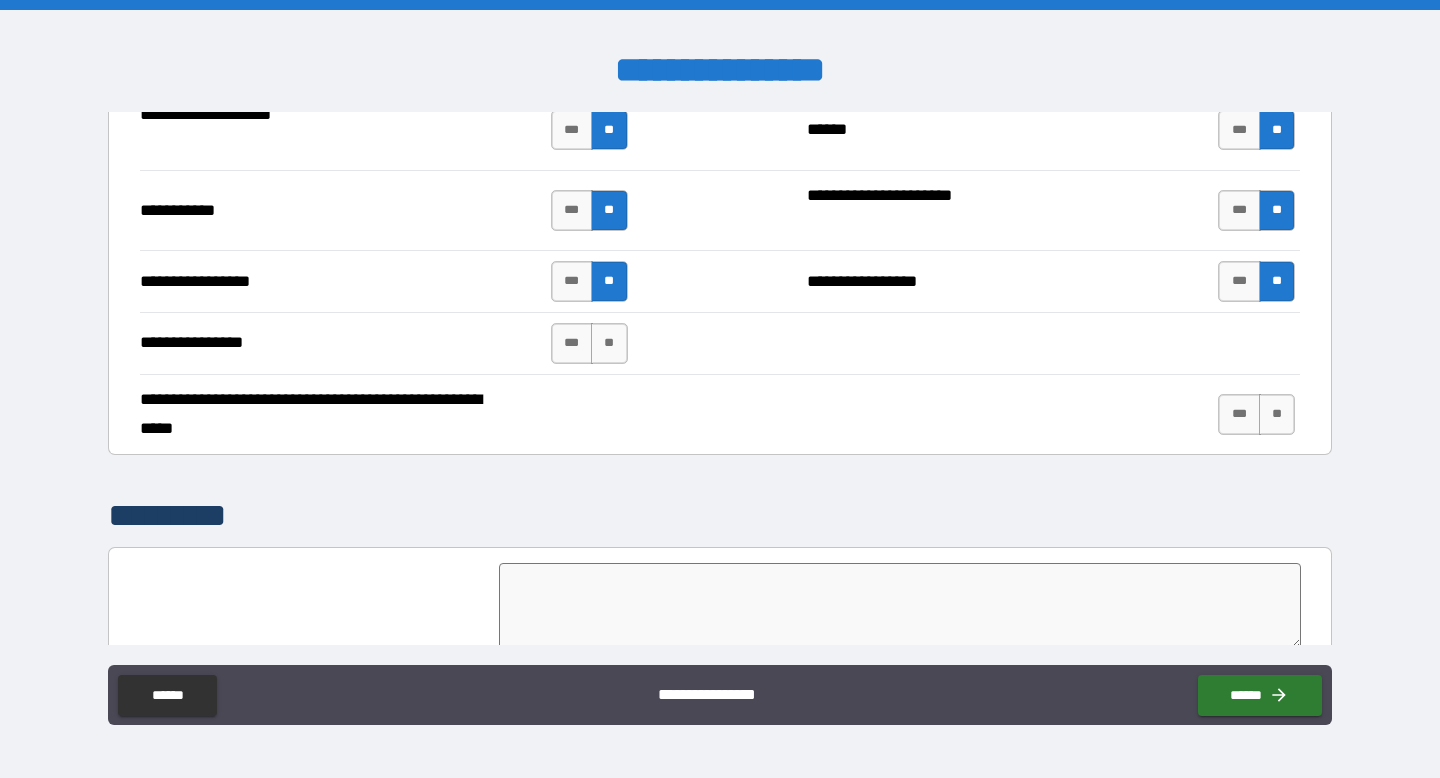 click on "**********" at bounding box center [720, 343] 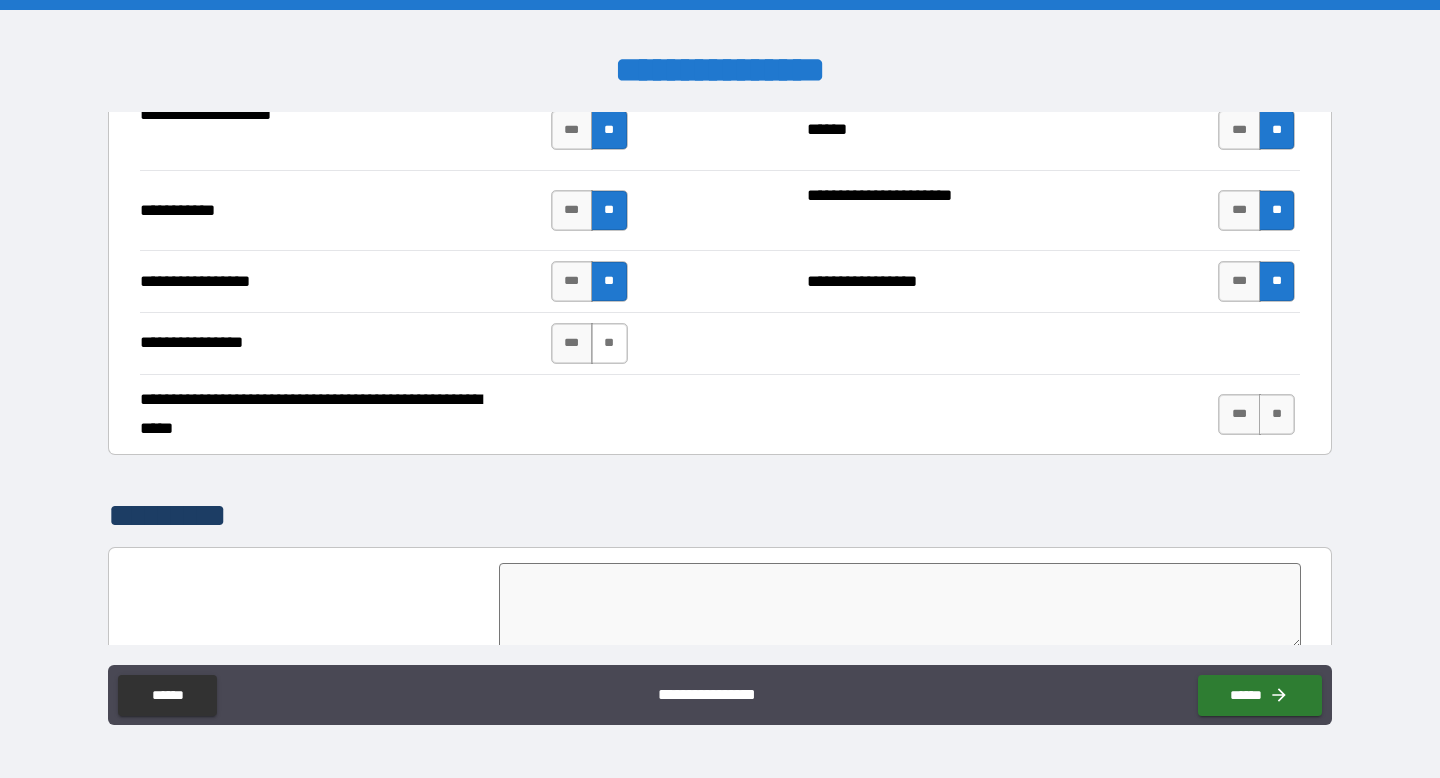 click on "**" at bounding box center [609, 343] 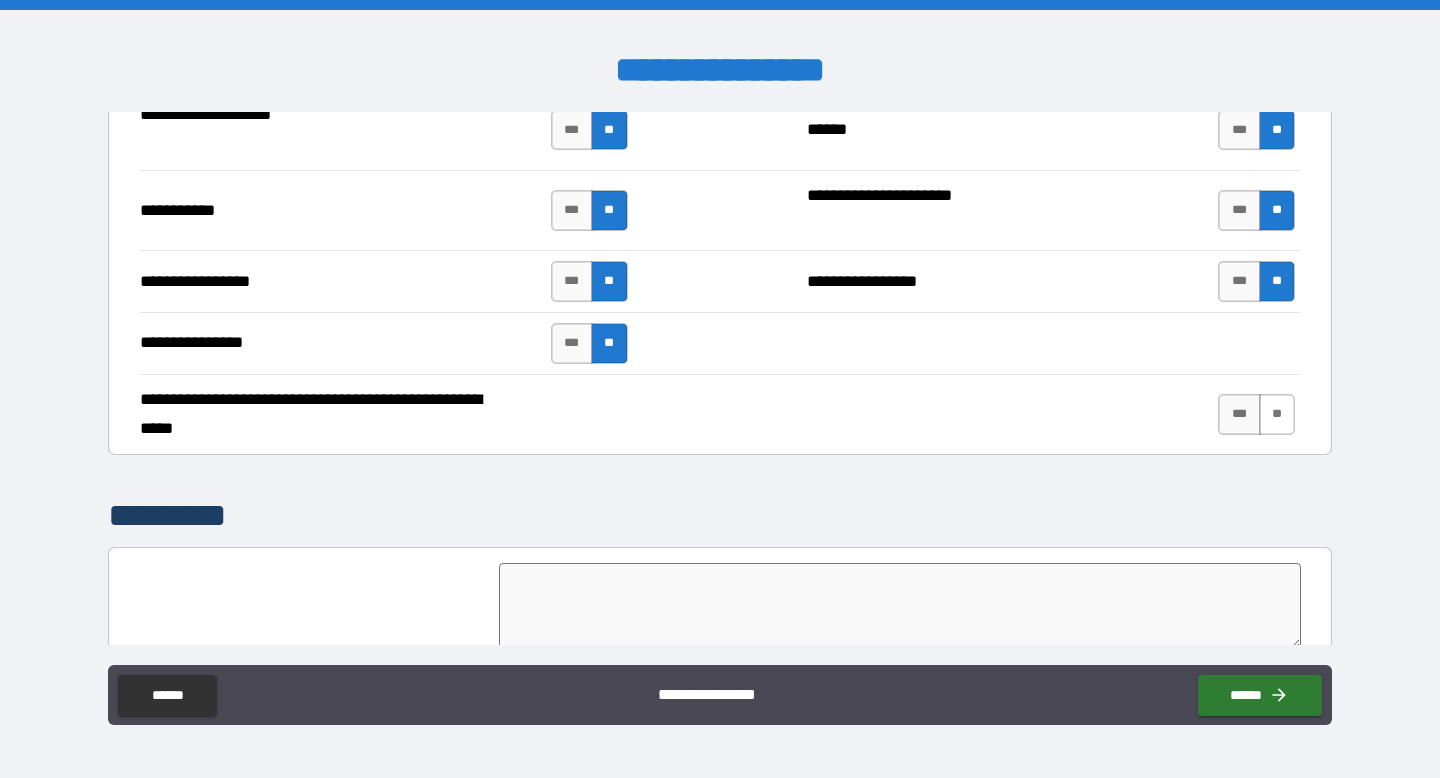 click on "**" at bounding box center [1277, 414] 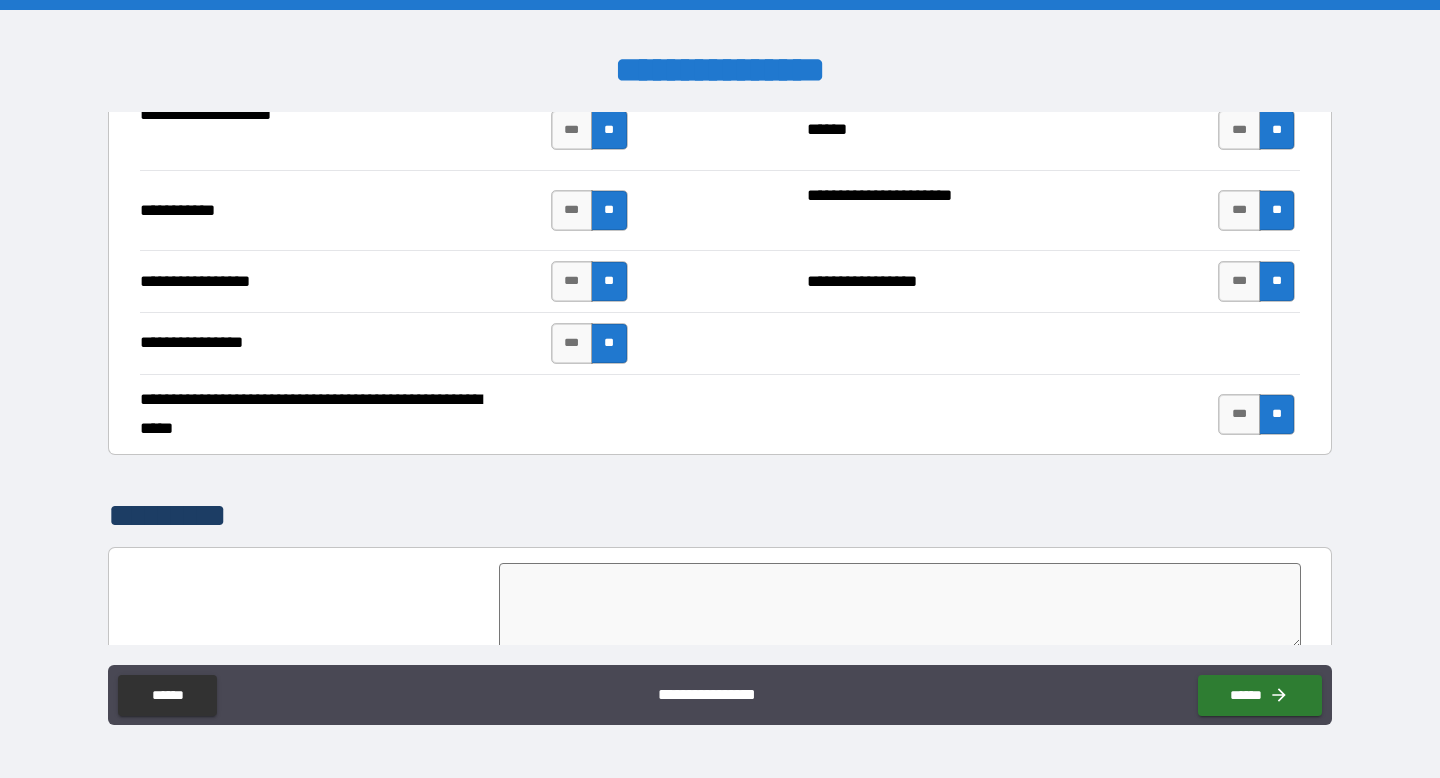 scroll, scrollTop: 4717, scrollLeft: 0, axis: vertical 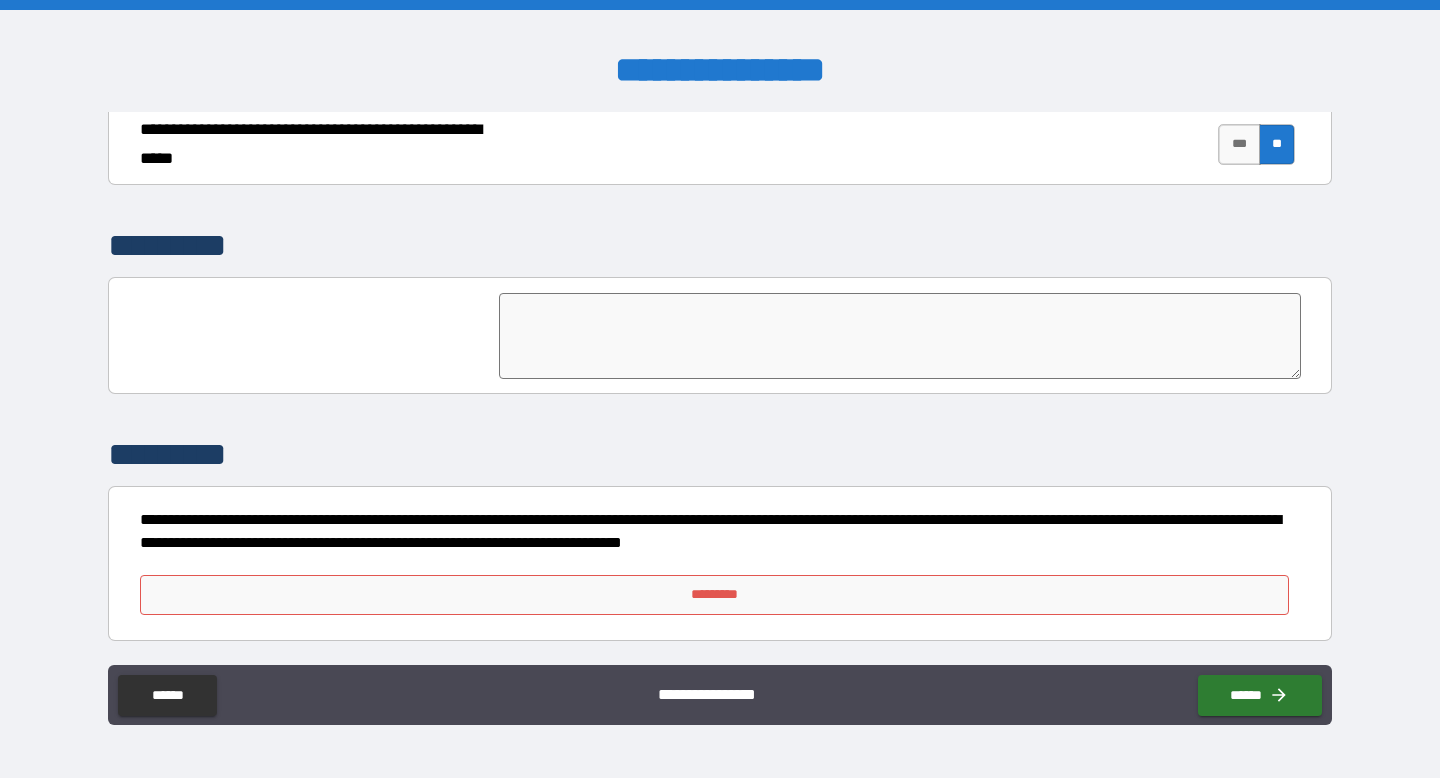 click on "*********" at bounding box center (720, 595) 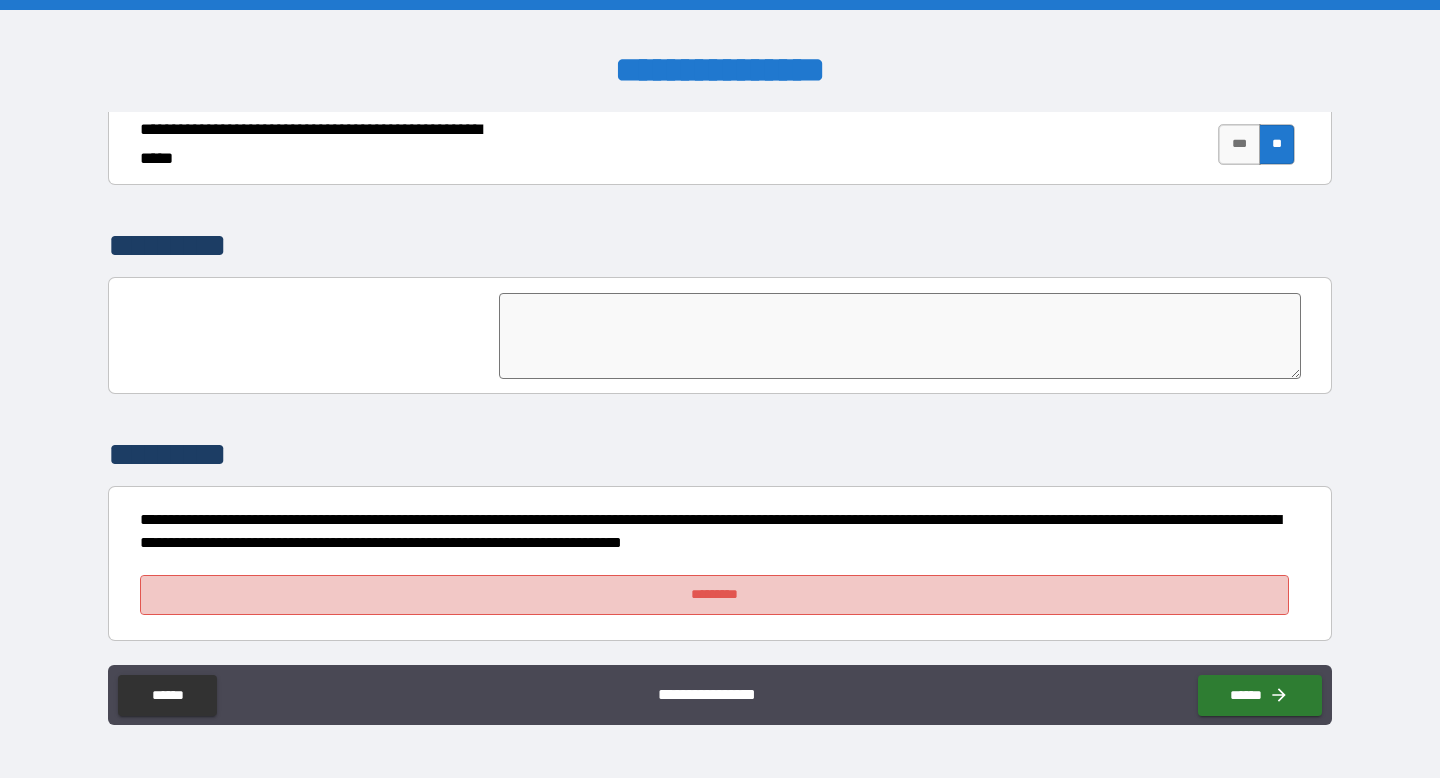click on "*********" at bounding box center (714, 595) 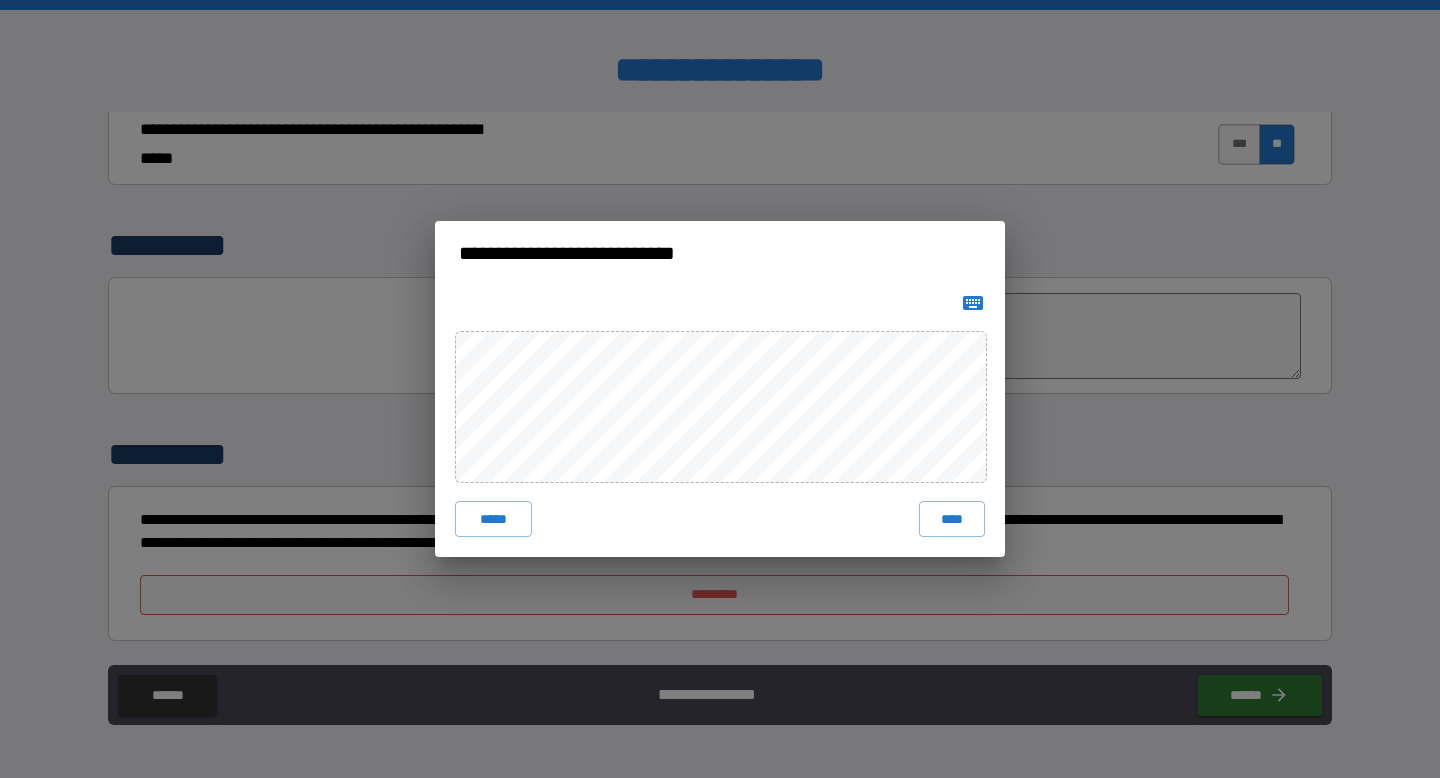 click on "***** ****" at bounding box center [720, 421] 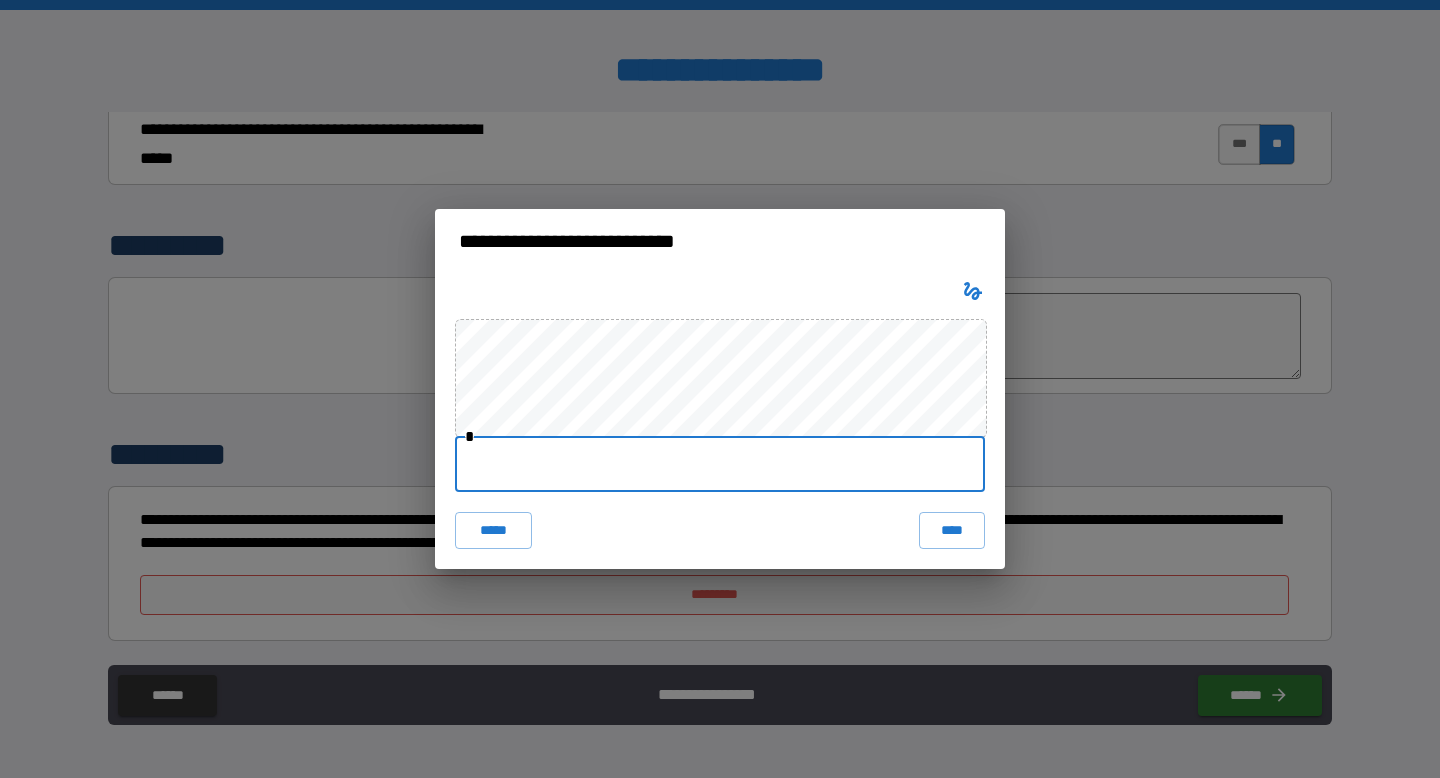 click at bounding box center [720, 464] 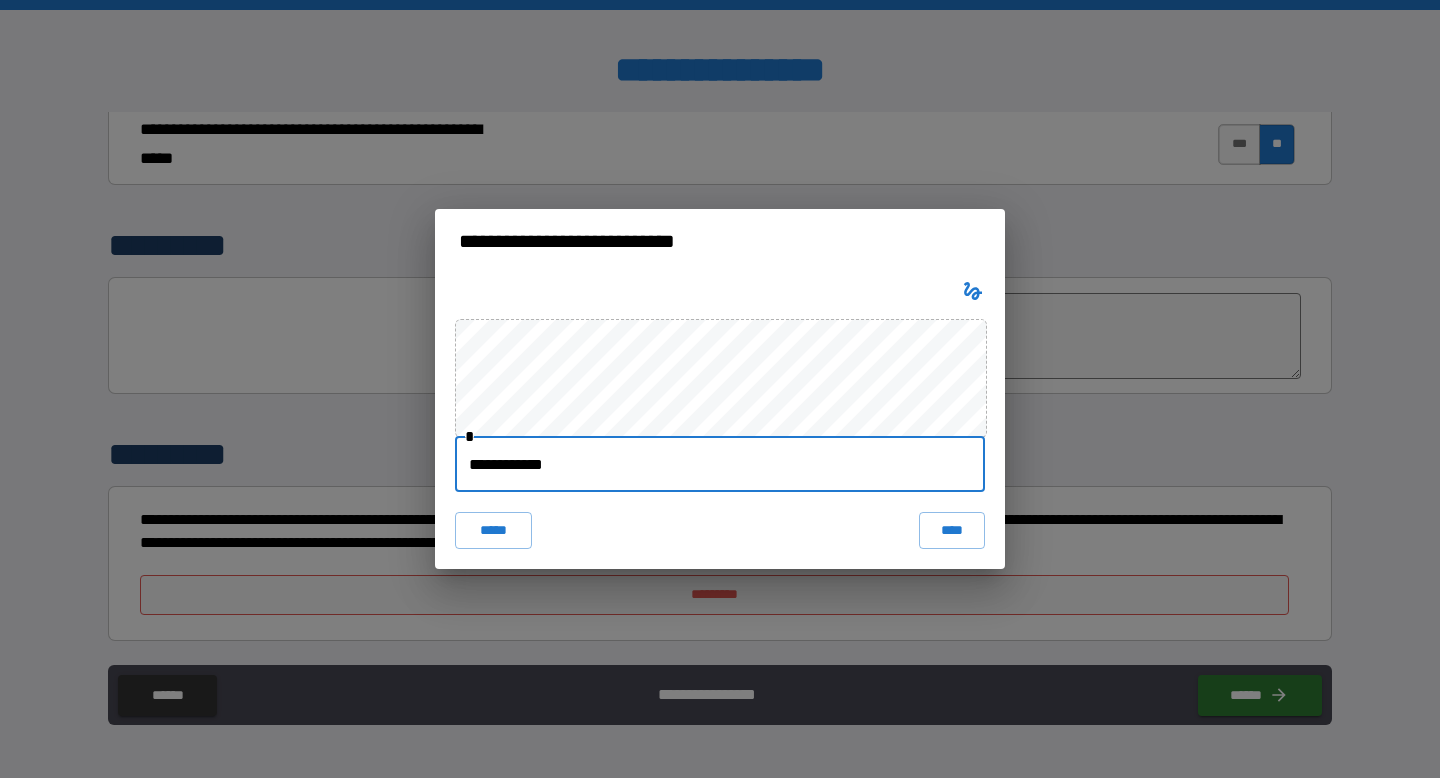 type on "**********" 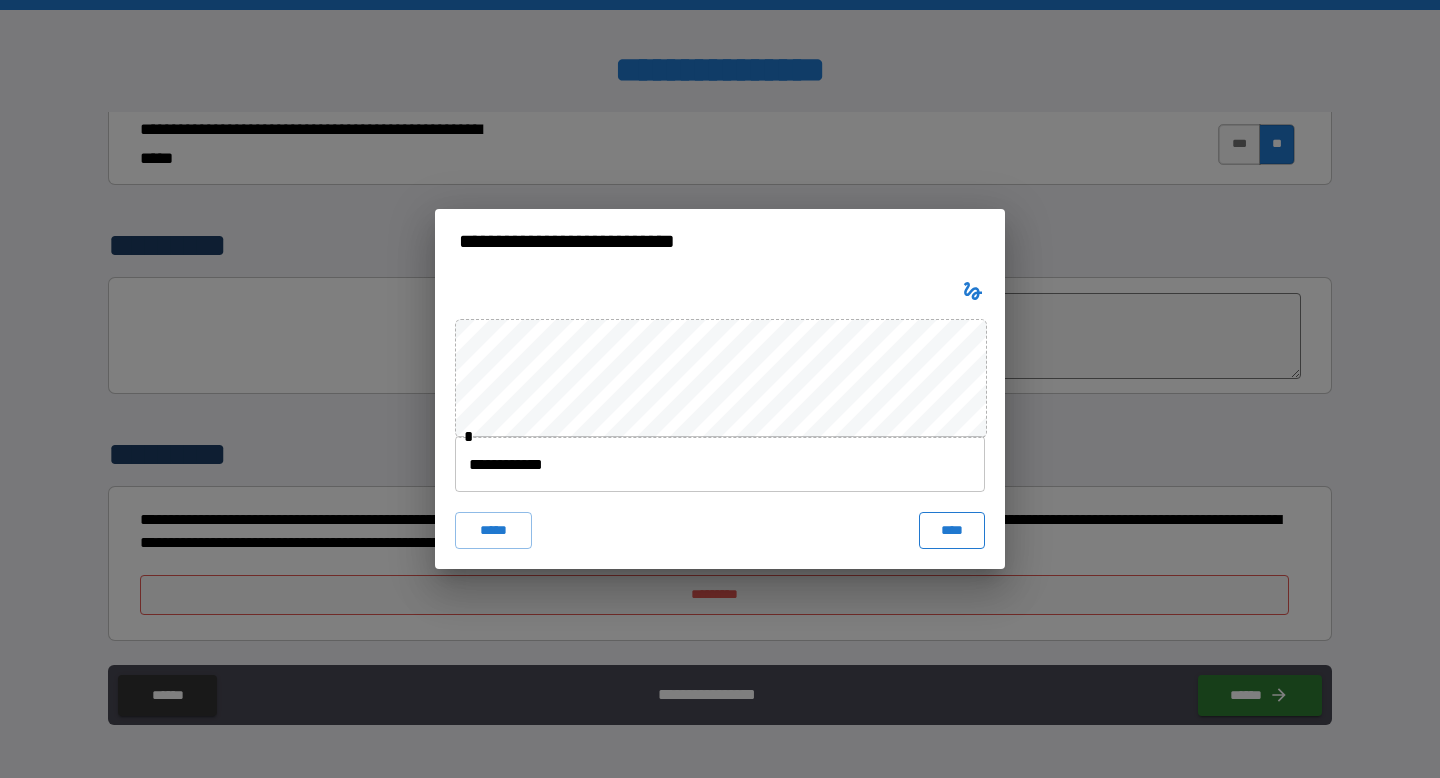 click on "****" at bounding box center [952, 530] 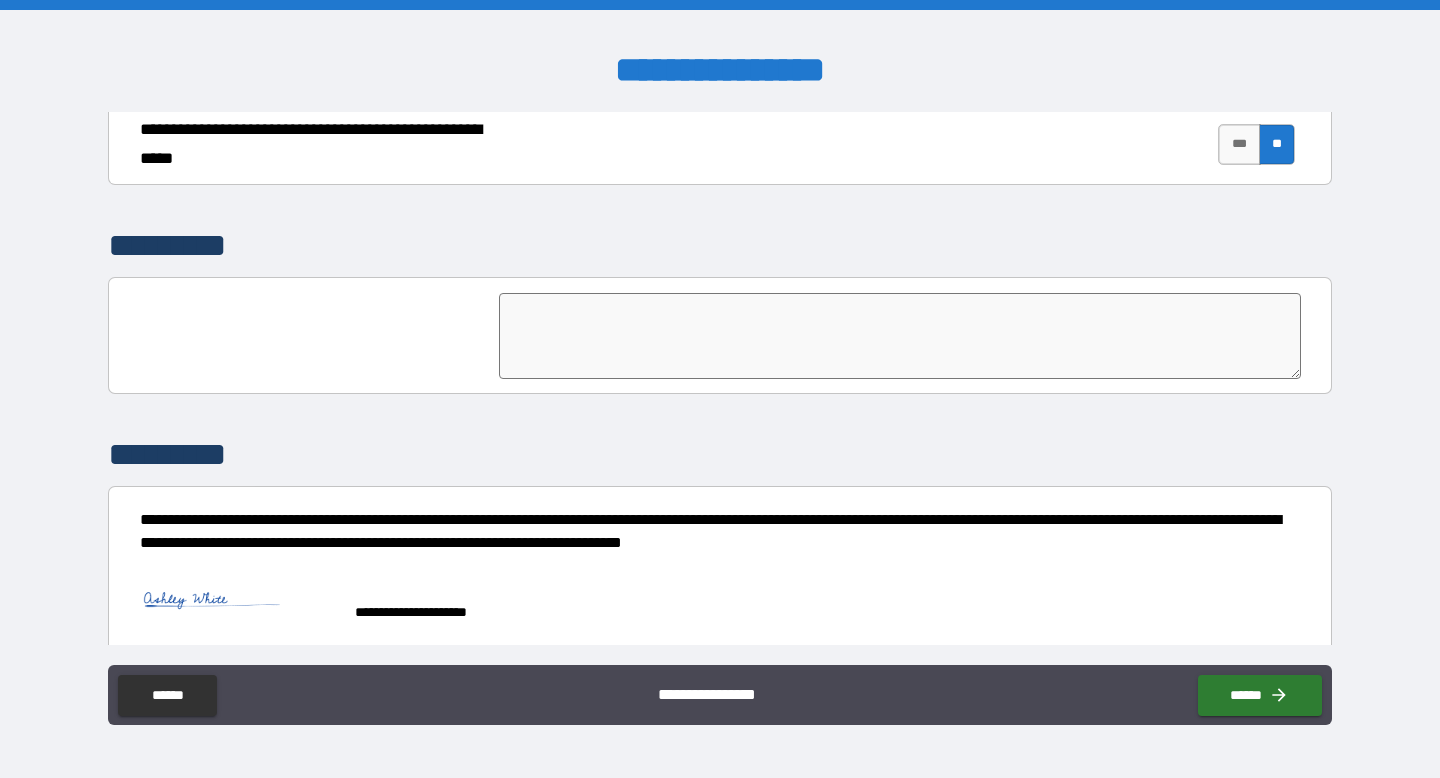 scroll, scrollTop: 4734, scrollLeft: 0, axis: vertical 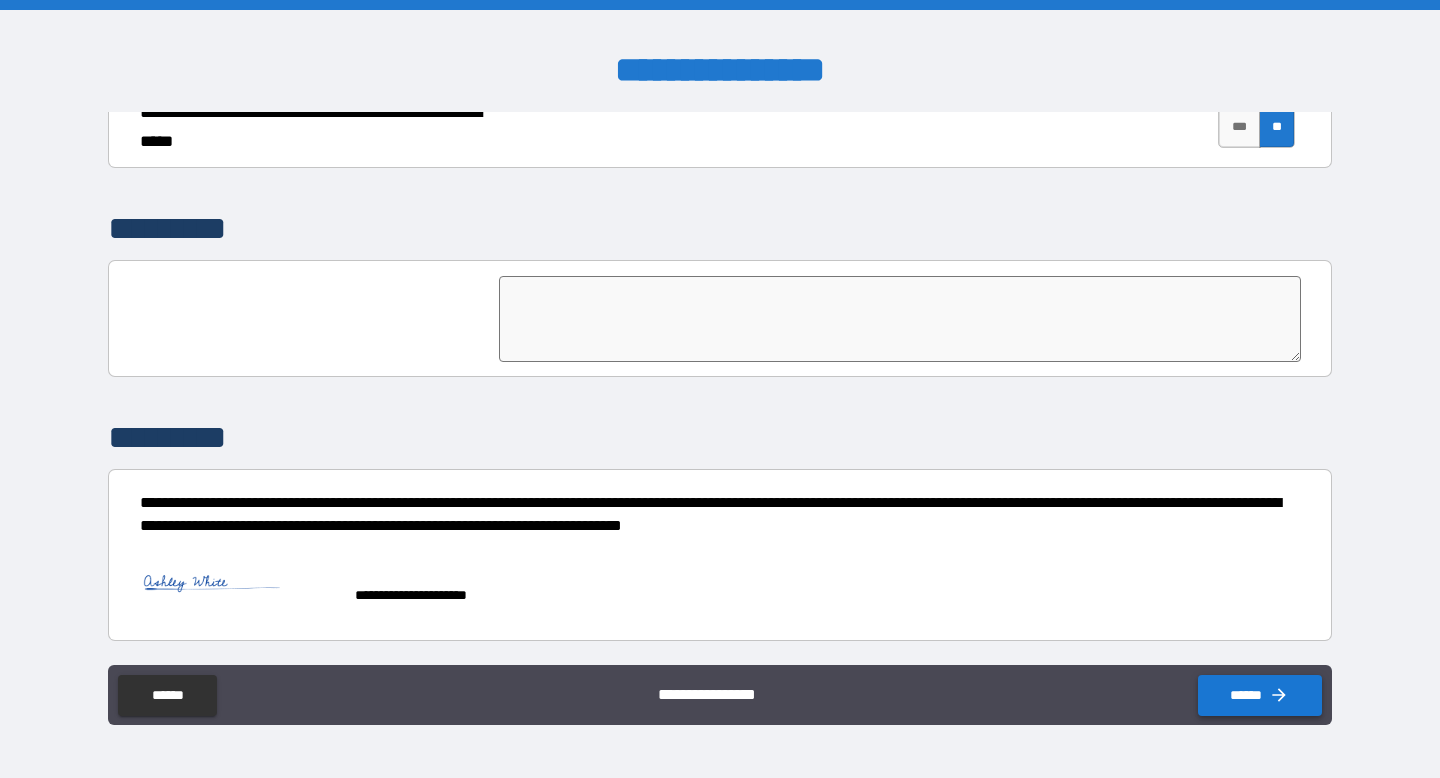 click on "******" at bounding box center (1260, 695) 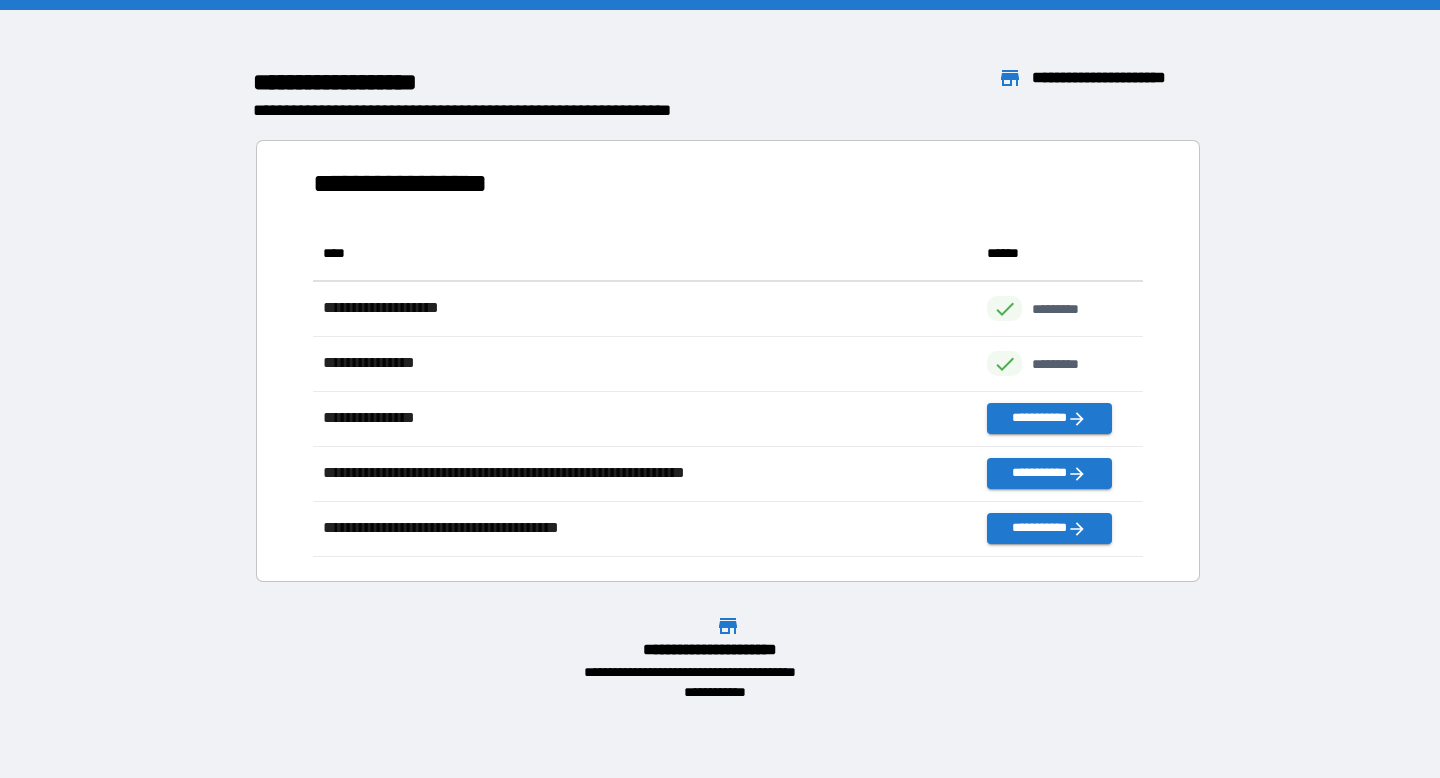 scroll, scrollTop: 1, scrollLeft: 1, axis: both 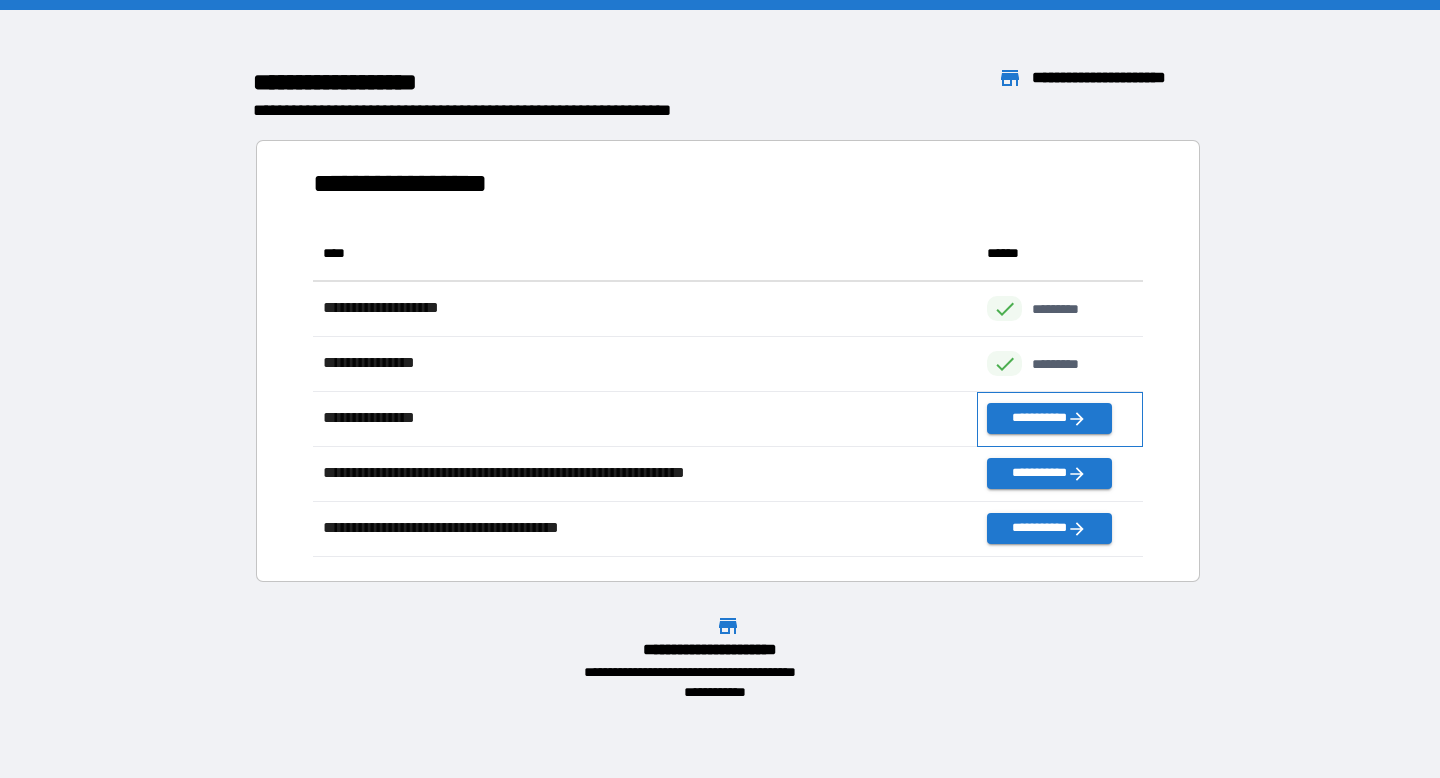 click on "**********" at bounding box center [1060, 419] 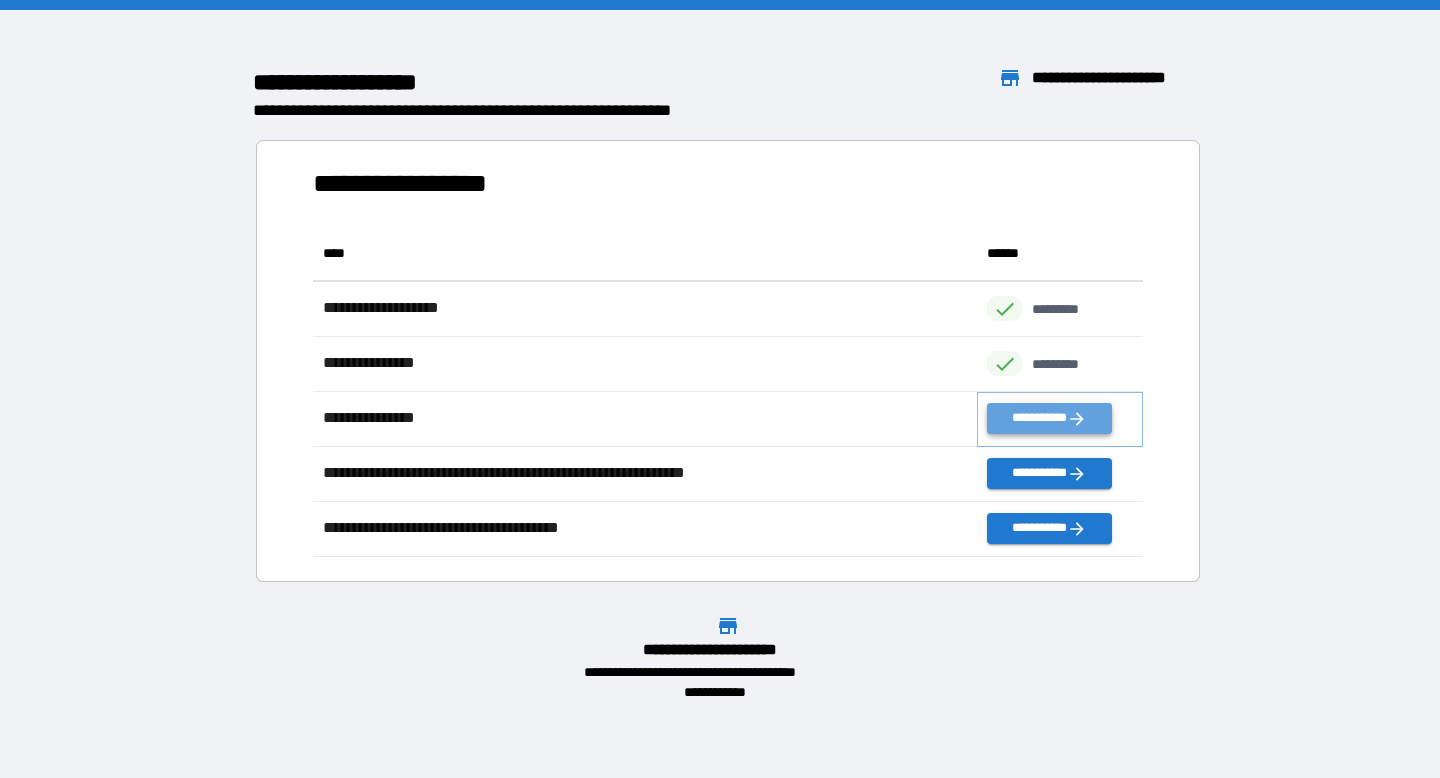 click 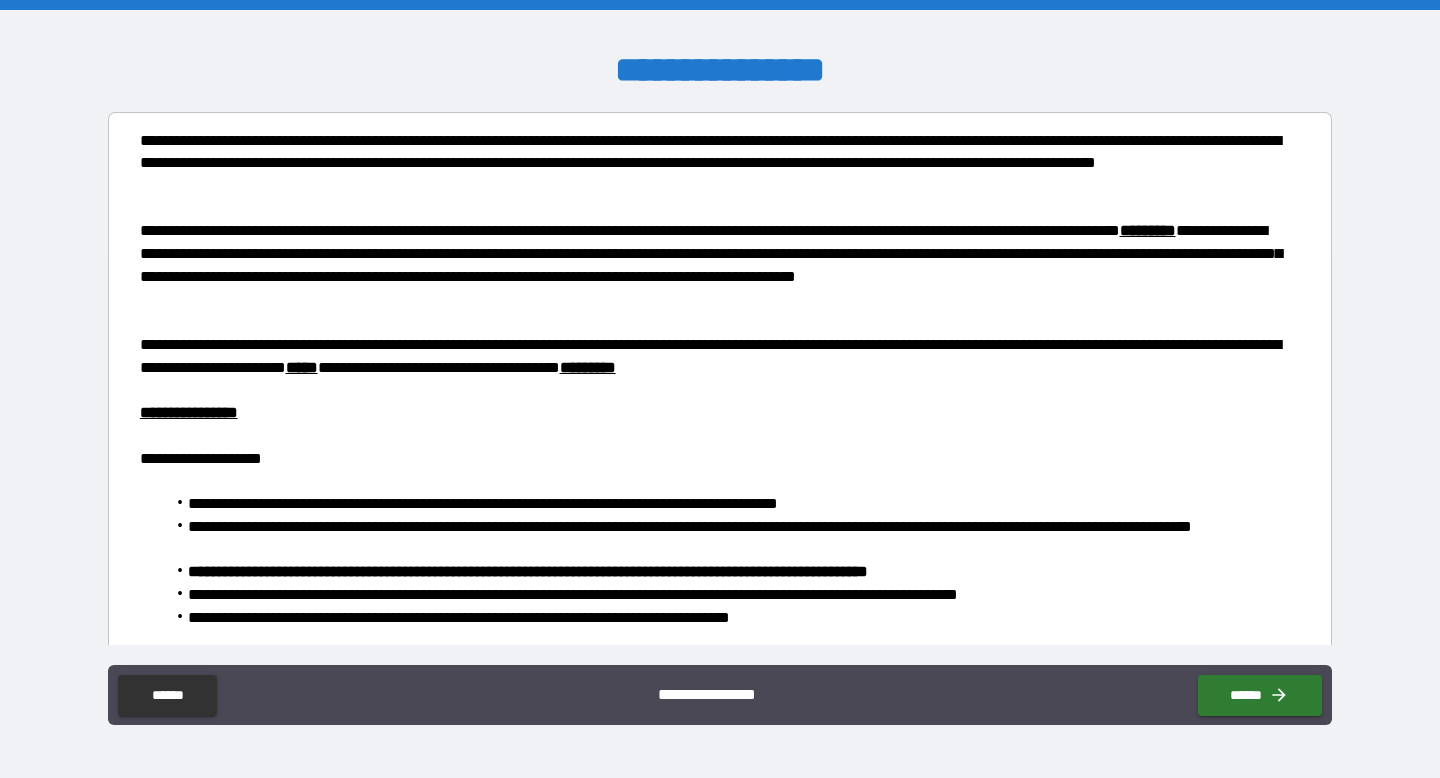 scroll, scrollTop: 232, scrollLeft: 0, axis: vertical 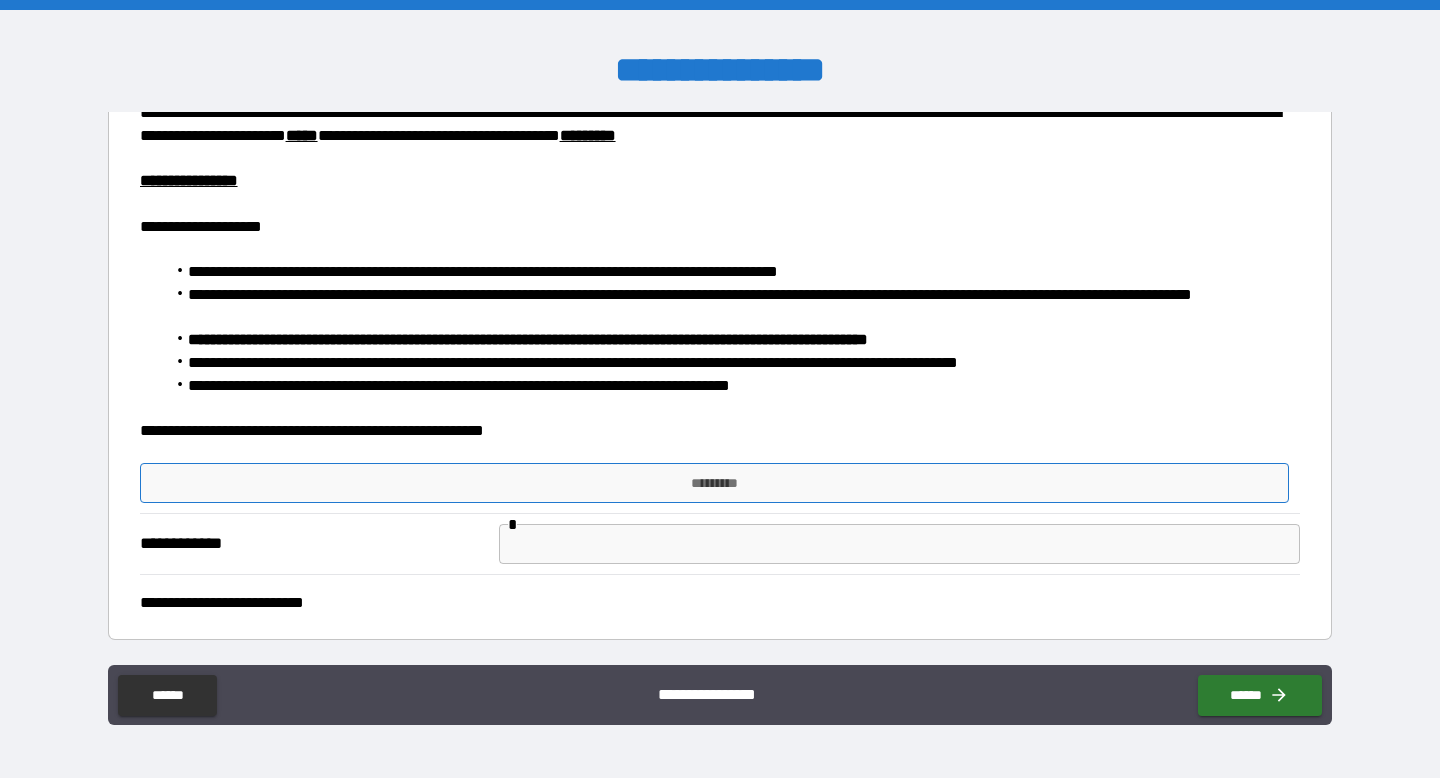click on "*********" at bounding box center (714, 483) 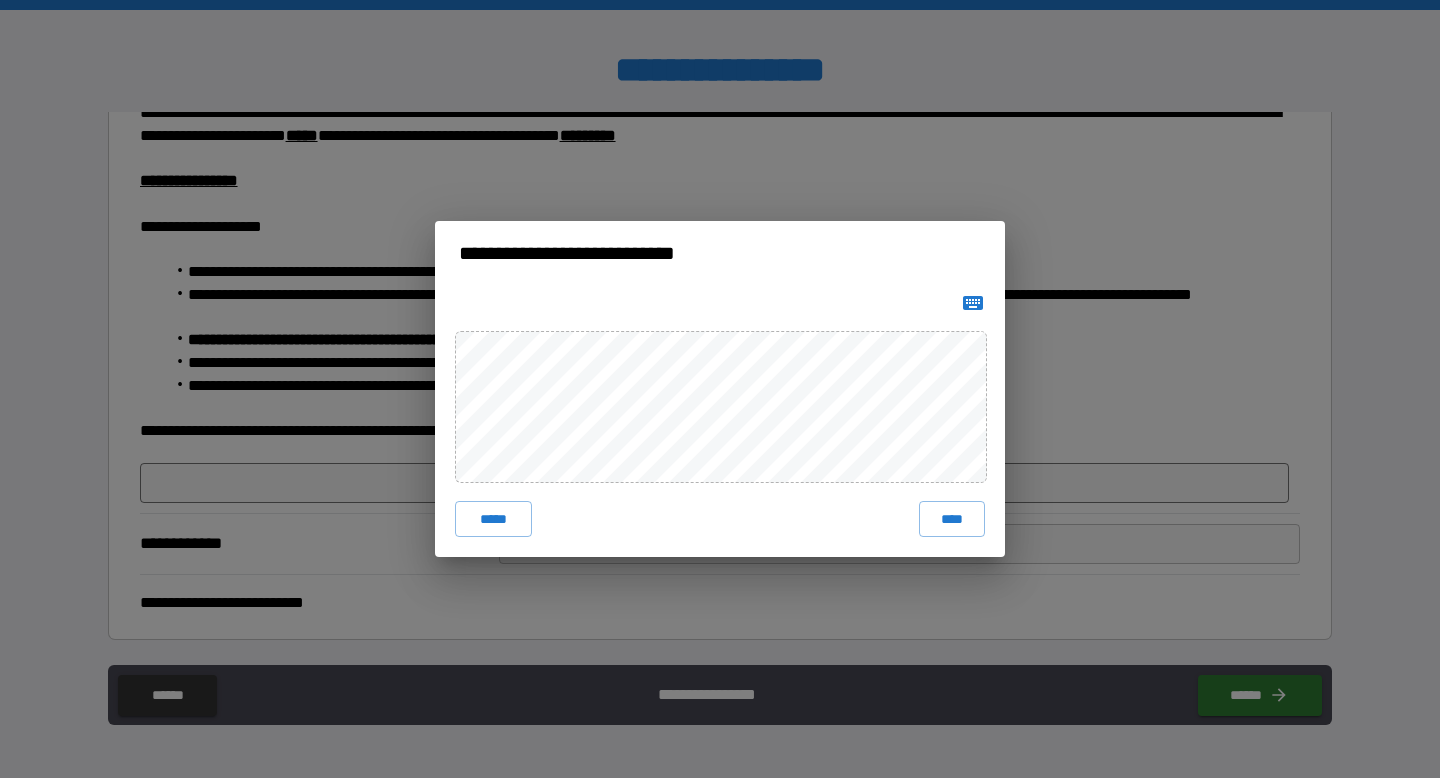 click 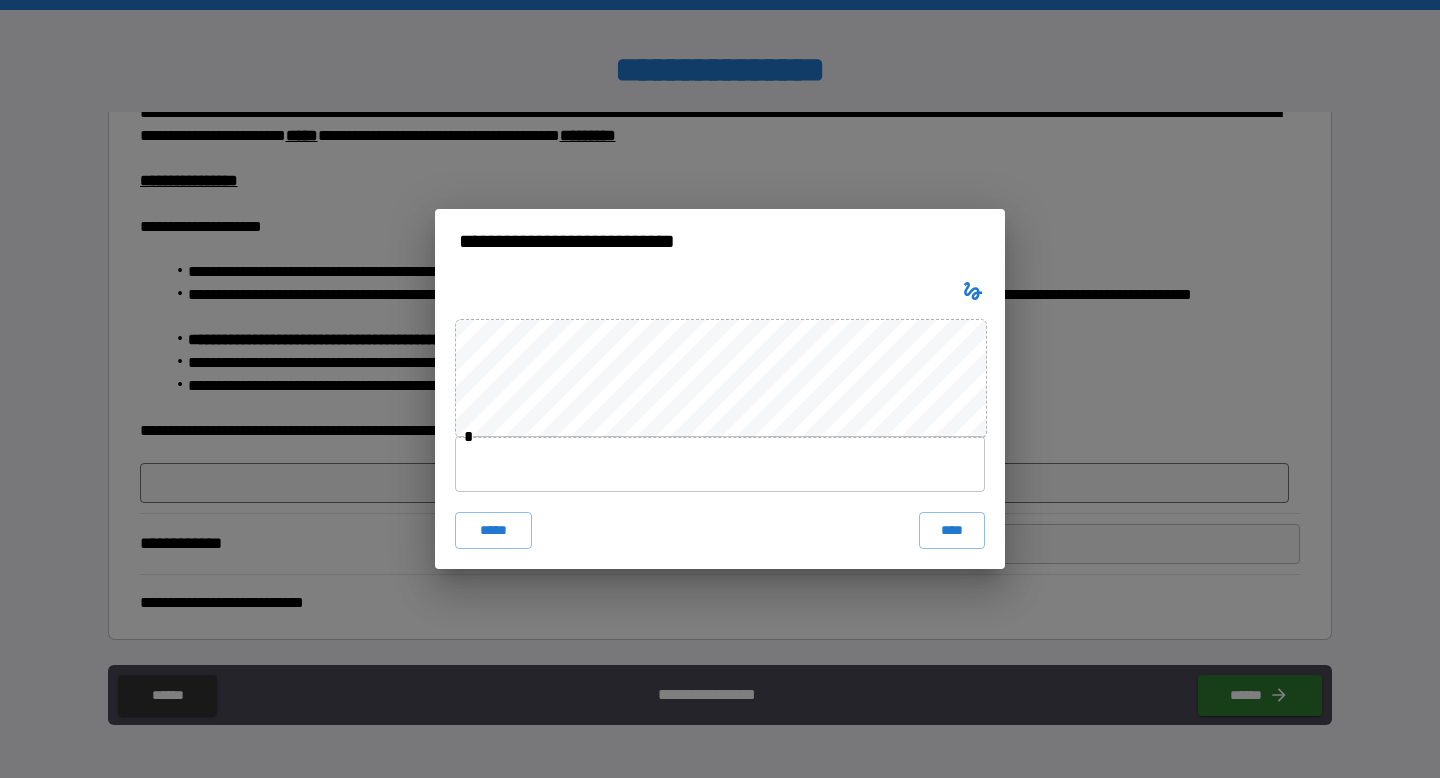 click at bounding box center [720, 464] 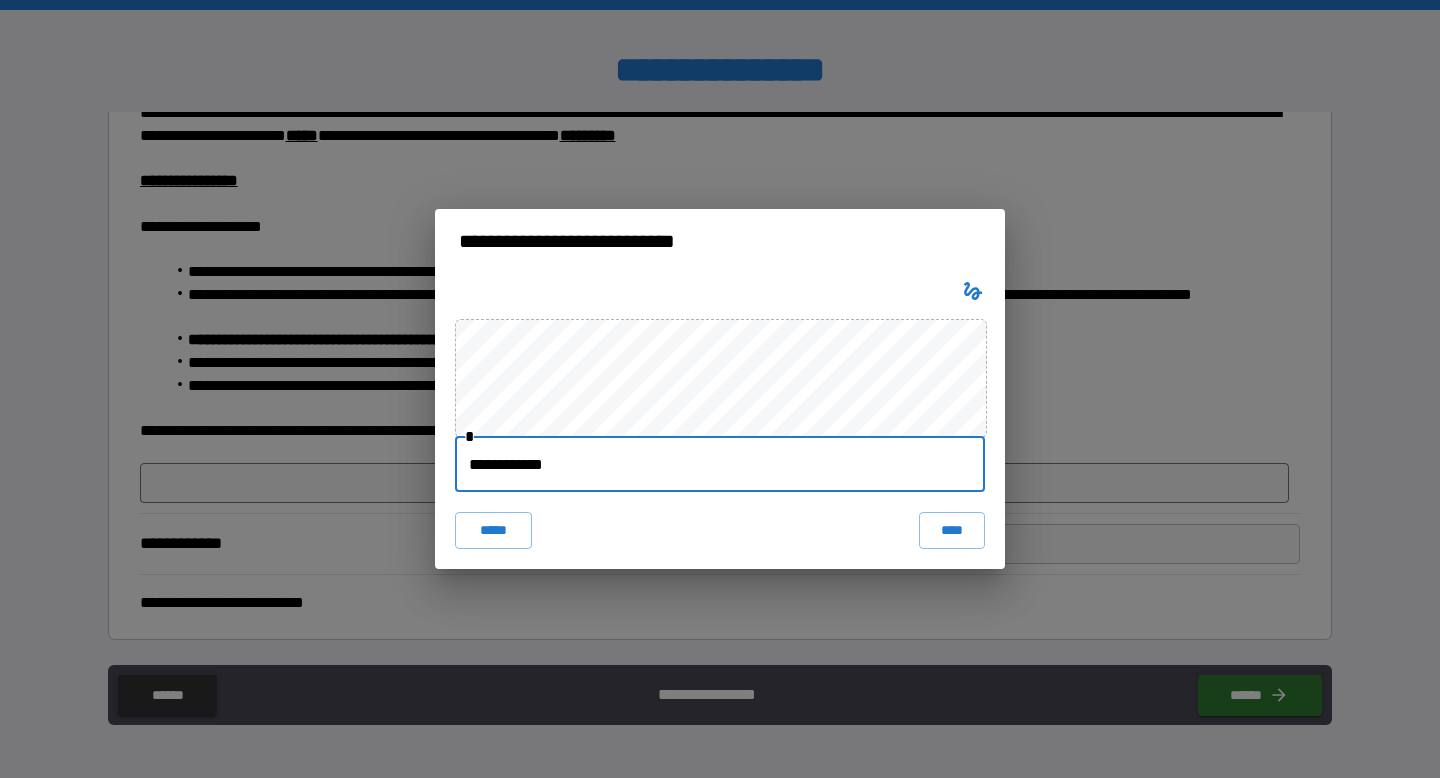 type on "**********" 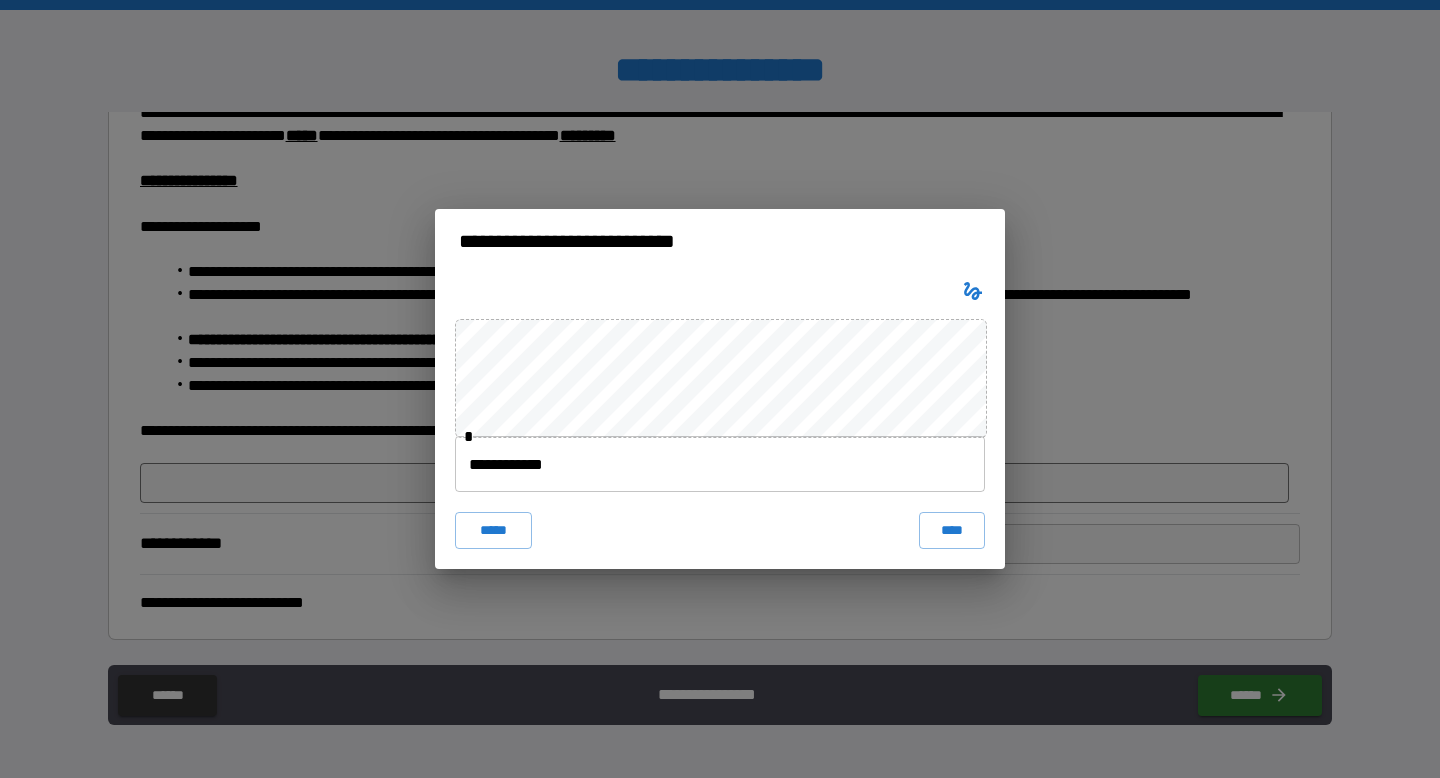 click on "**********" at bounding box center [720, 389] 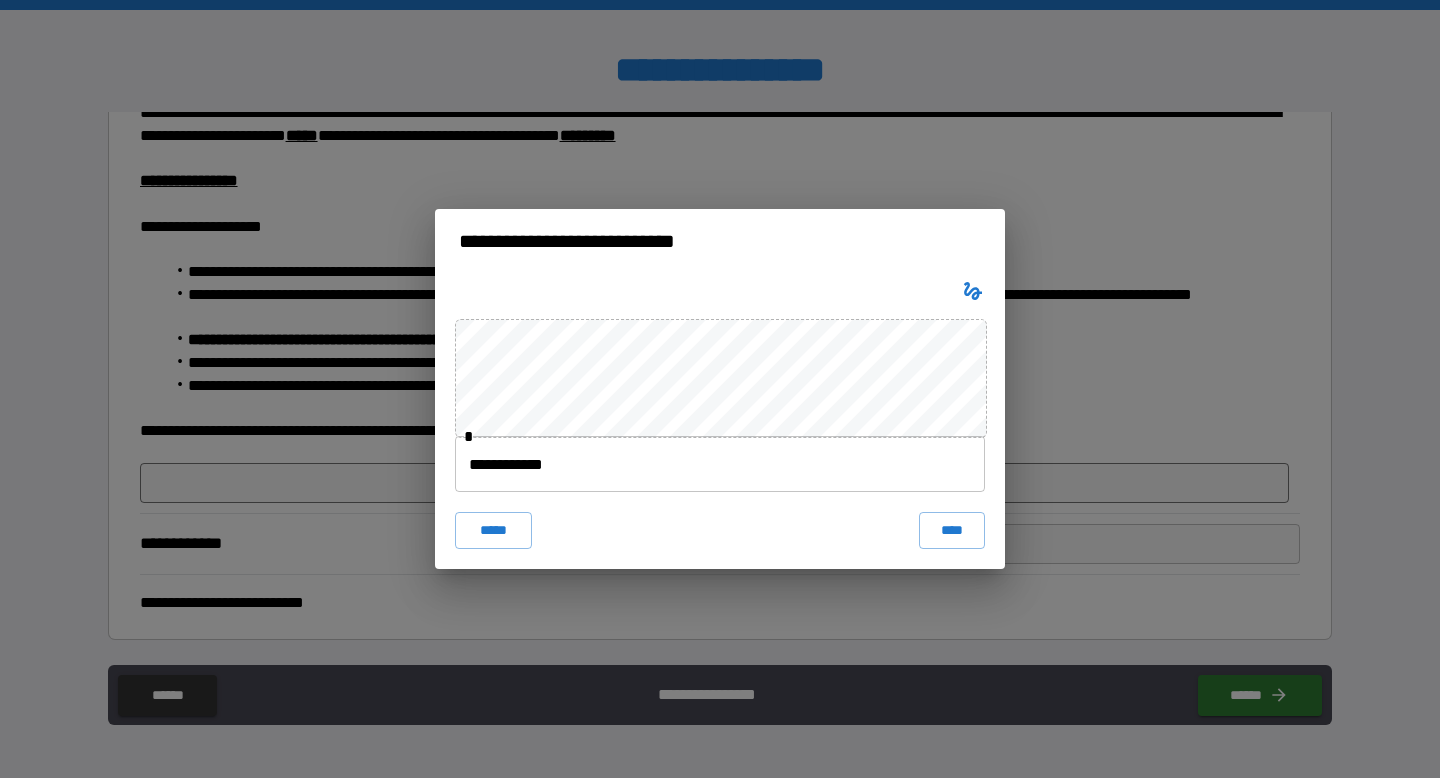 click on "**********" at bounding box center (720, 420) 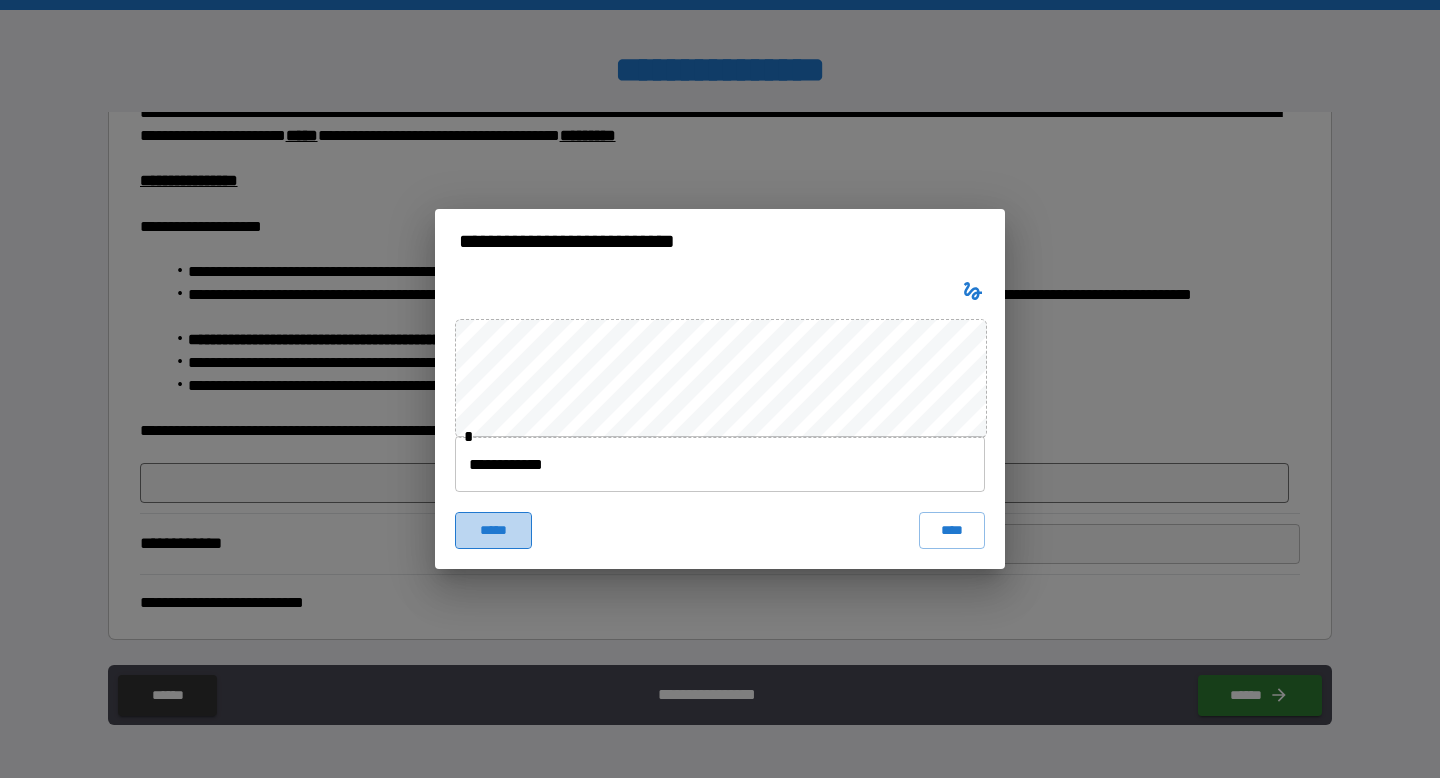 click on "*****" at bounding box center (493, 530) 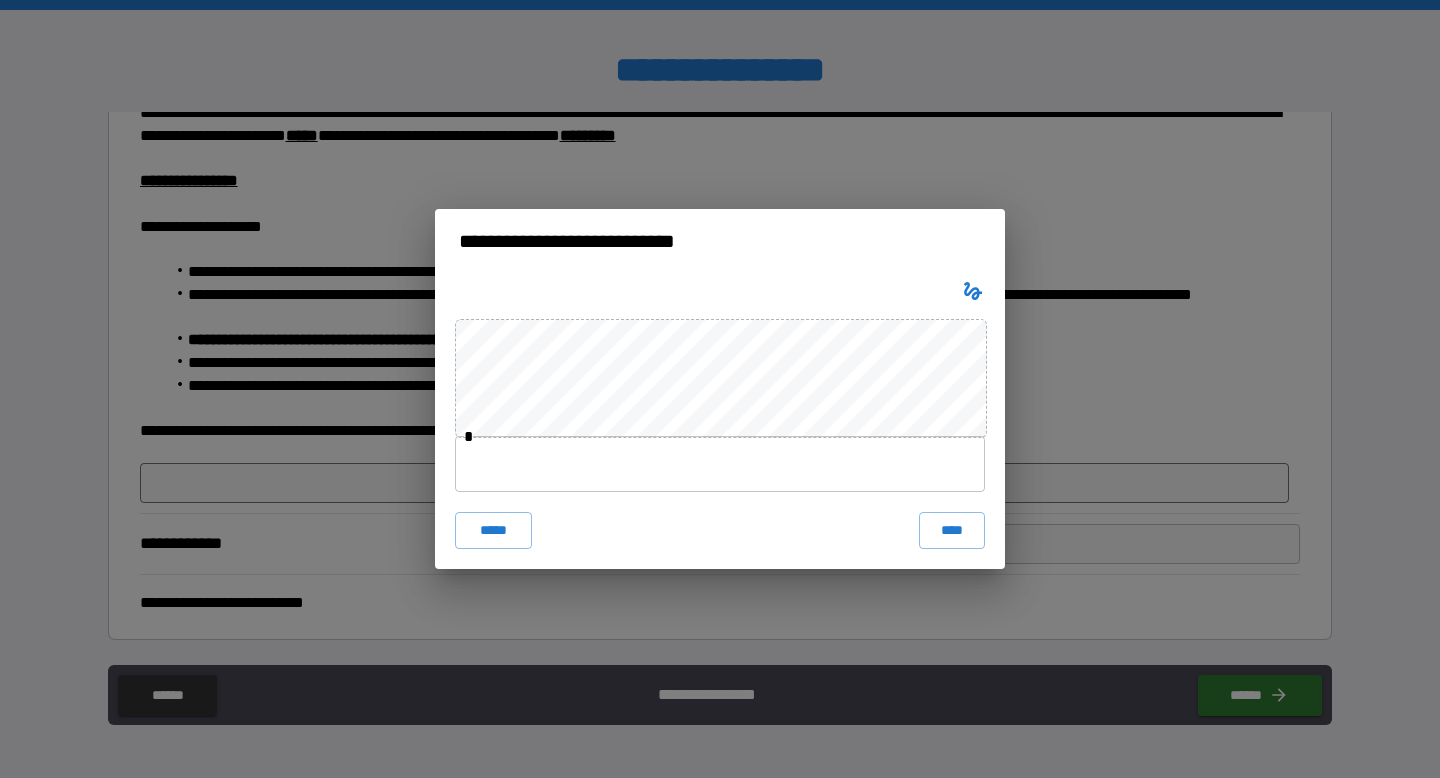 click at bounding box center (720, 464) 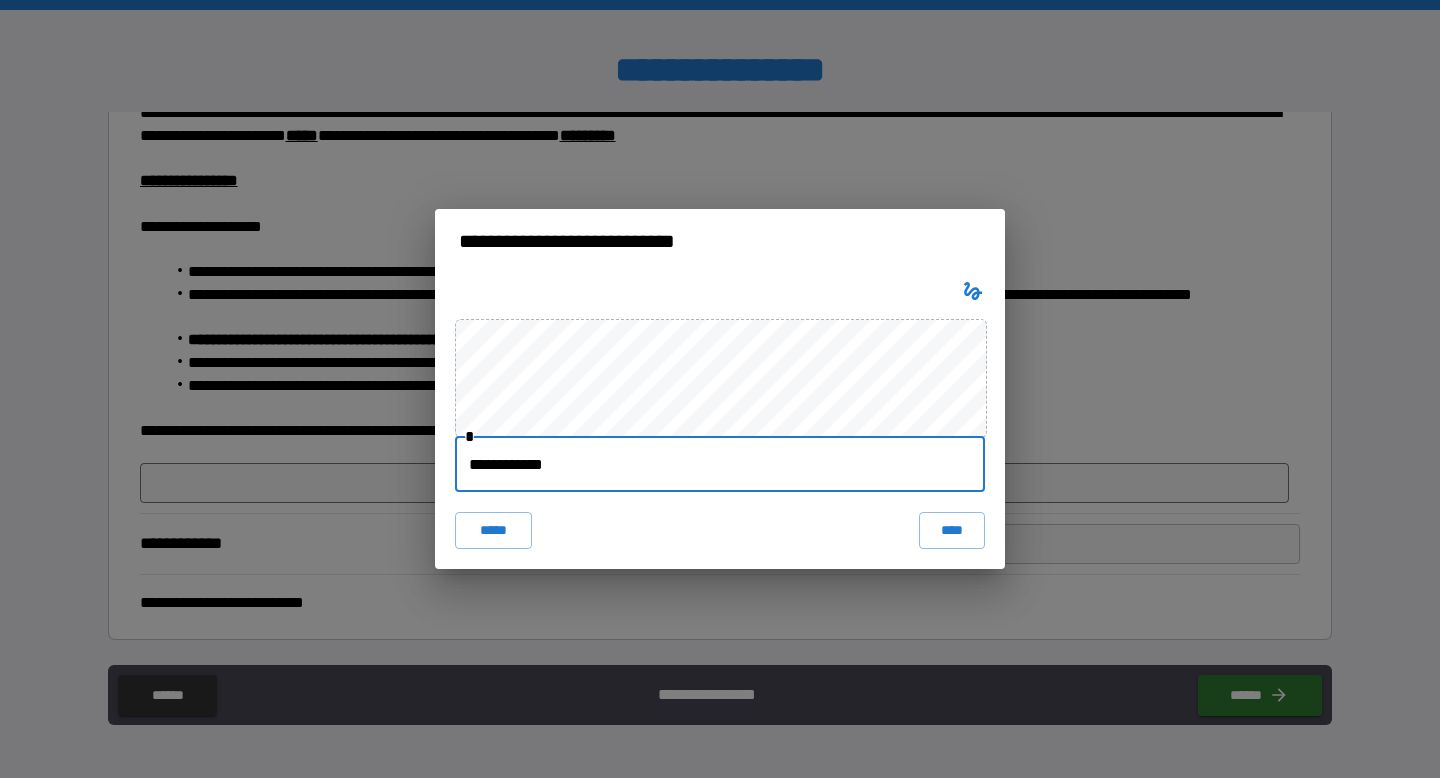 type on "**********" 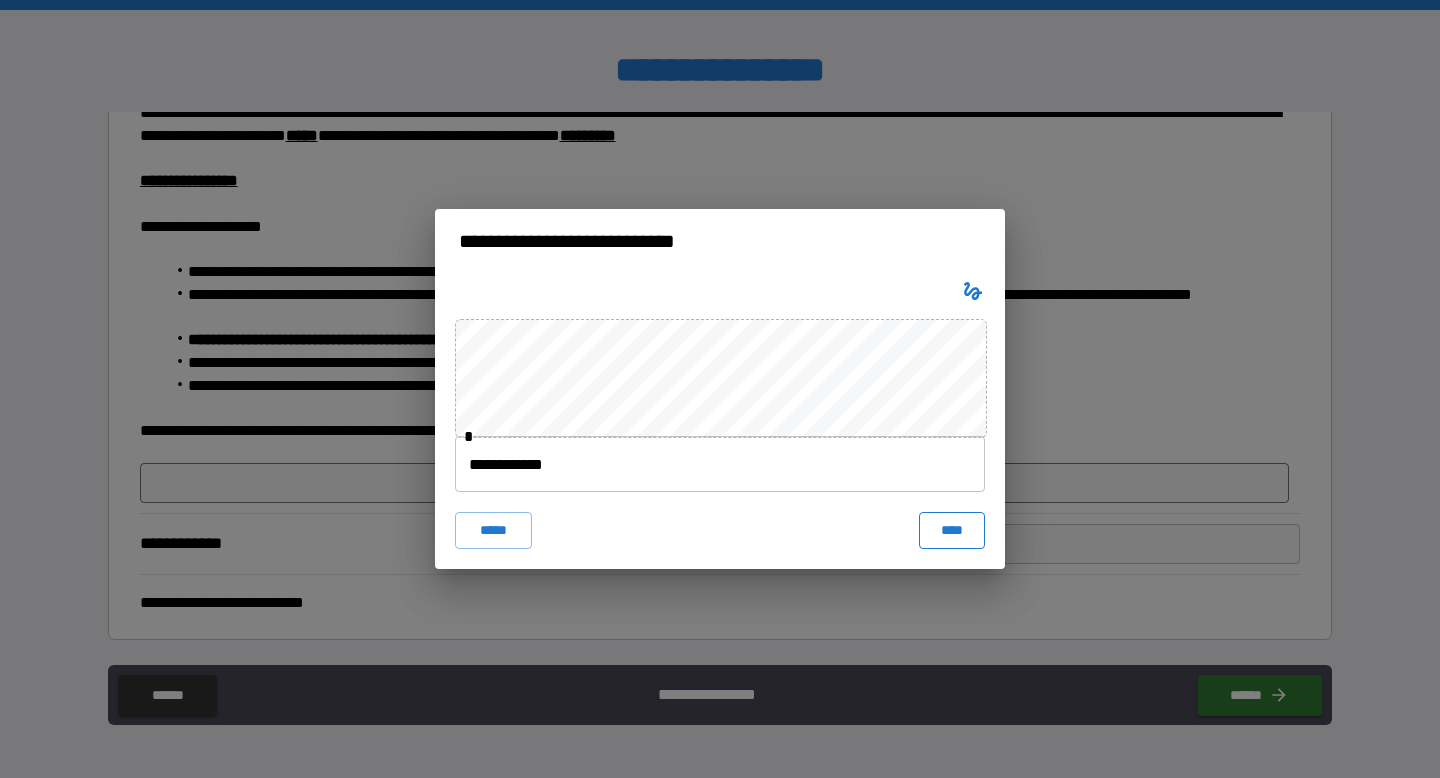 click on "****" at bounding box center [952, 530] 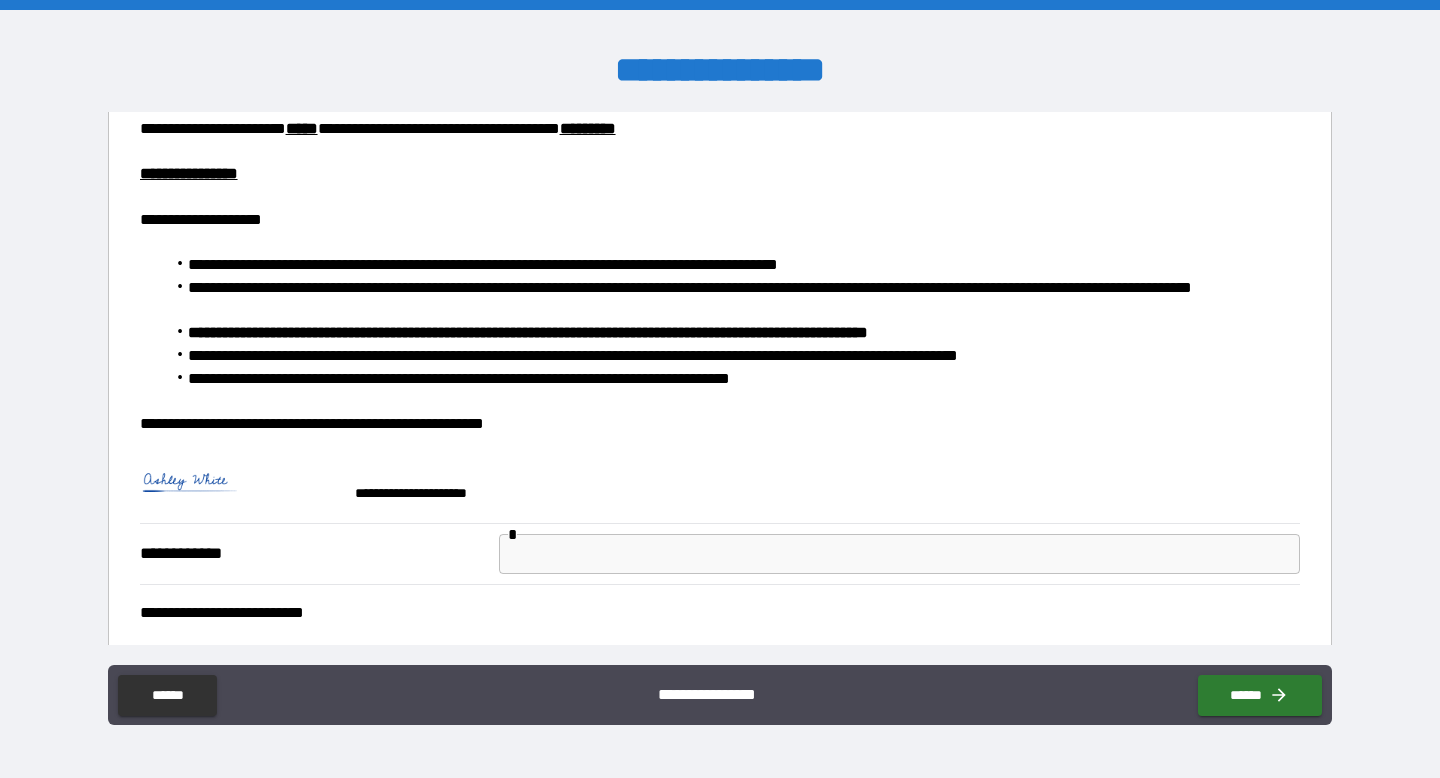 scroll, scrollTop: 242, scrollLeft: 0, axis: vertical 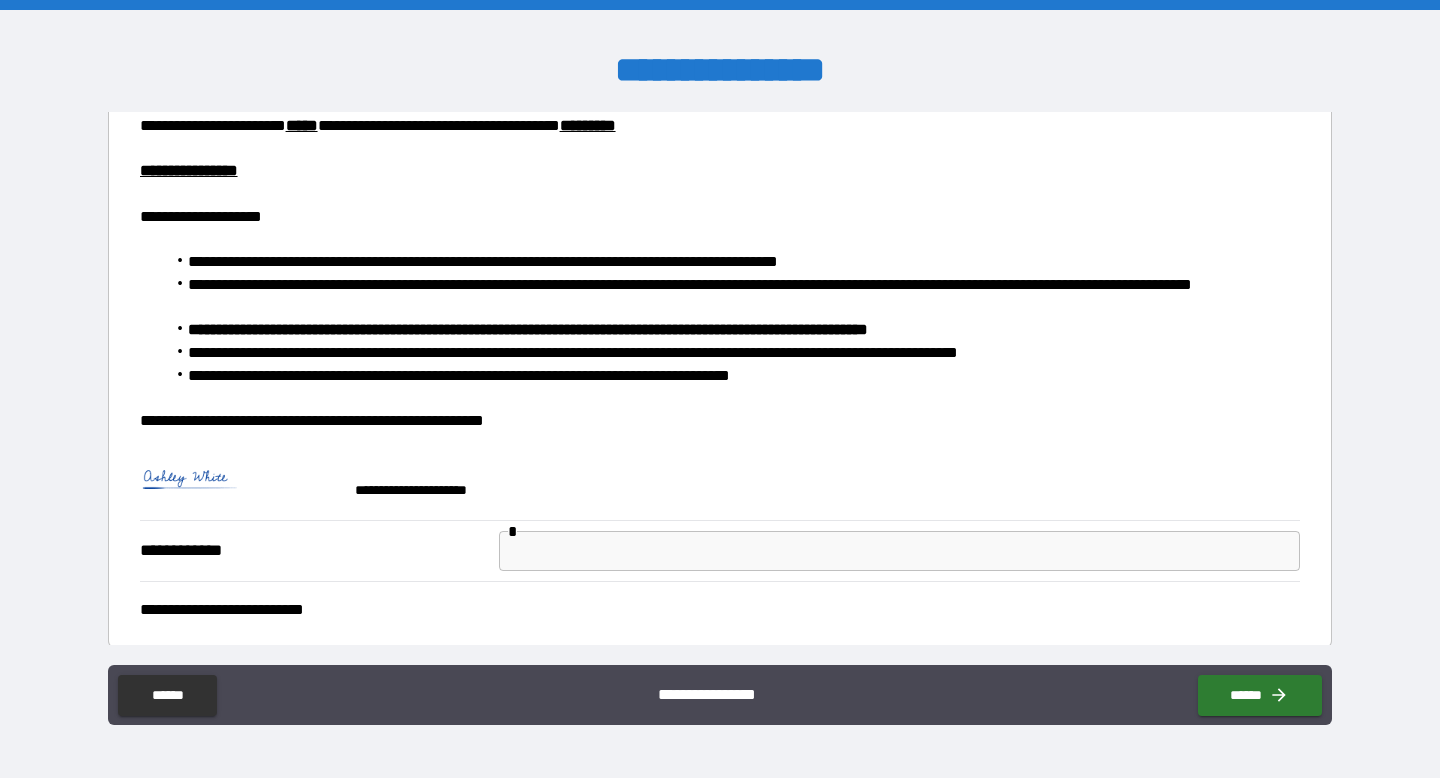 click at bounding box center [899, 551] 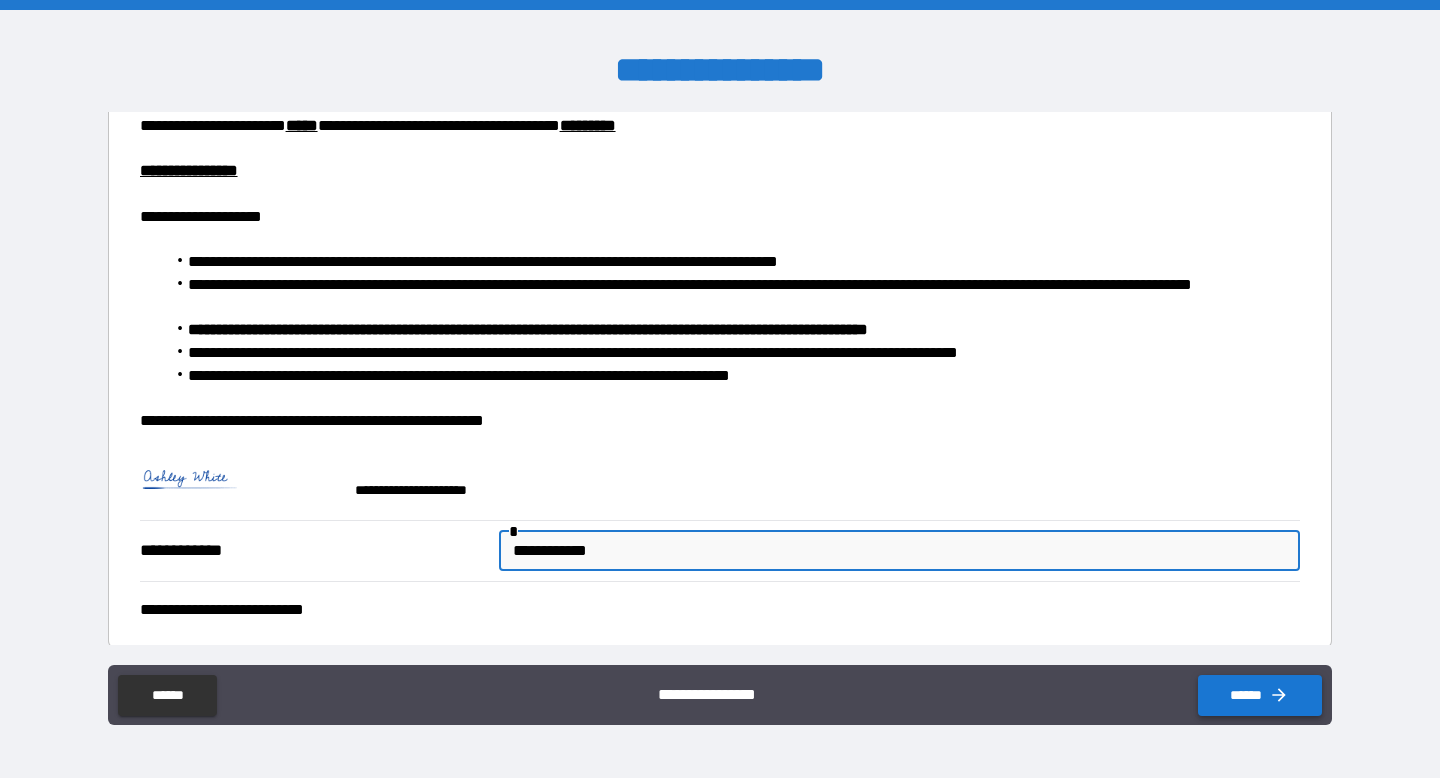 type on "**********" 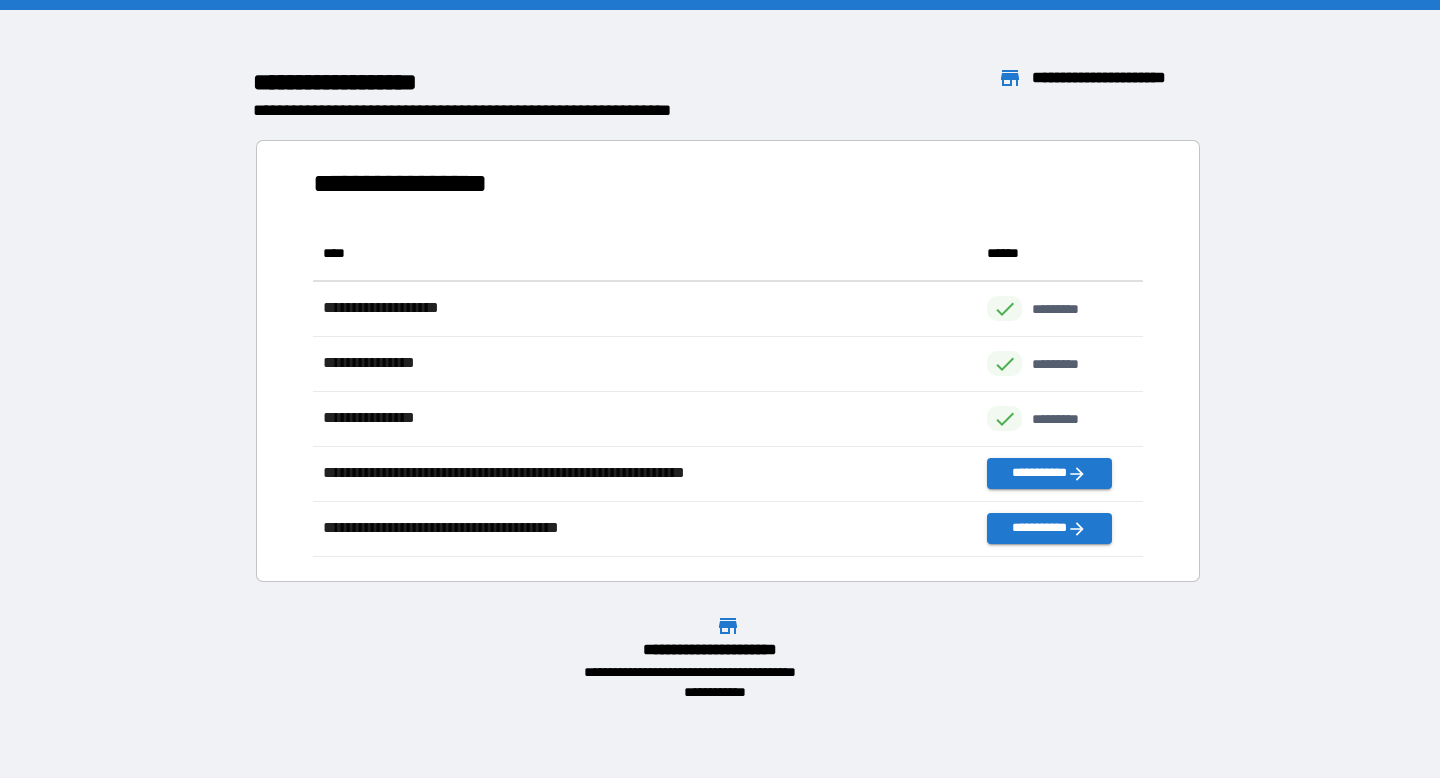 scroll, scrollTop: 1, scrollLeft: 1, axis: both 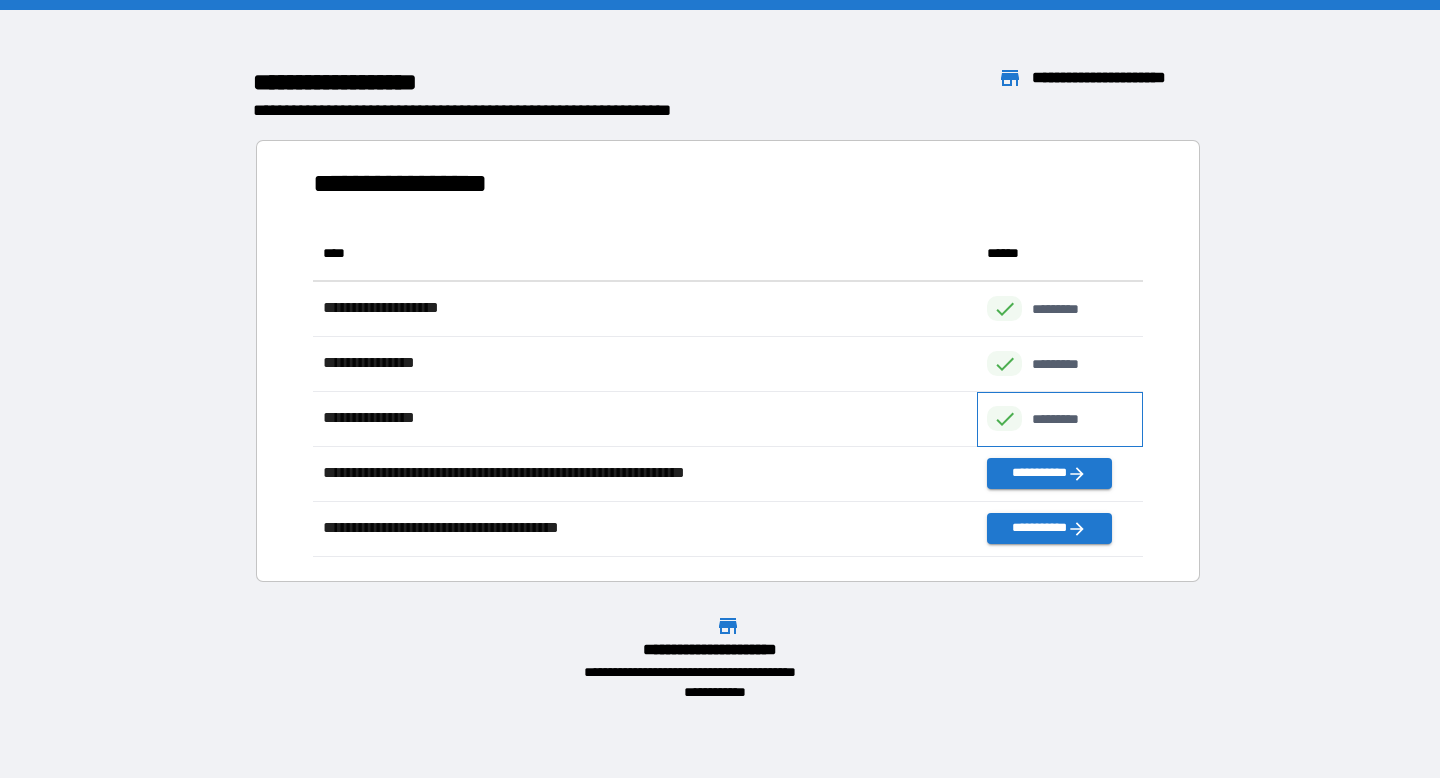 click on "*********" at bounding box center [1066, 419] 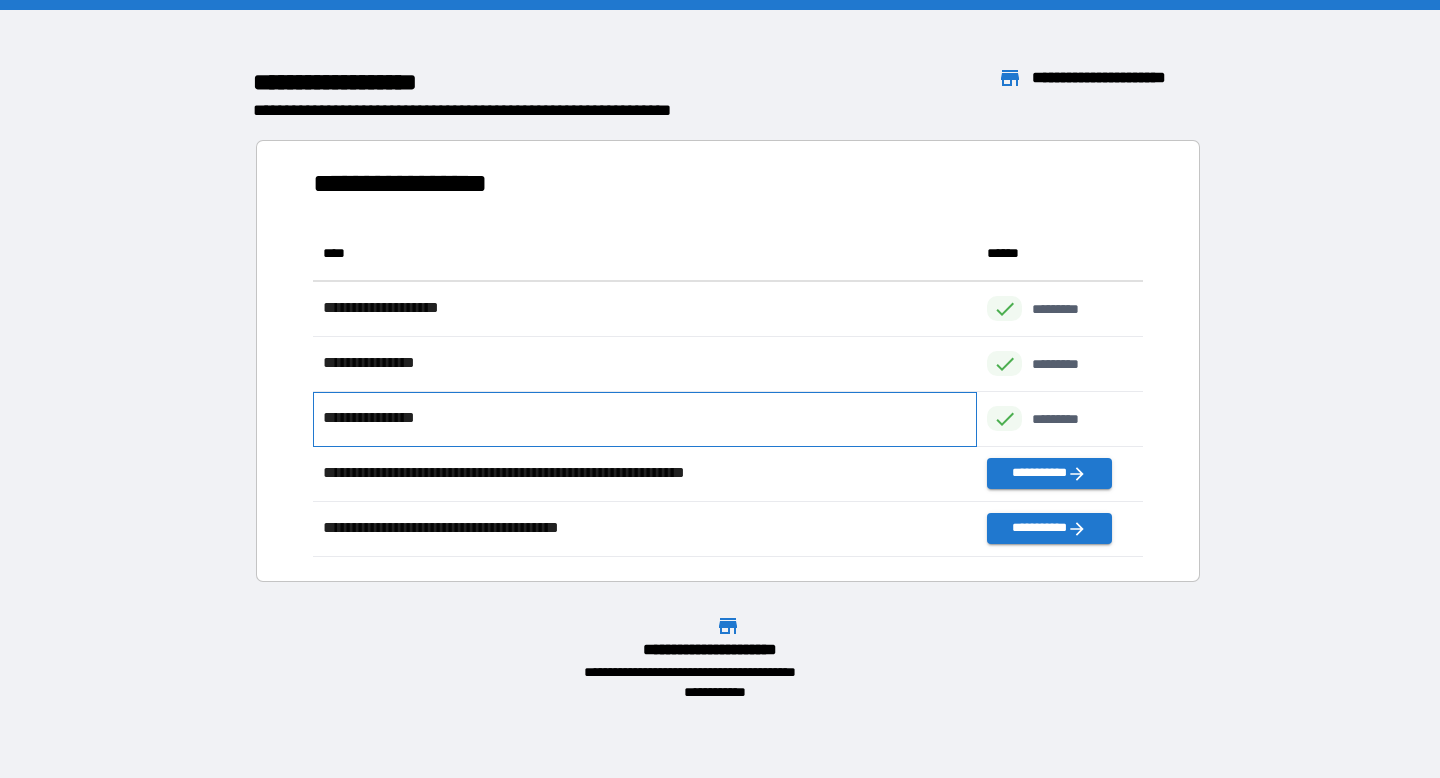 click on "**********" at bounding box center (376, 418) 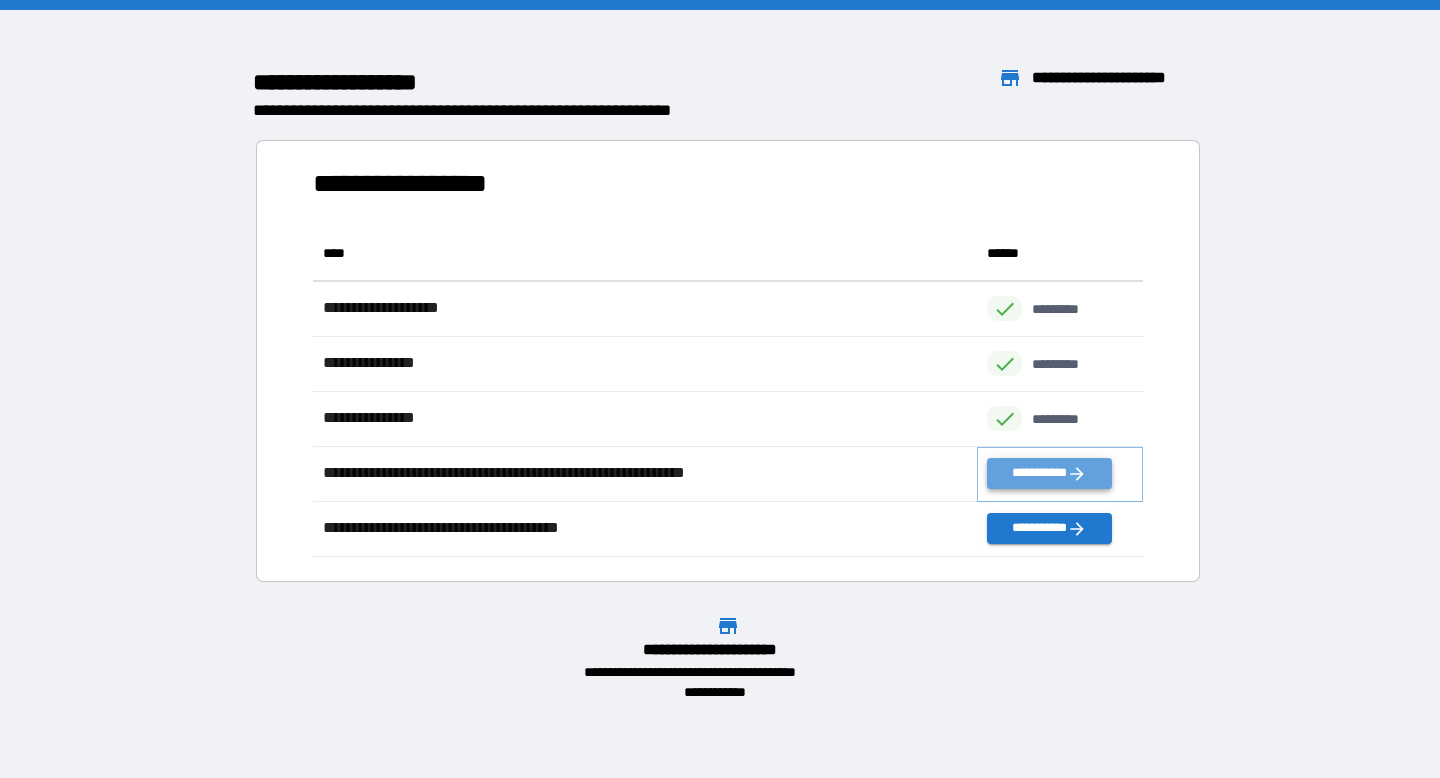 click on "**********" at bounding box center (1049, 473) 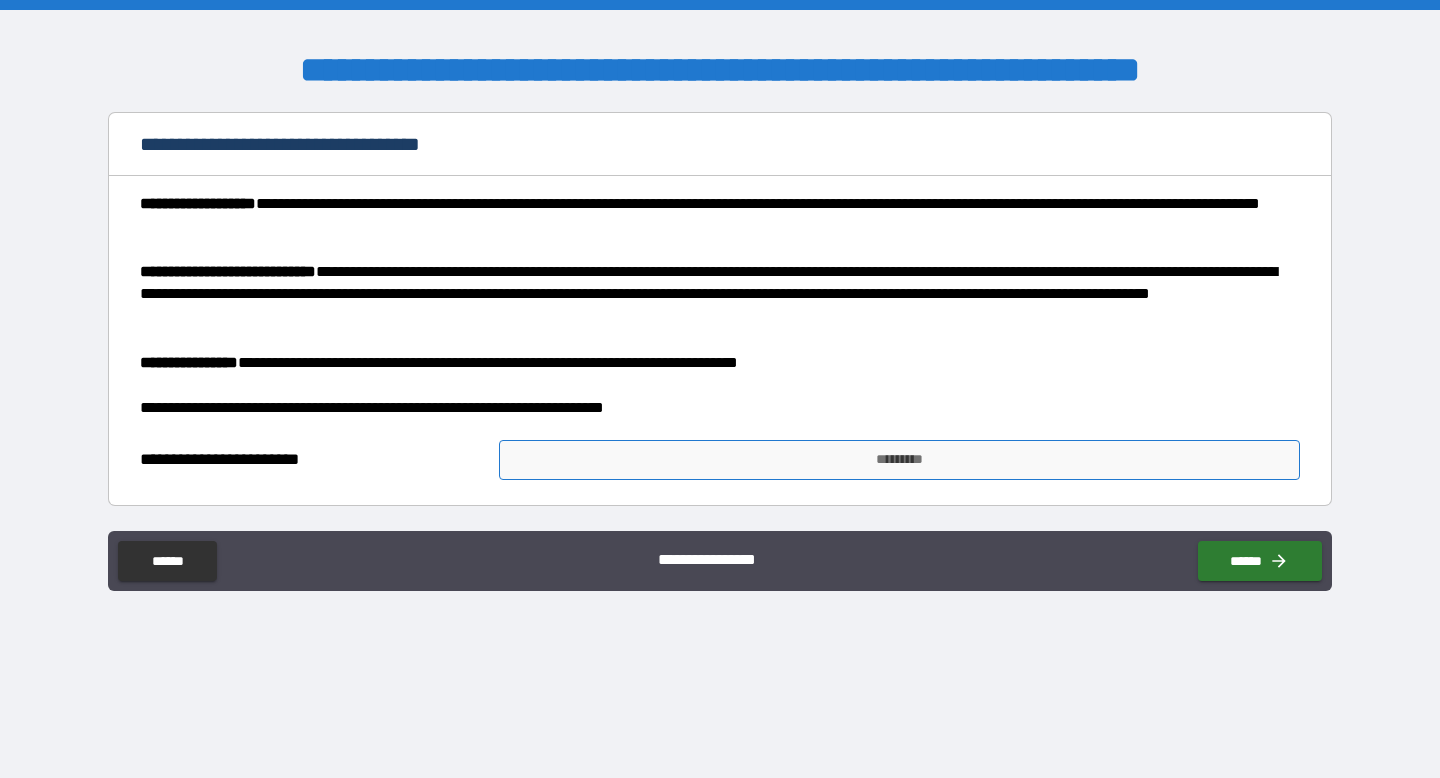 click on "*********" at bounding box center (899, 460) 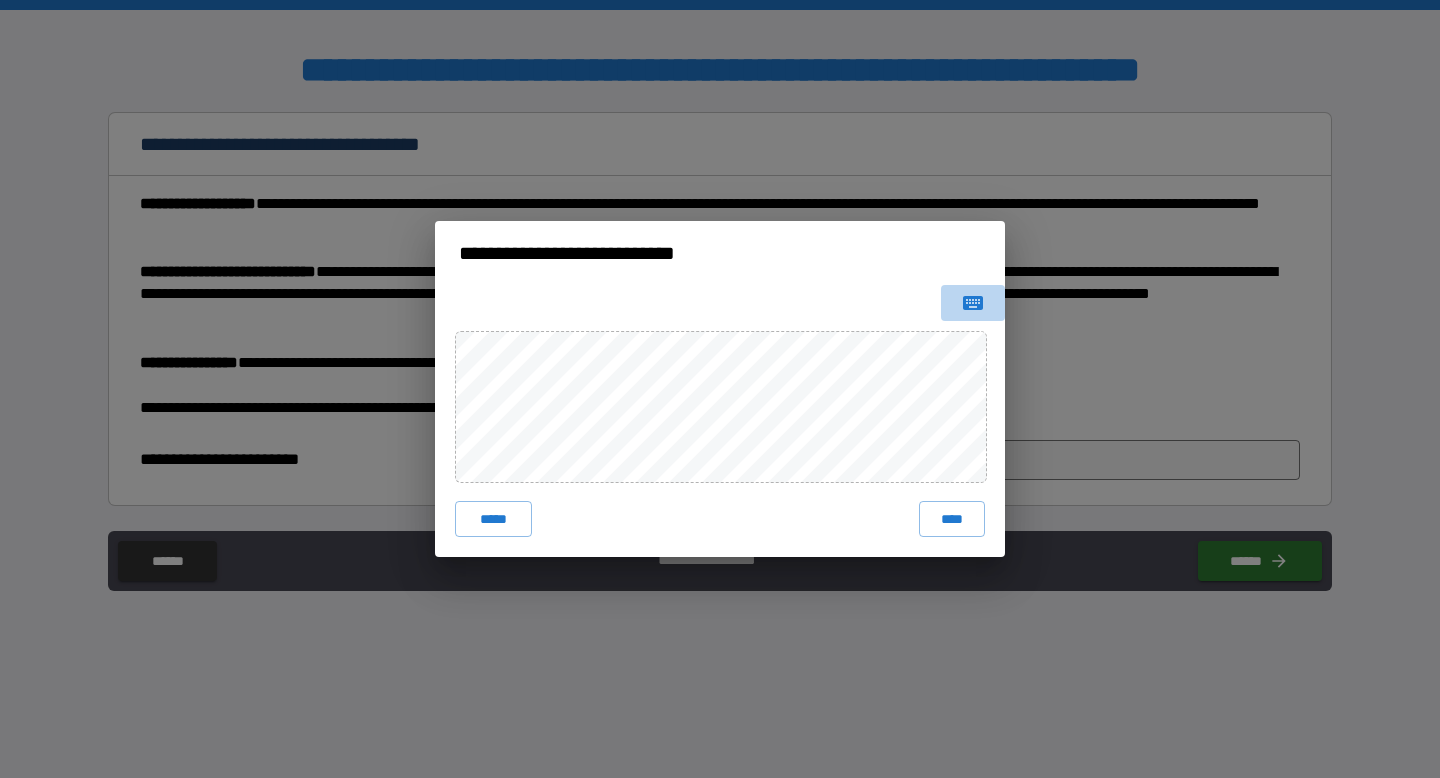 click 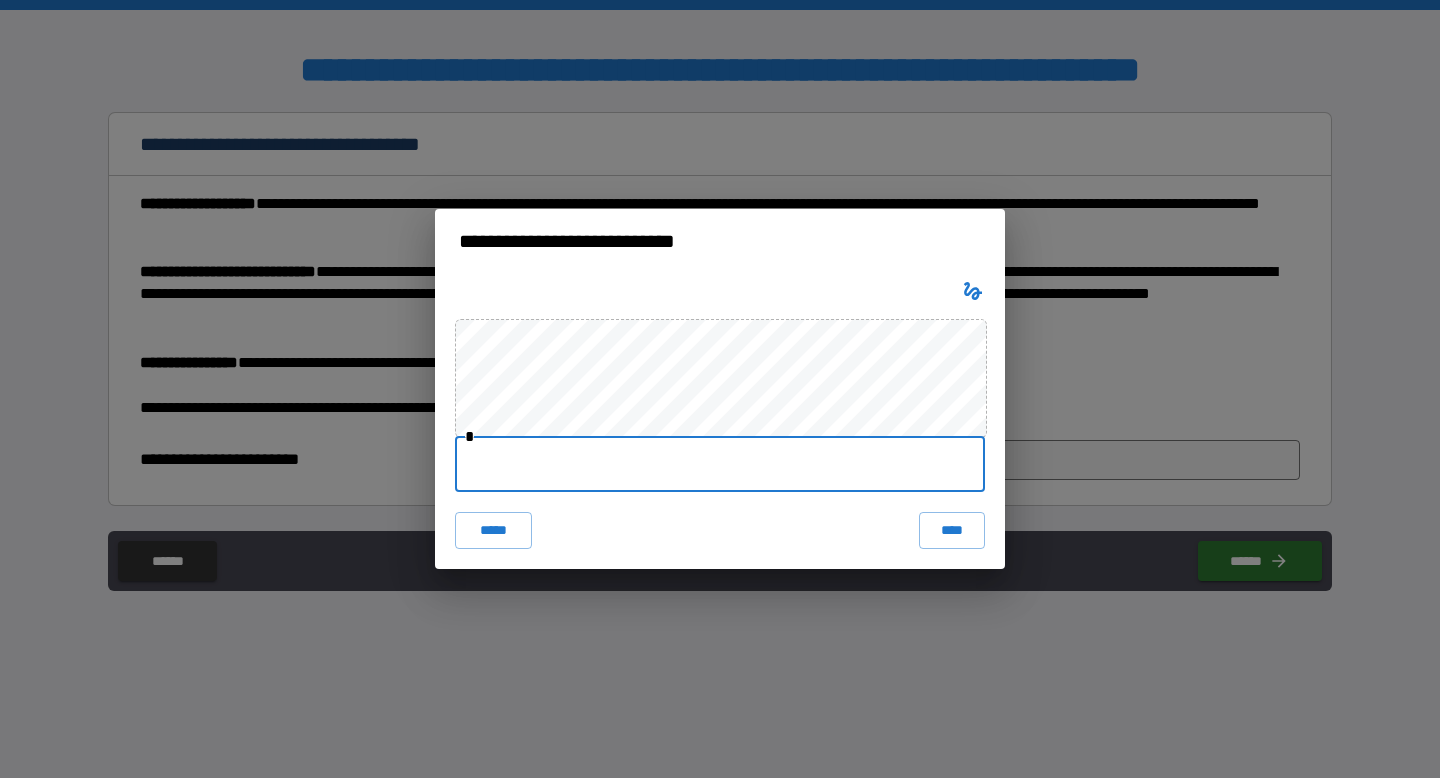 click at bounding box center (720, 464) 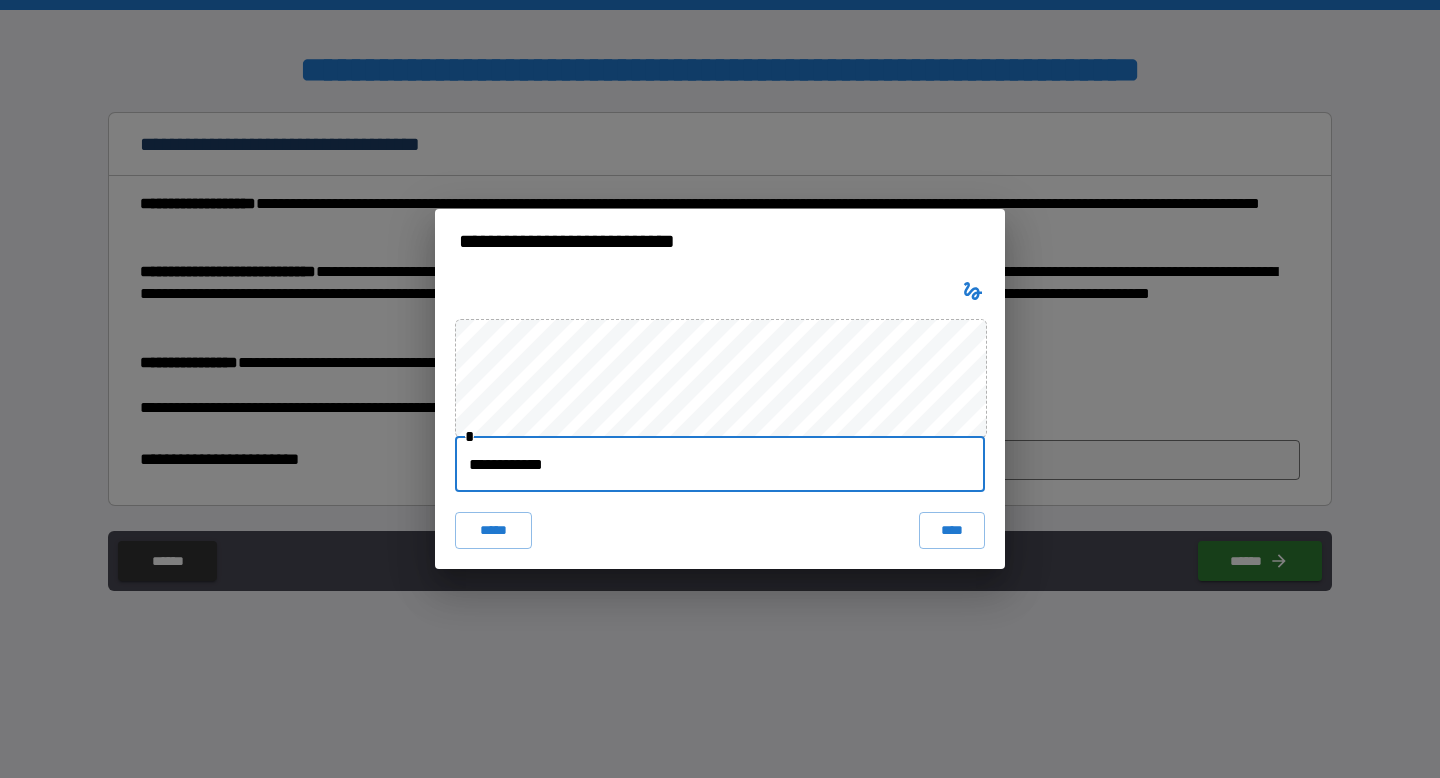type on "**********" 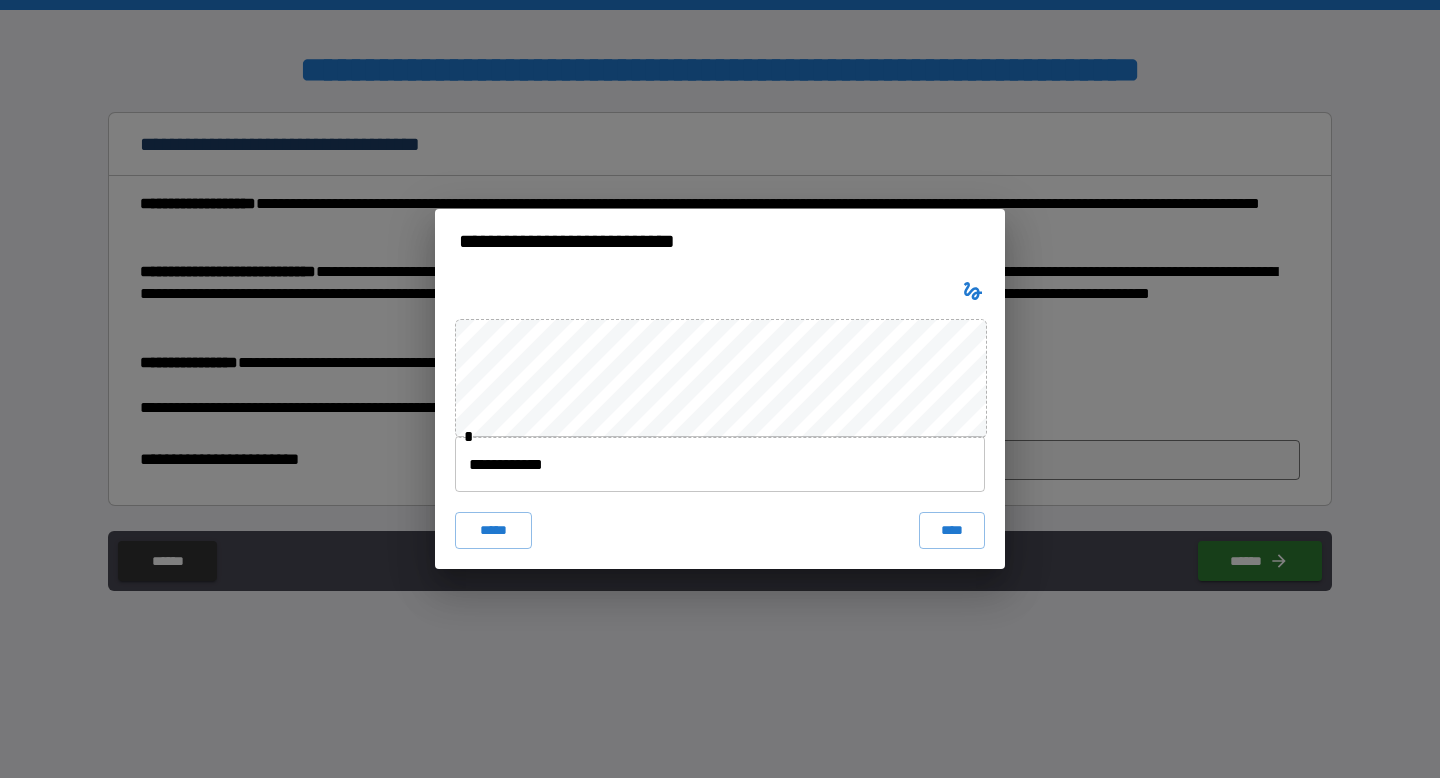 click on "**********" at bounding box center [720, 420] 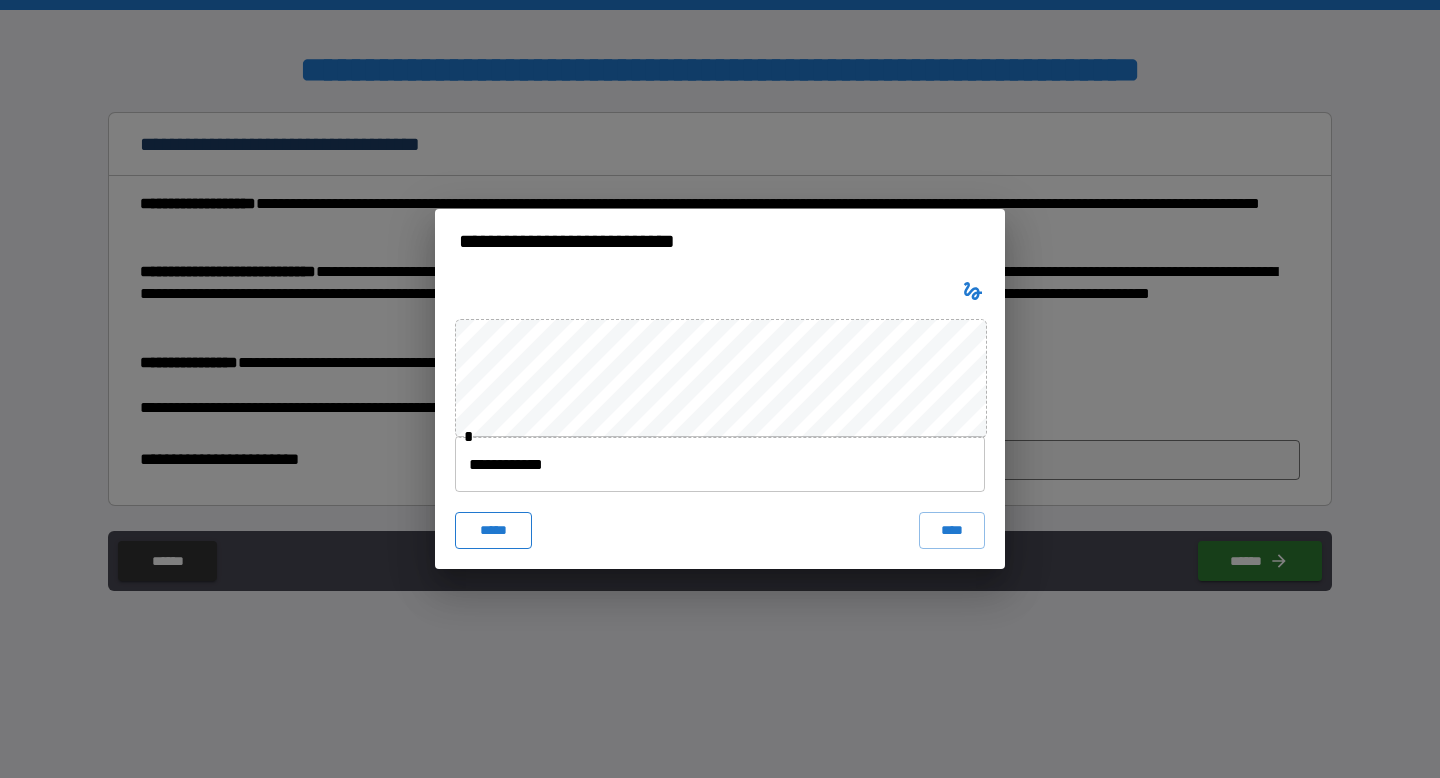 click on "*****" at bounding box center (493, 530) 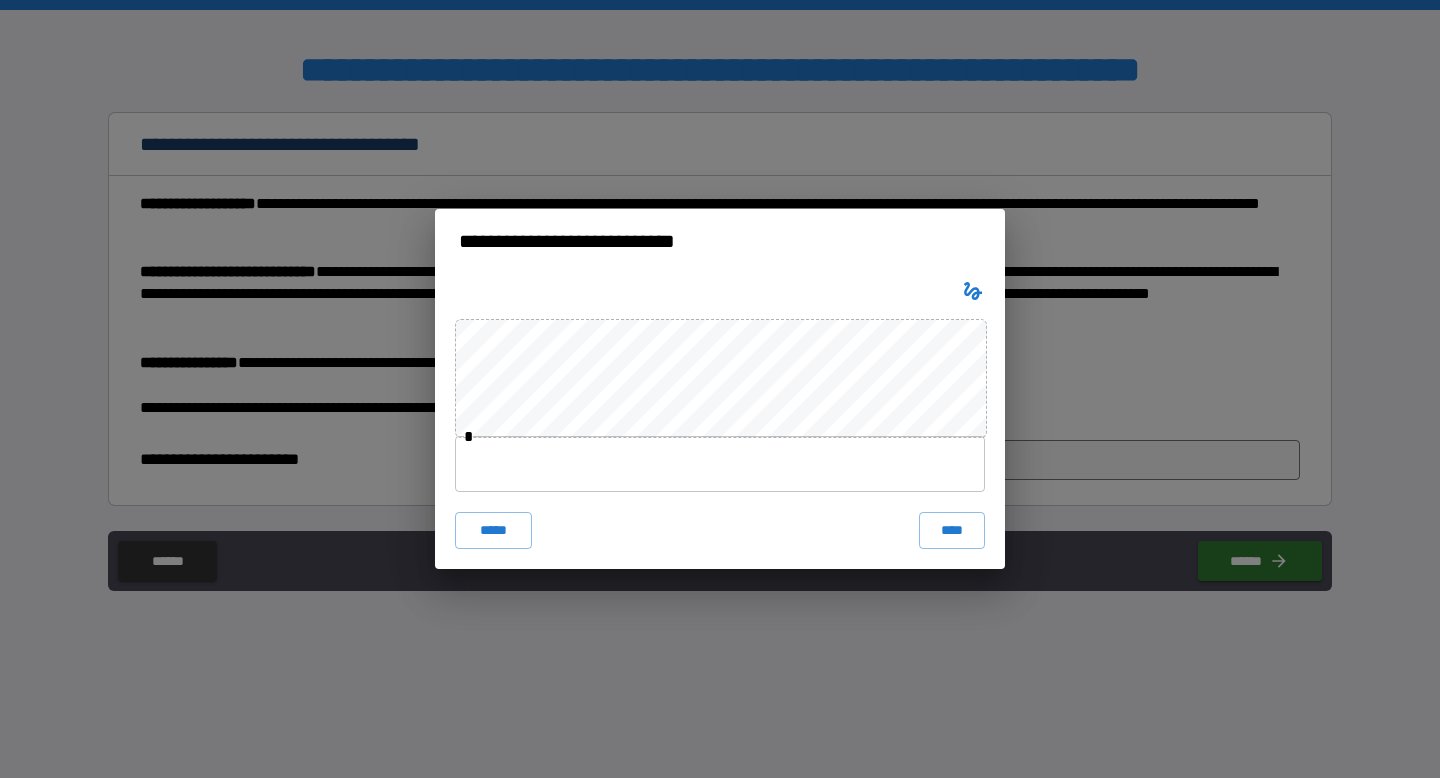 click at bounding box center [720, 464] 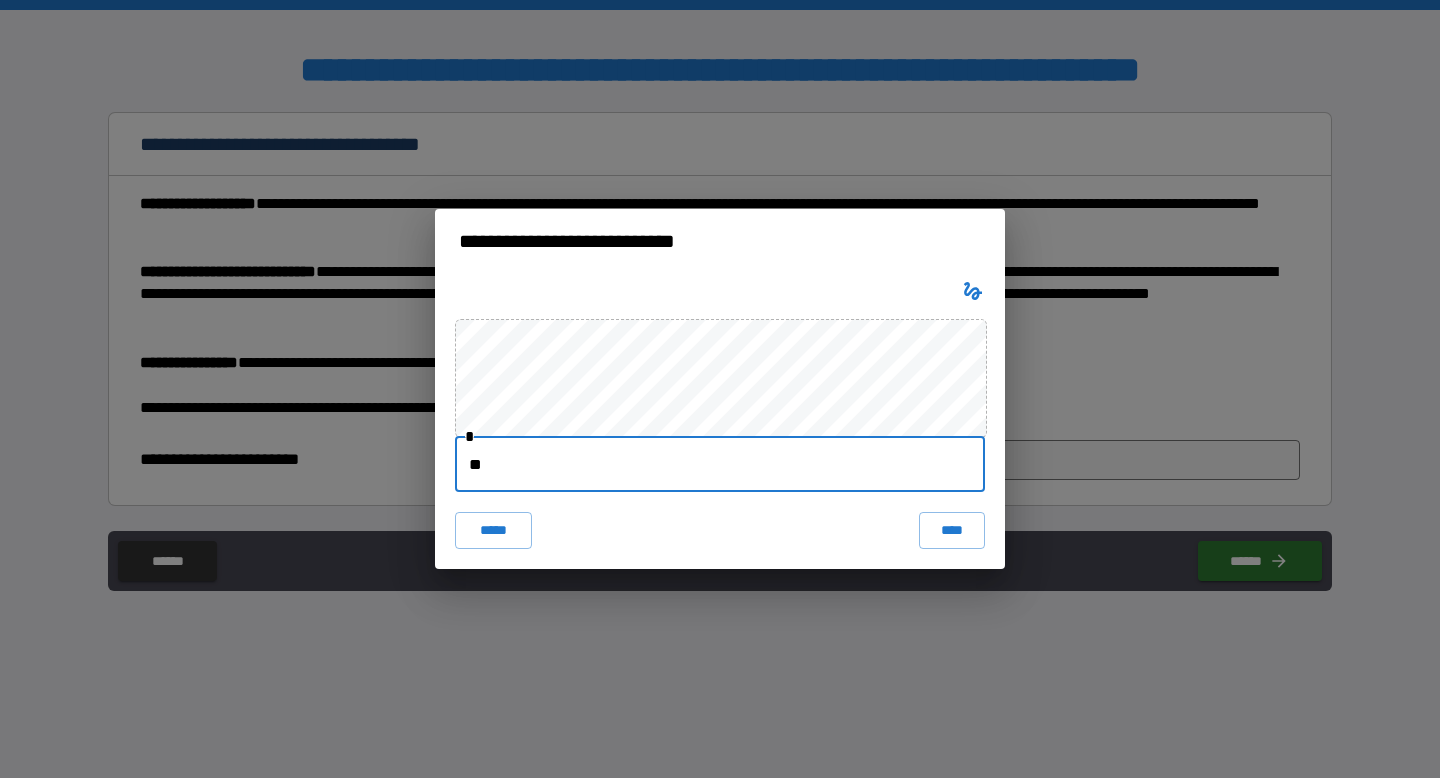 type on "*" 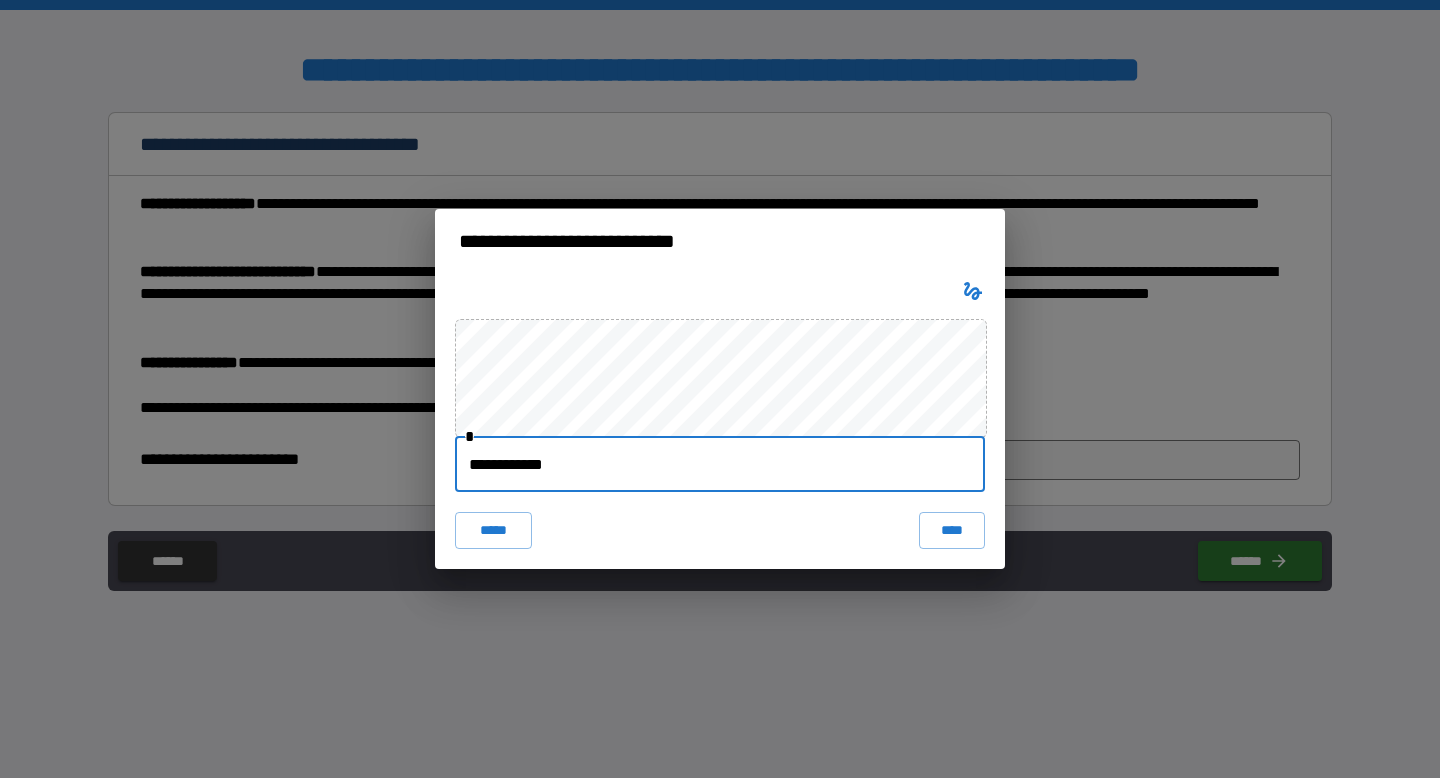 type on "**********" 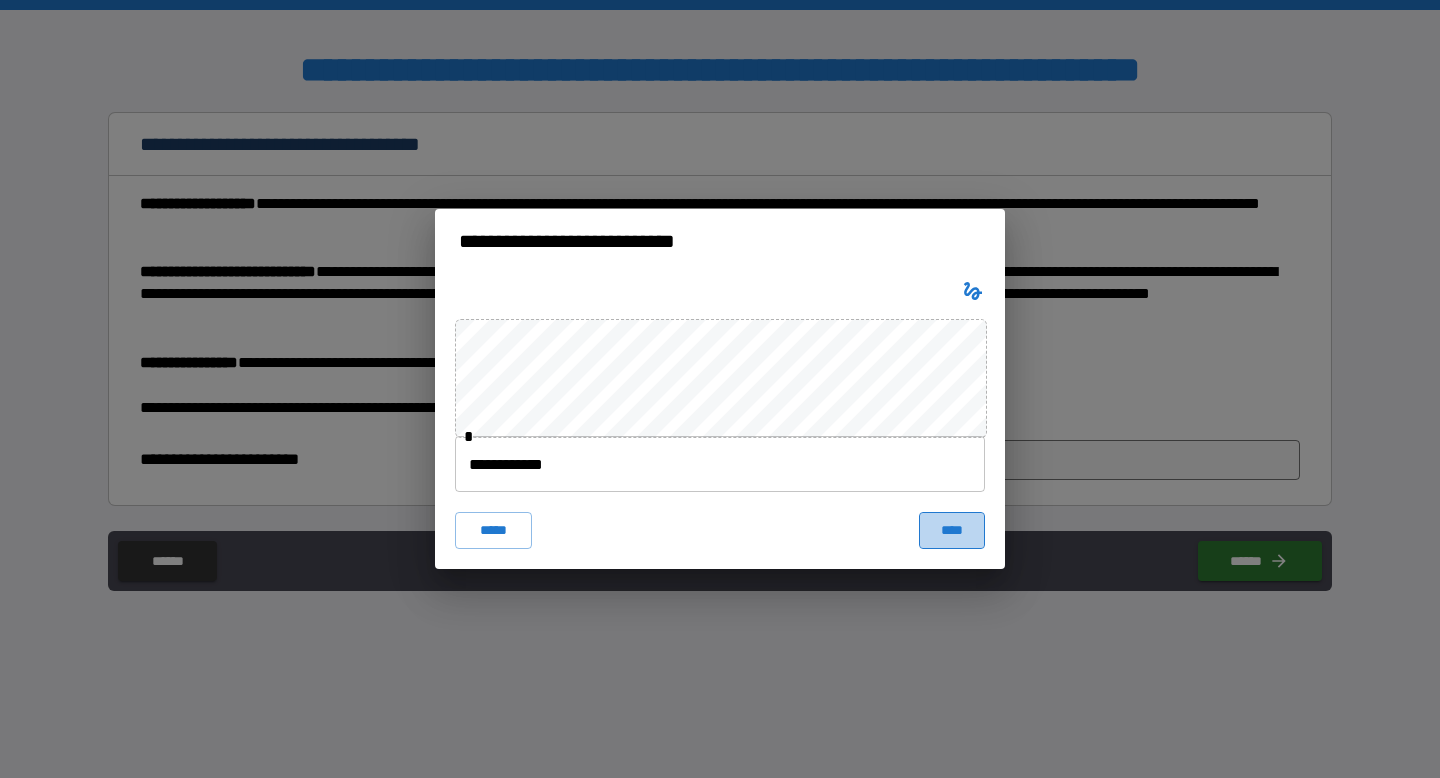 click on "****" at bounding box center [952, 530] 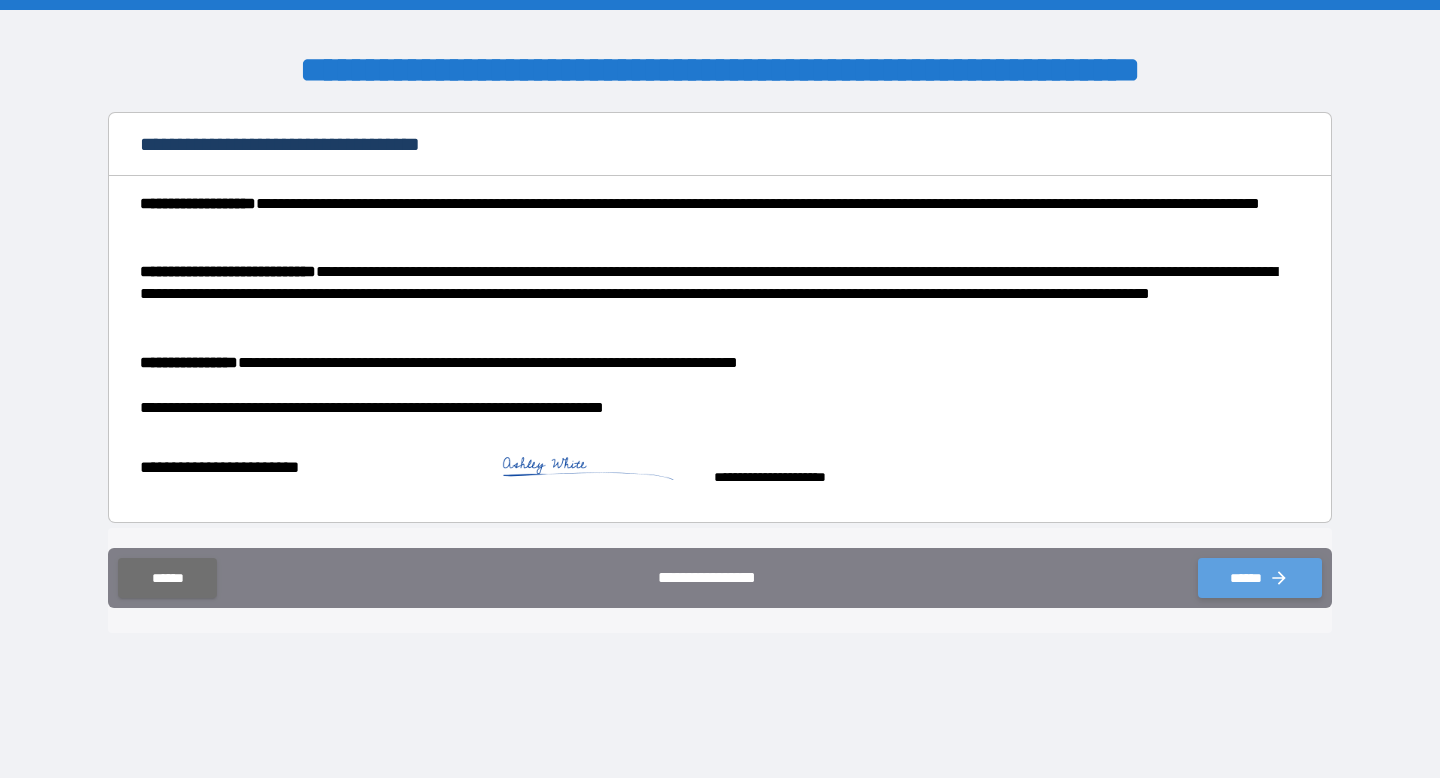 click on "******" at bounding box center [1260, 578] 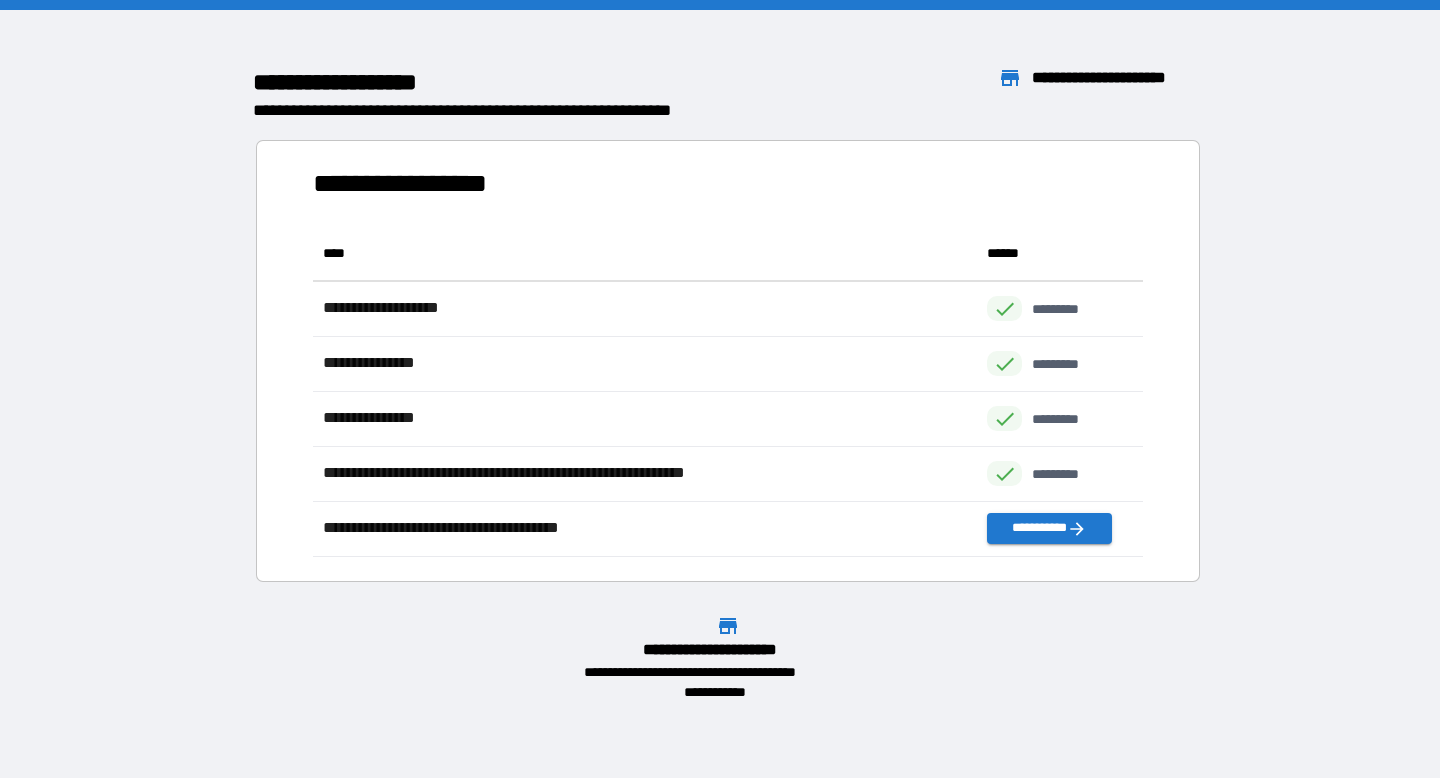 scroll, scrollTop: 1, scrollLeft: 1, axis: both 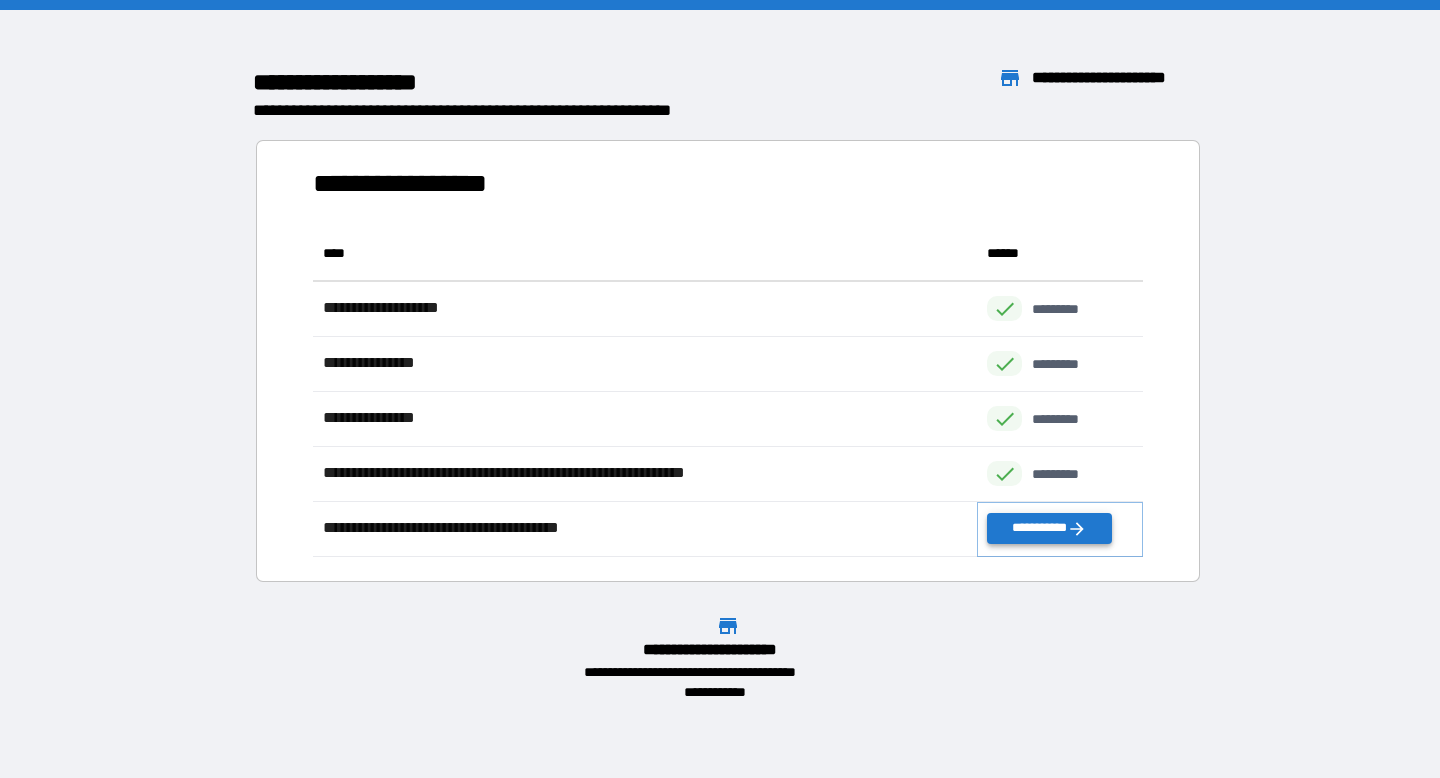 click on "**********" at bounding box center (1049, 528) 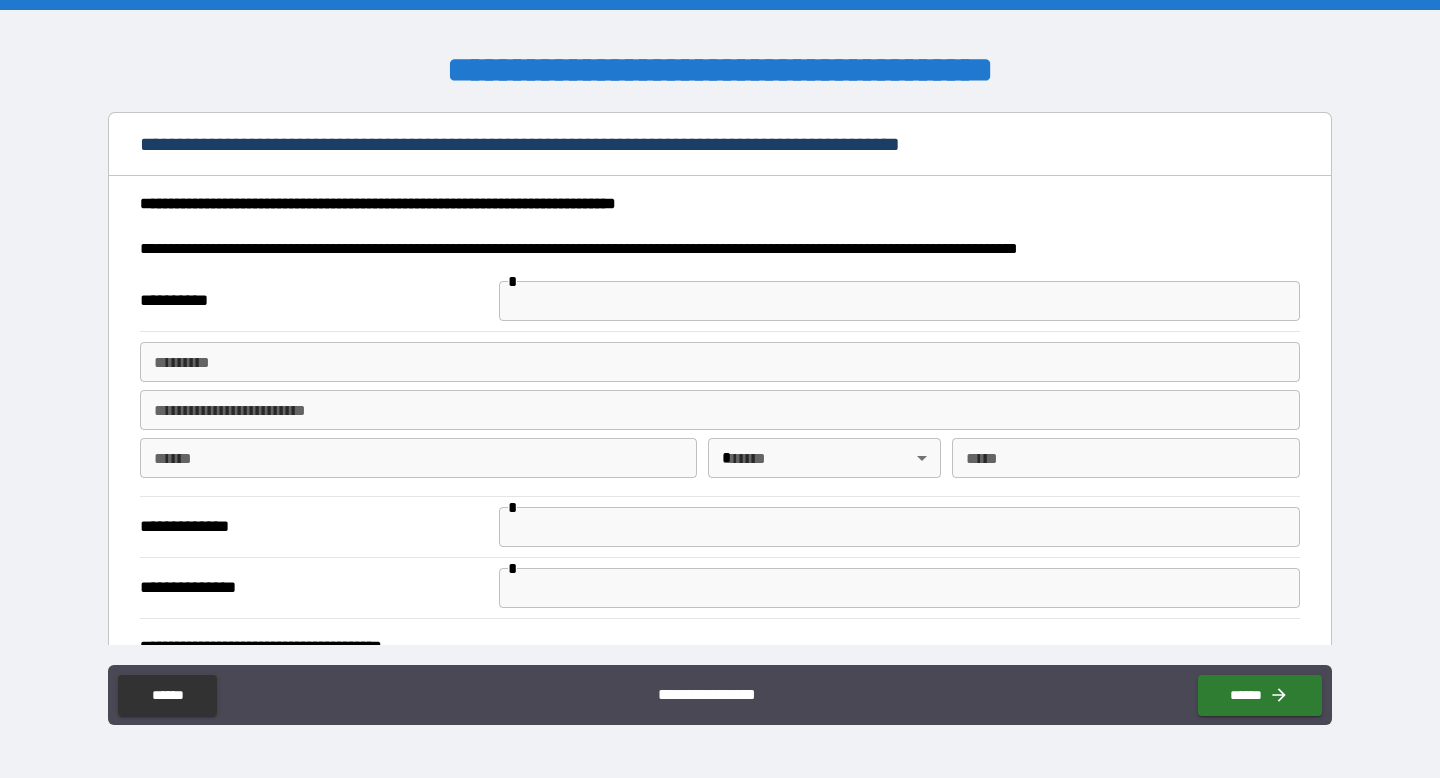 scroll, scrollTop: 10, scrollLeft: 0, axis: vertical 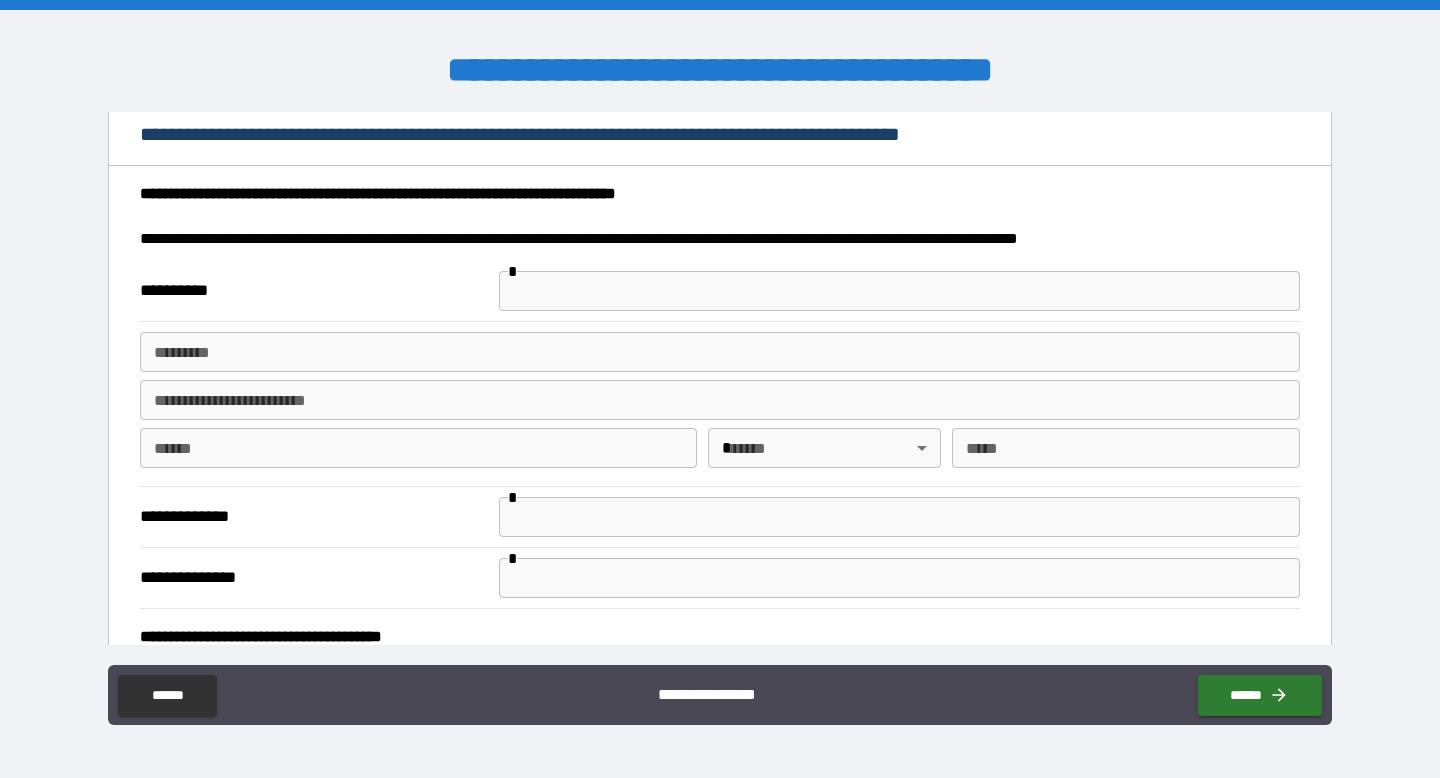 click at bounding box center [899, 291] 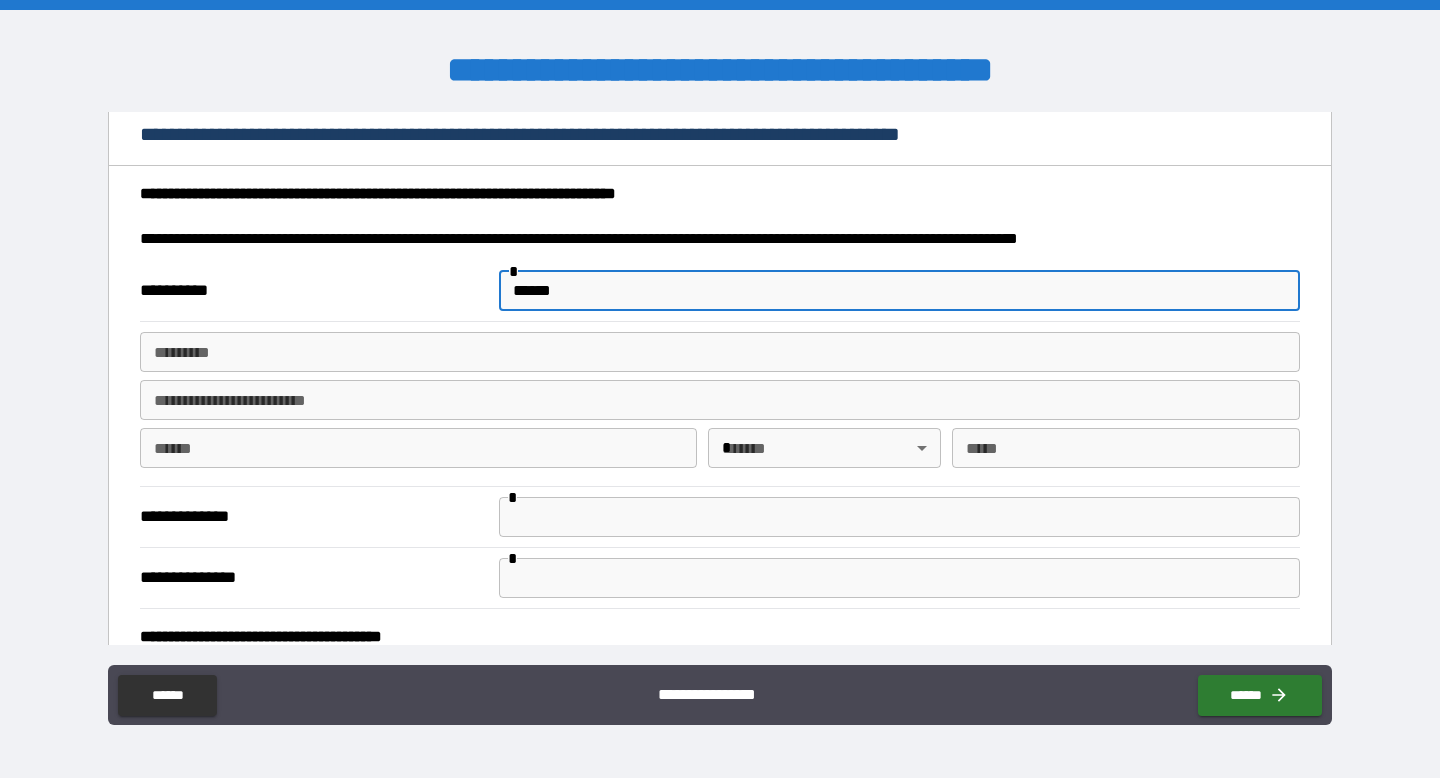 click on "******" at bounding box center [899, 291] 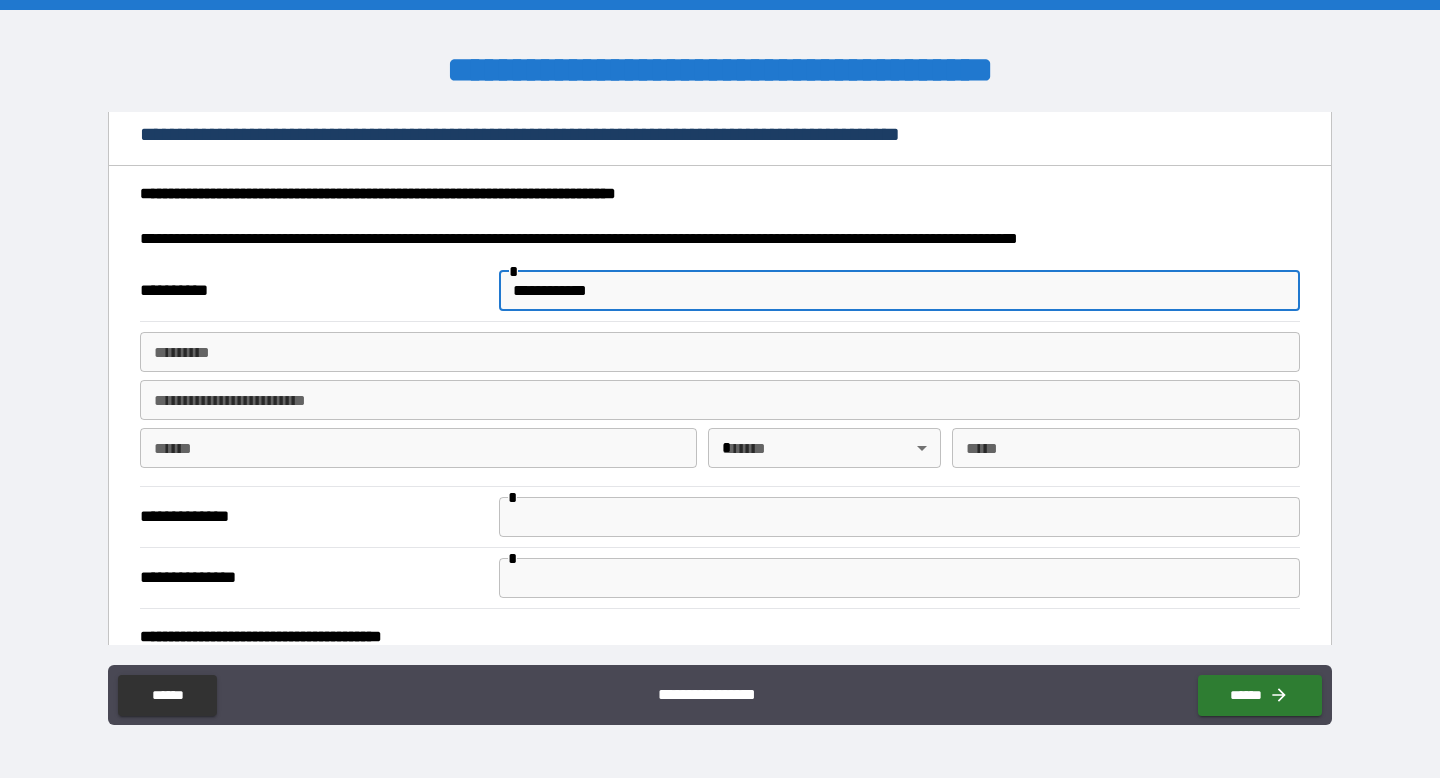 type on "**********" 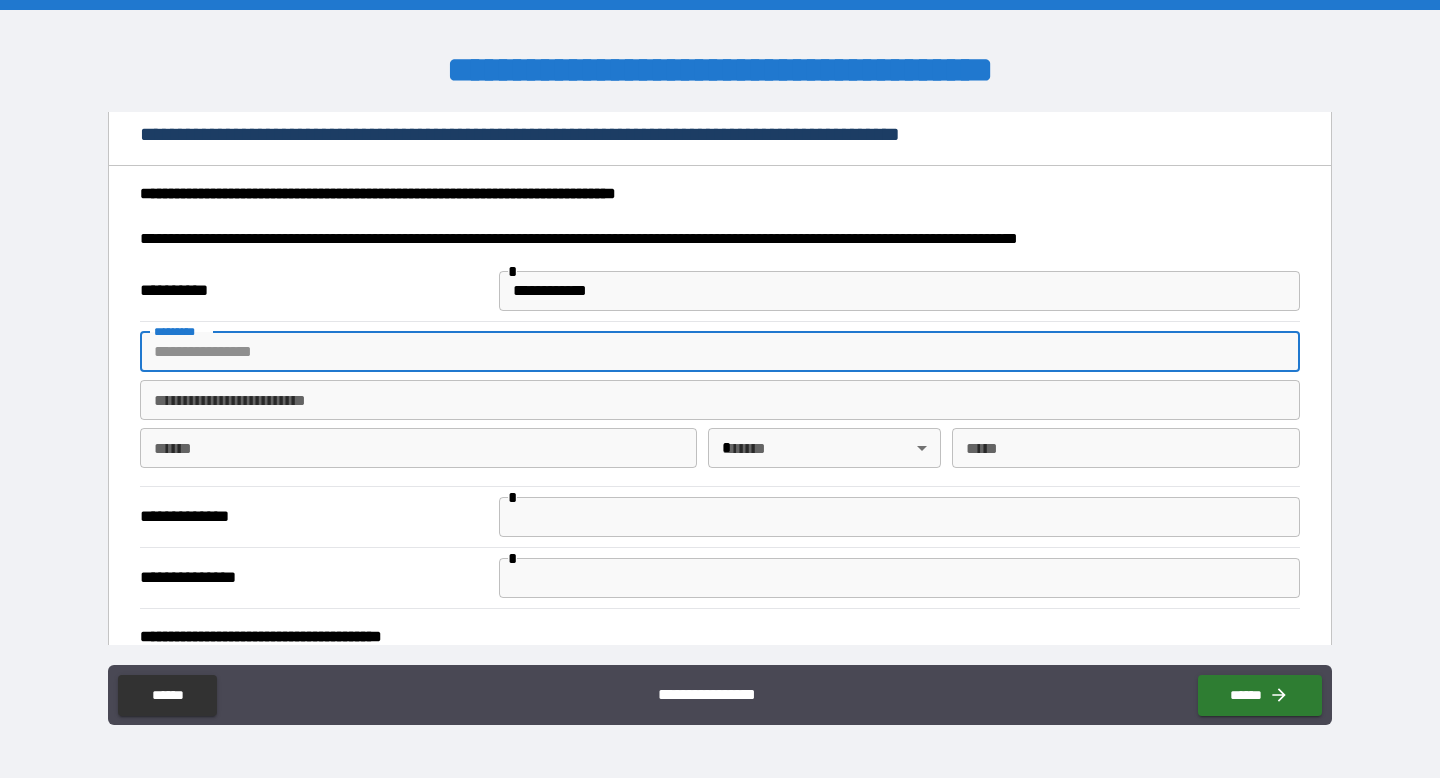 click on "*******   *" at bounding box center [720, 352] 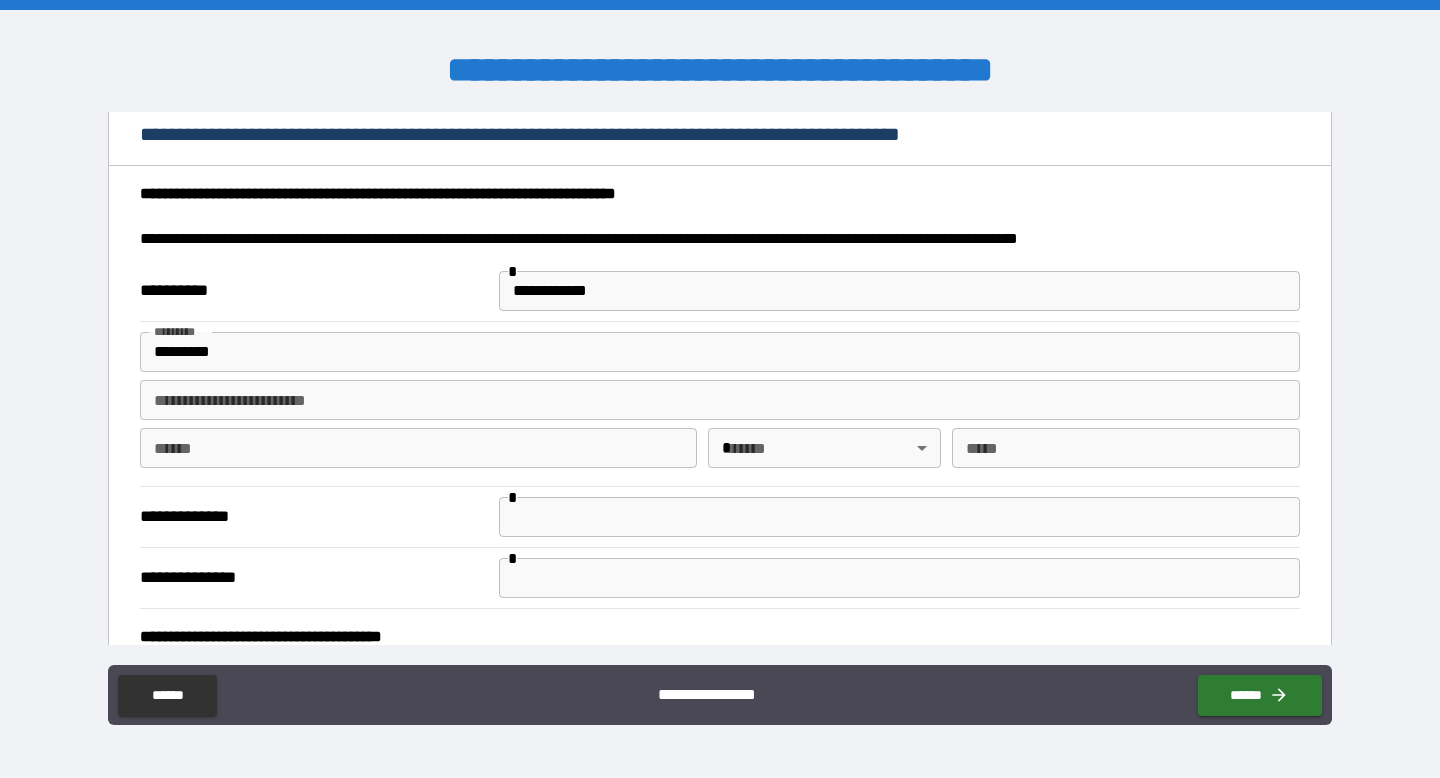 click on "**********" at bounding box center (720, 389) 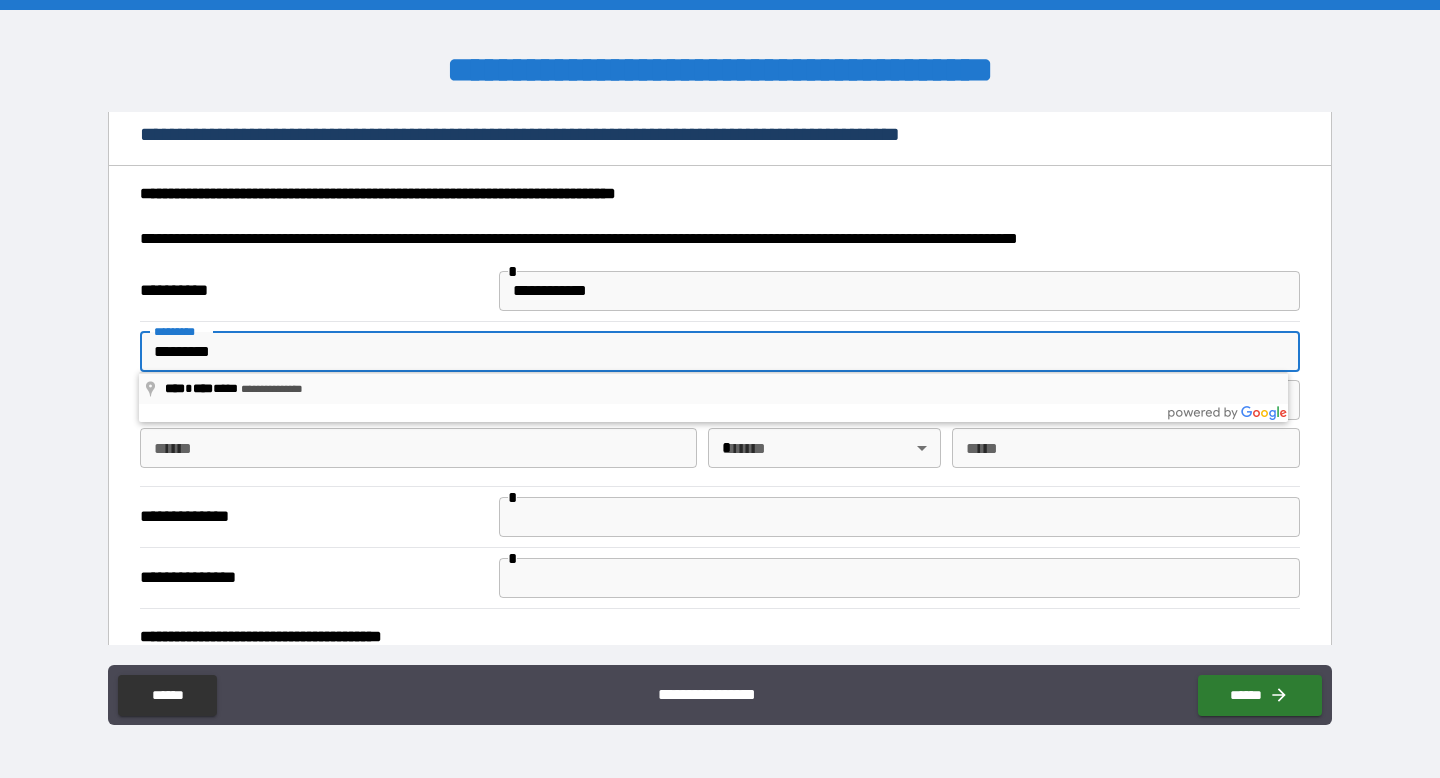 type on "**********" 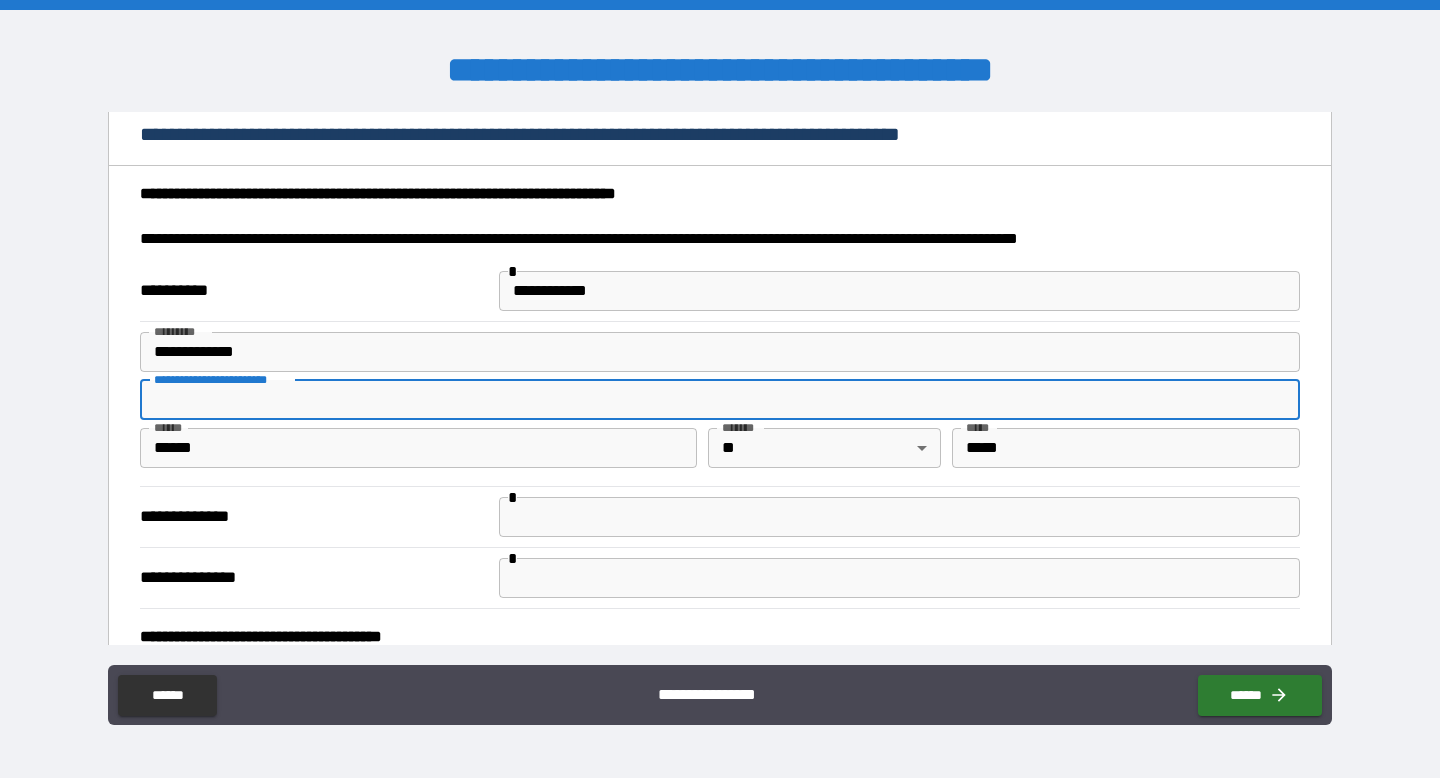 scroll, scrollTop: 43, scrollLeft: 0, axis: vertical 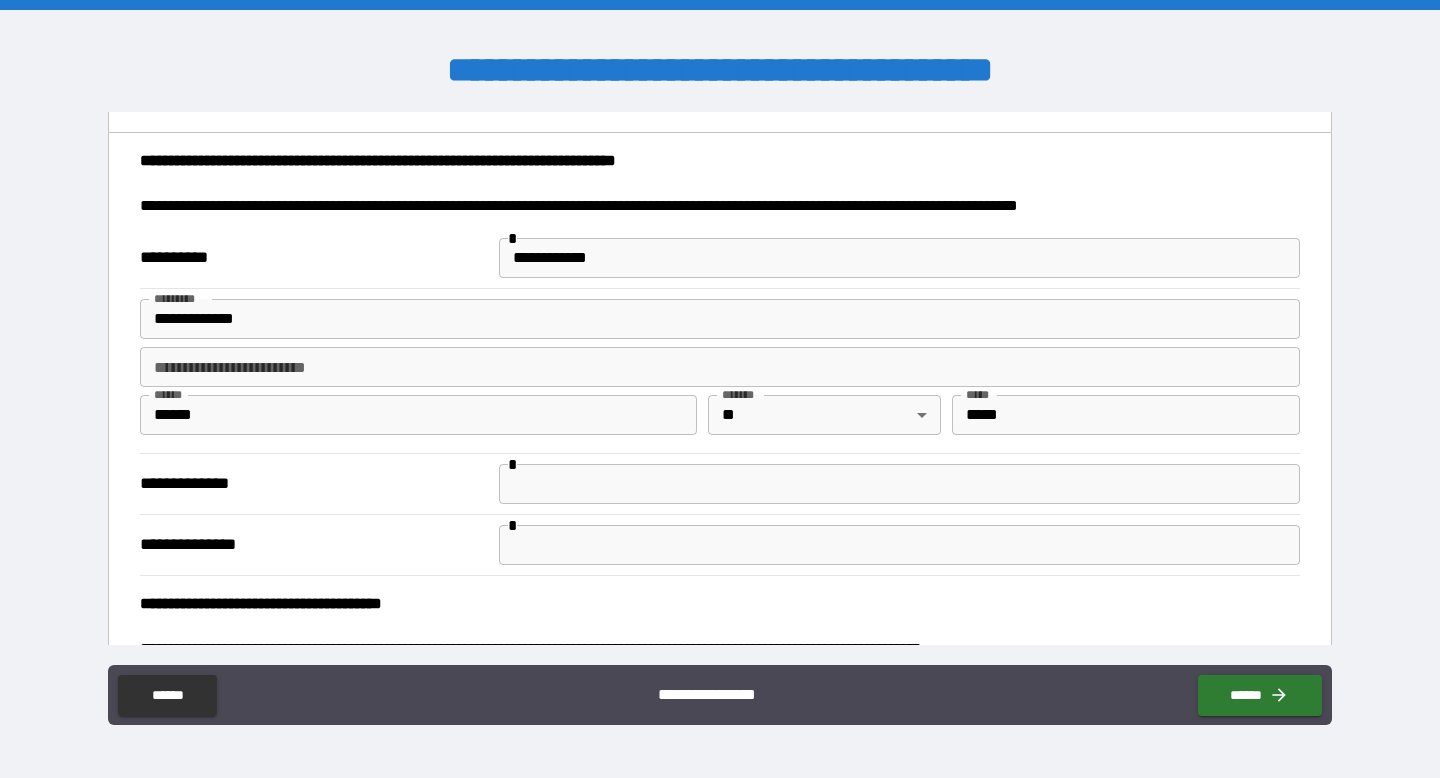 click on "**********" at bounding box center (720, 483) 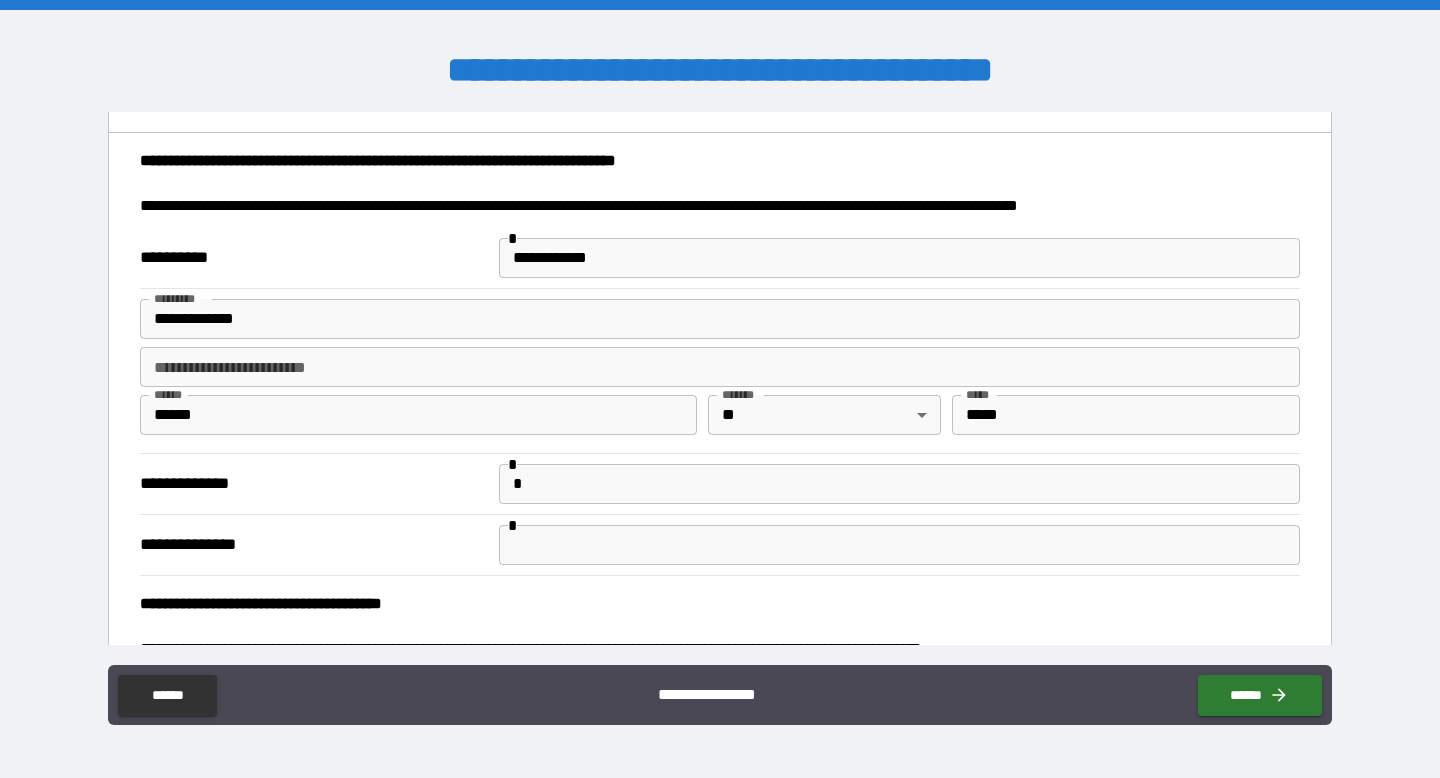 click on "*" at bounding box center (899, 484) 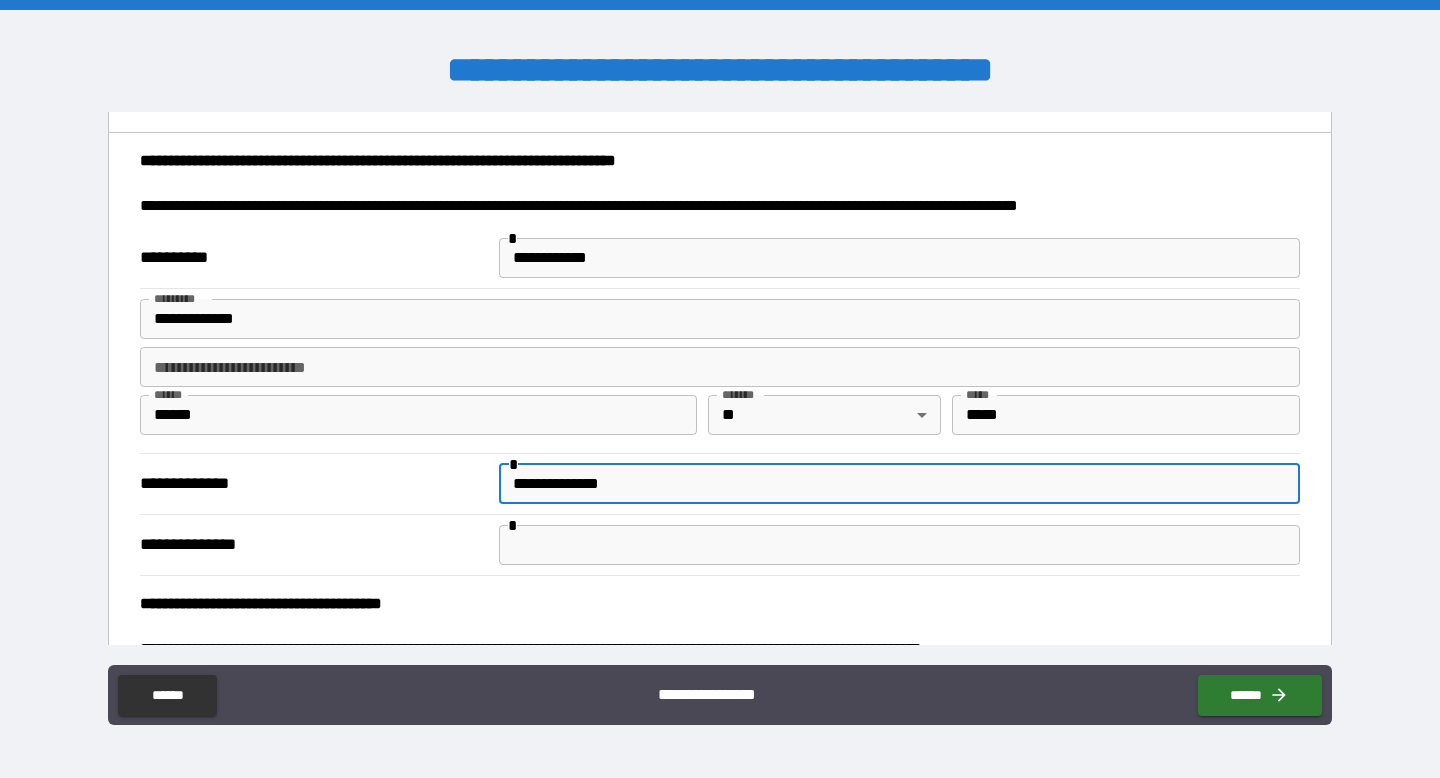 scroll, scrollTop: 87, scrollLeft: 0, axis: vertical 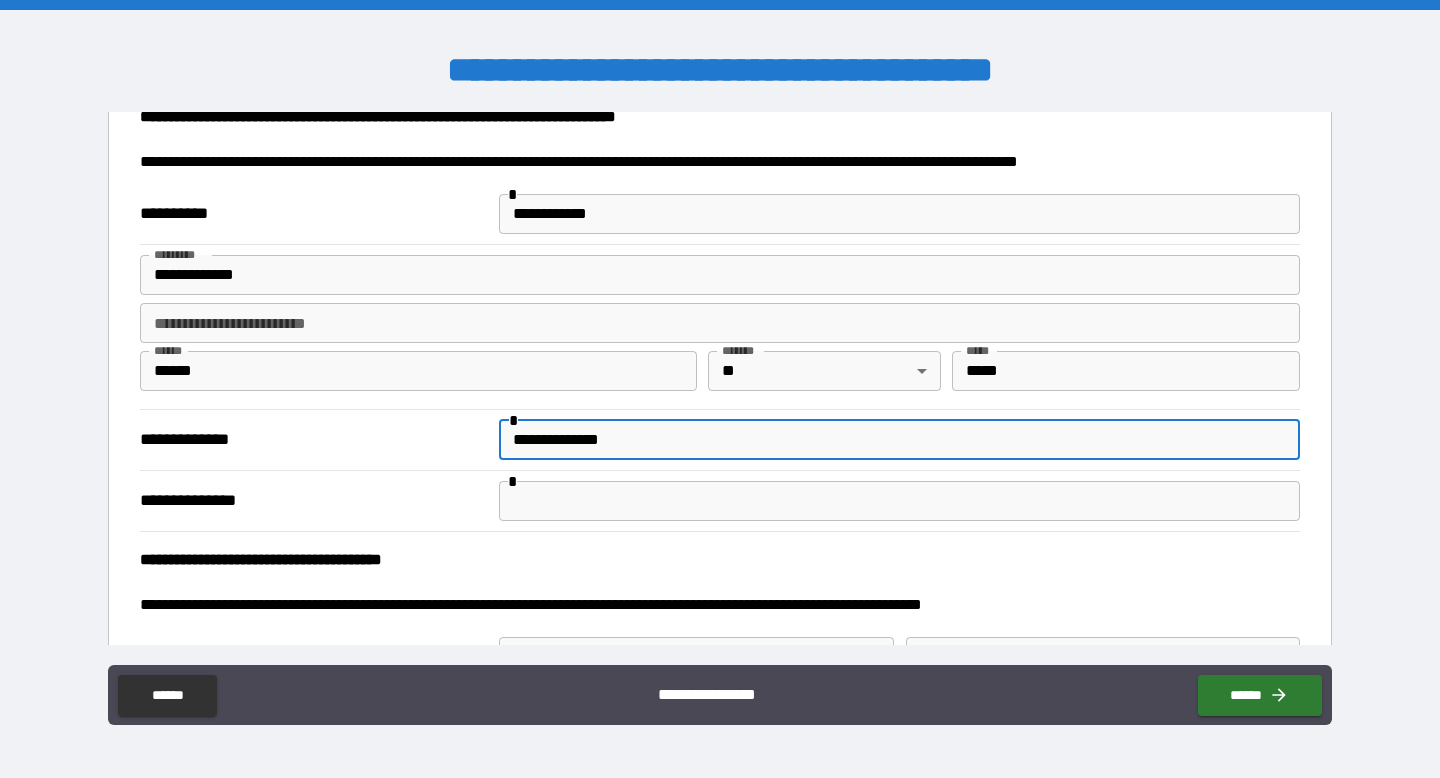 type on "**********" 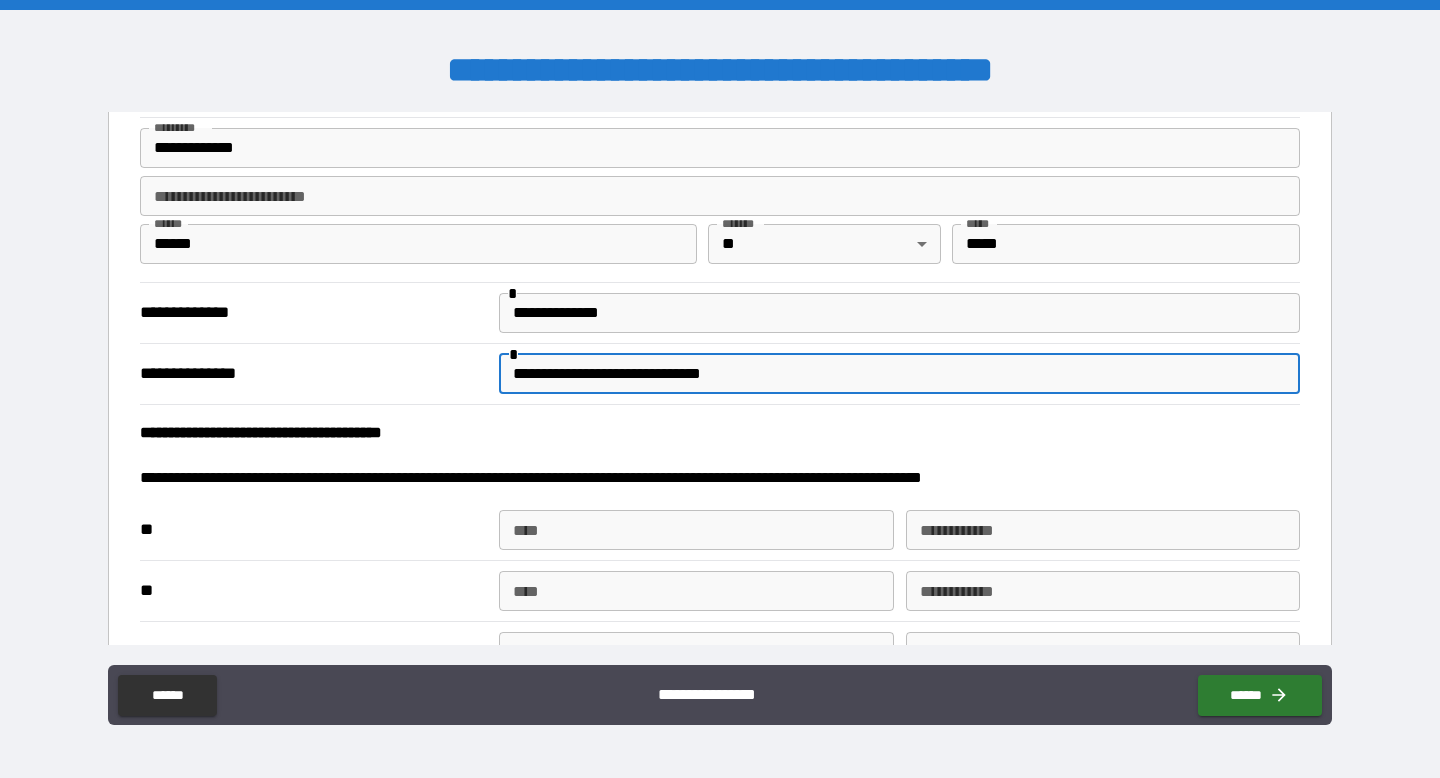 scroll, scrollTop: 237, scrollLeft: 0, axis: vertical 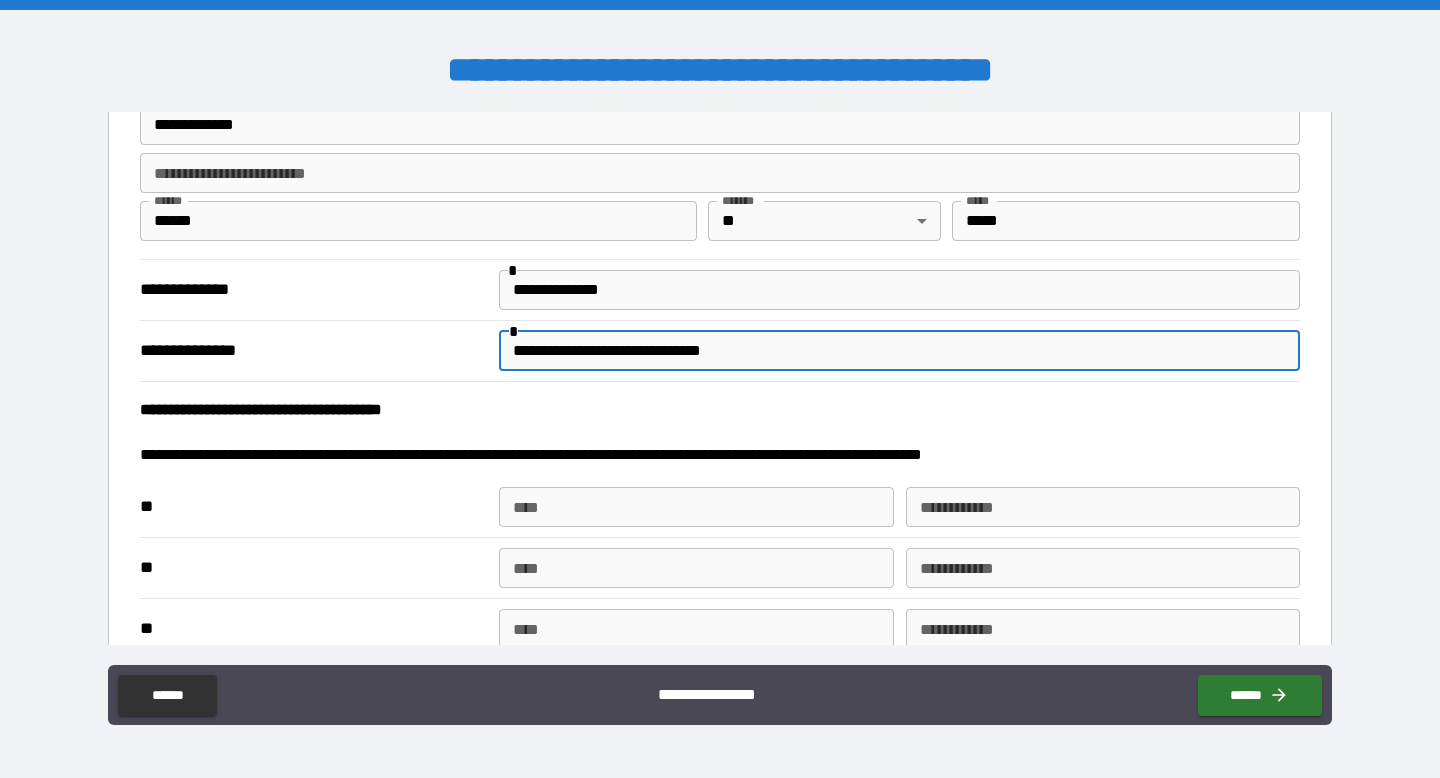 type on "**********" 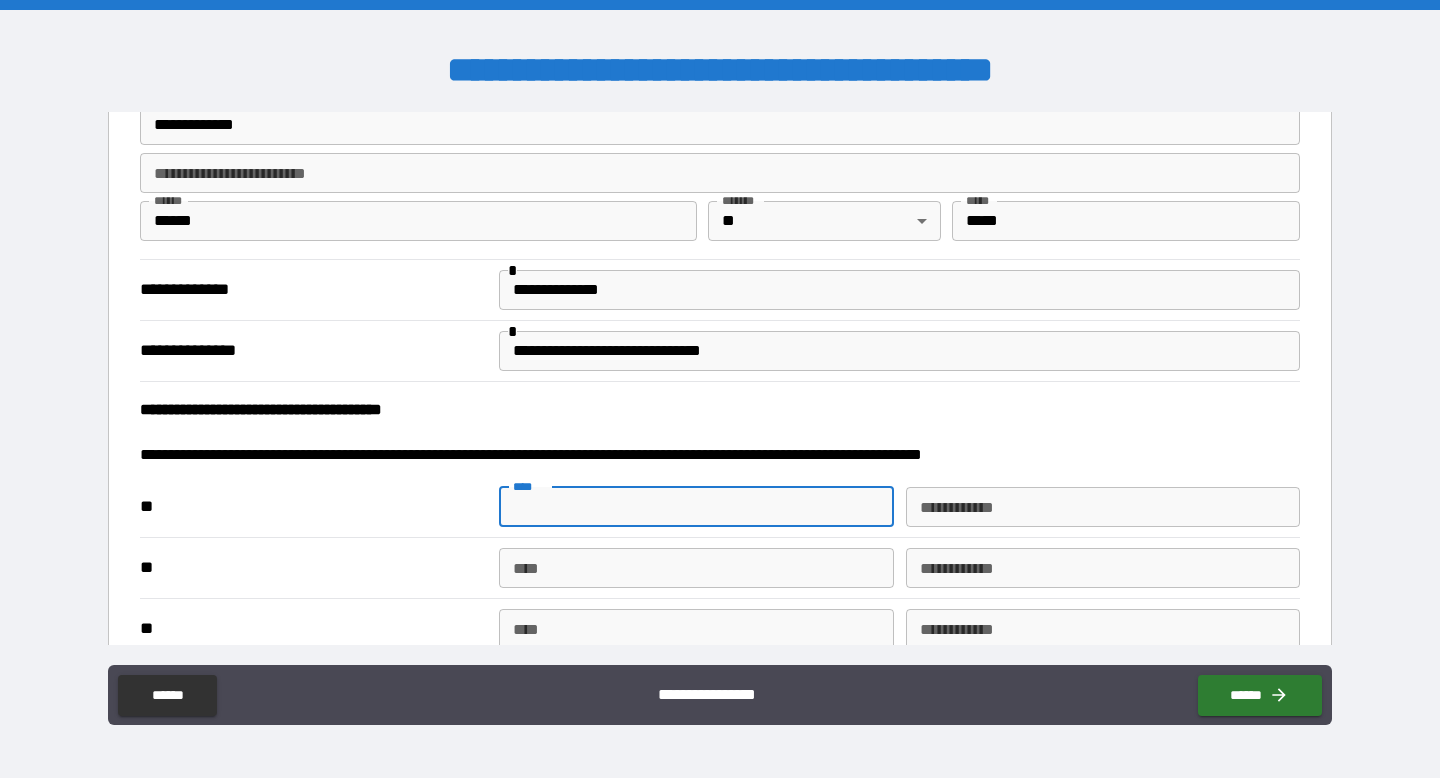 click on "****" at bounding box center [696, 507] 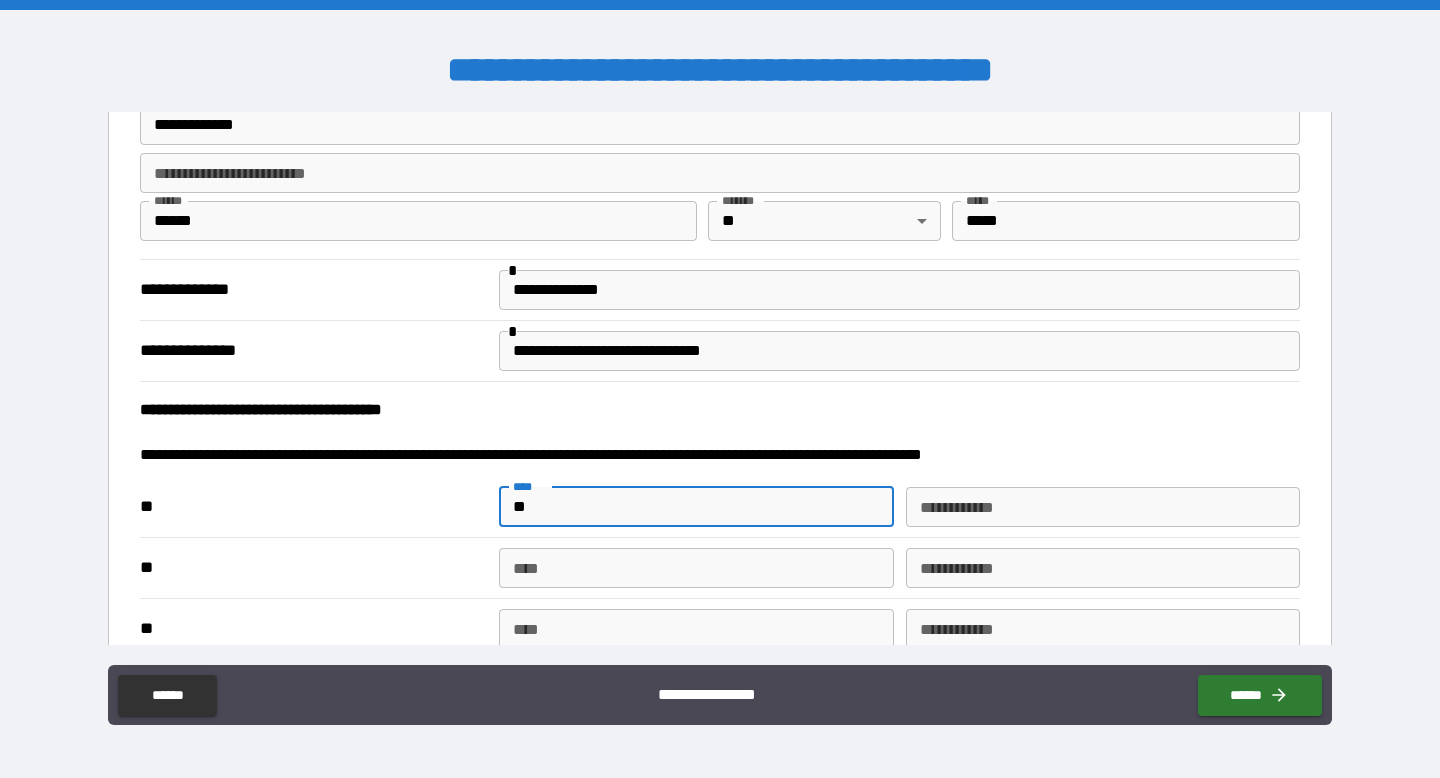 type on "*" 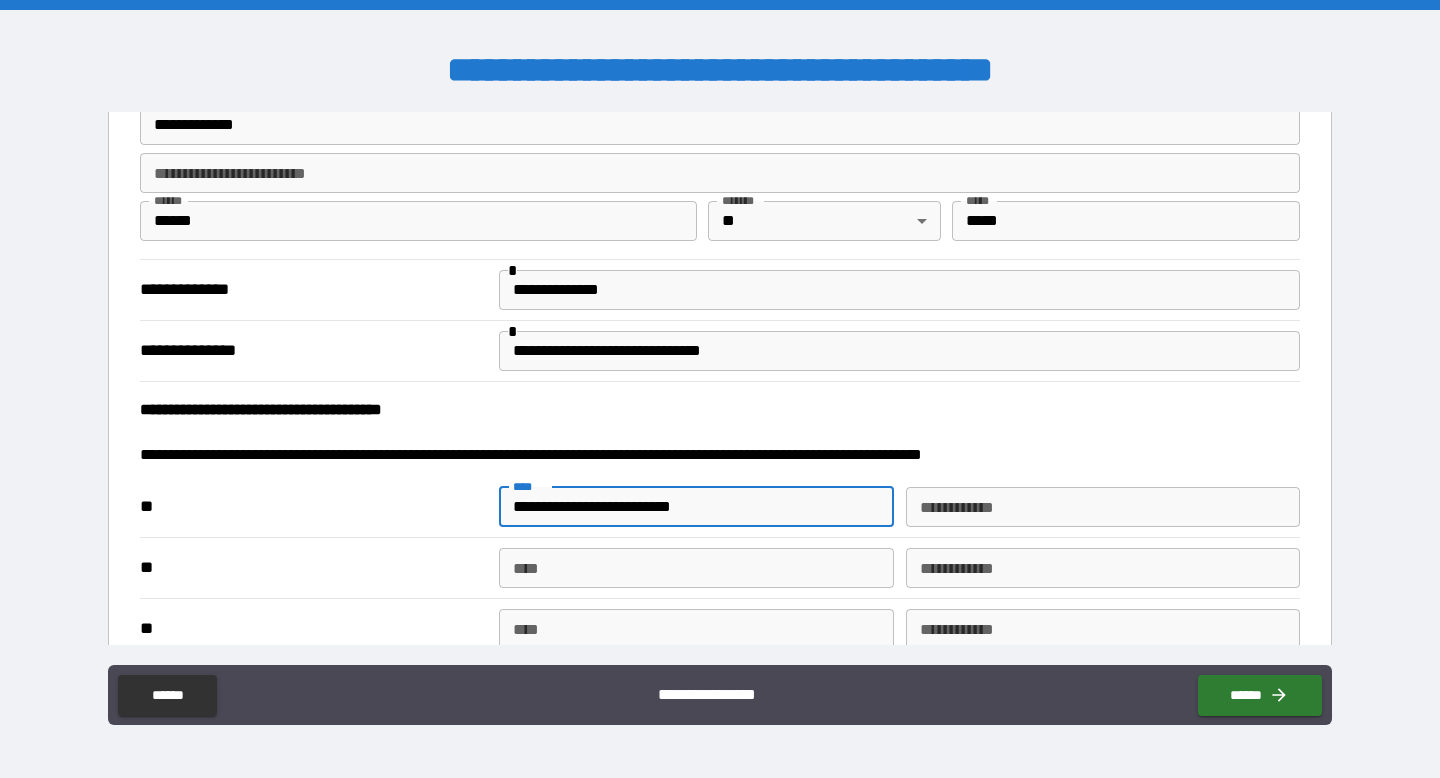 click on "**********" at bounding box center (696, 507) 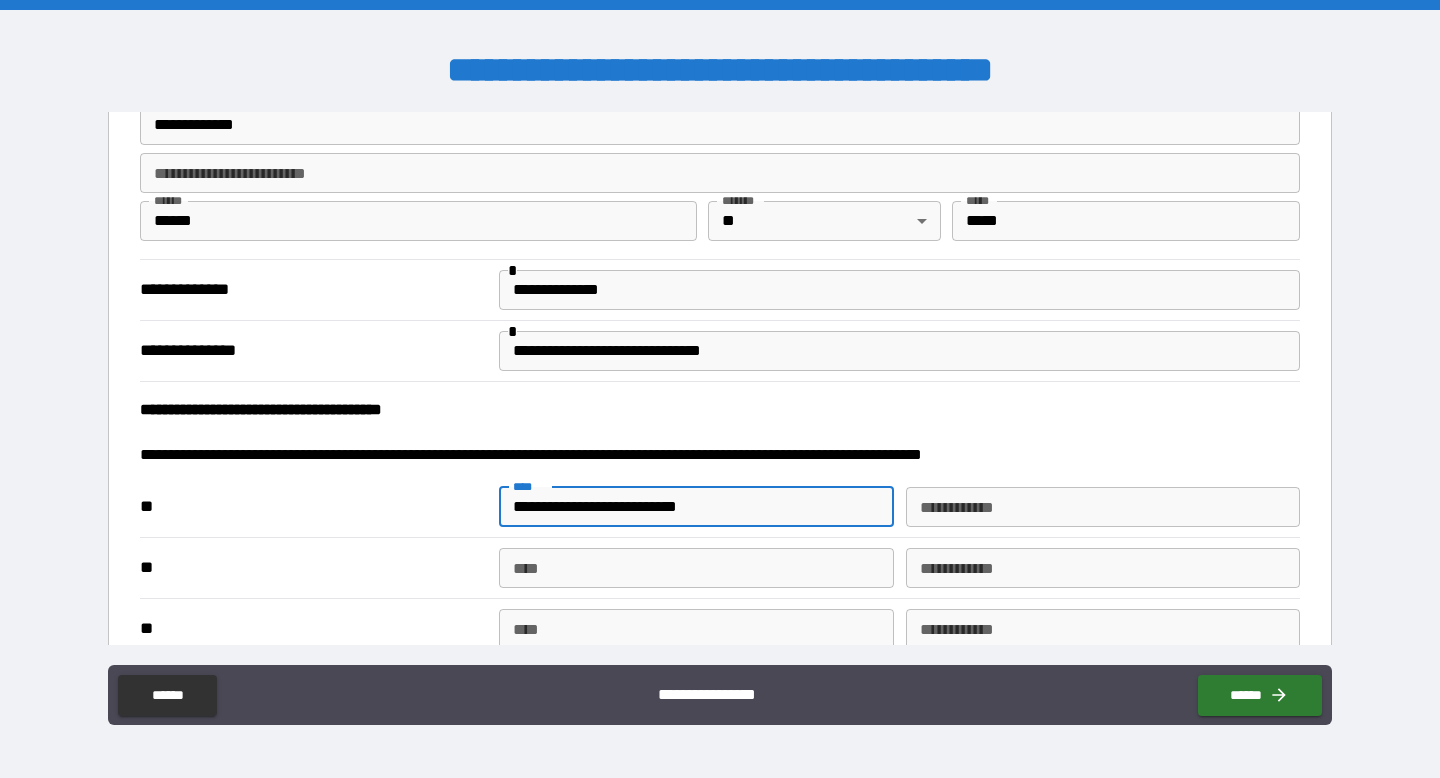 type on "**********" 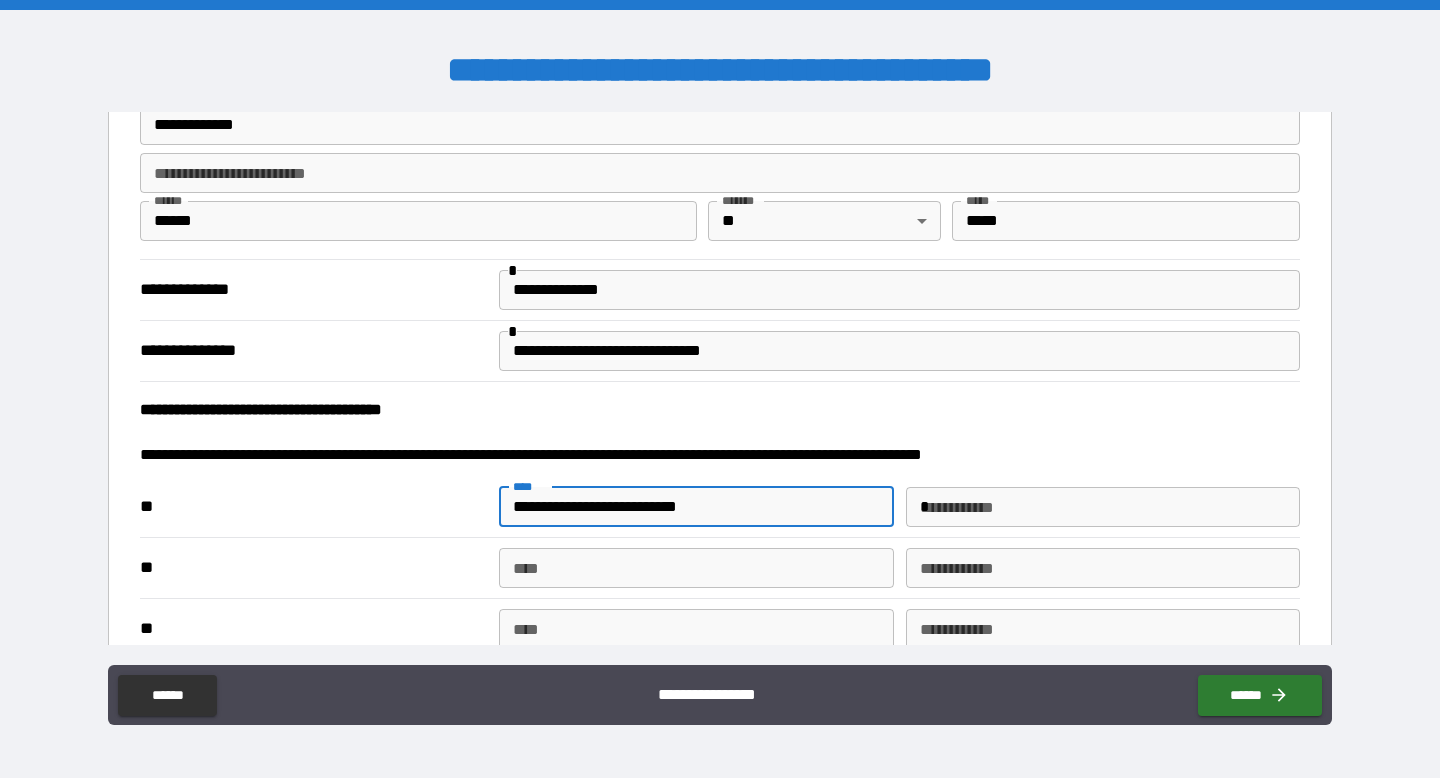 click on "*" at bounding box center [1103, 507] 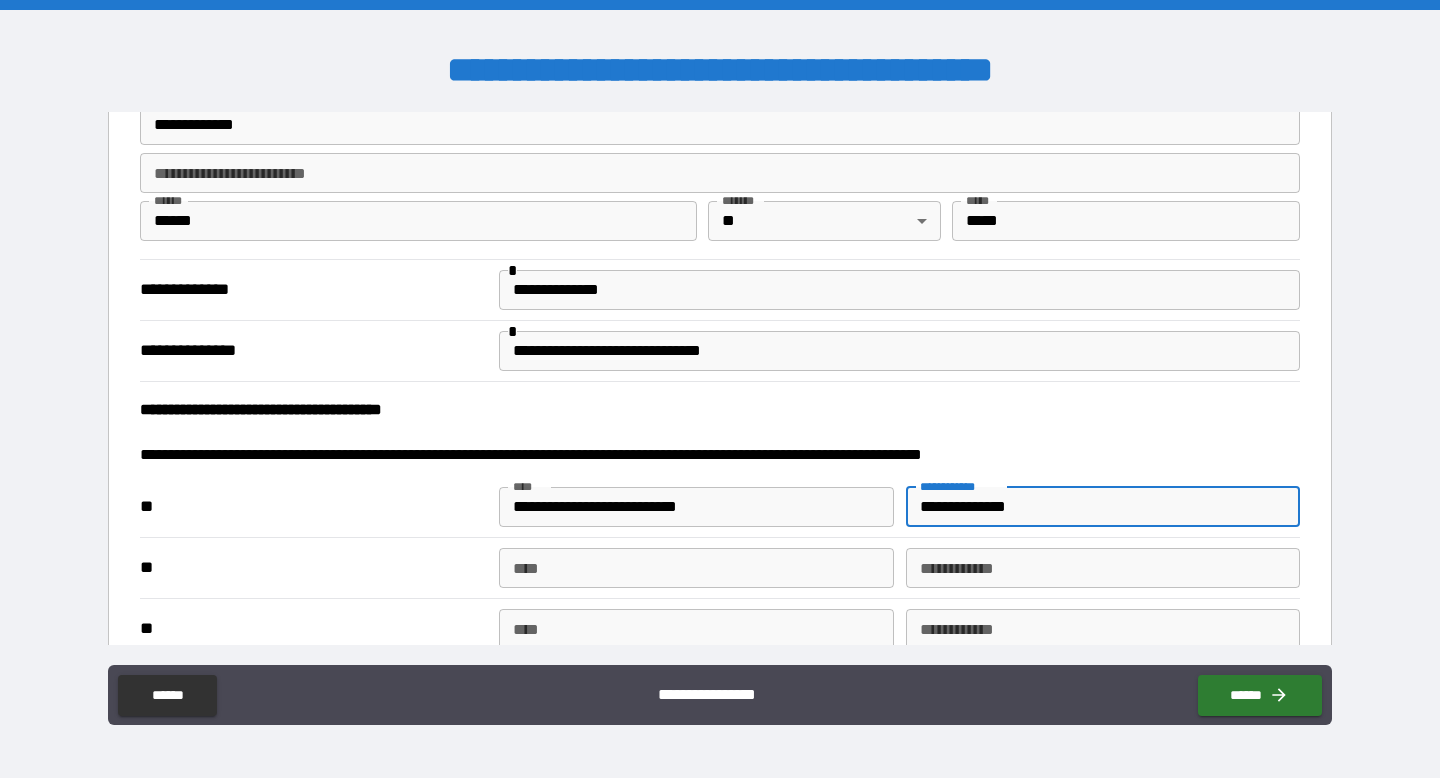 type on "**********" 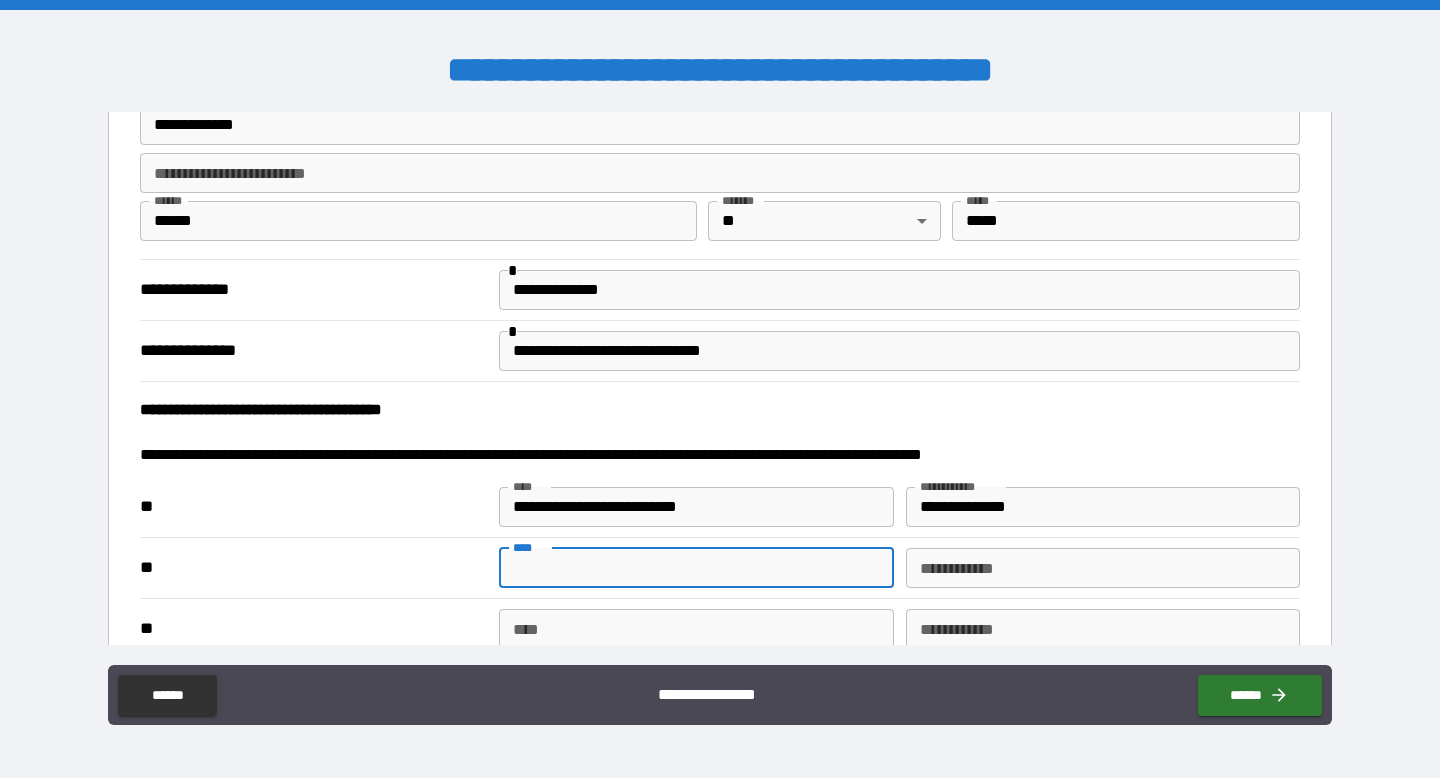 click on "****" at bounding box center [696, 568] 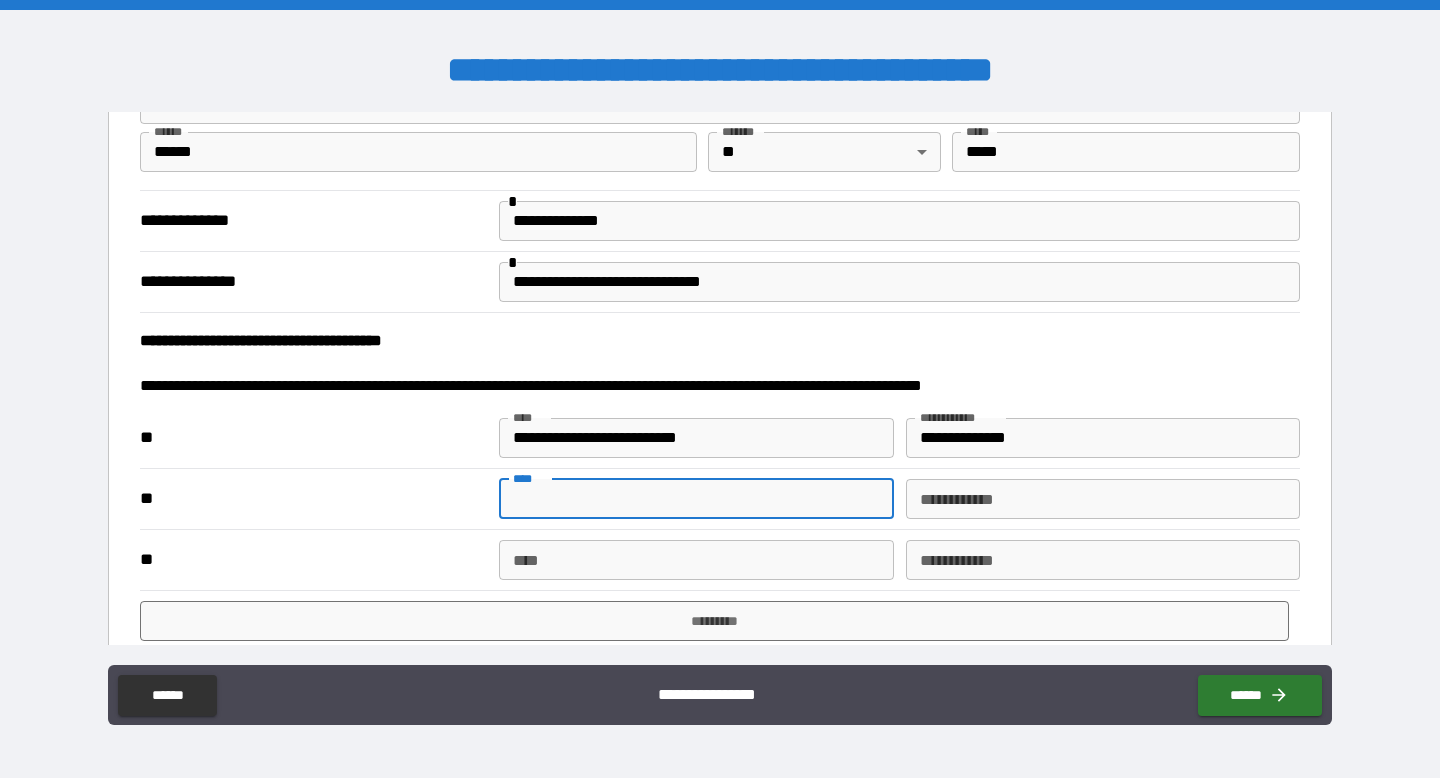 scroll, scrollTop: 333, scrollLeft: 0, axis: vertical 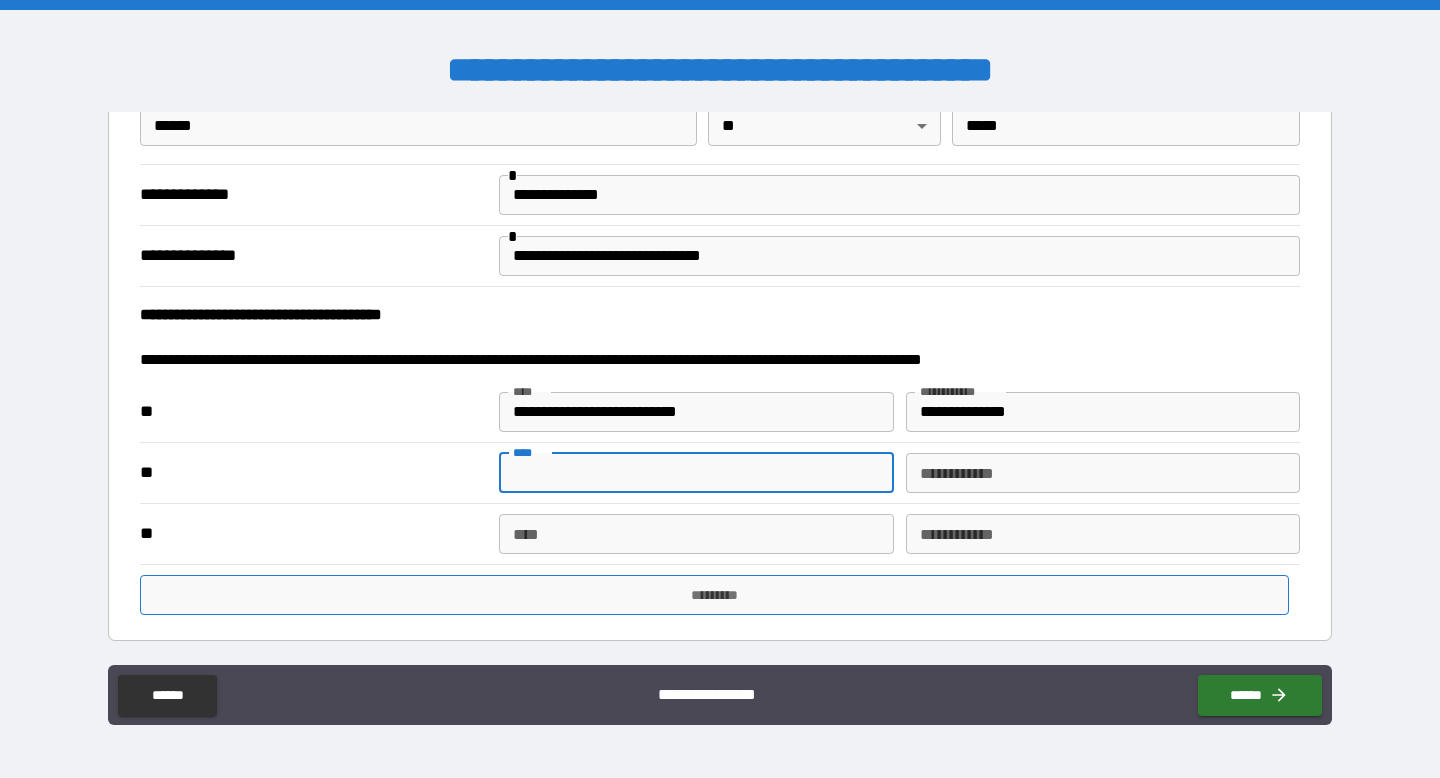 click on "*********" at bounding box center [714, 595] 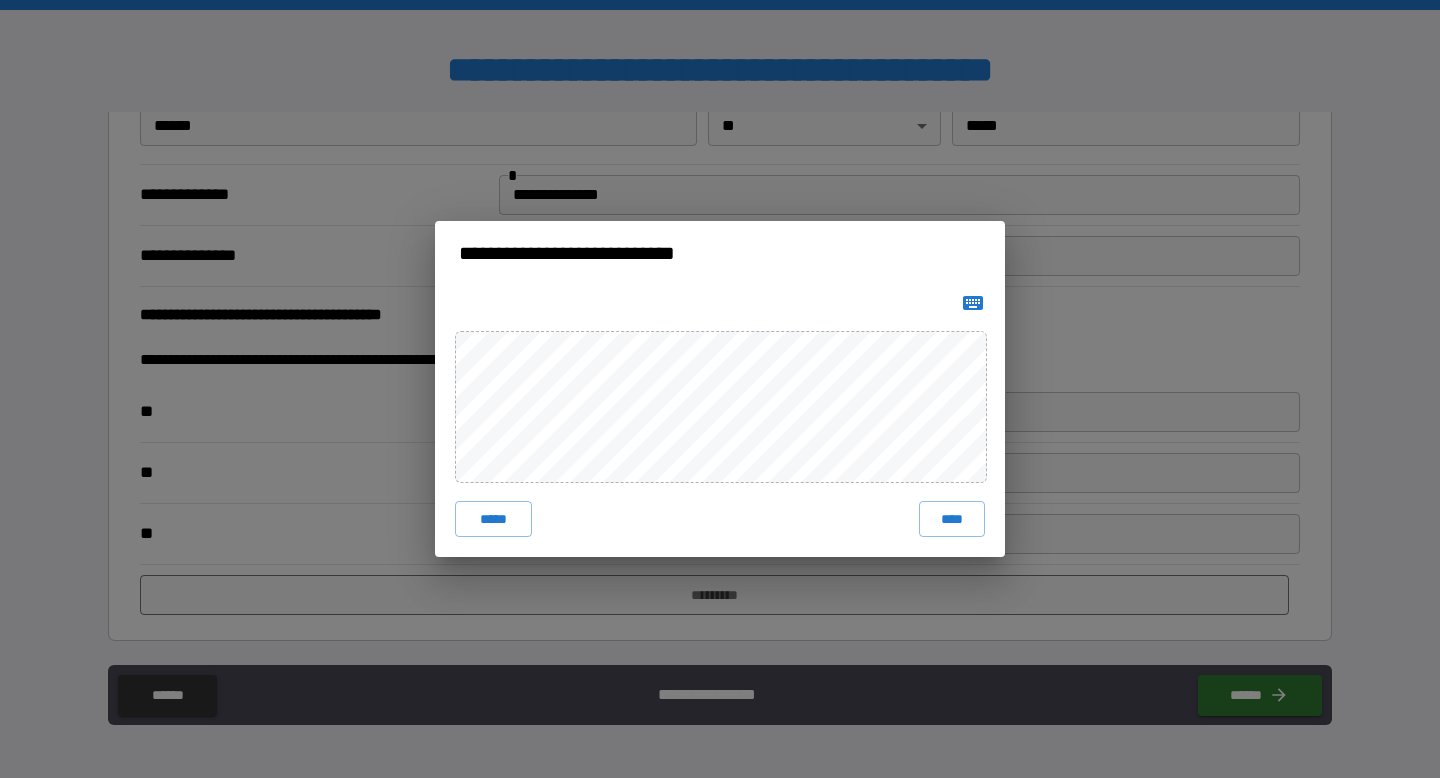 click at bounding box center (973, 303) 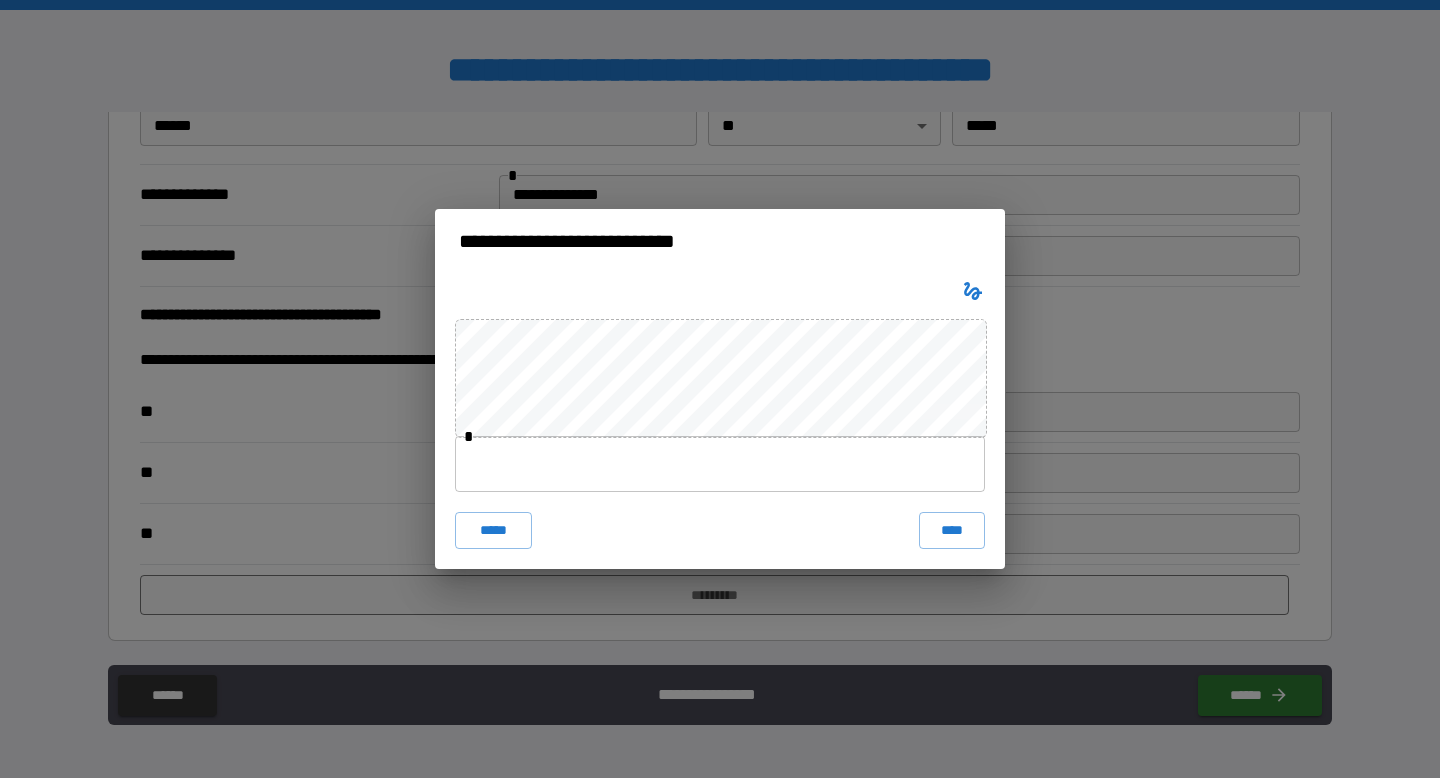 click at bounding box center [720, 464] 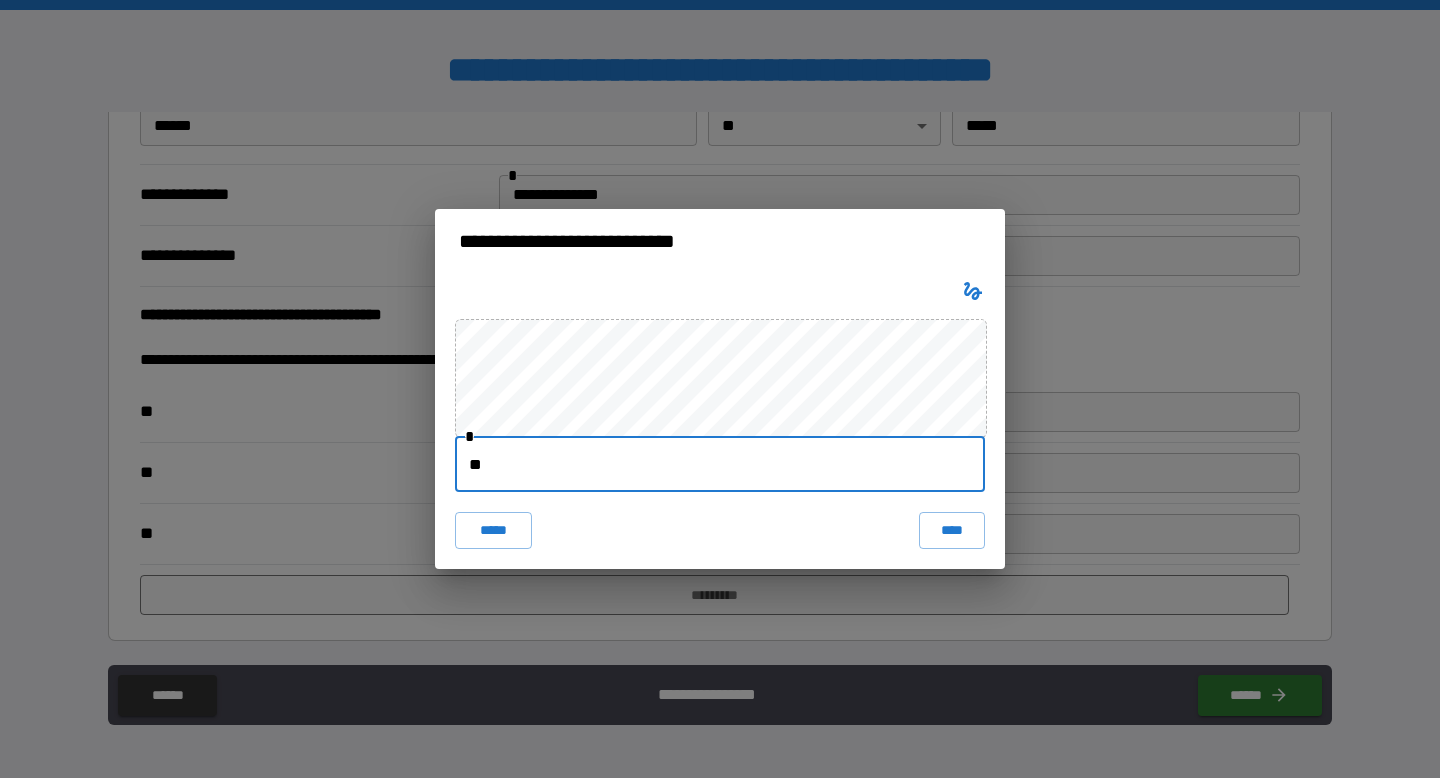 type on "*" 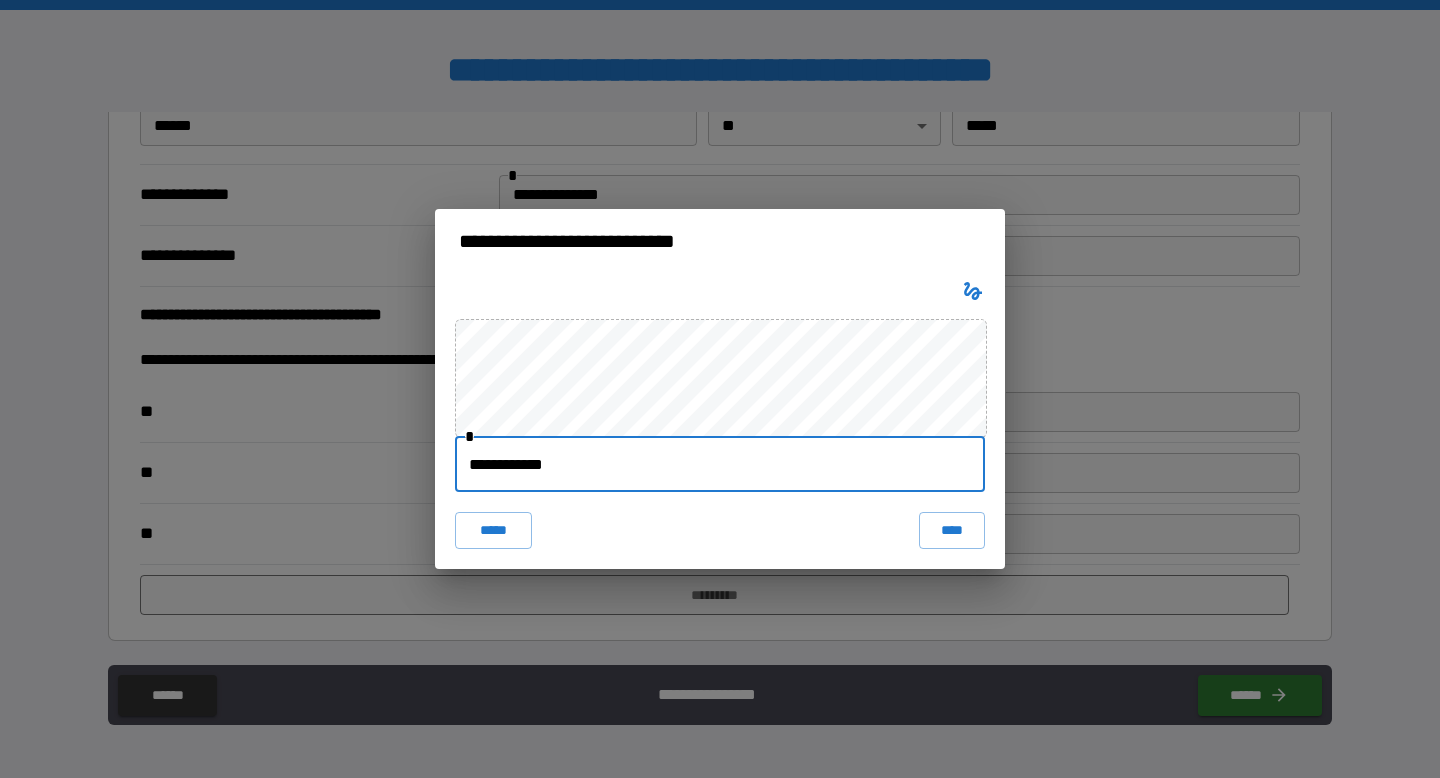 type on "**********" 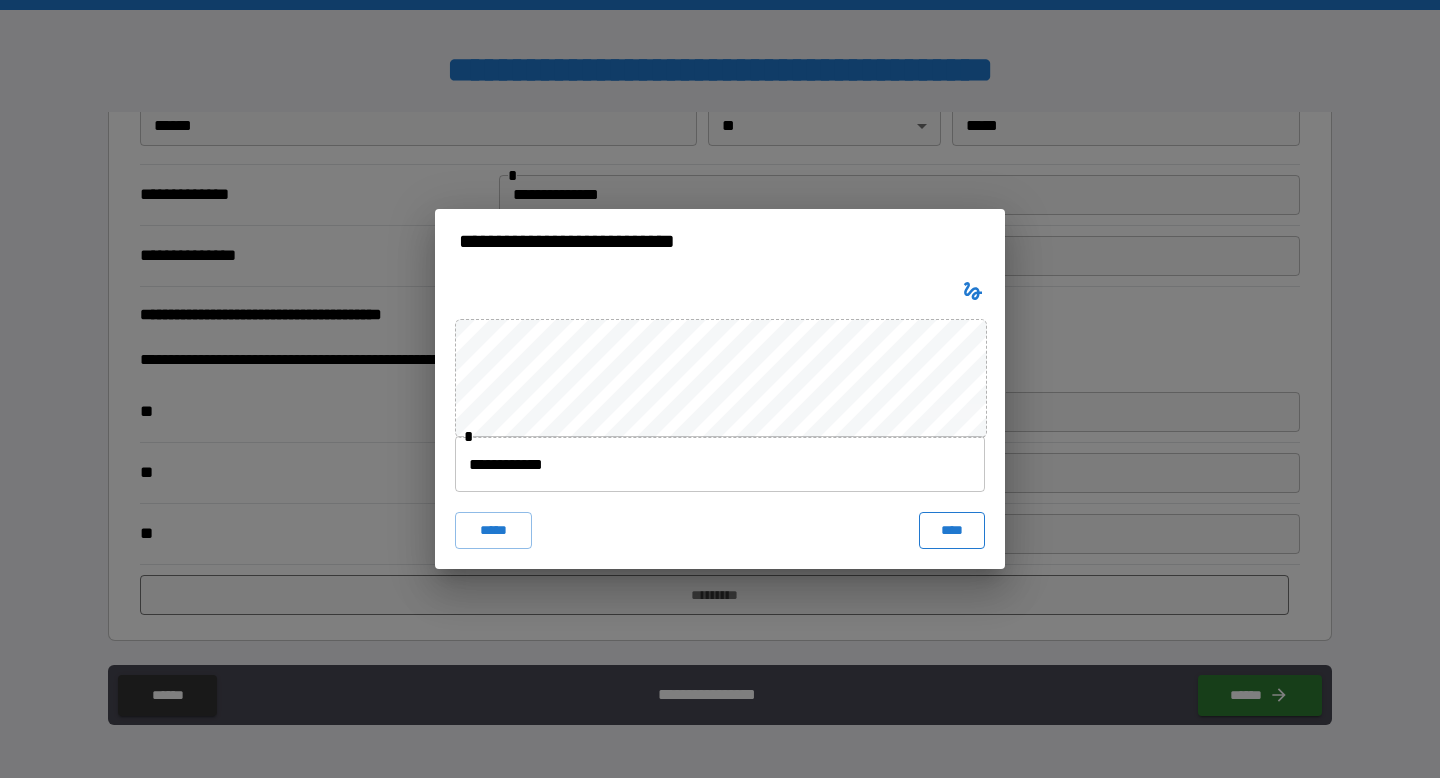 click on "****" at bounding box center [952, 530] 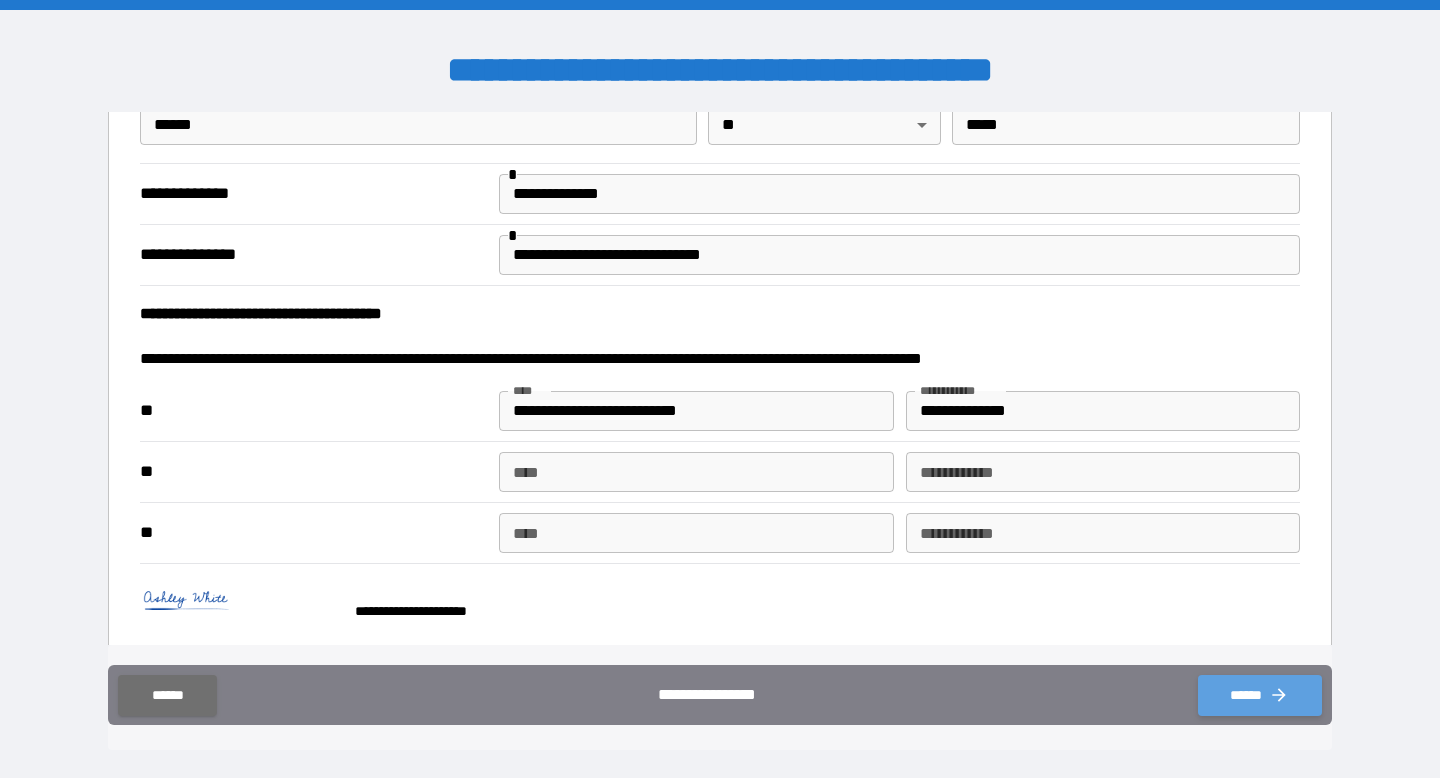 click on "******" at bounding box center [1260, 695] 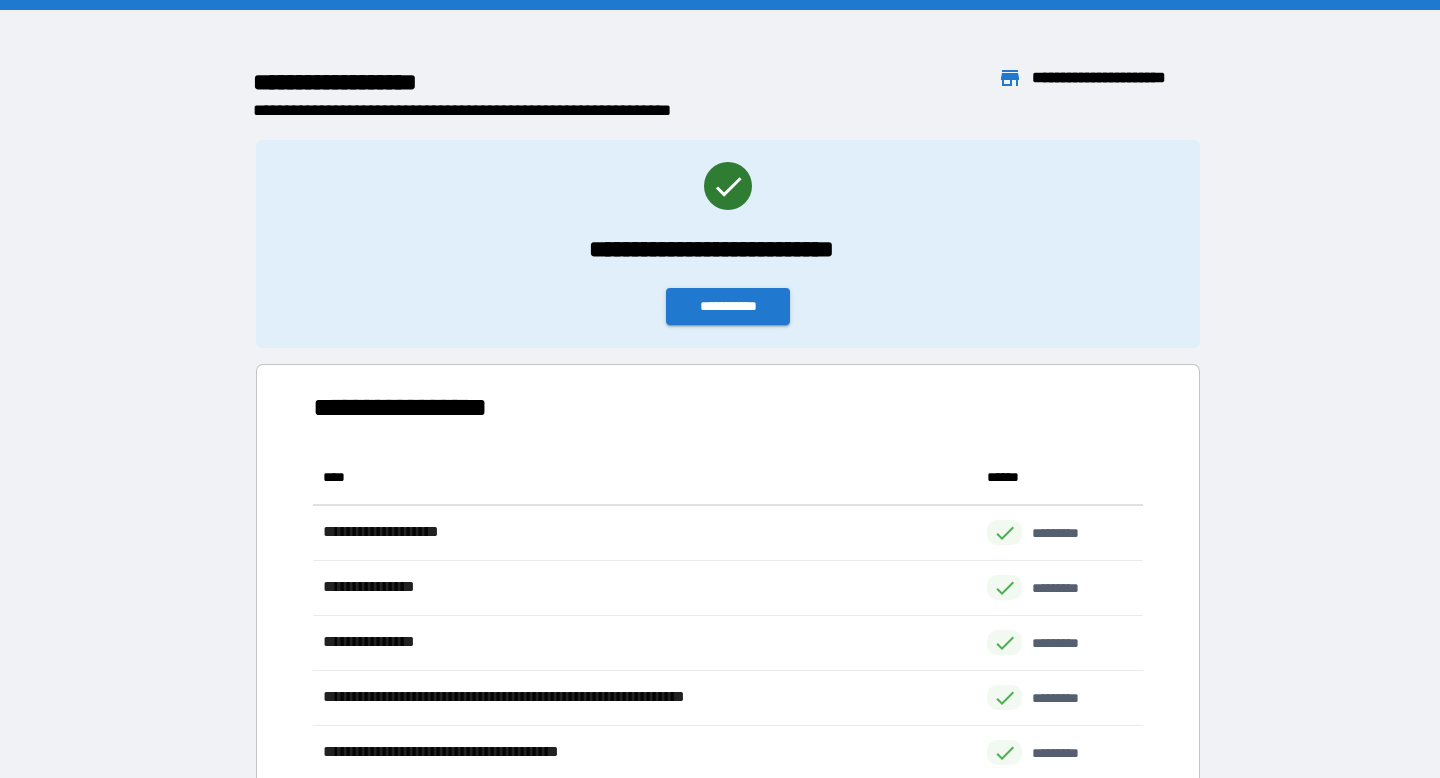 scroll, scrollTop: 1, scrollLeft: 1, axis: both 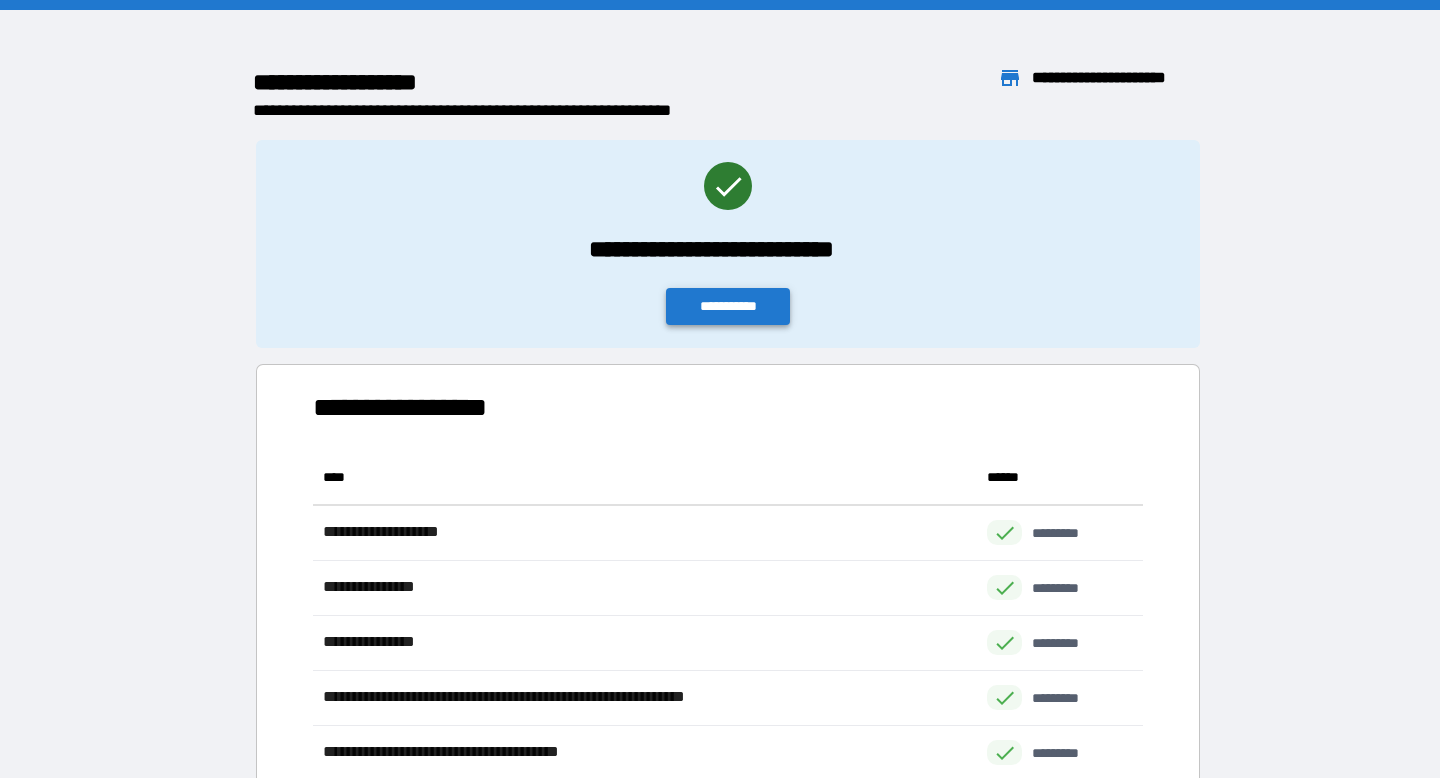 click on "**********" at bounding box center (728, 306) 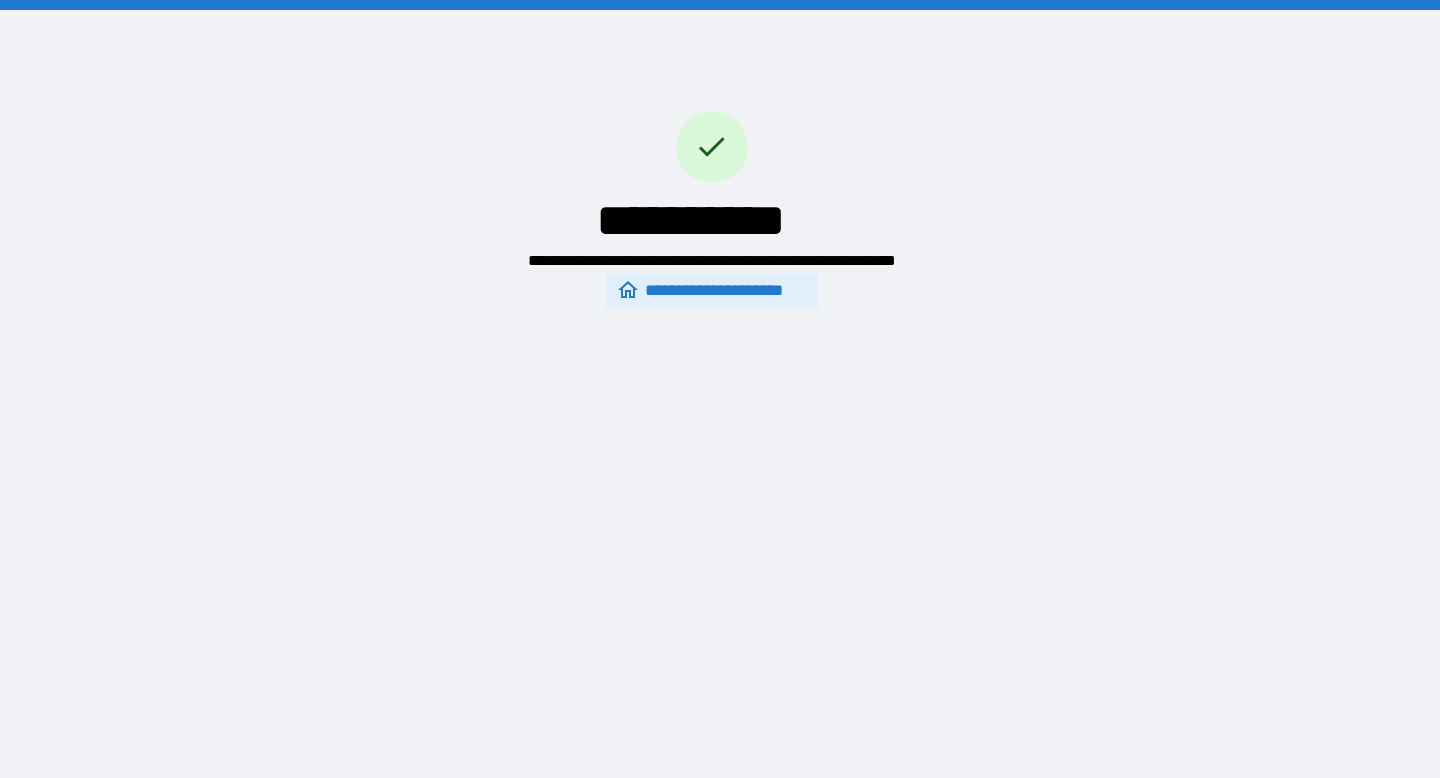 click on "**********" at bounding box center (711, 291) 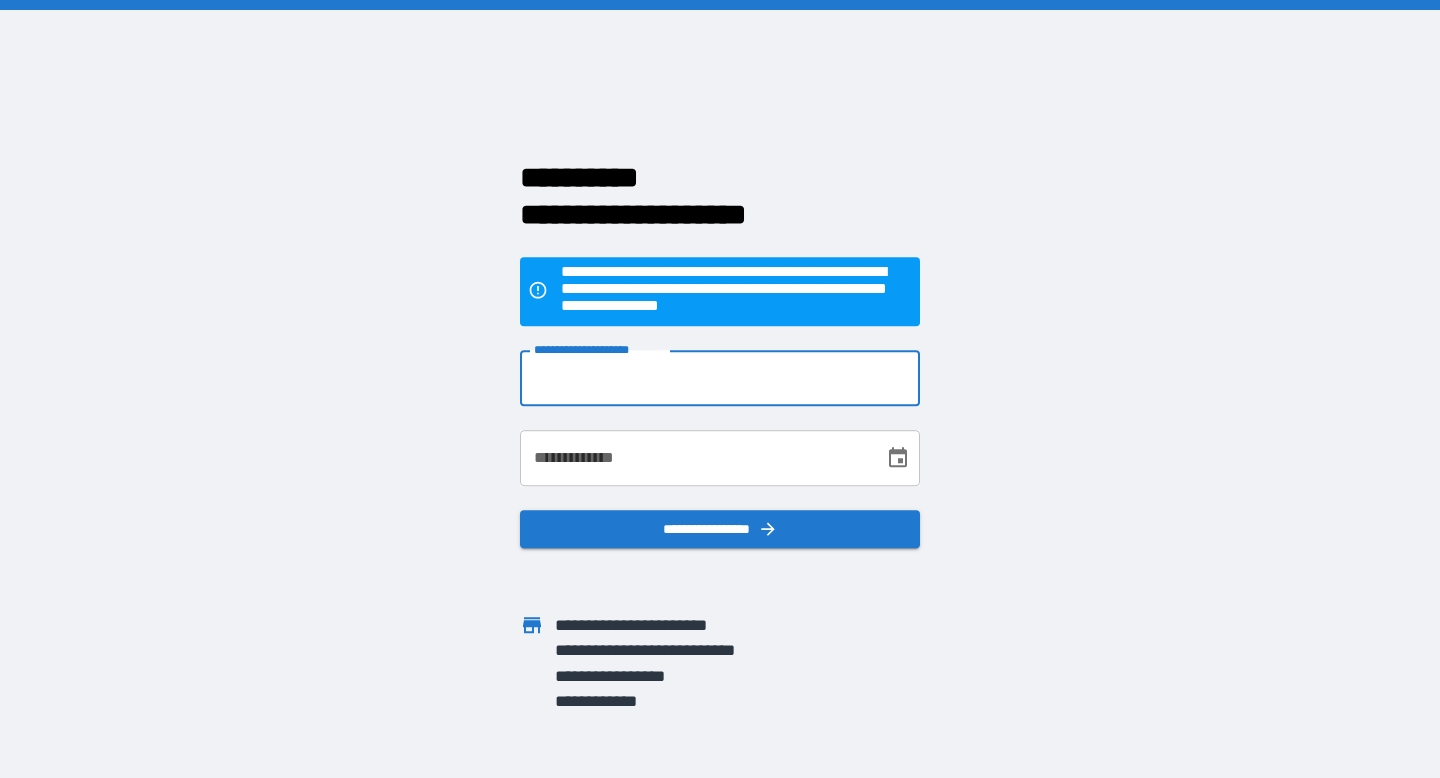 click on "**********" at bounding box center (720, 378) 